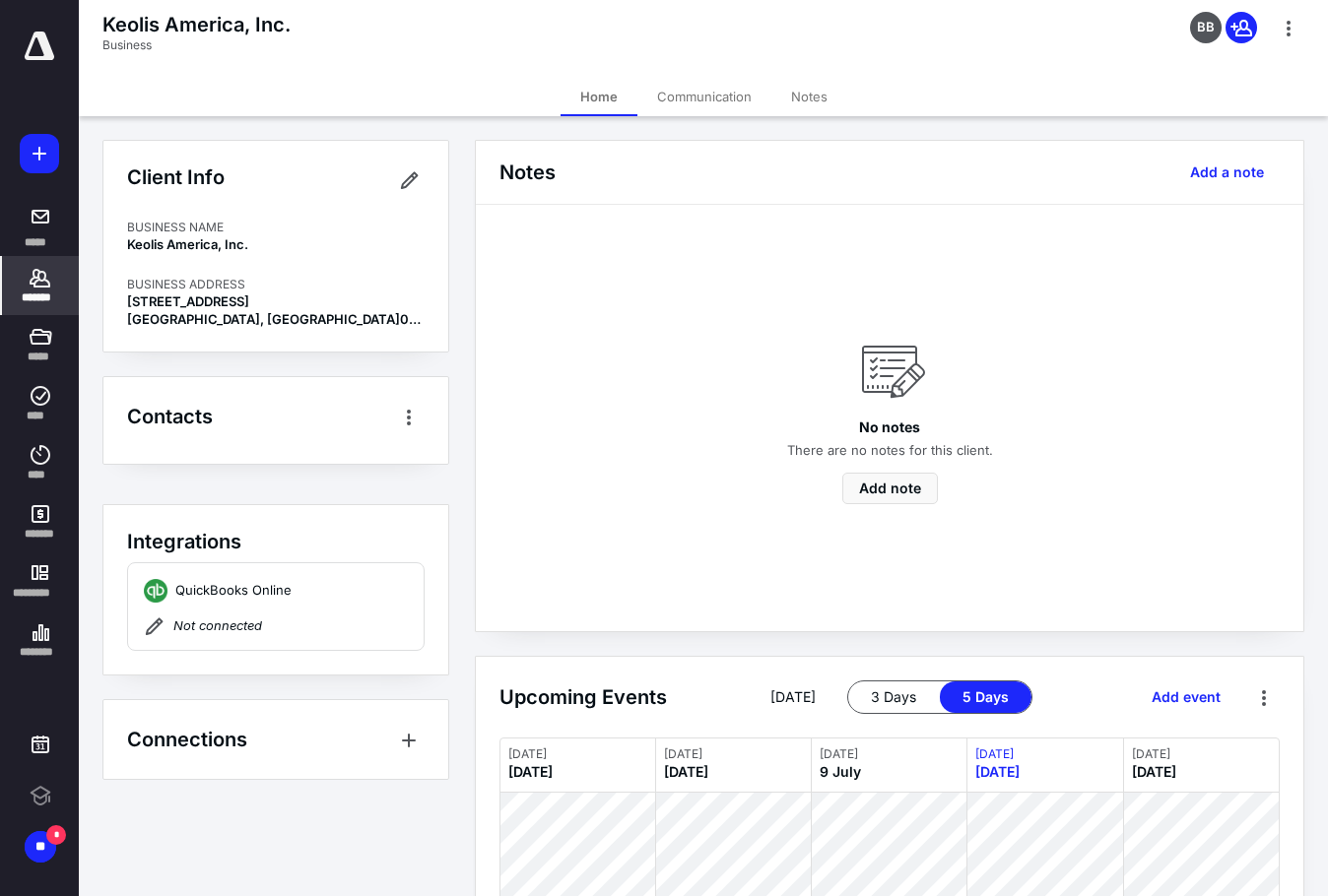 scroll, scrollTop: 0, scrollLeft: 0, axis: both 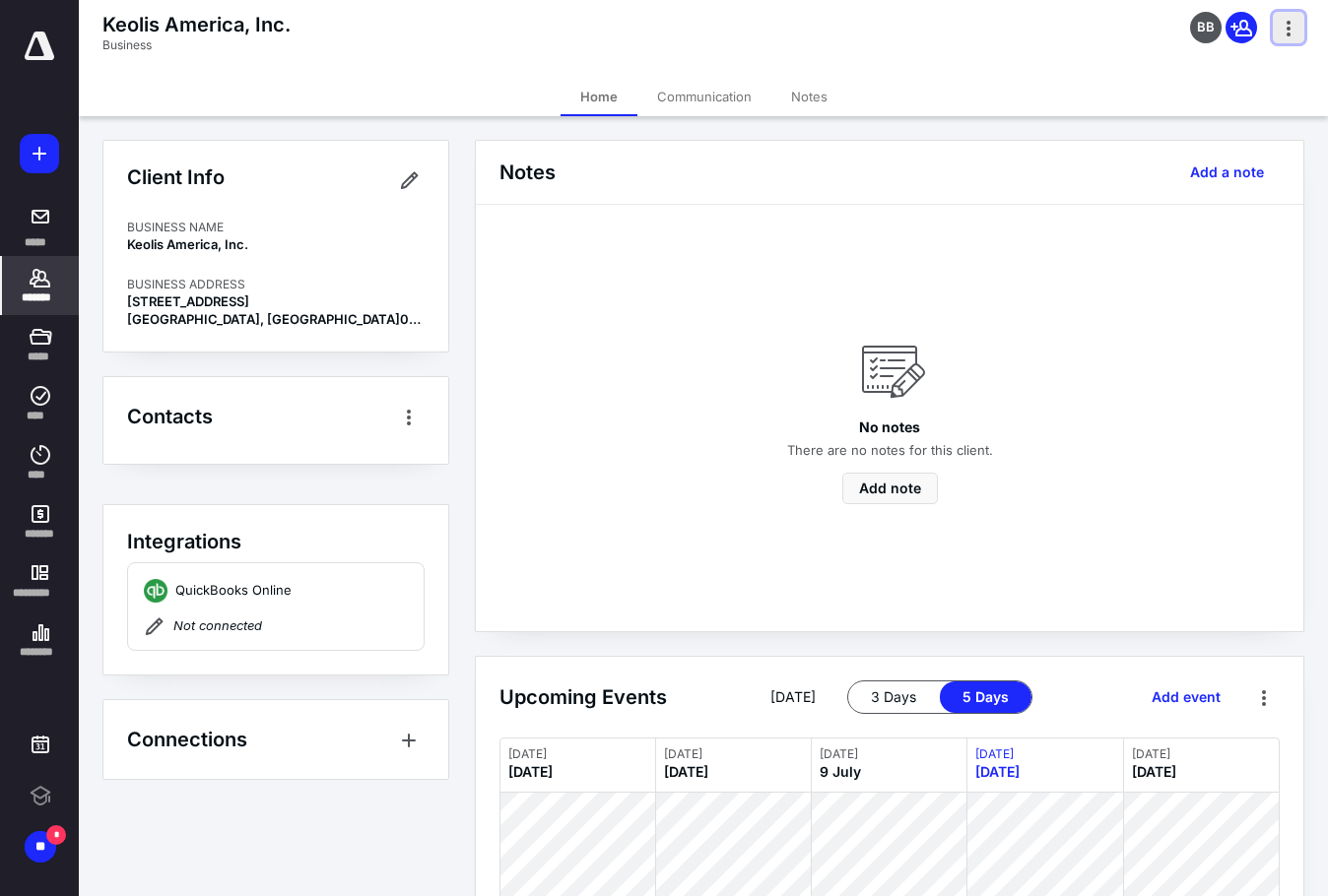 click at bounding box center [1289, 28] 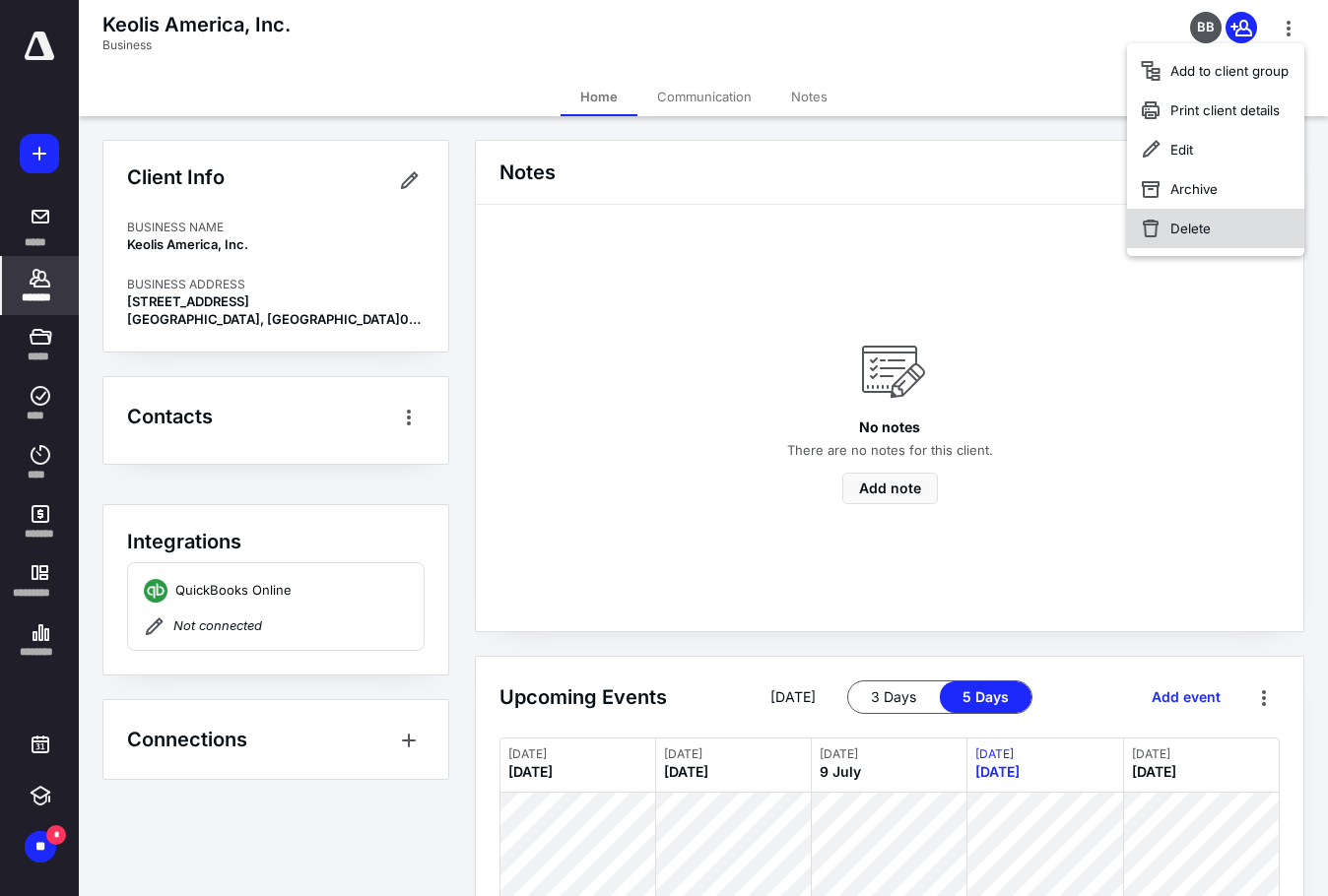 click on "Delete" at bounding box center [1216, 228] 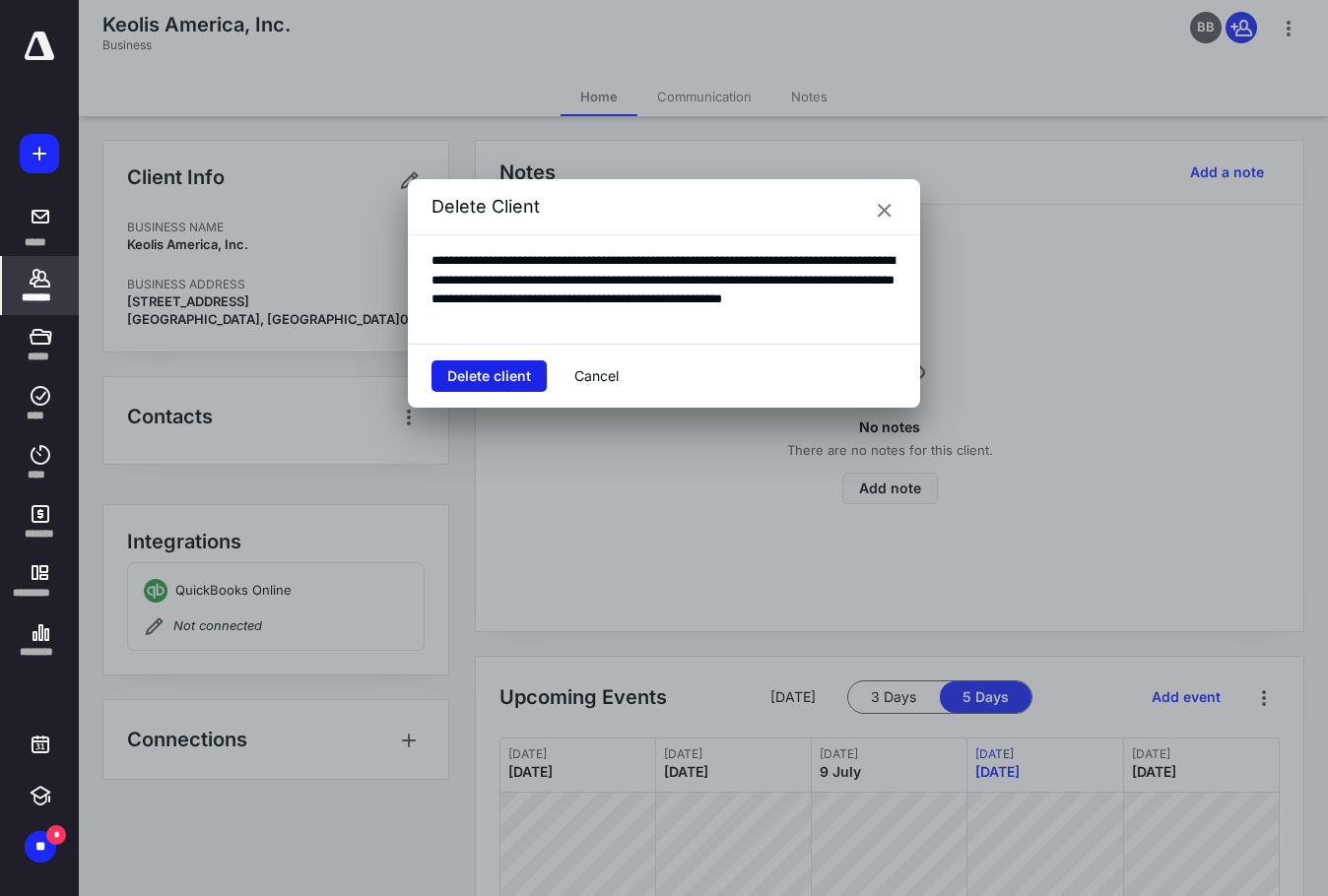 click on "Delete client" at bounding box center [489, 376] 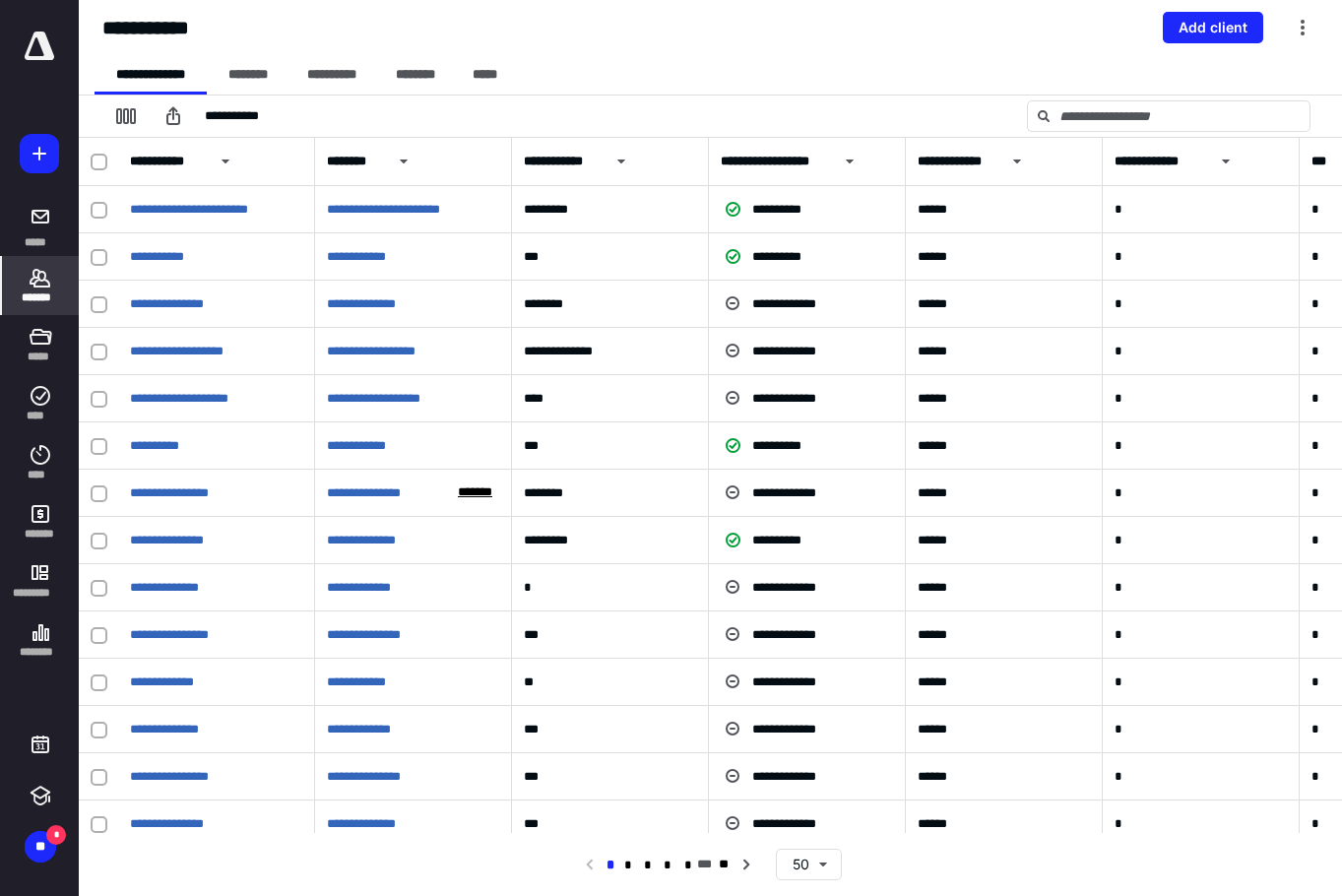 click on "*******" at bounding box center [40, 297] 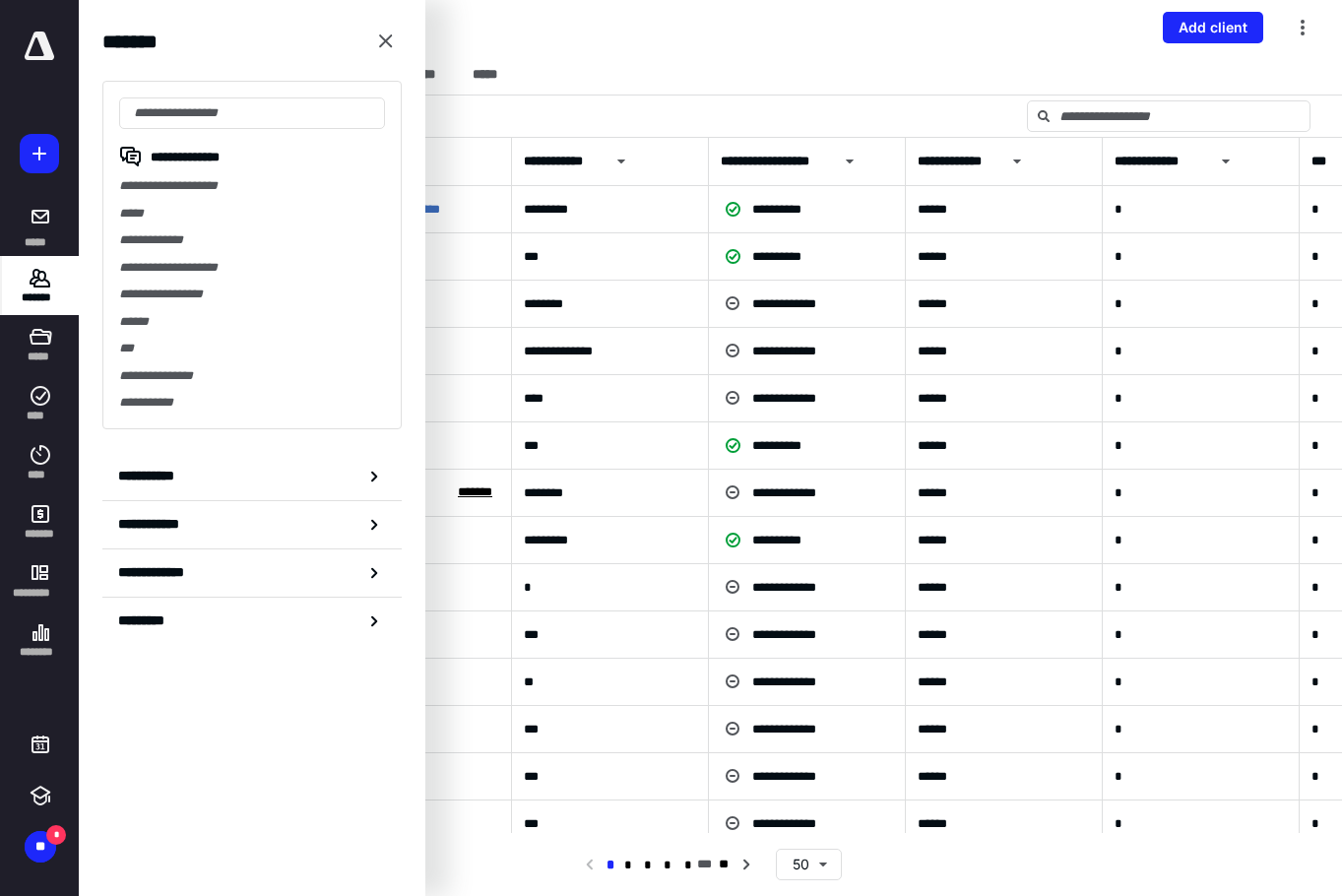 click on "**********" at bounding box center (252, 255) 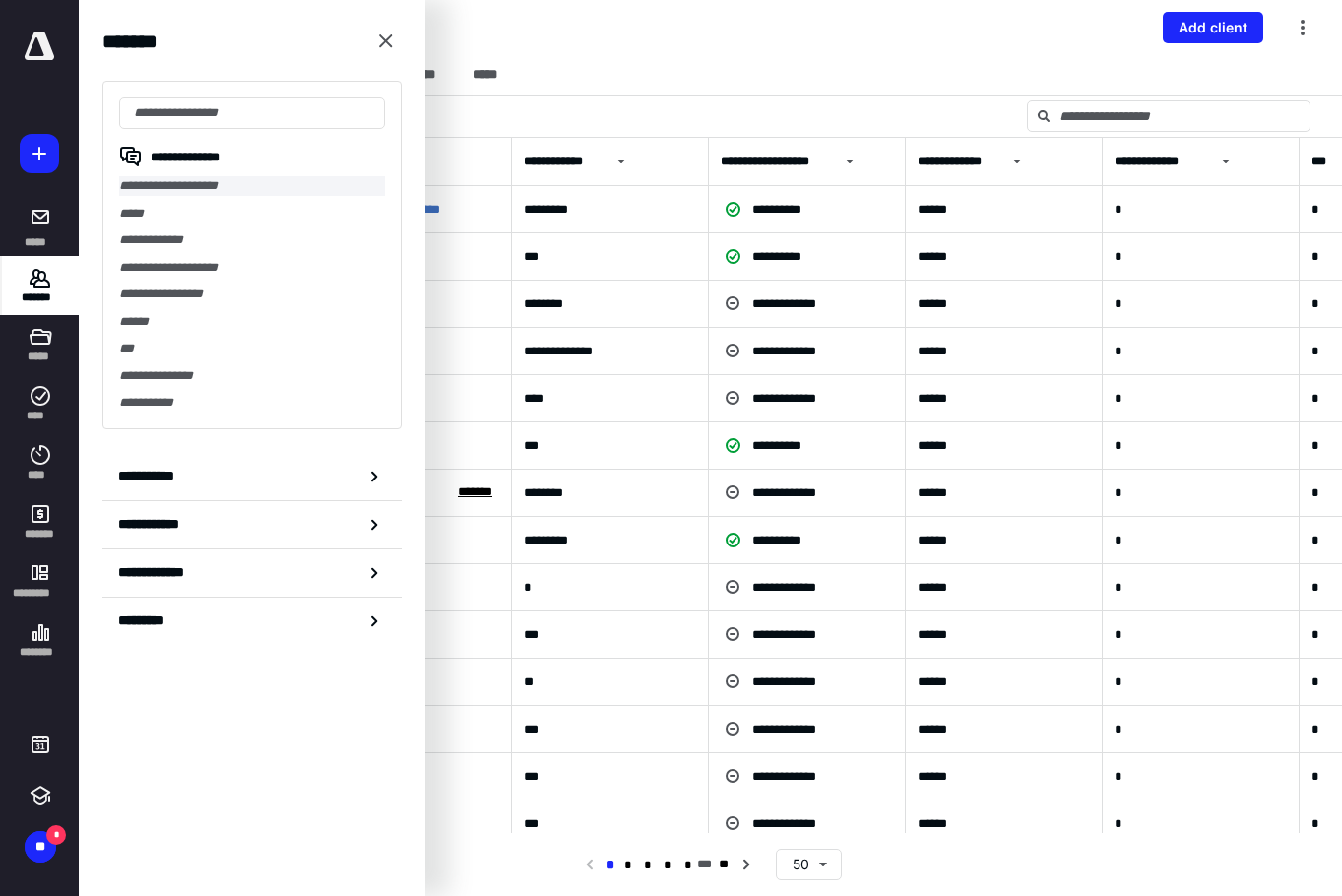 click on "**********" at bounding box center [252, 186] 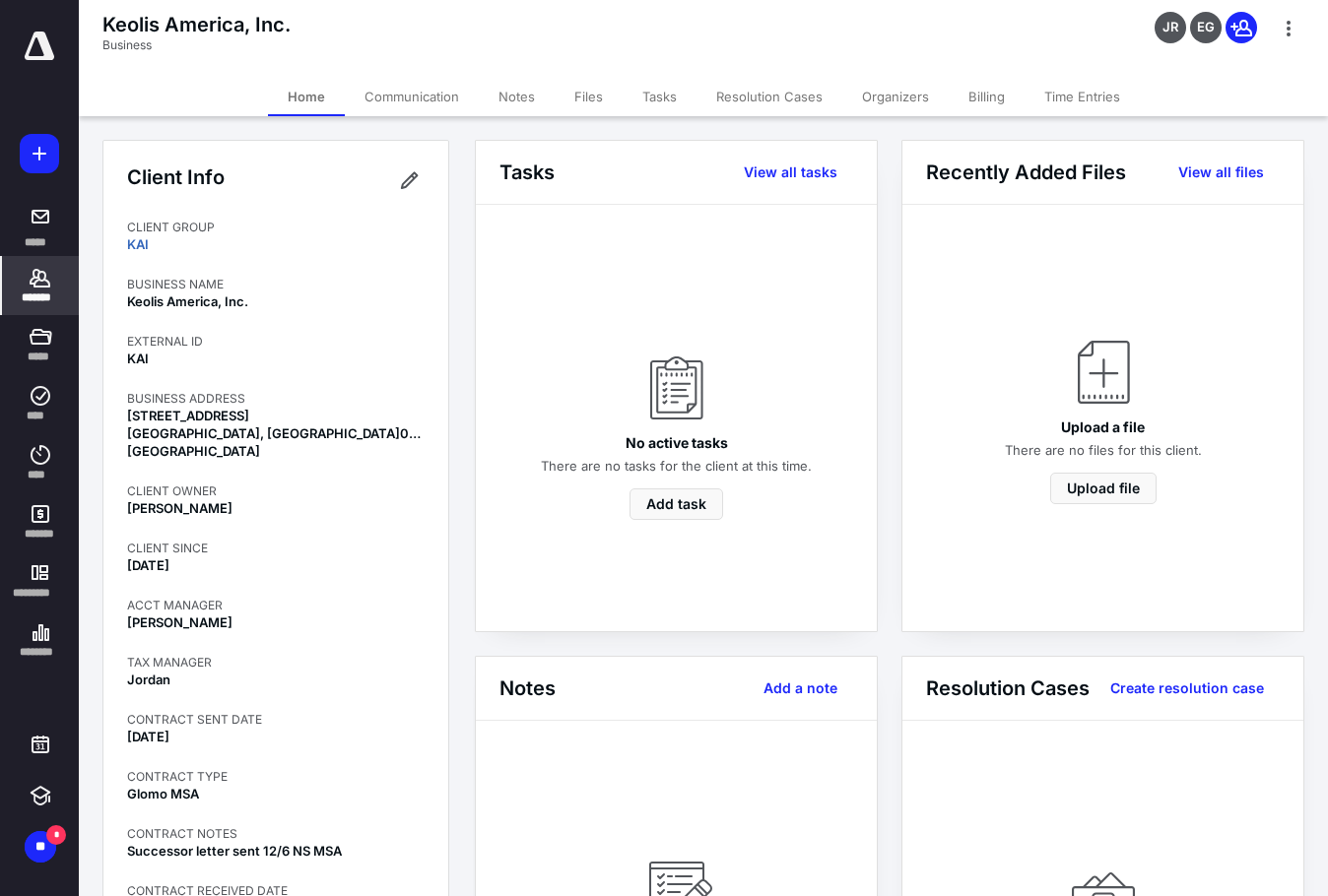 click on "*******" at bounding box center (40, 297) 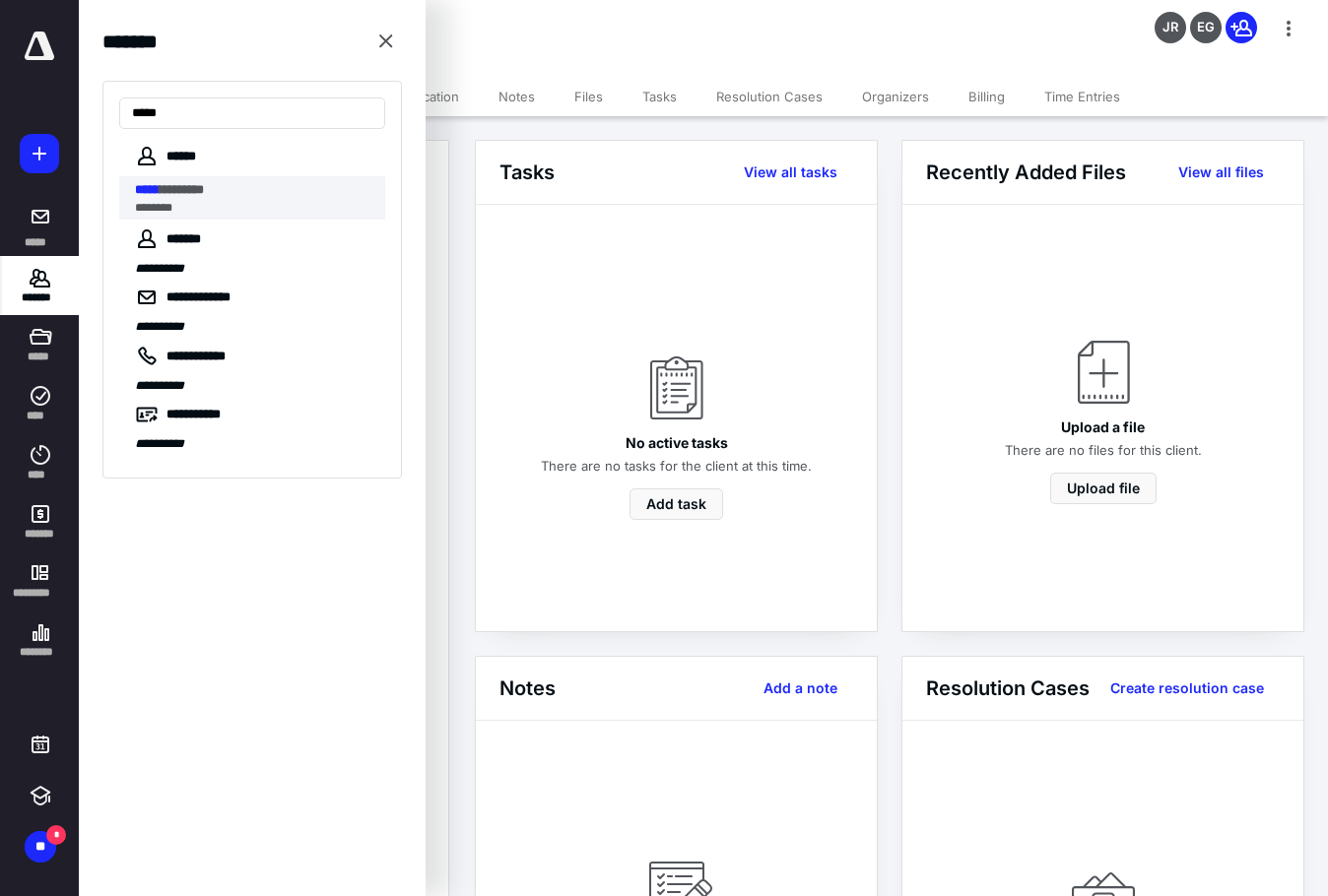 type on "*****" 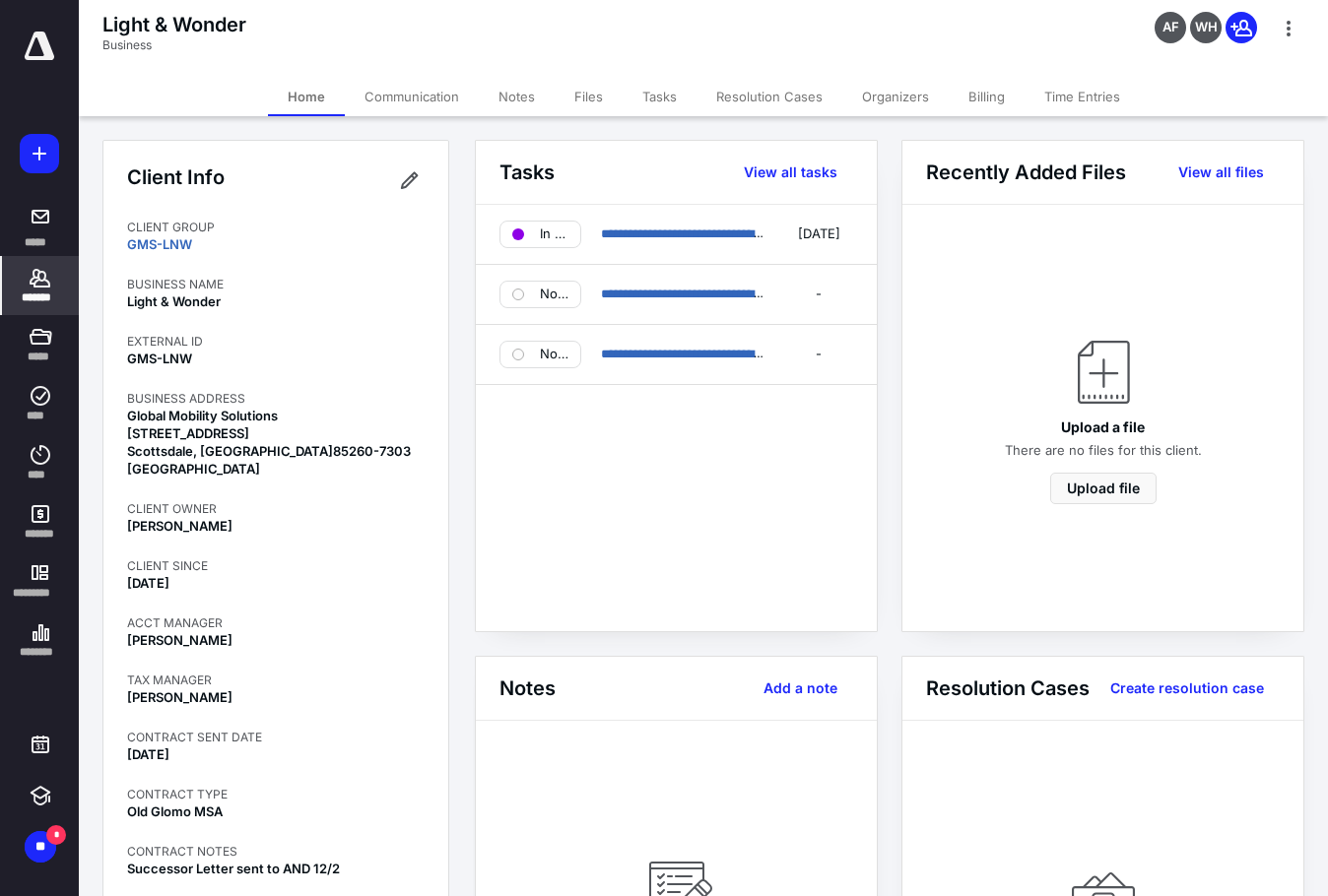 click 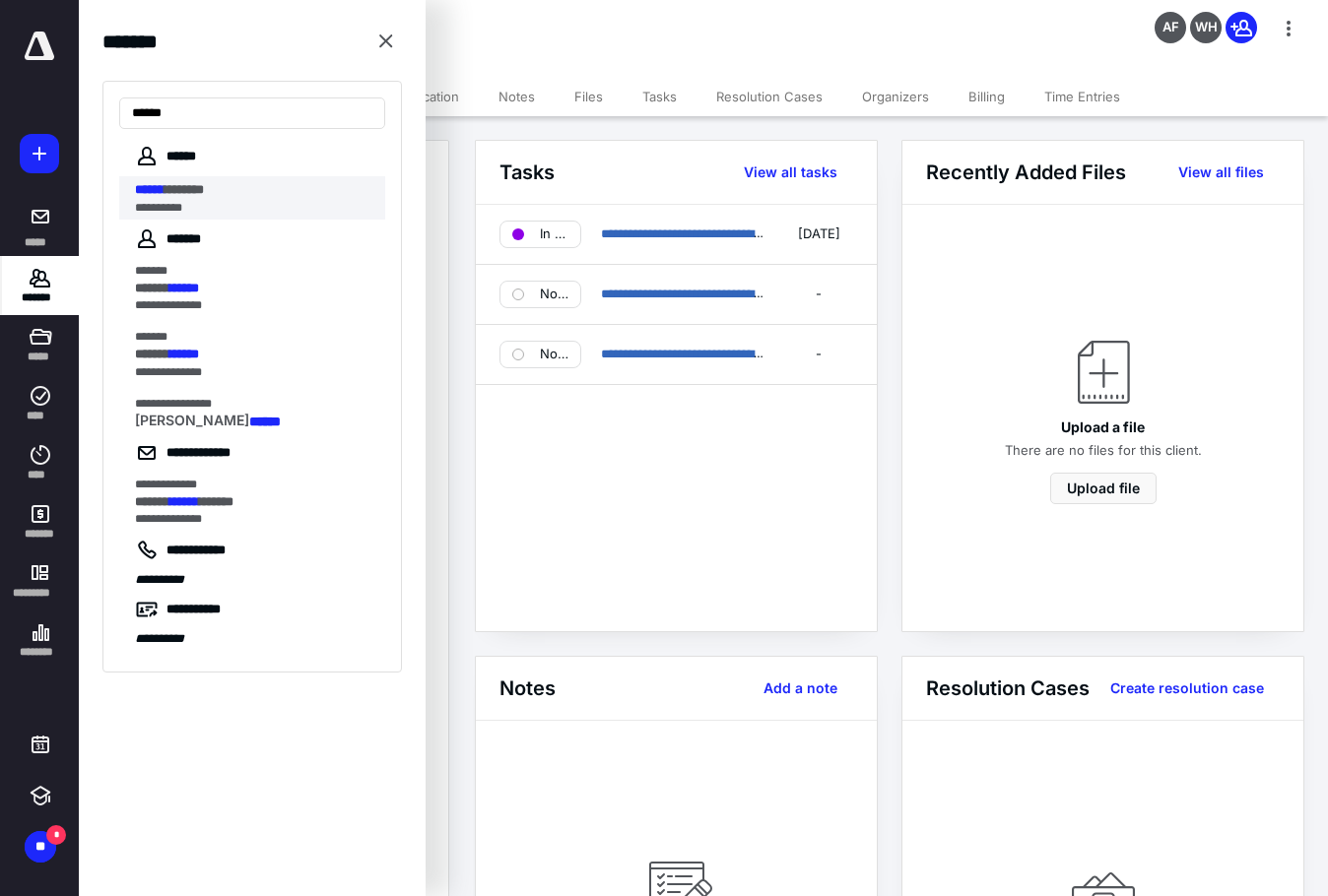 type on "******" 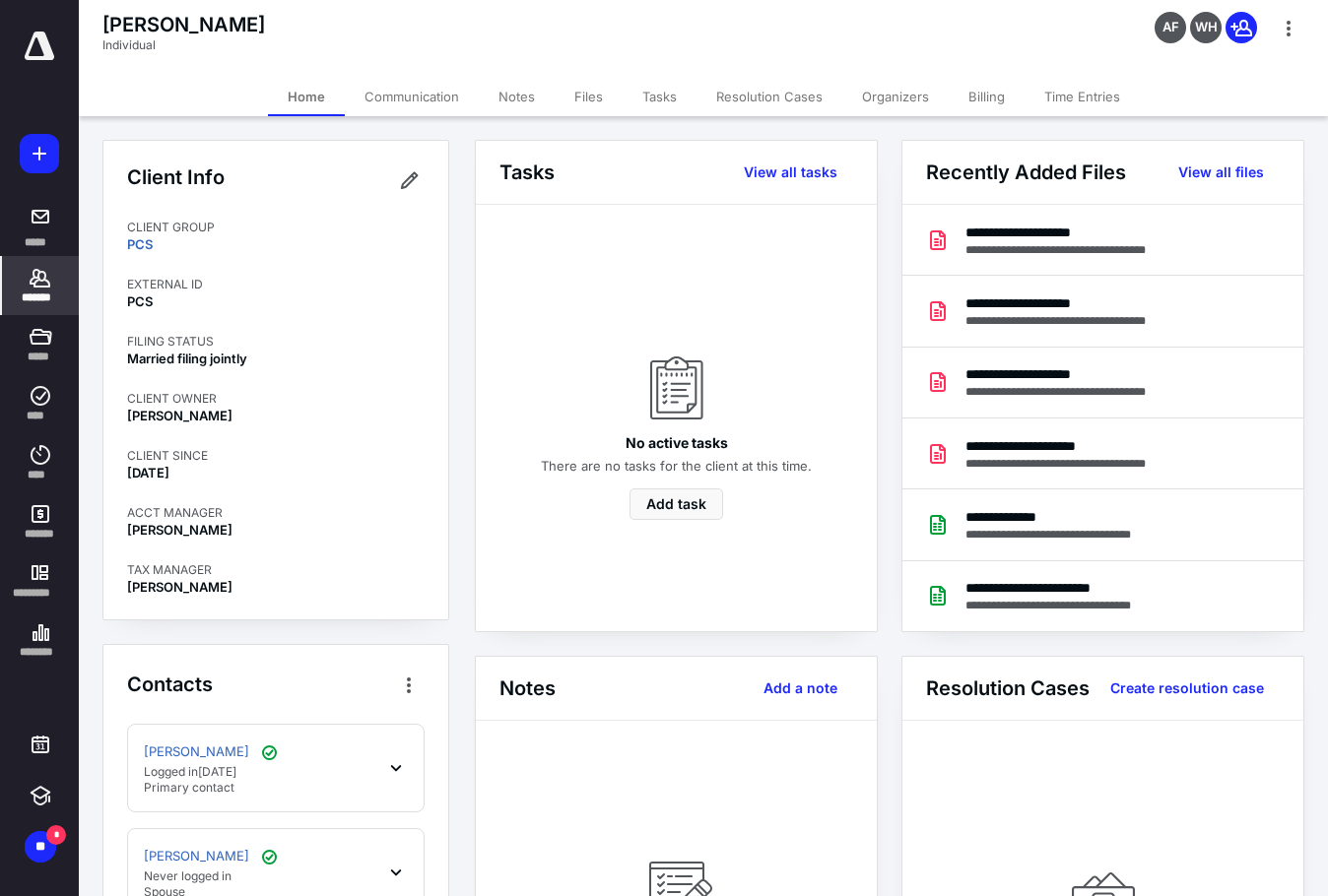 click on "*******" at bounding box center (40, 297) 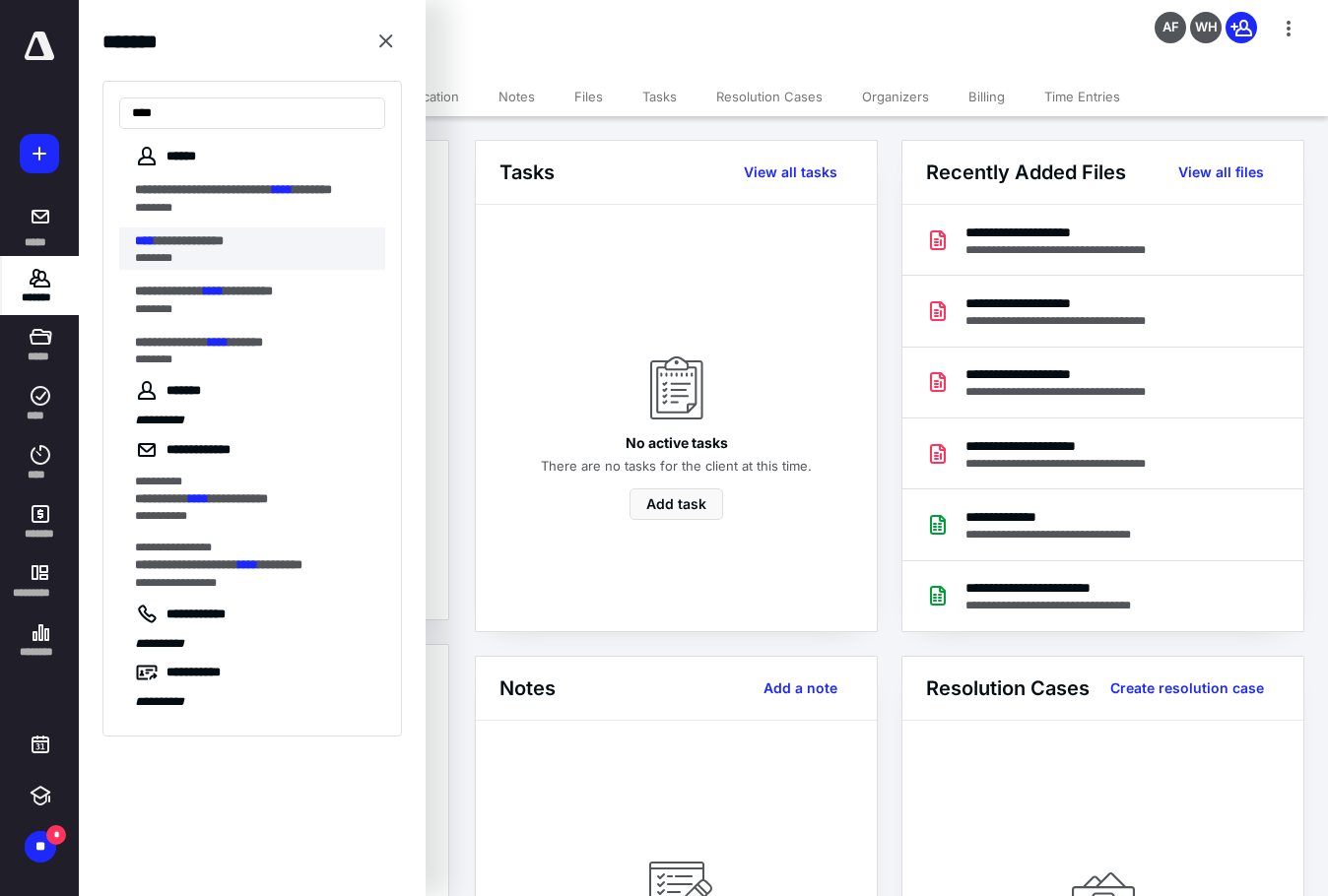 type on "****" 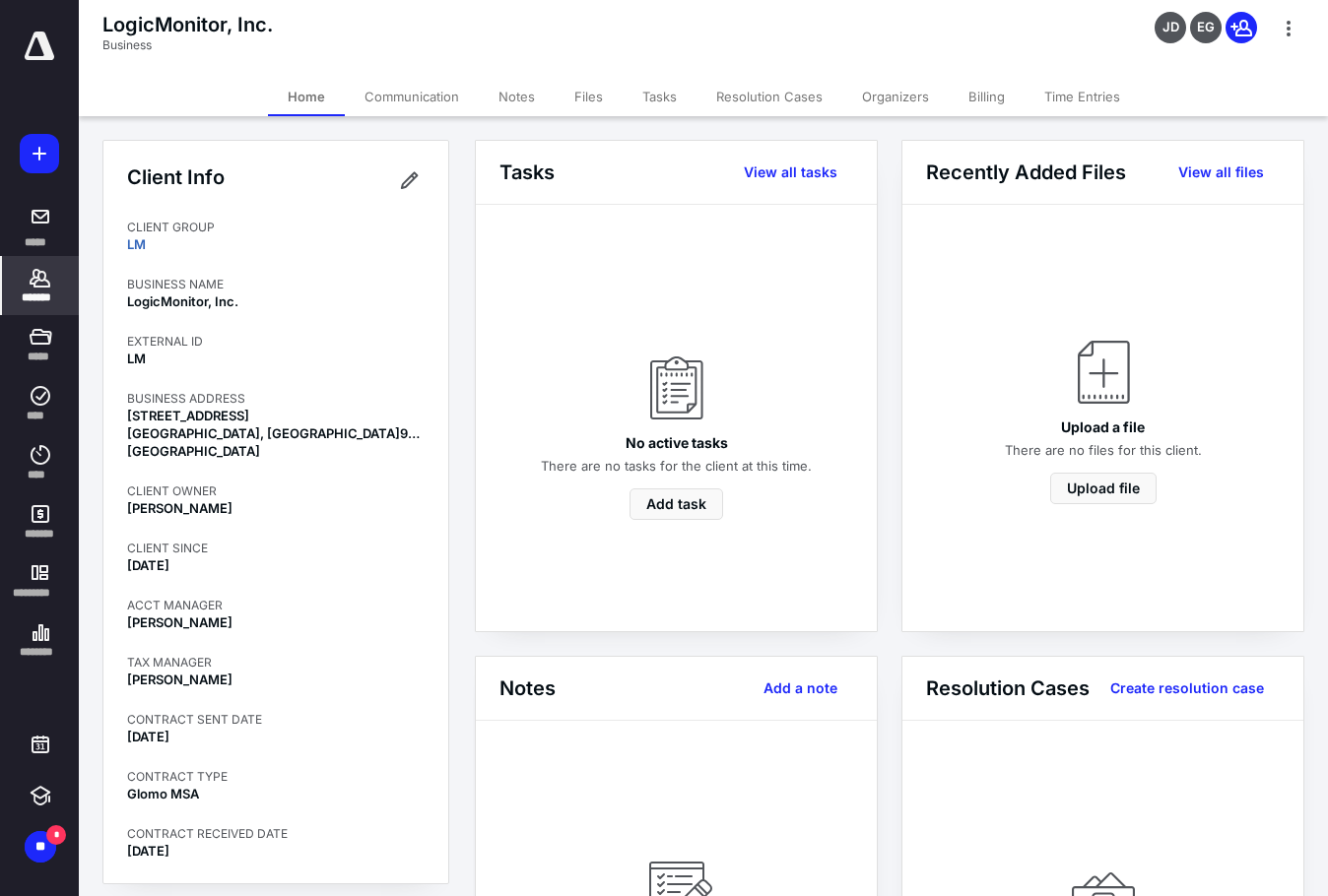 click on "*******" at bounding box center (40, 297) 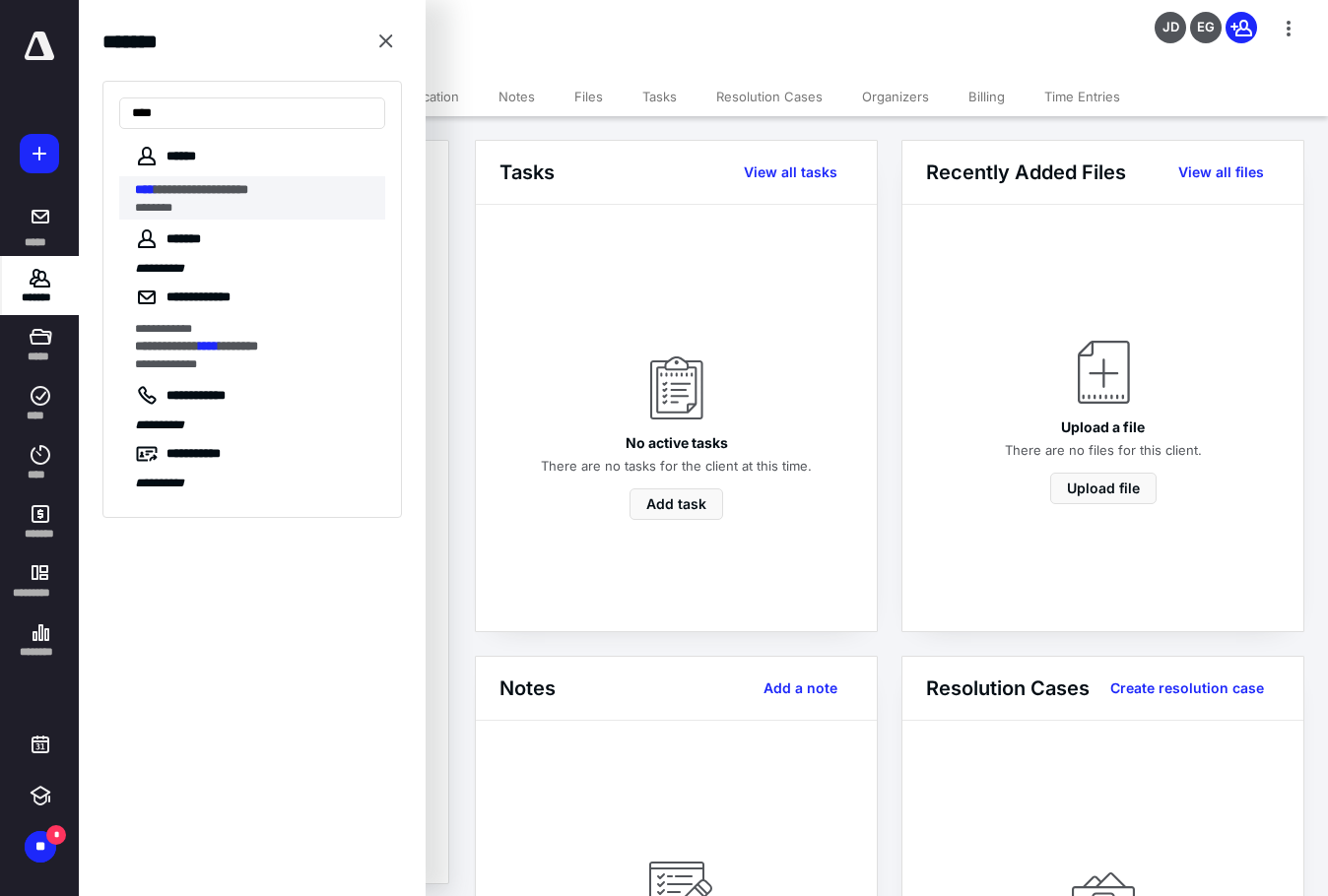 type on "****" 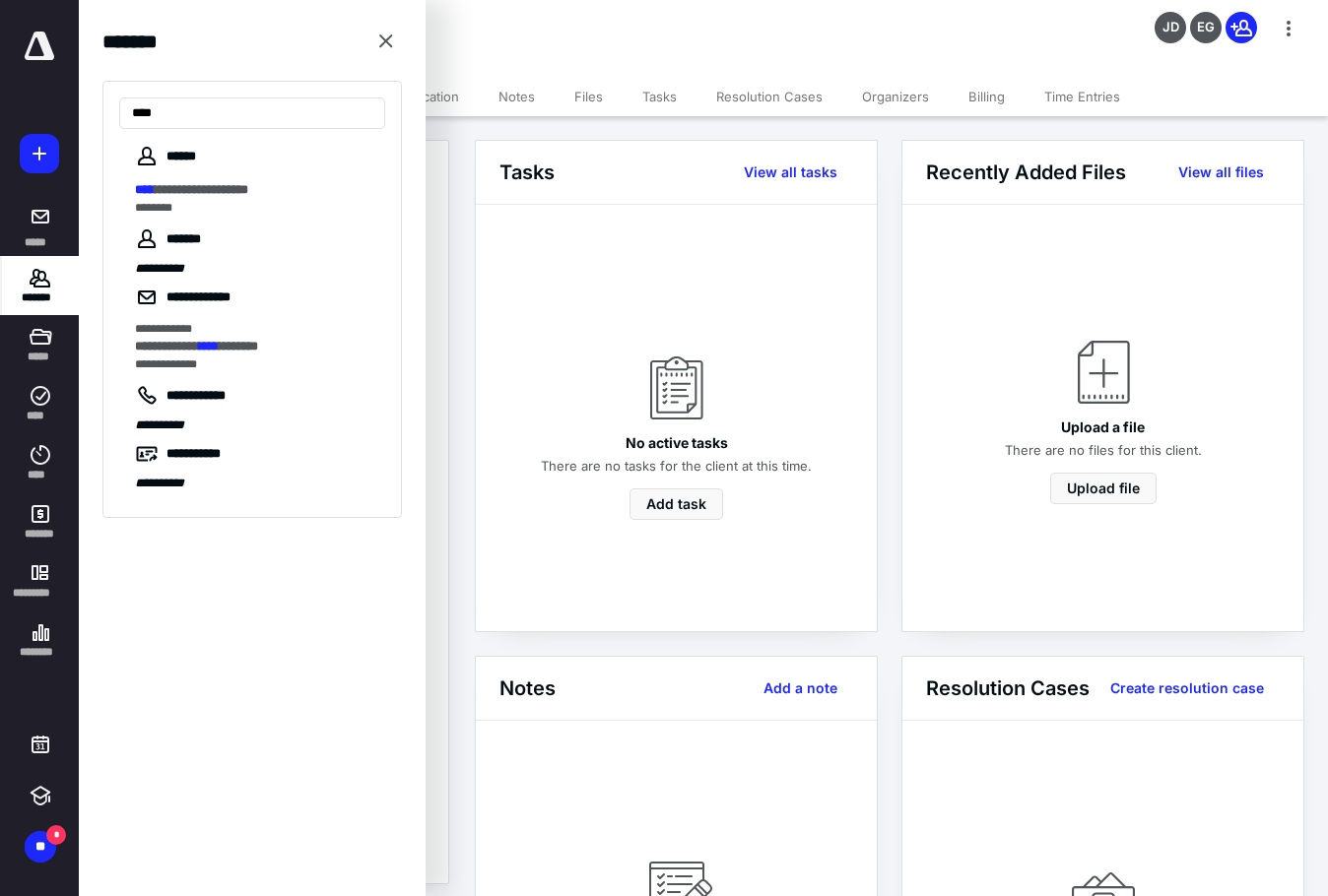 click on "********" at bounding box center (254, 208) 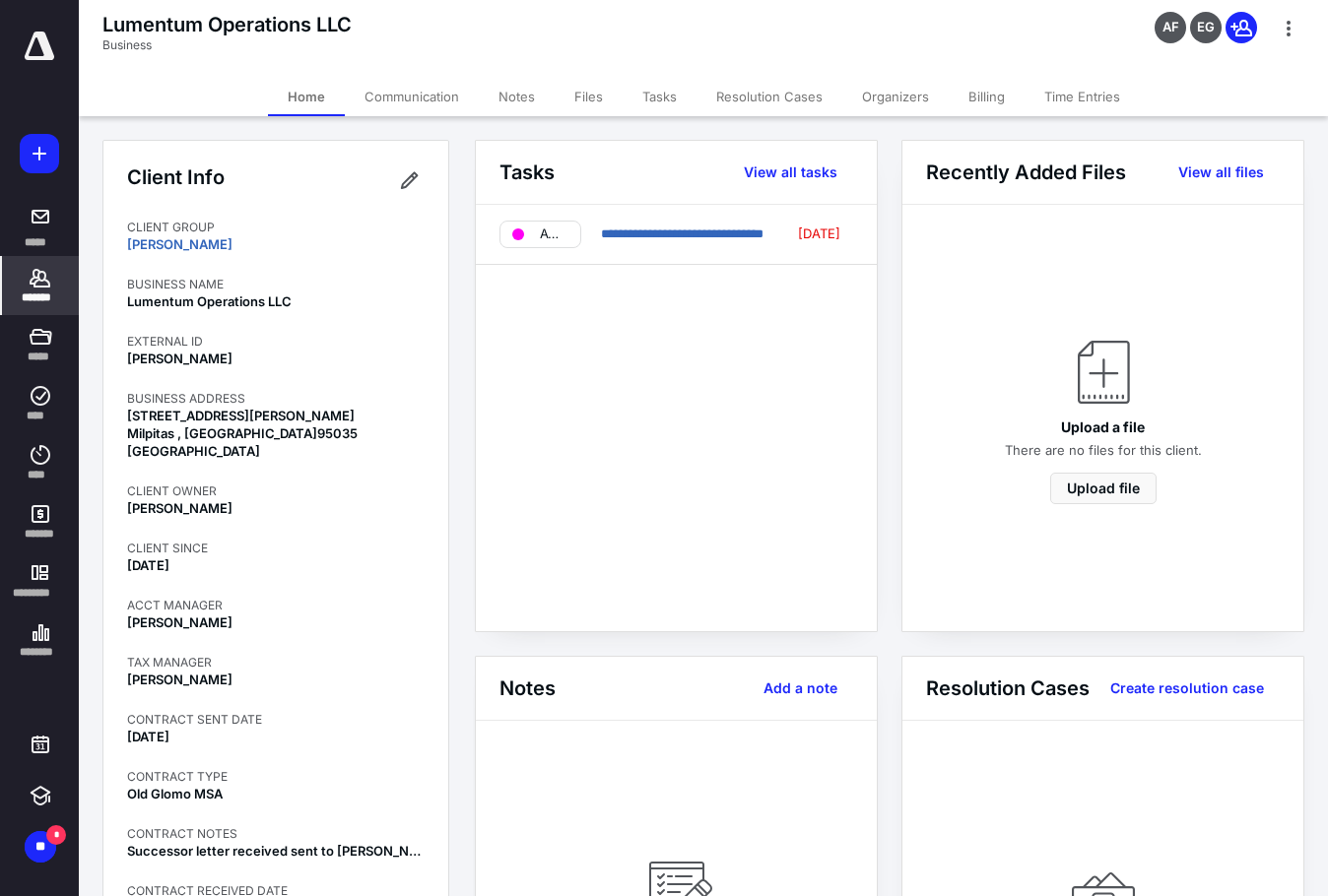 drag, startPoint x: 28, startPoint y: 286, endPoint x: 40, endPoint y: 291, distance: 13 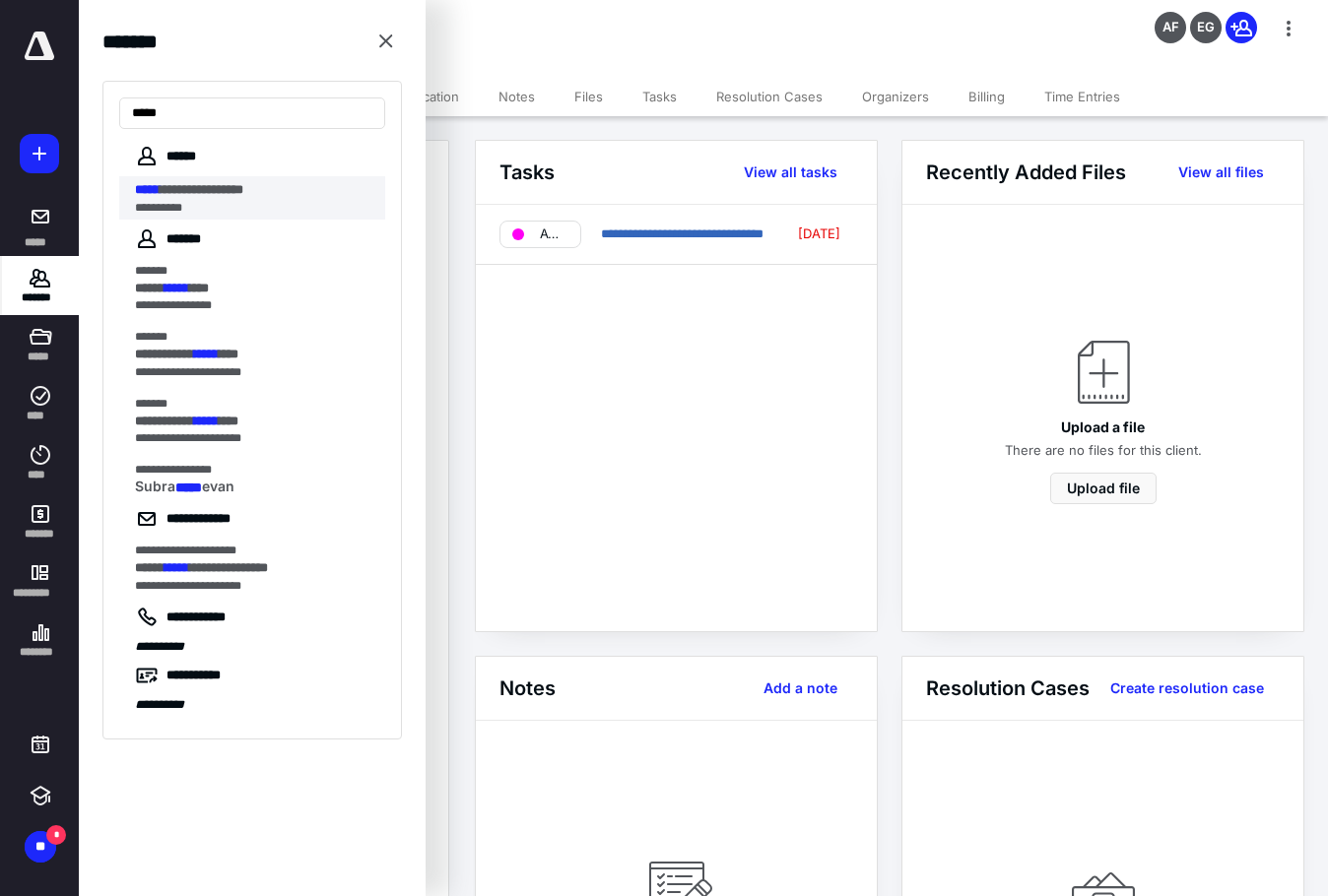 type on "*****" 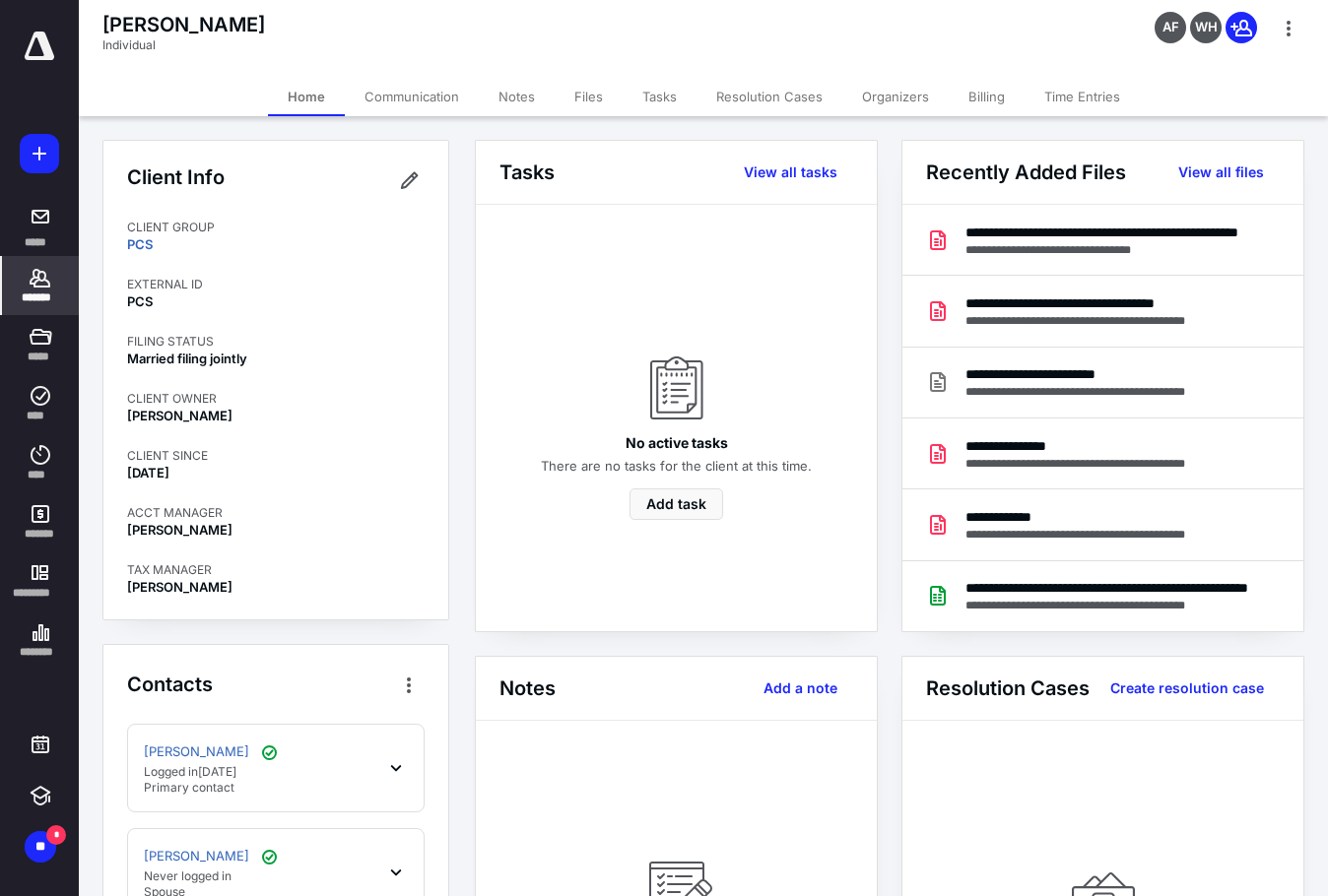 click on "*******" at bounding box center (40, 297) 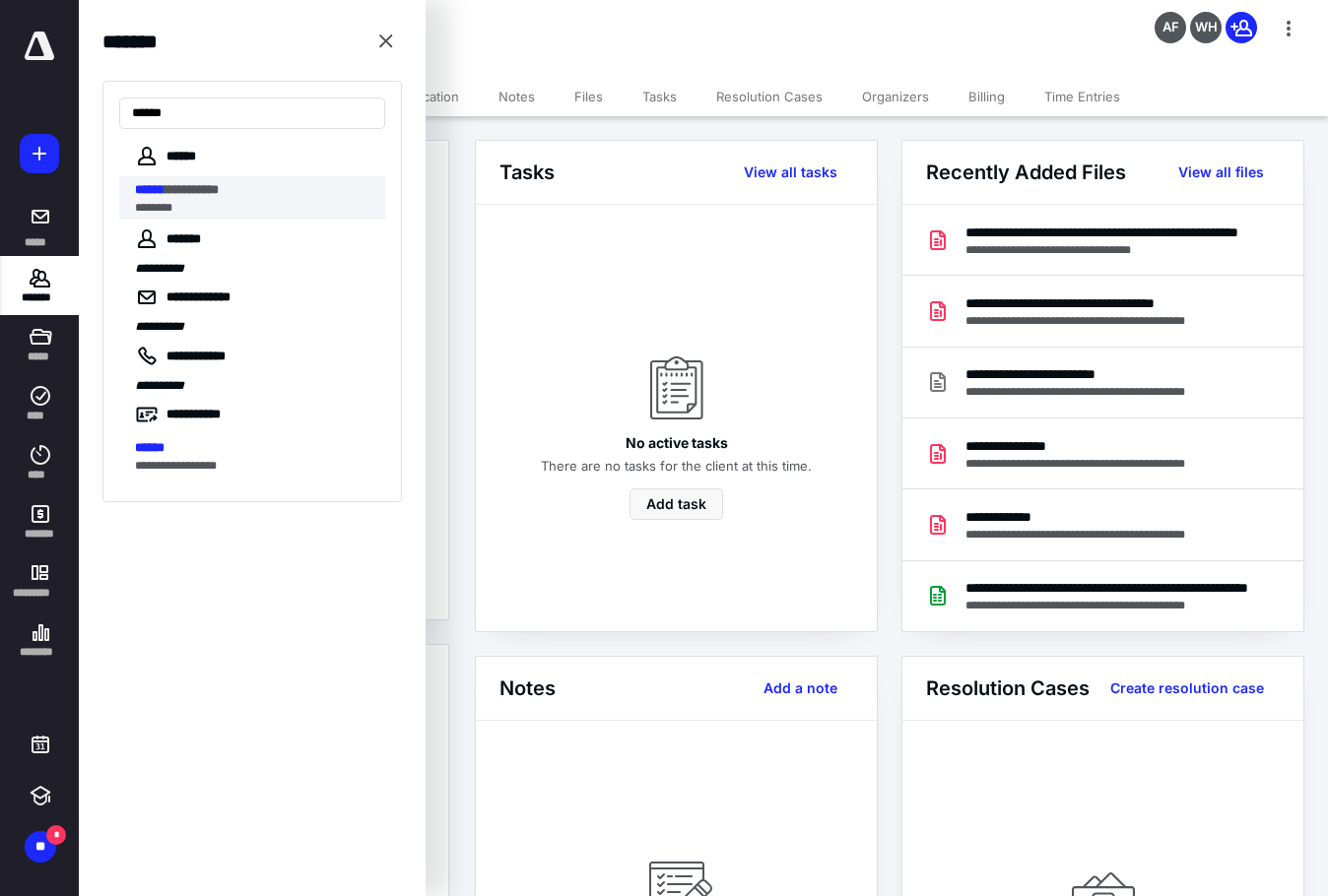 type on "******" 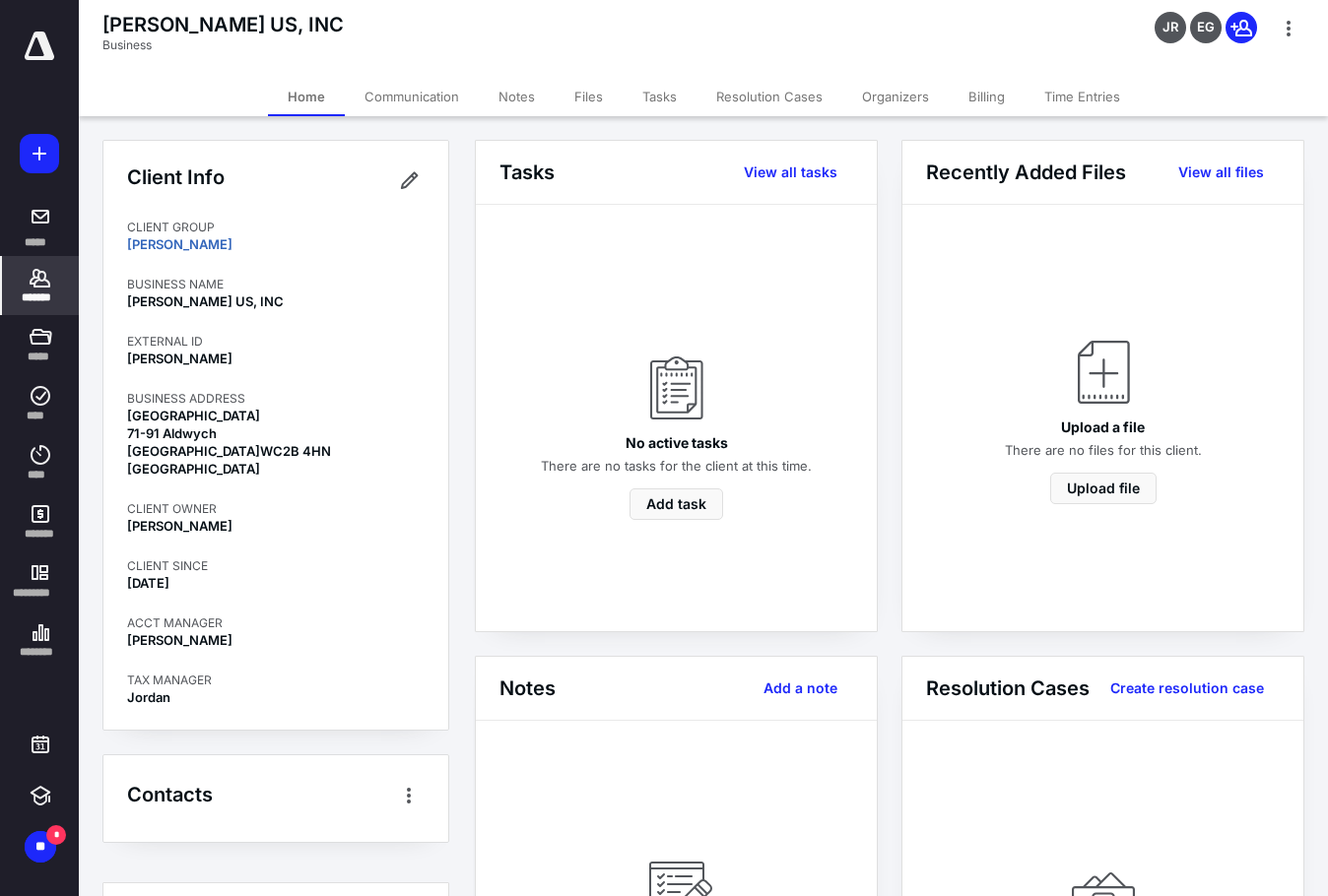 click on "*******" at bounding box center (40, 297) 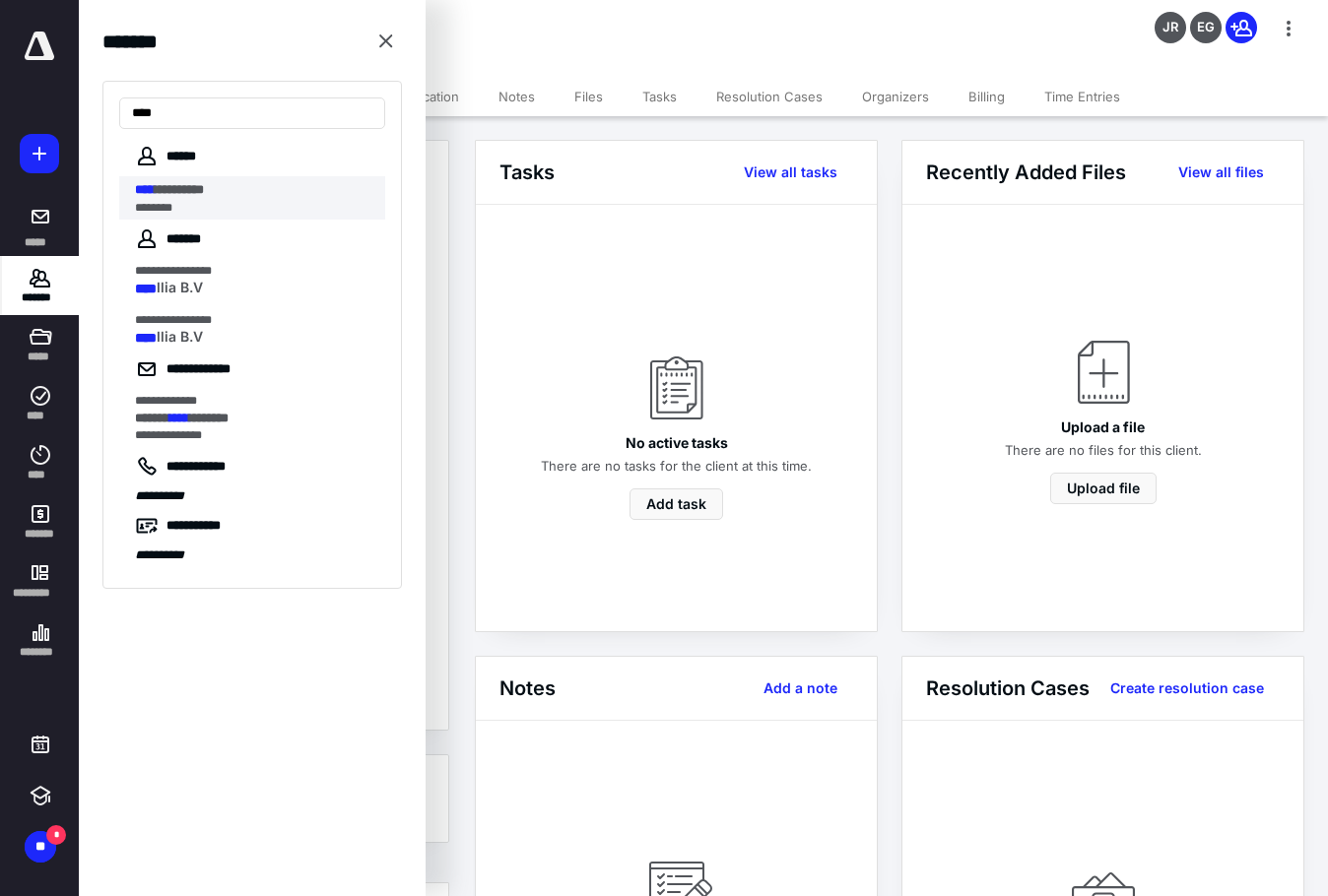 type on "****" 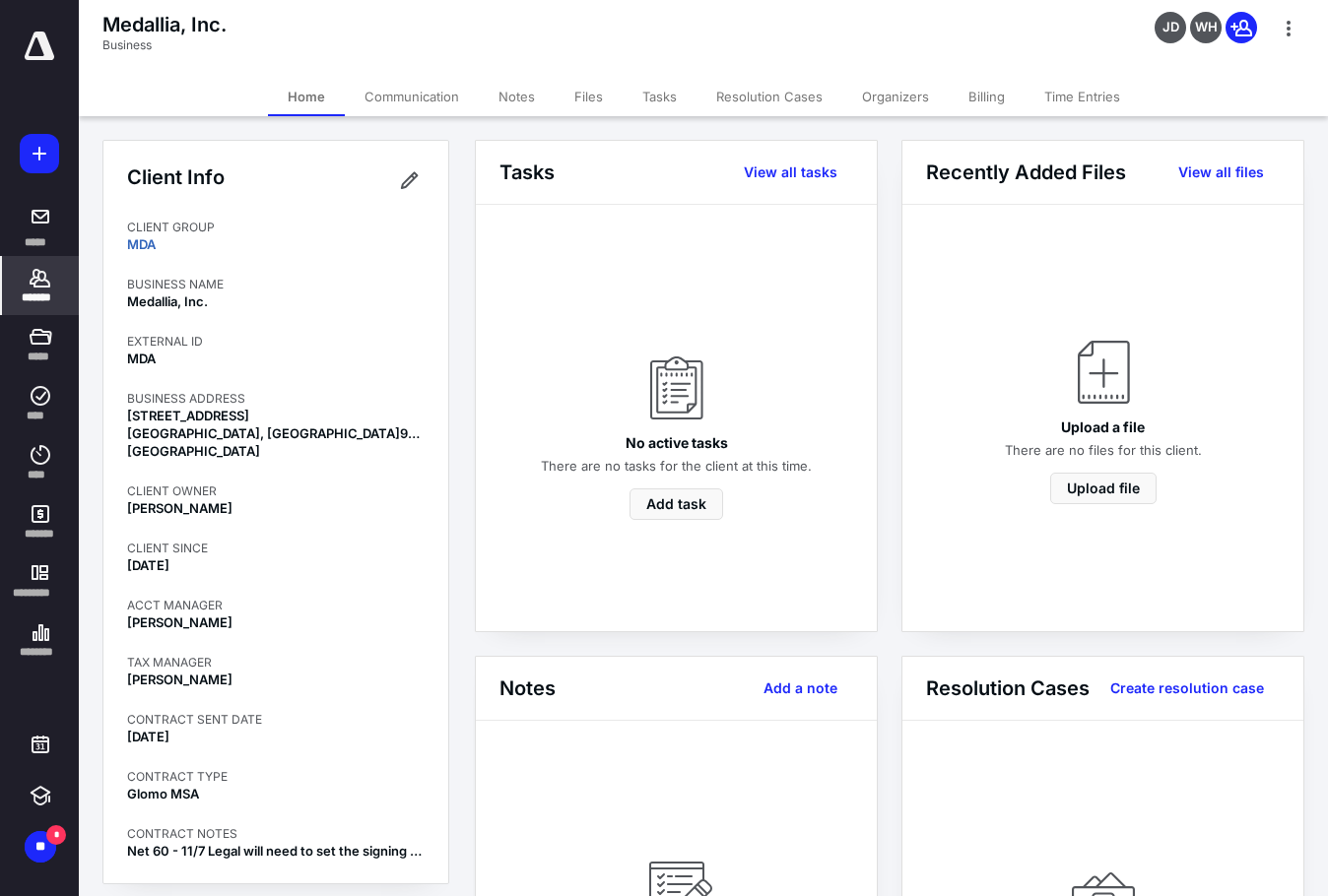click on "*******" at bounding box center [40, 297] 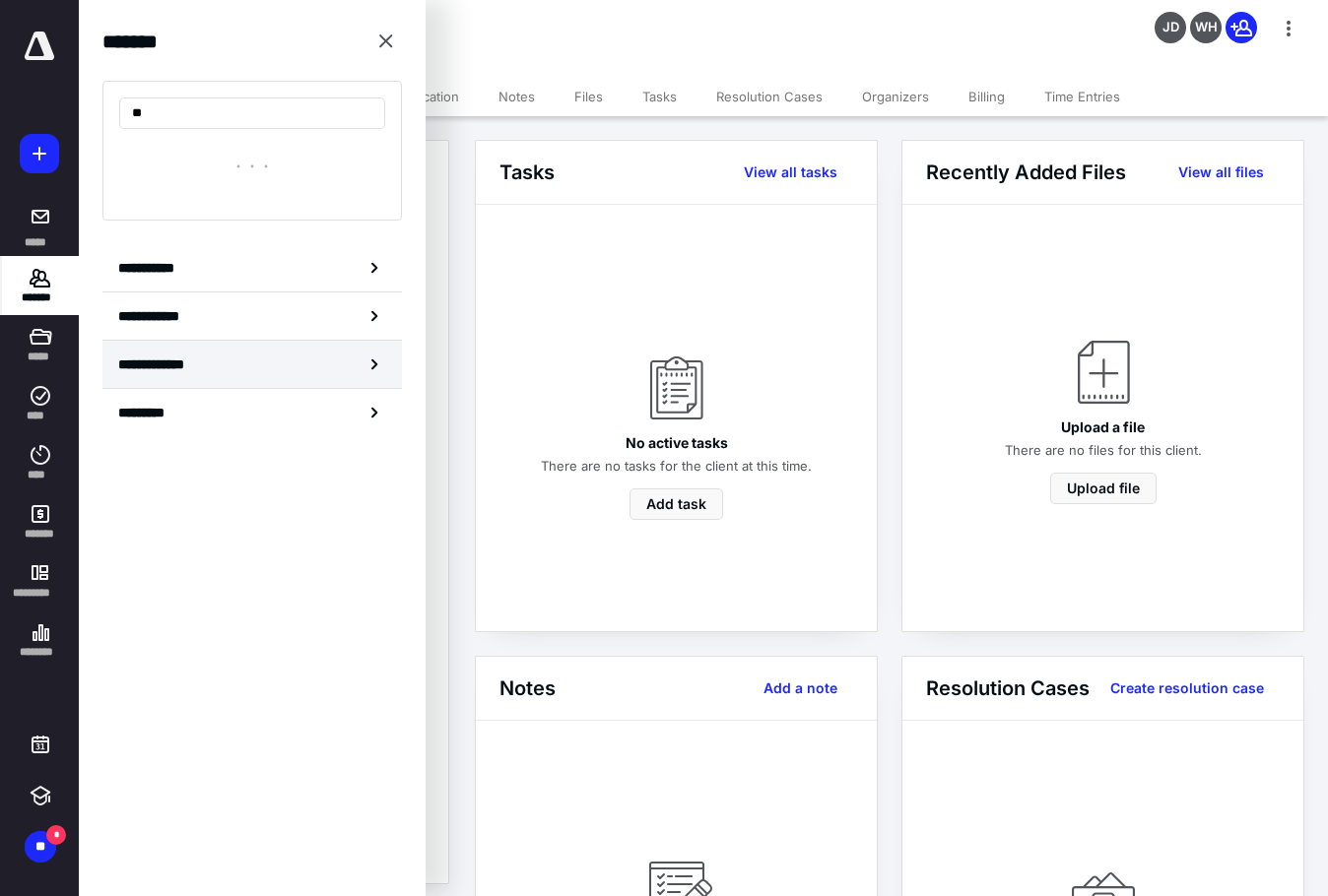 type on "*" 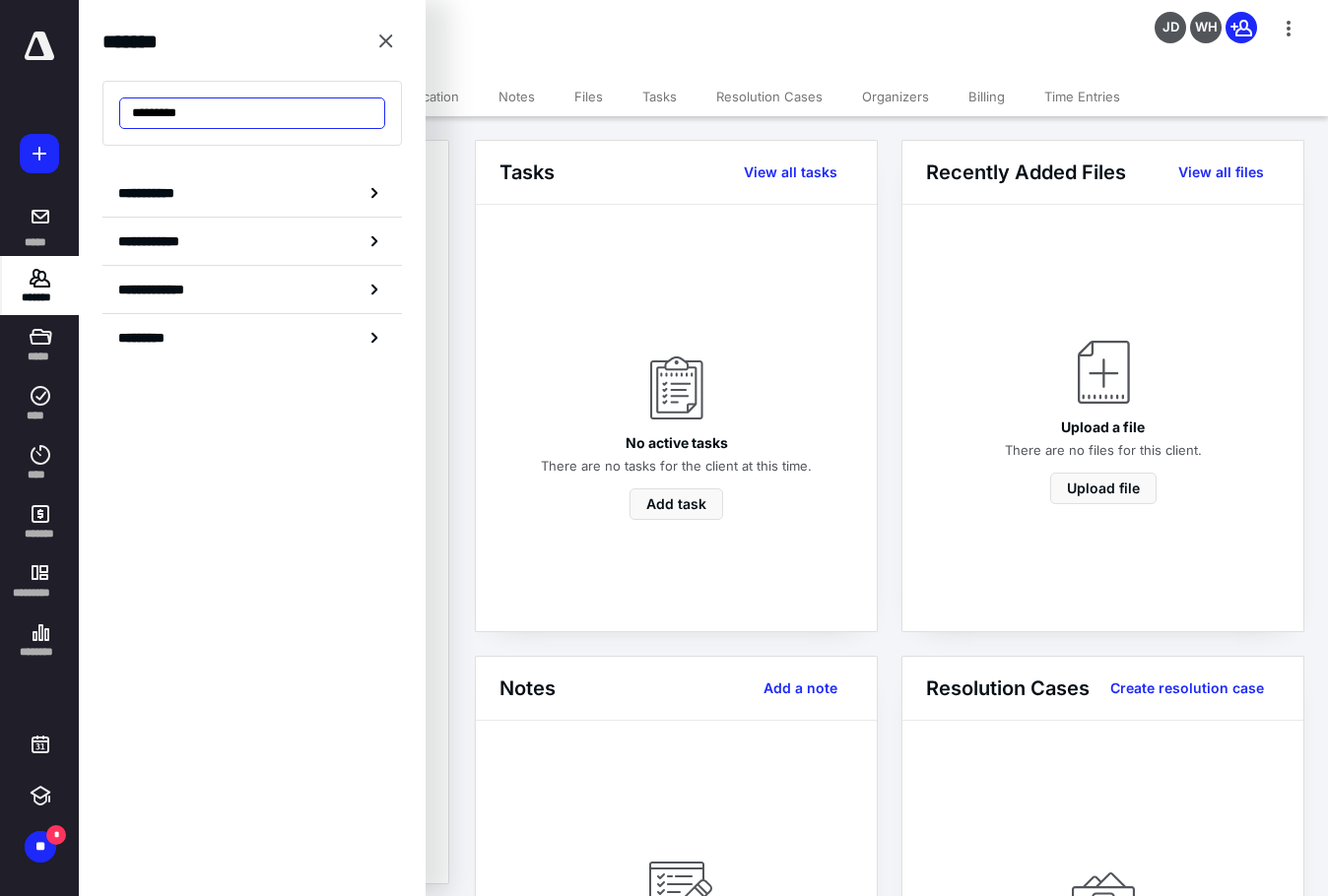 click on "*********" at bounding box center (252, 113) 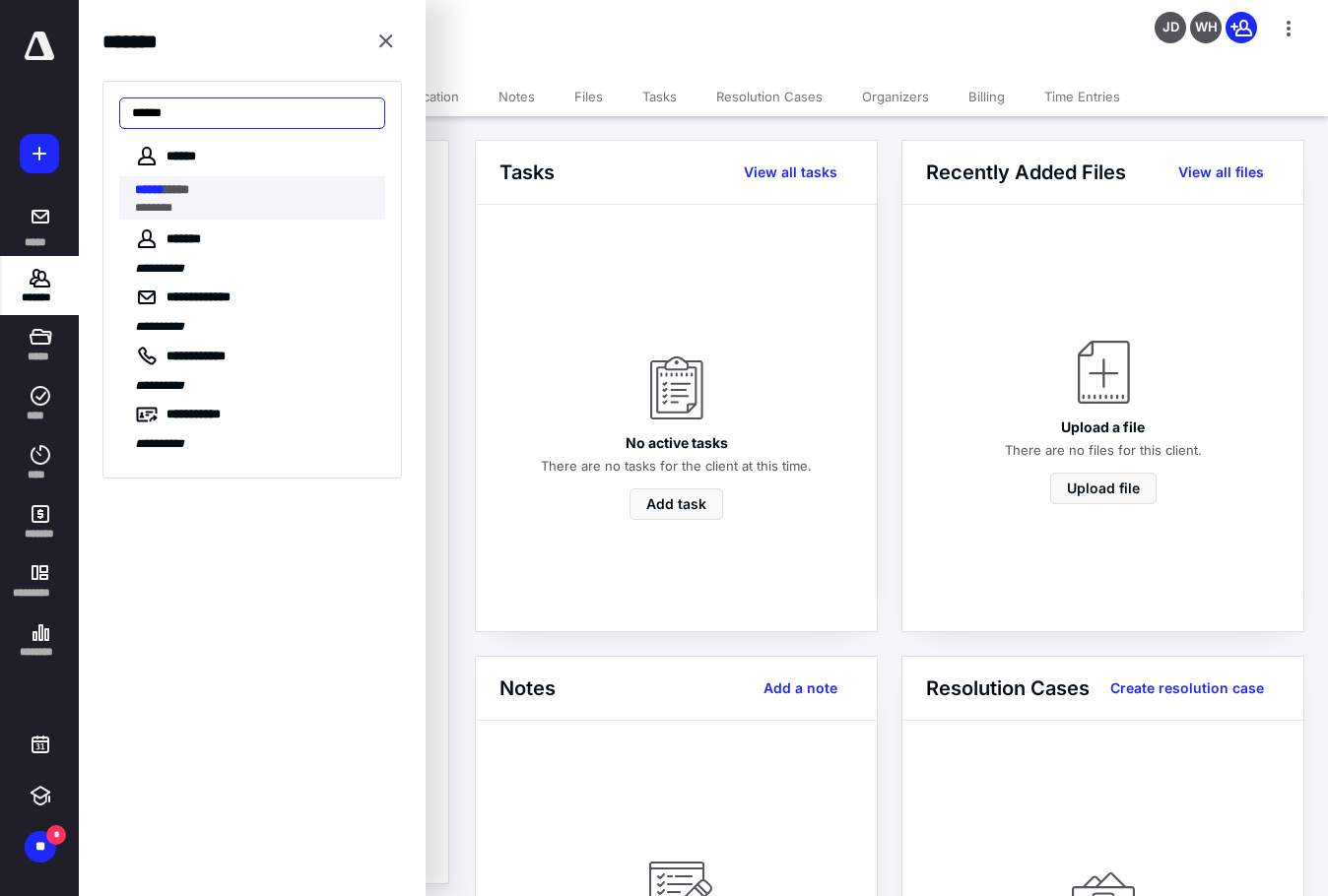 type on "******" 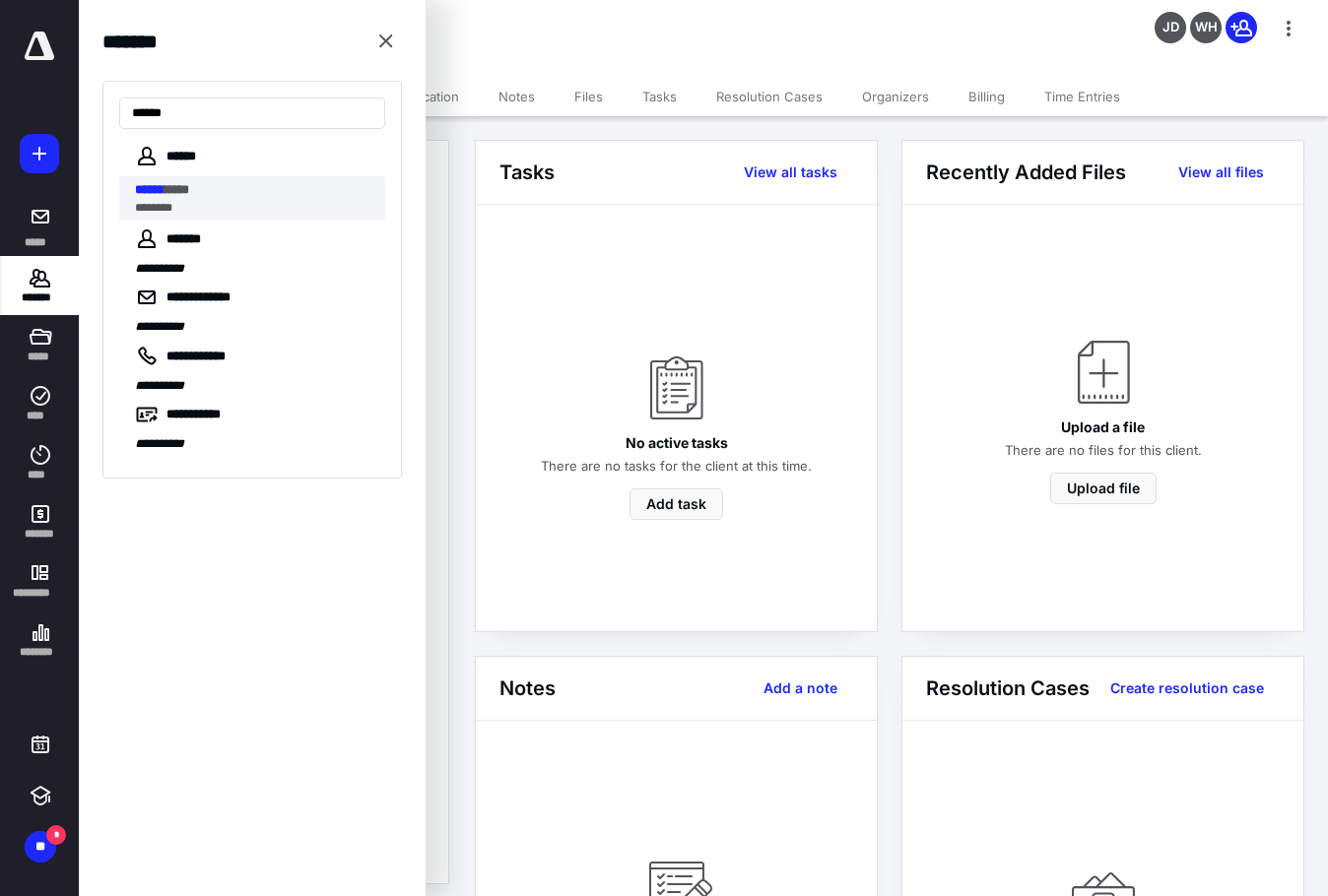 click on "********" at bounding box center (254, 208) 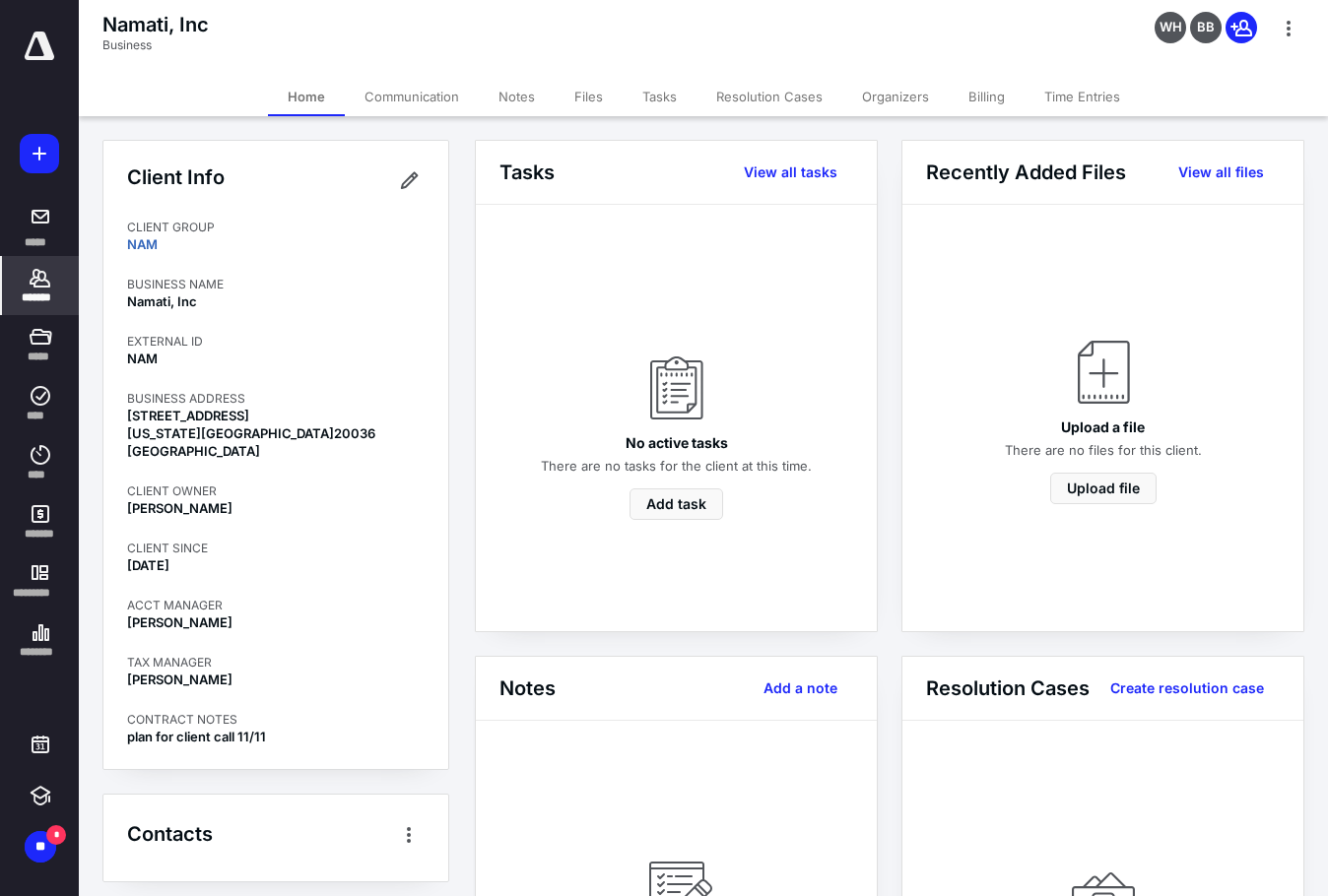 click on "*******" at bounding box center [40, 286] 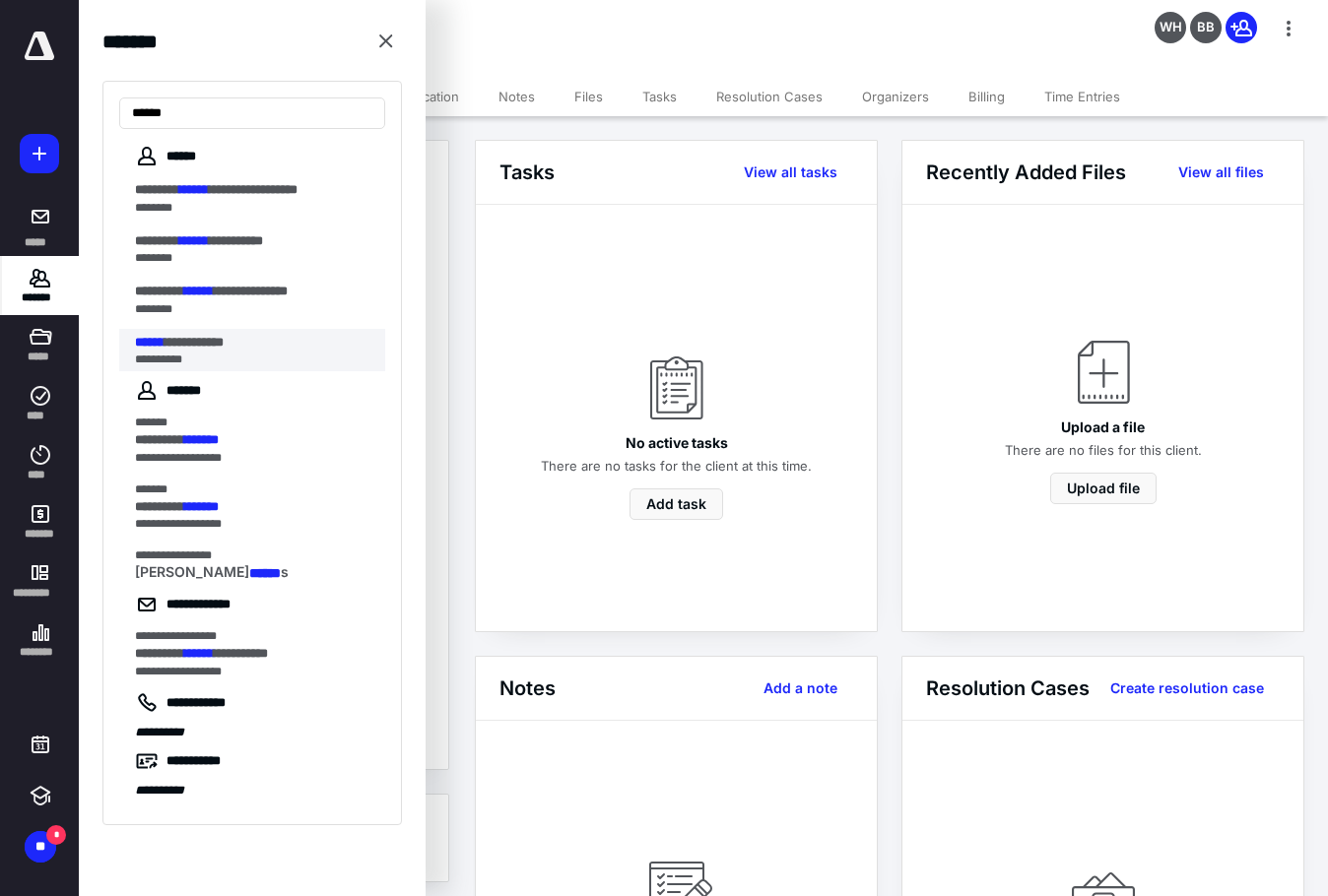 type on "******" 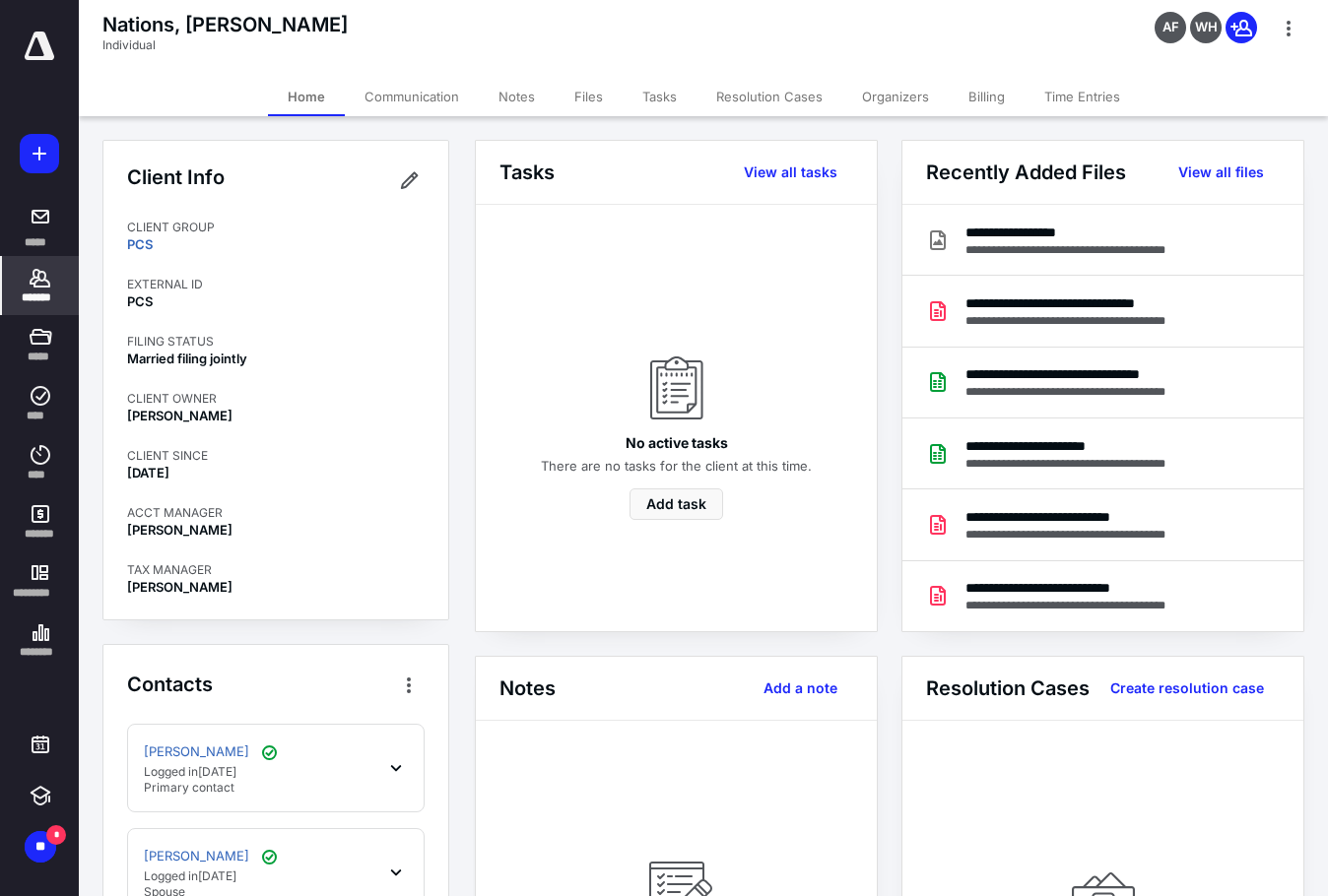 click on "*******" at bounding box center [40, 286] 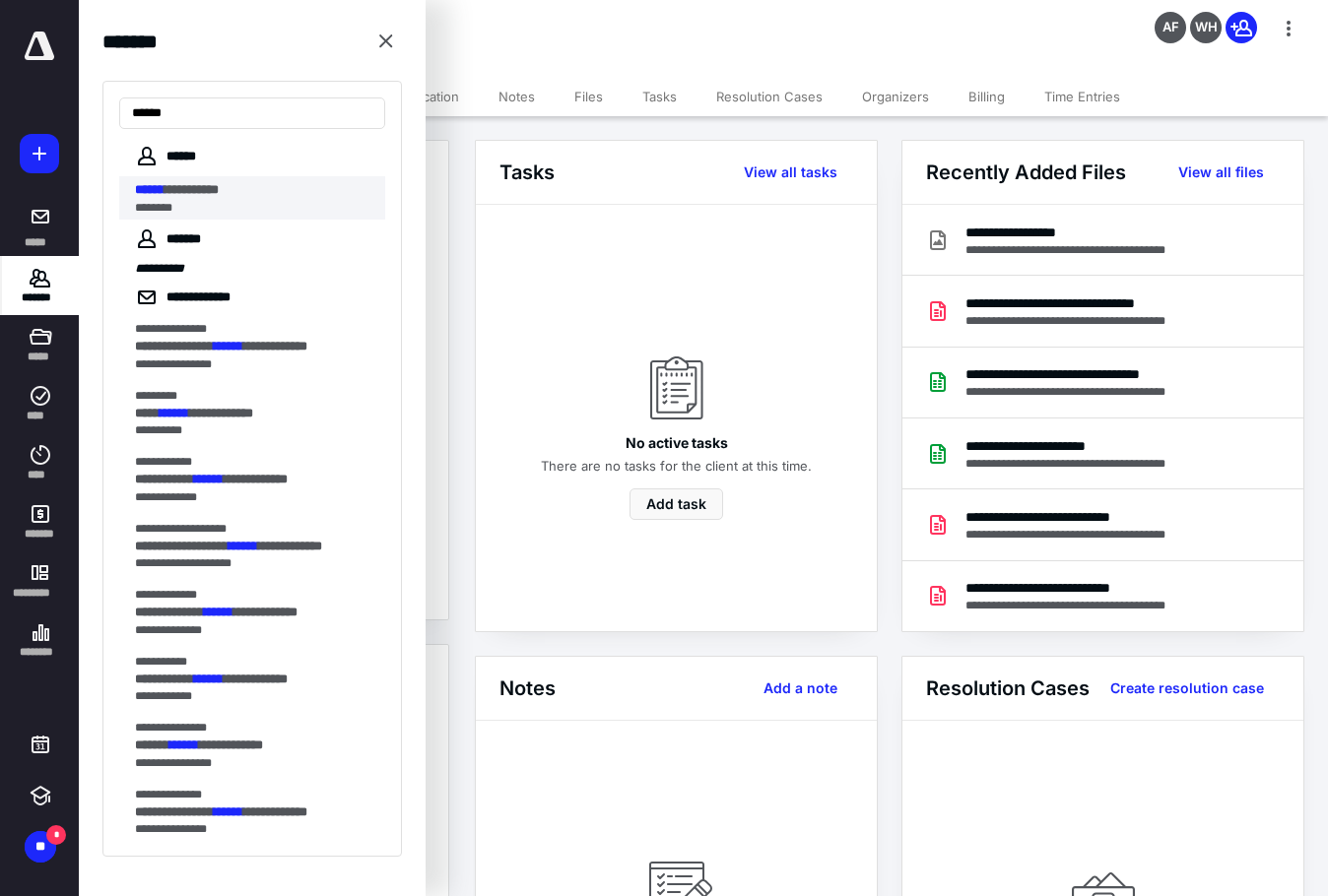 type on "******" 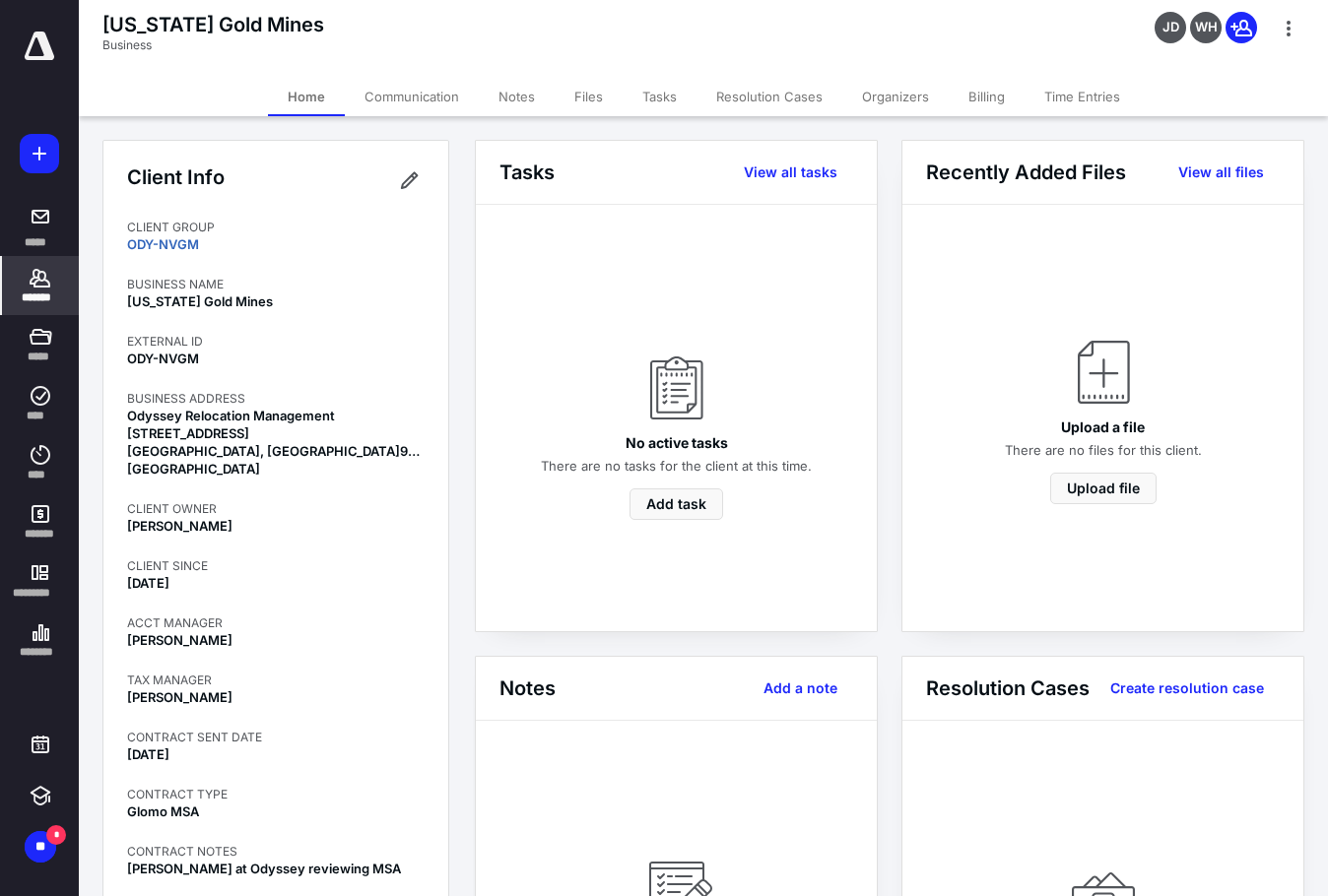 click 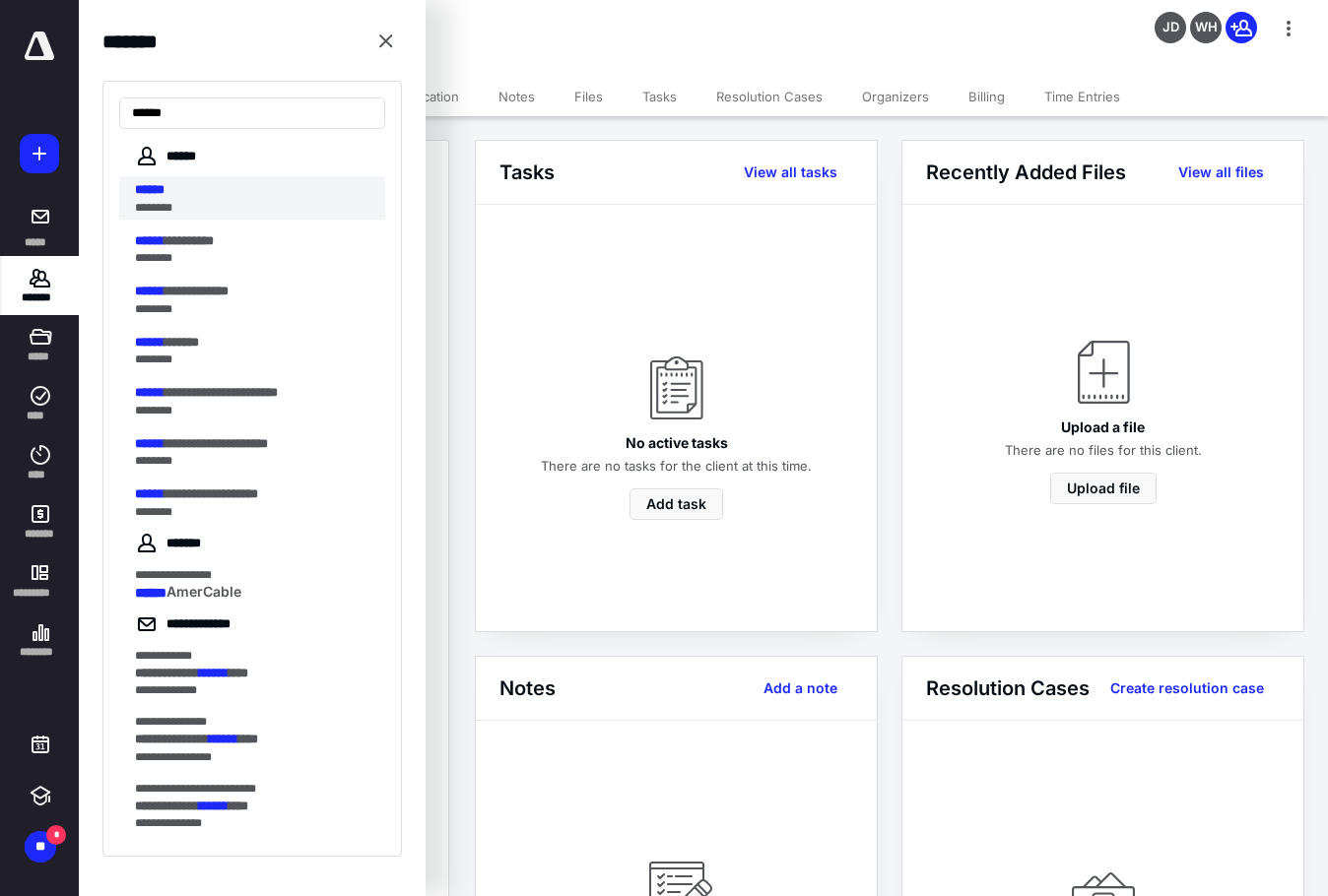 type on "******" 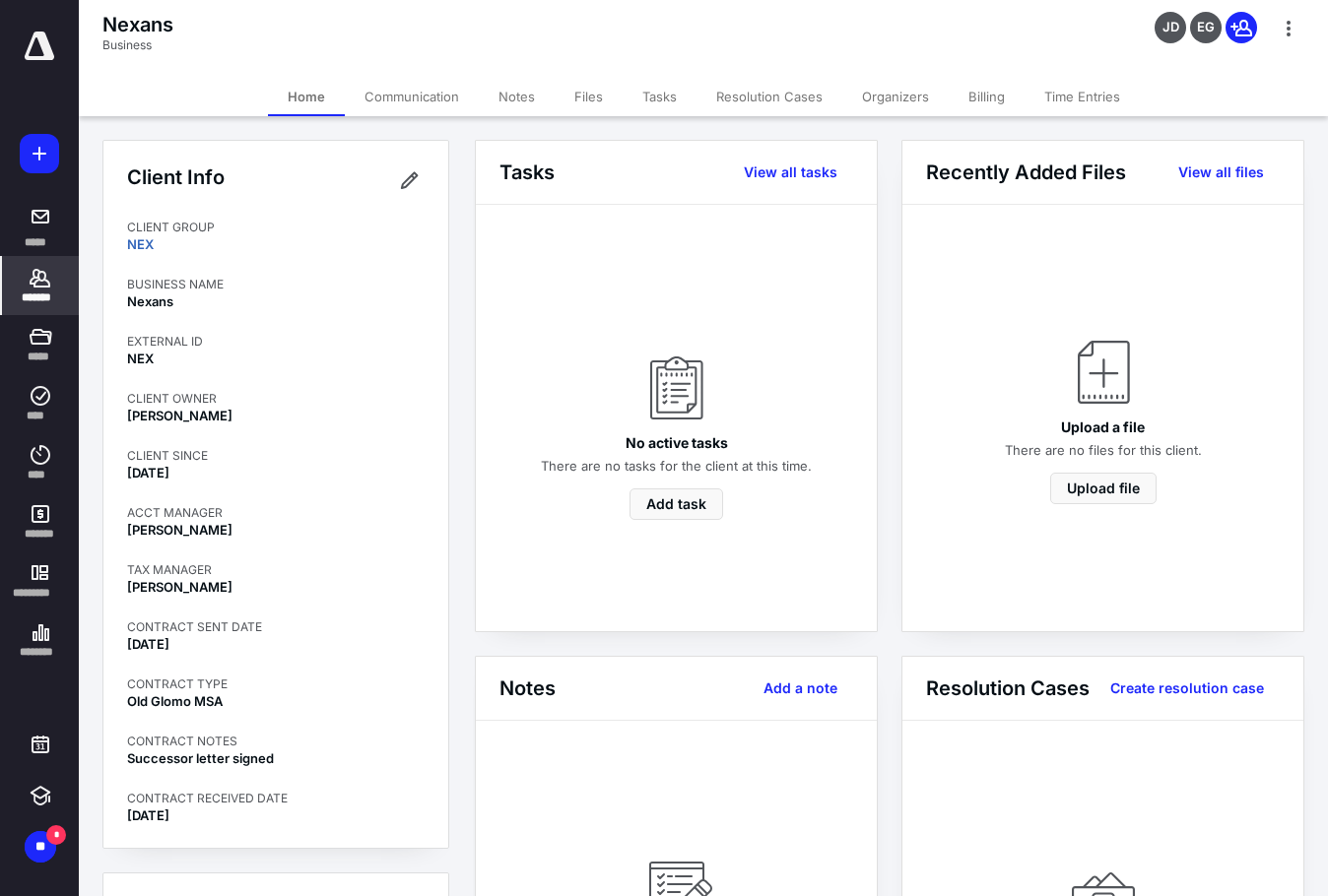 click on "*******" at bounding box center [40, 297] 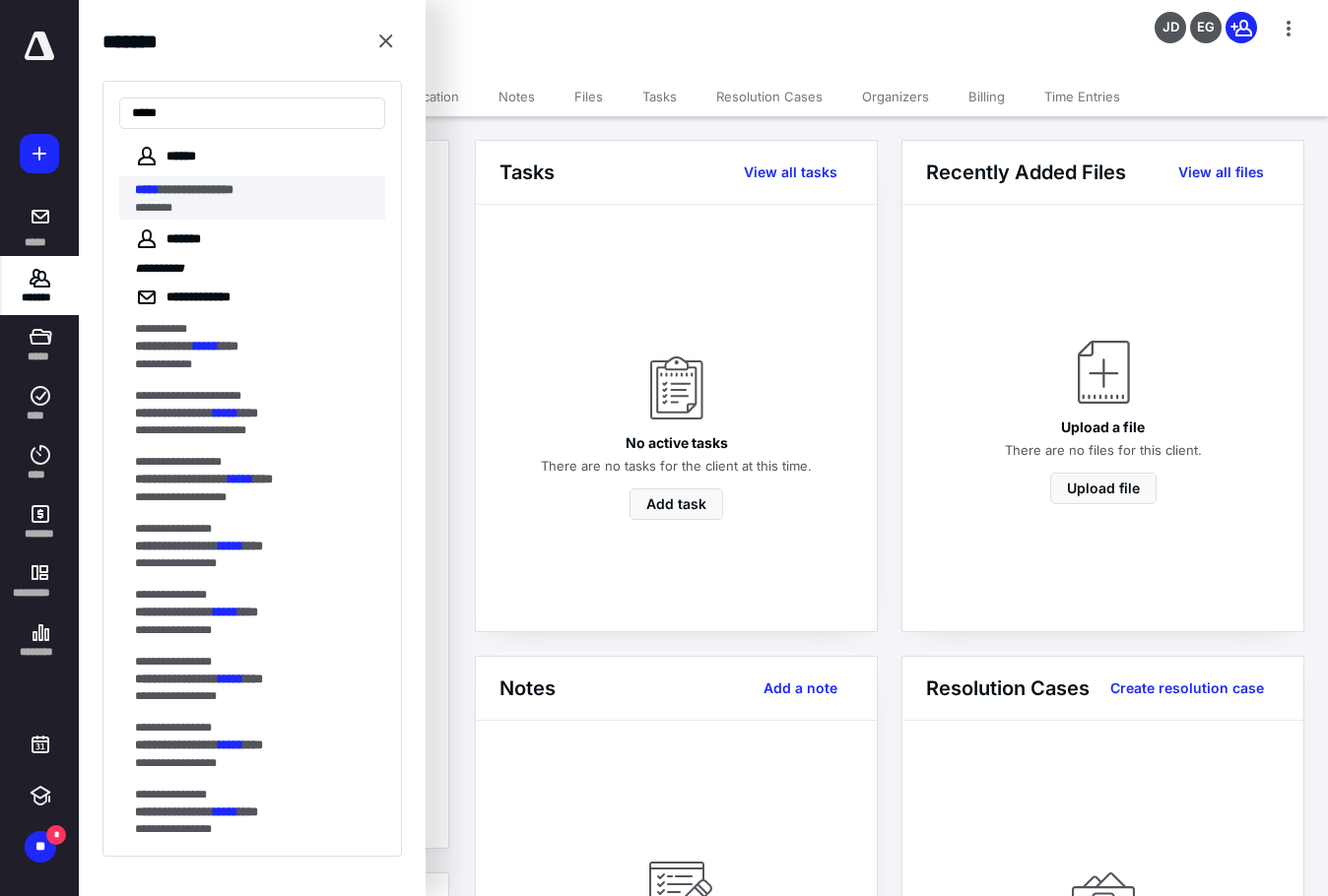 type on "*****" 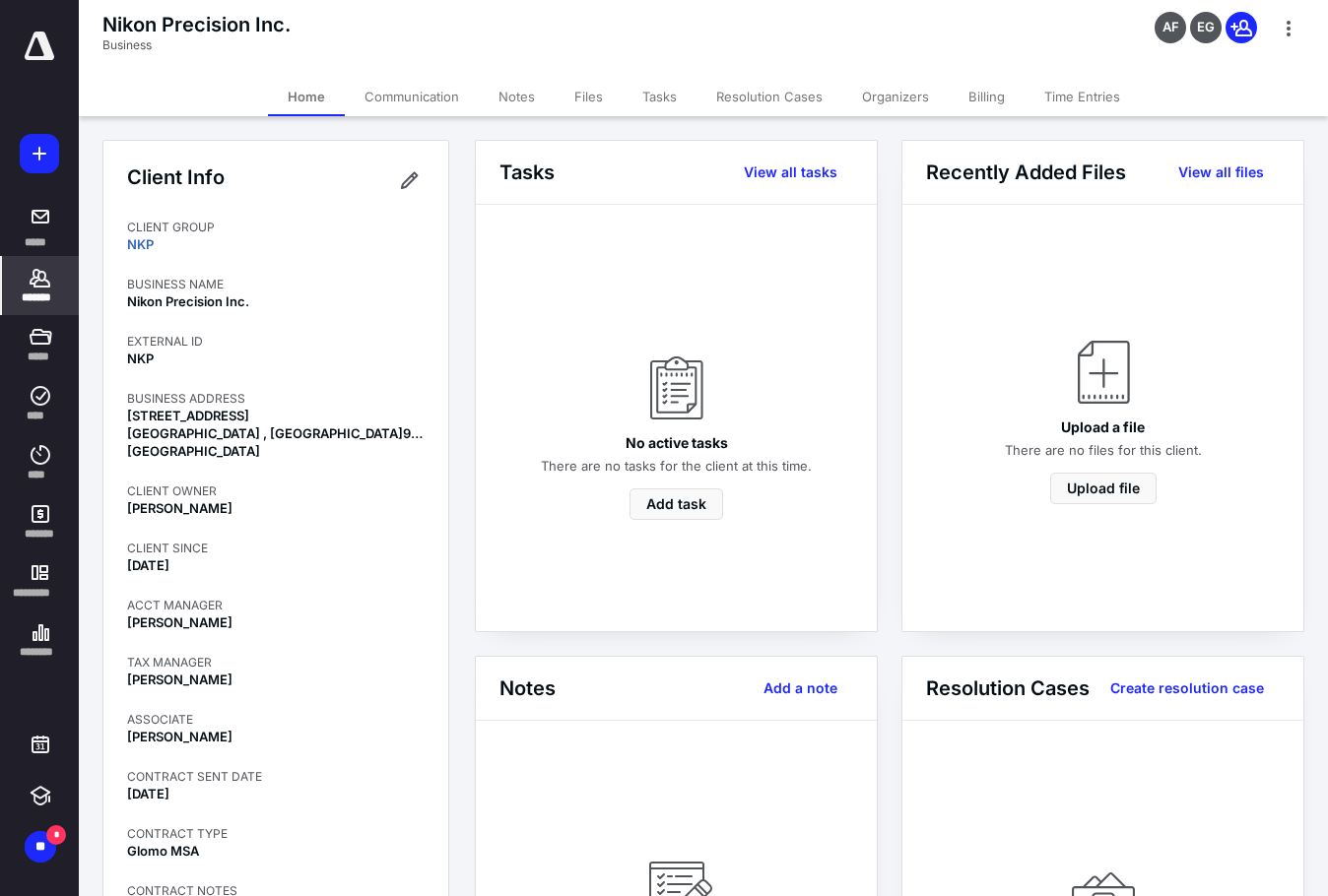 click 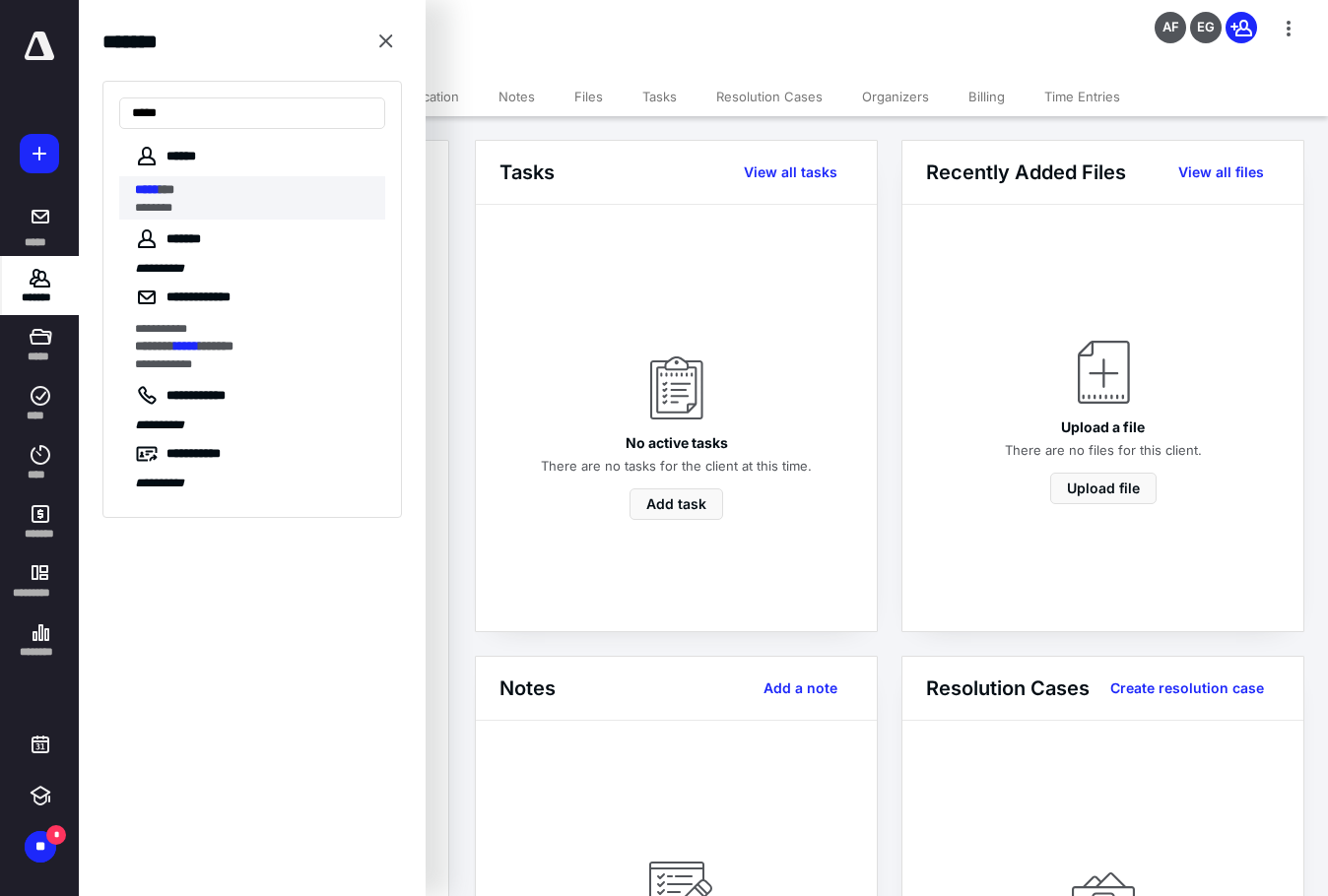 type on "*****" 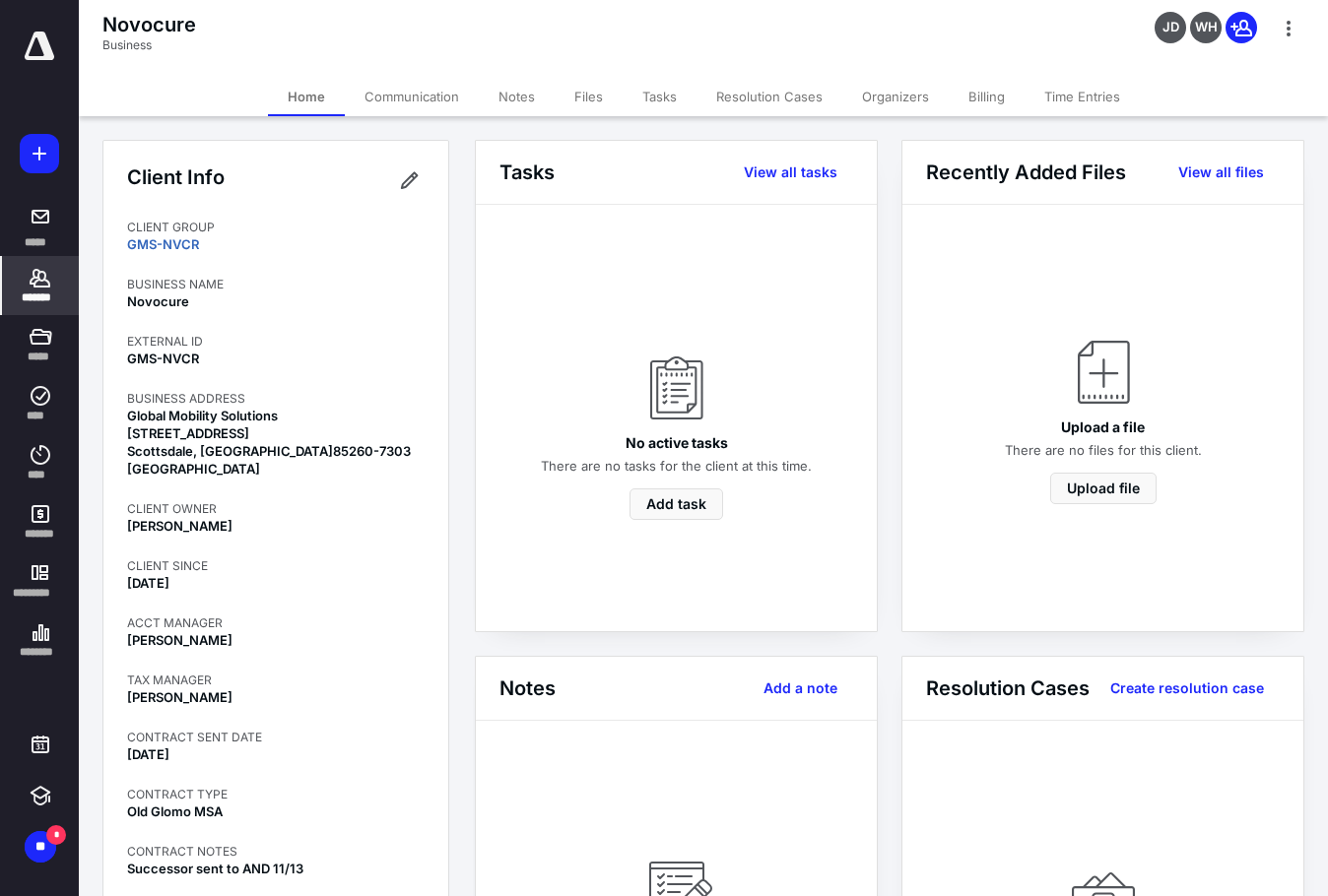click 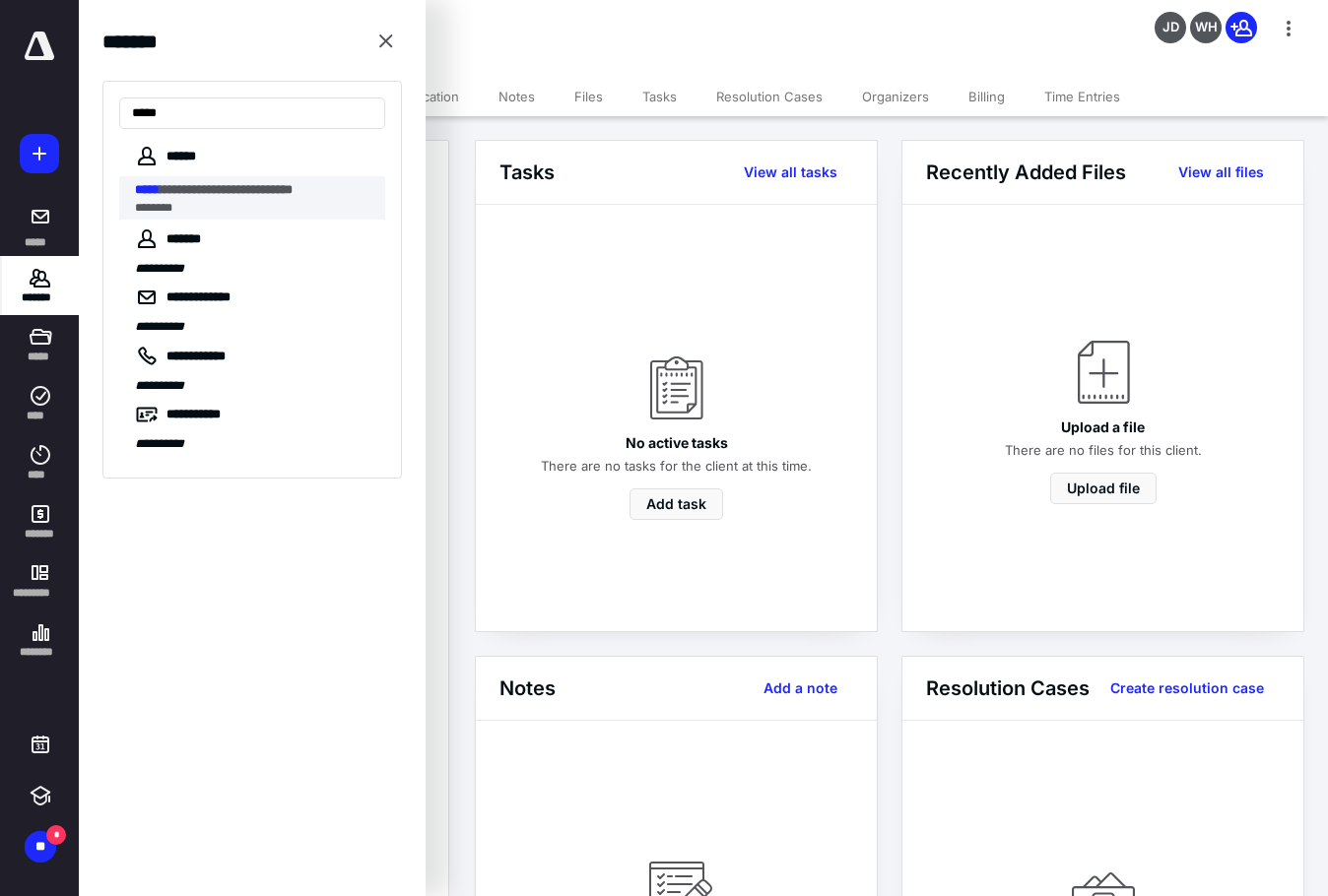 type on "*****" 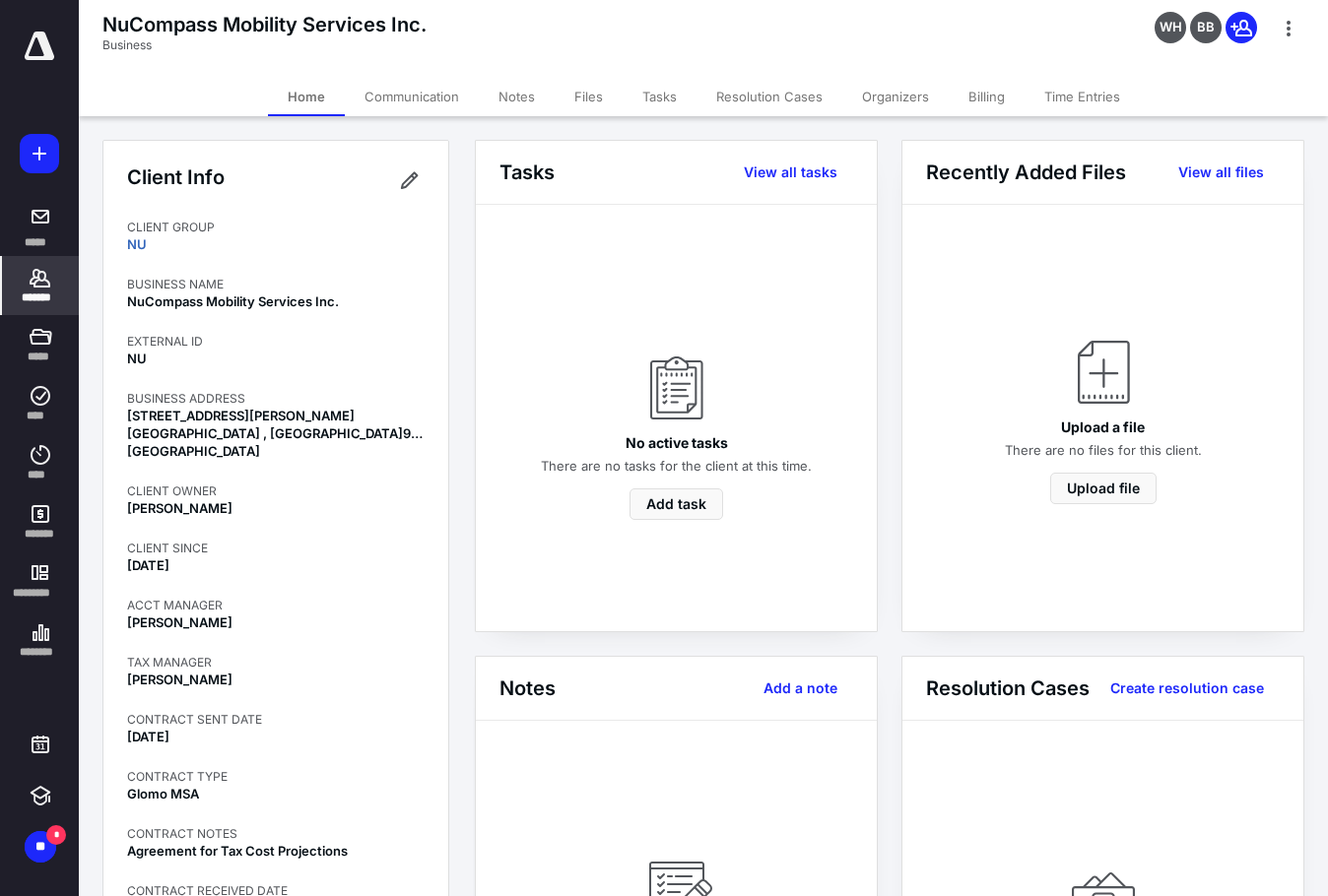 click 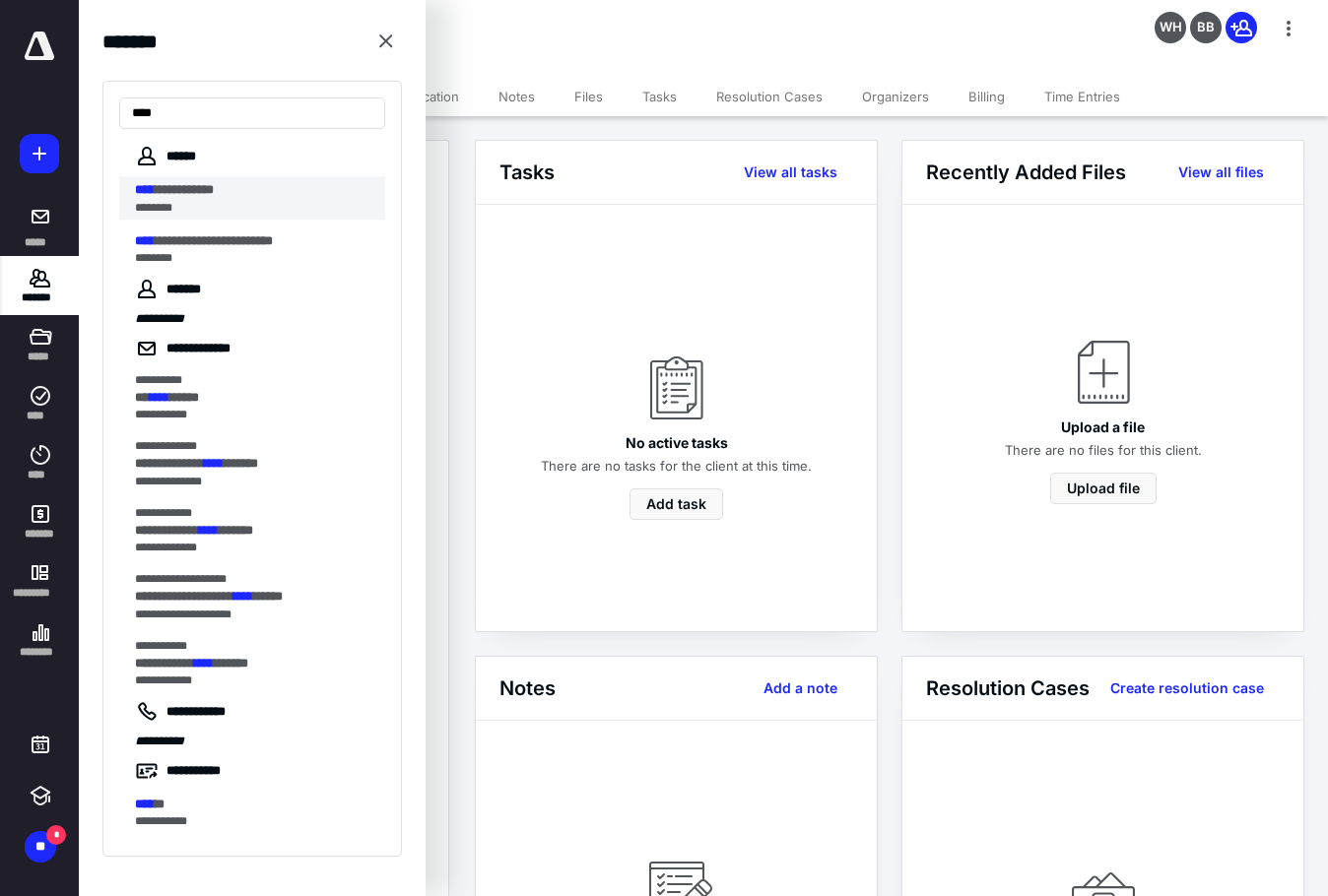 type on "****" 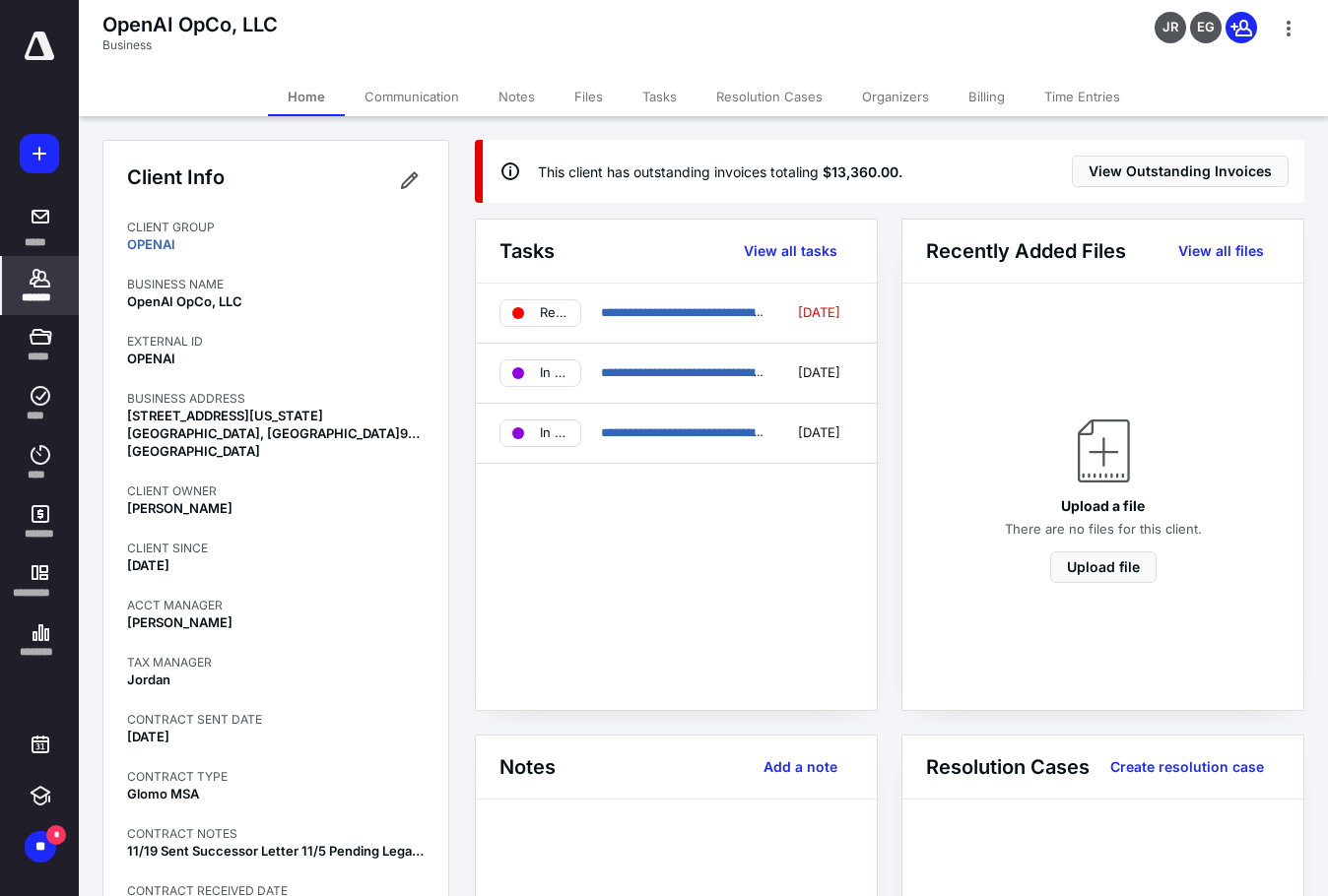 click on "*******" at bounding box center [40, 297] 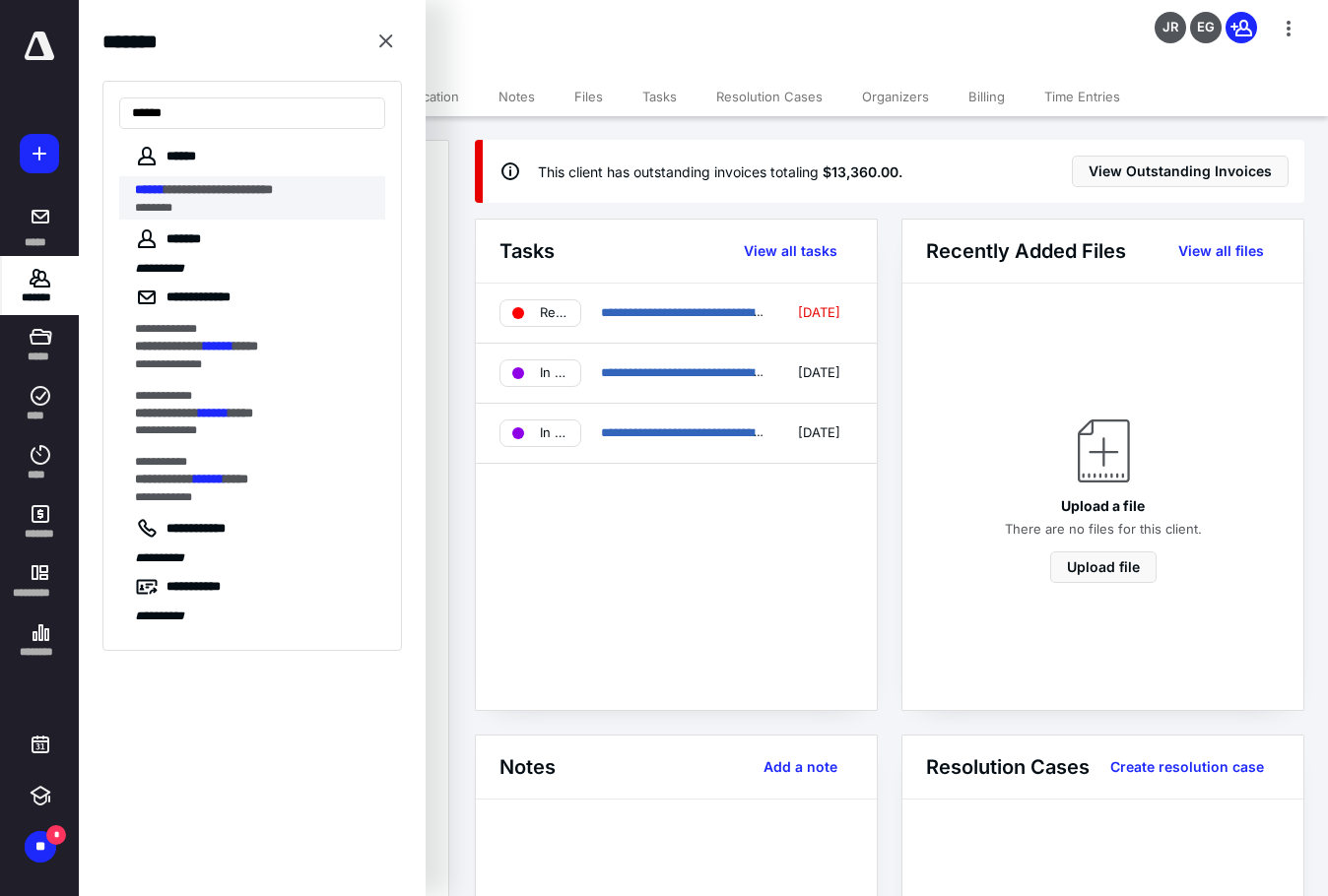 type on "******" 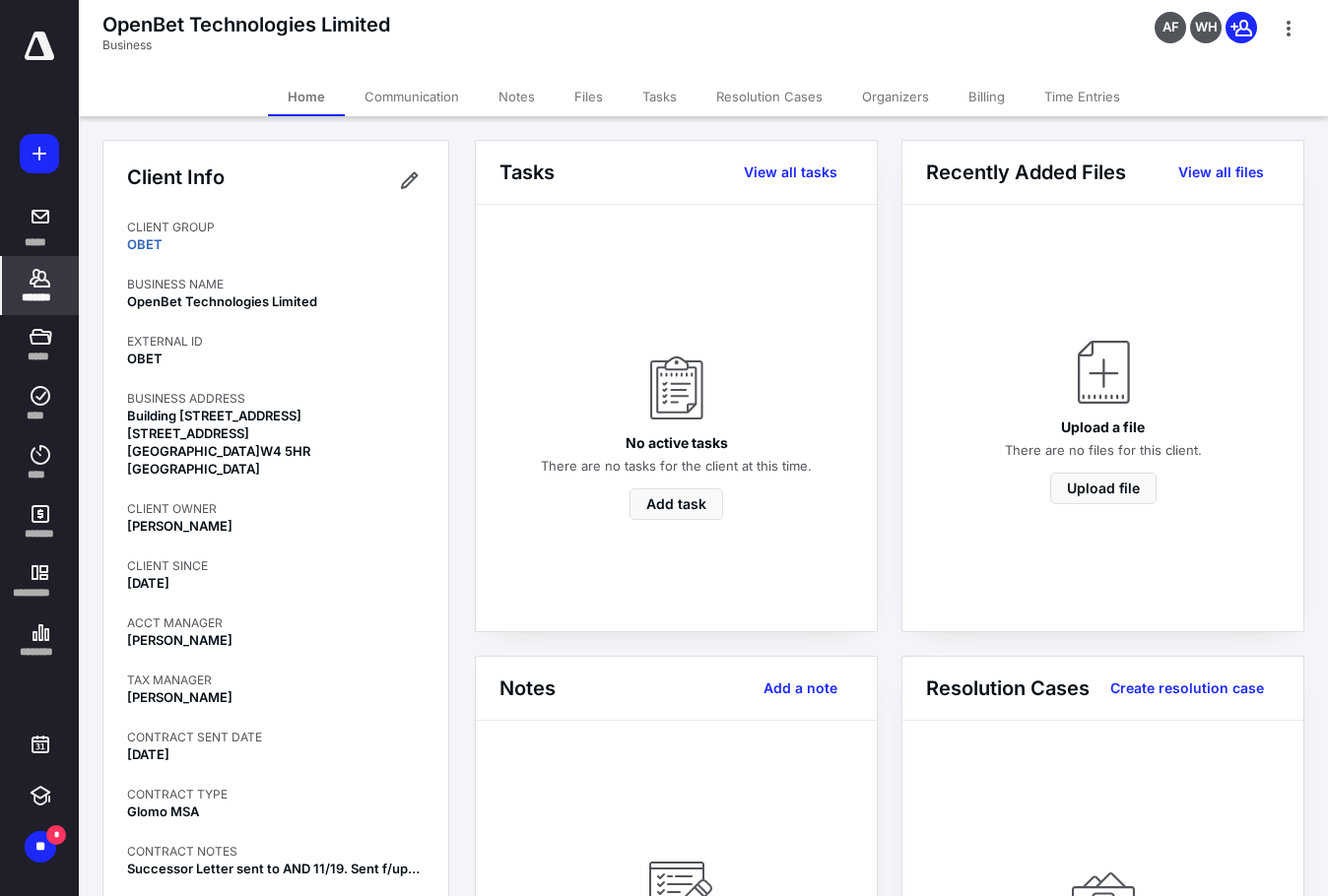 click on "*******" at bounding box center (40, 286) 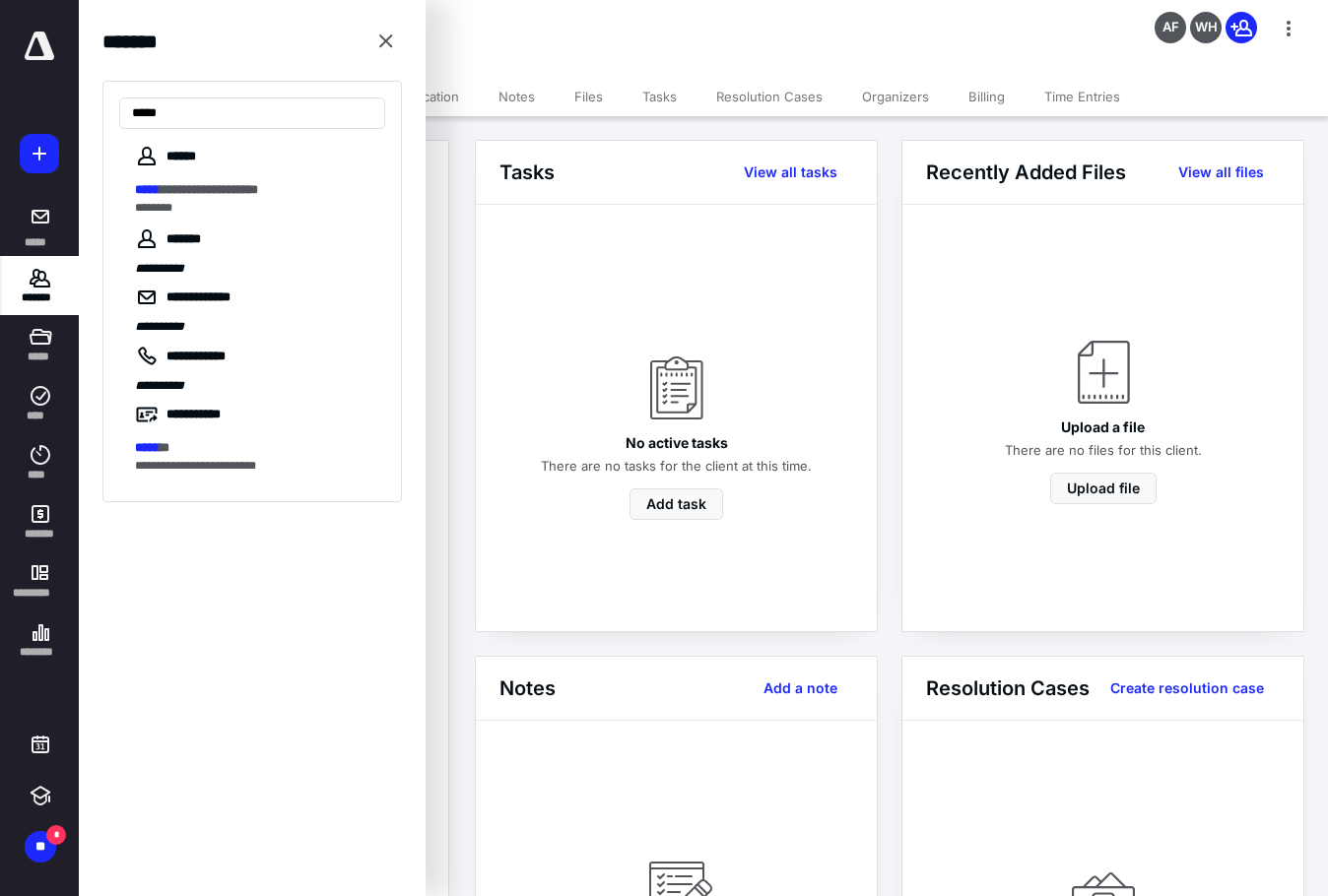 type on "*****" 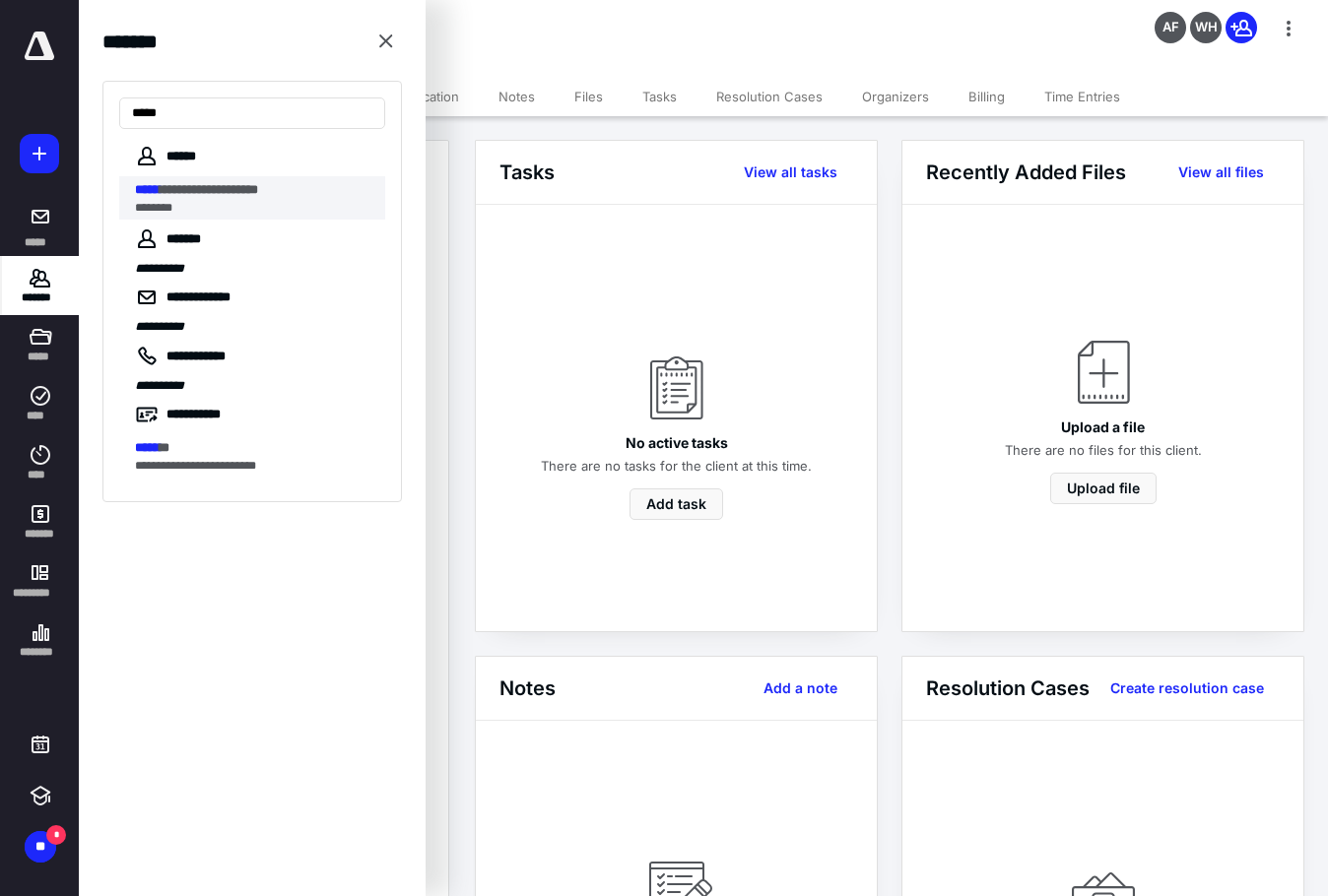 click on "********" at bounding box center (254, 208) 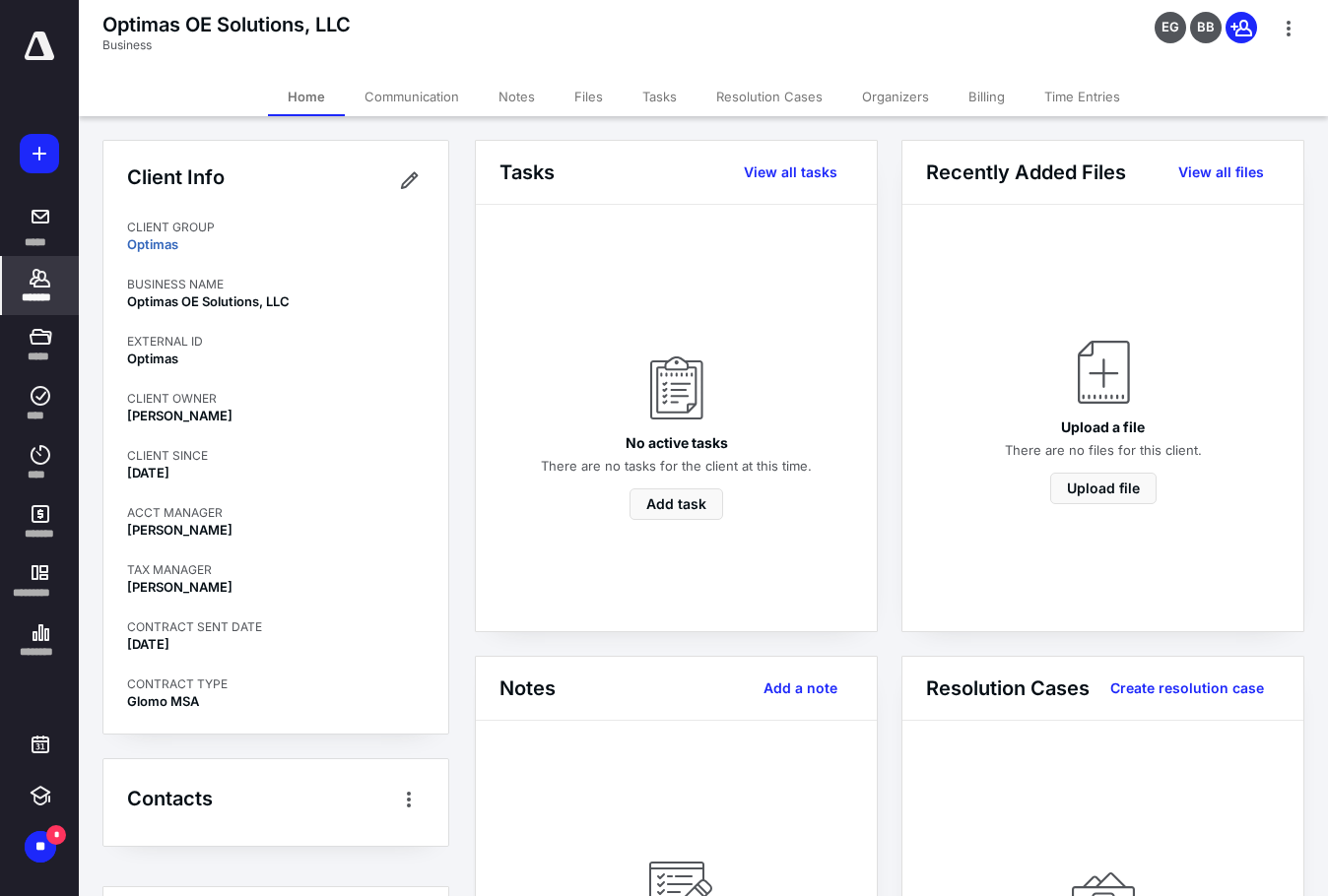click on "*******" at bounding box center [40, 297] 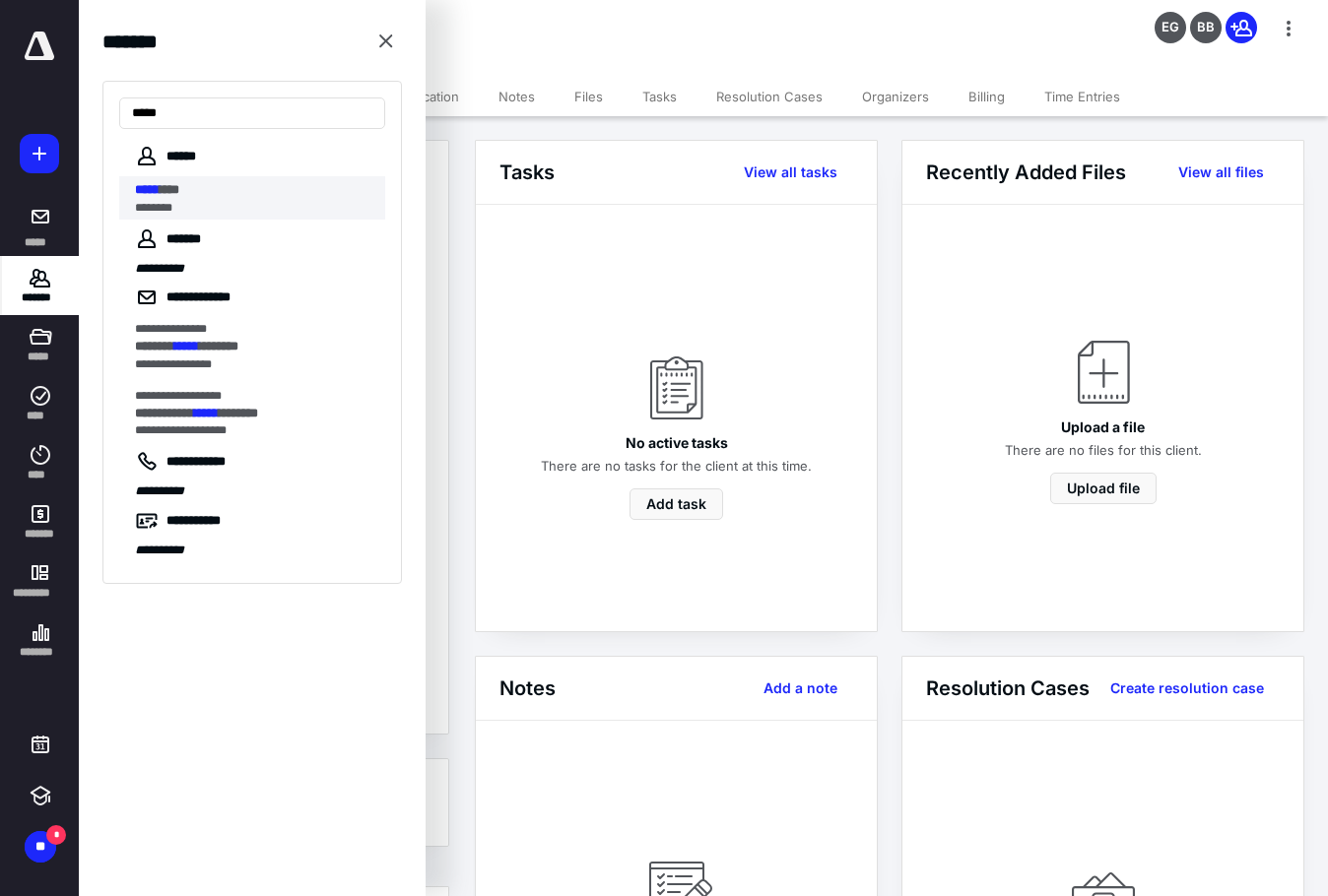type on "*****" 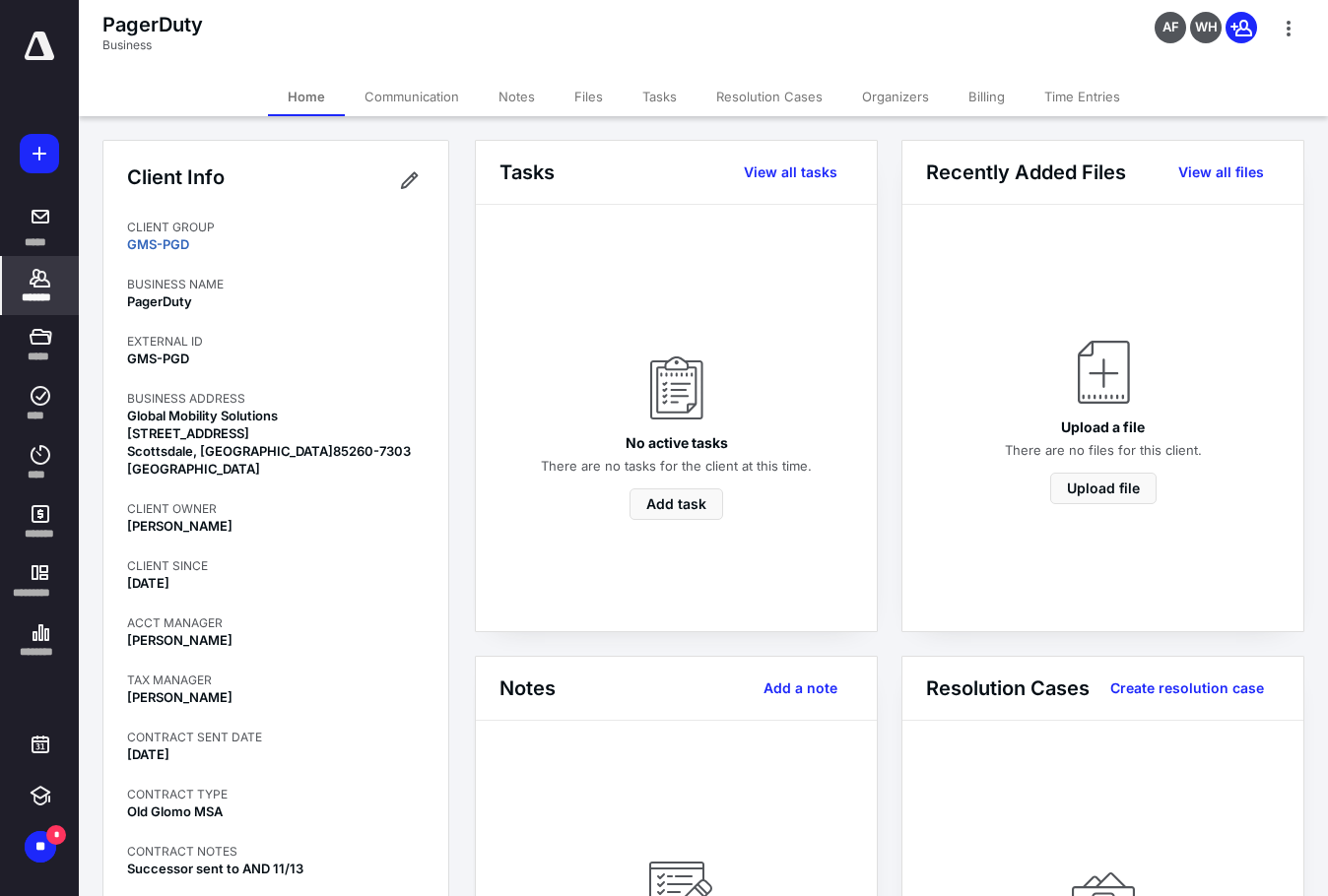 click 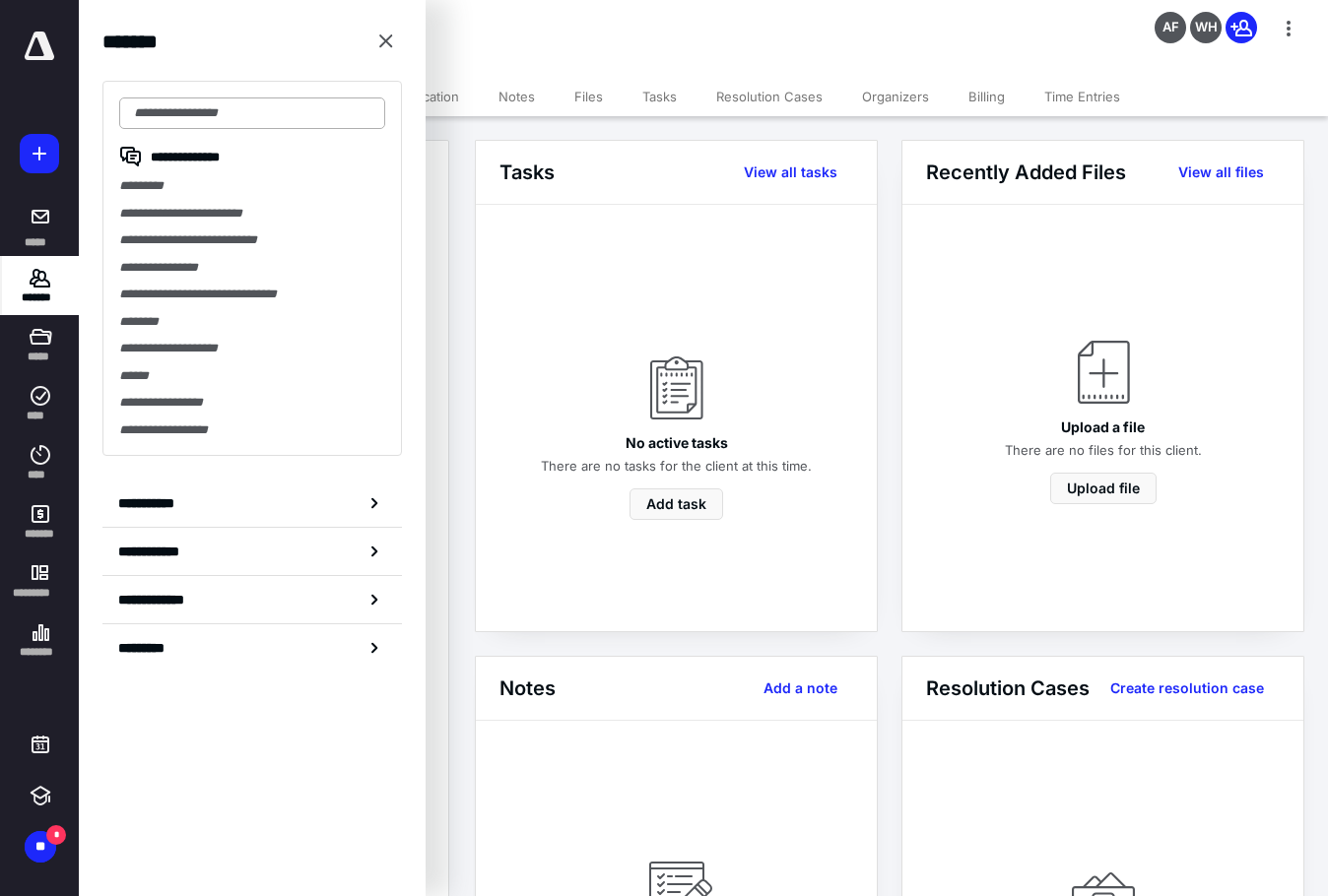 click at bounding box center (252, 113) 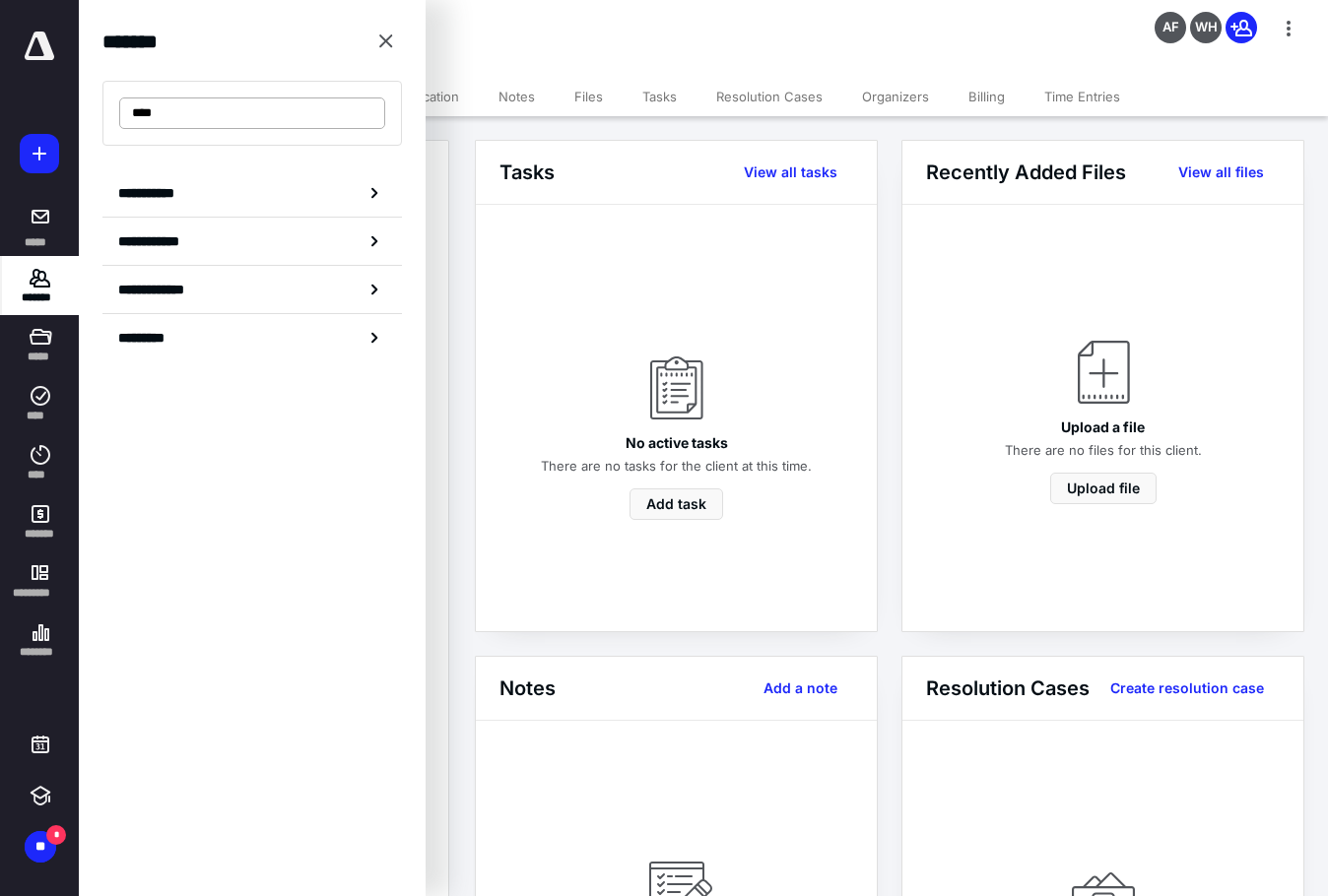 click on "****" at bounding box center [252, 113] 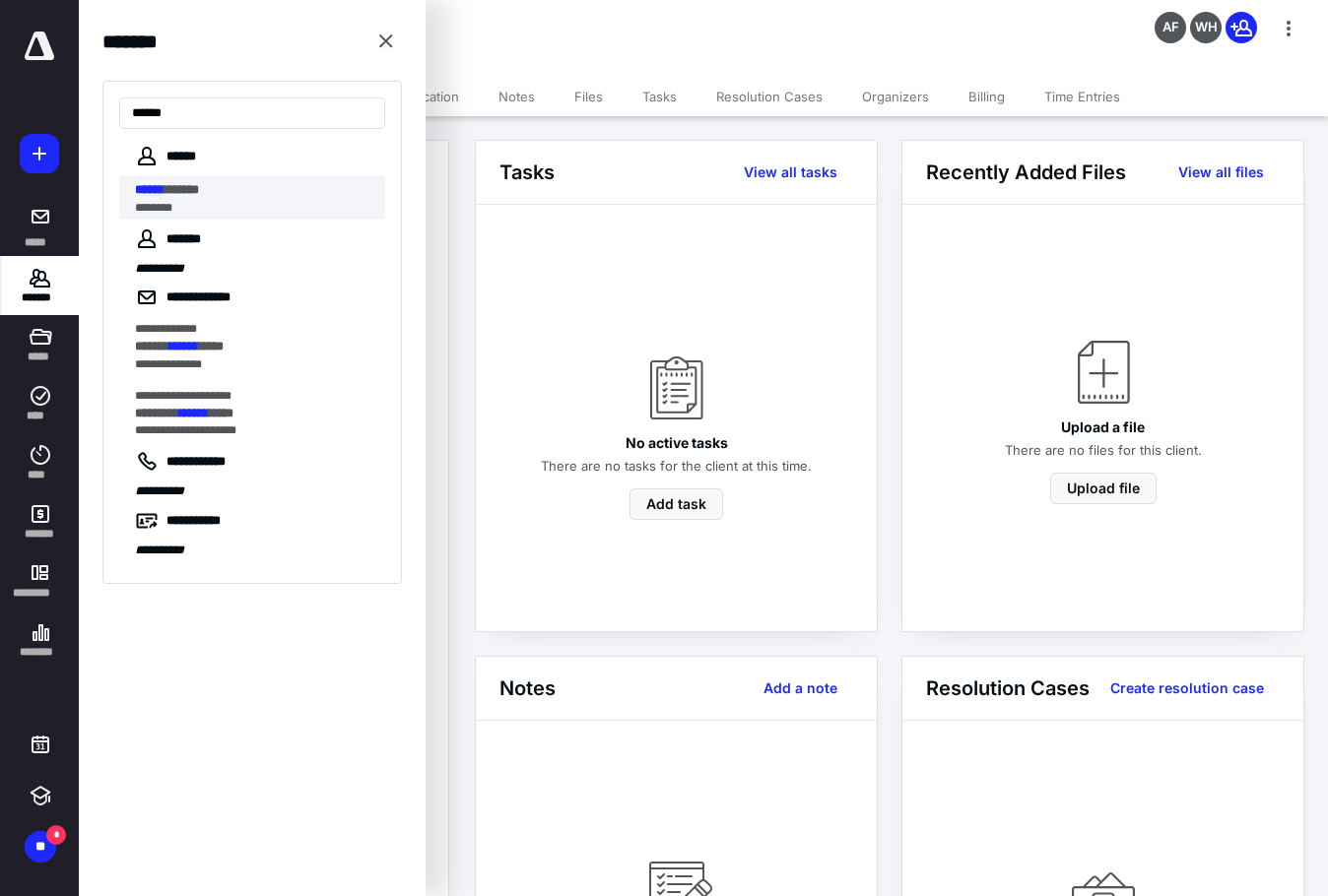 type on "******" 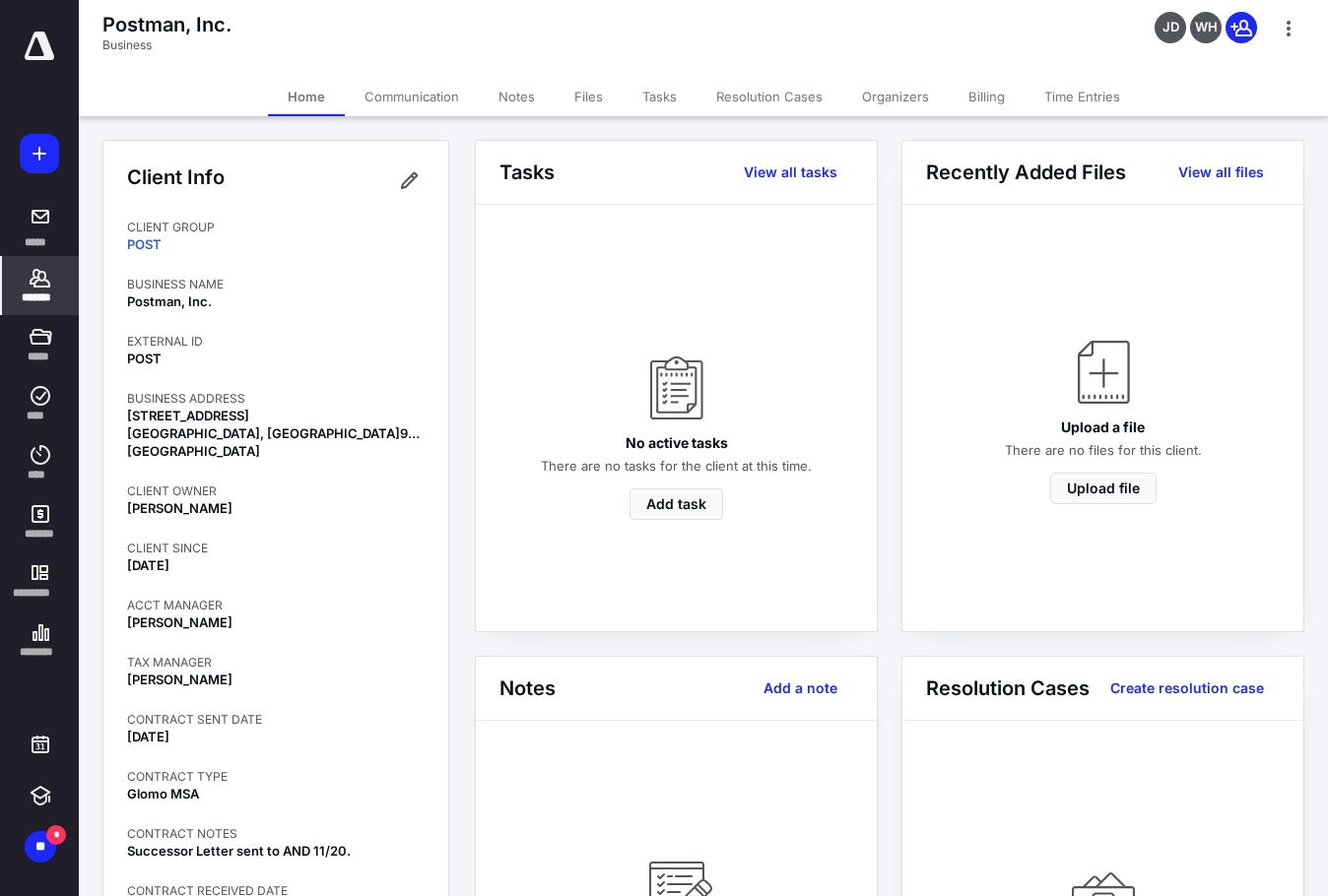 click on "*******" at bounding box center [40, 286] 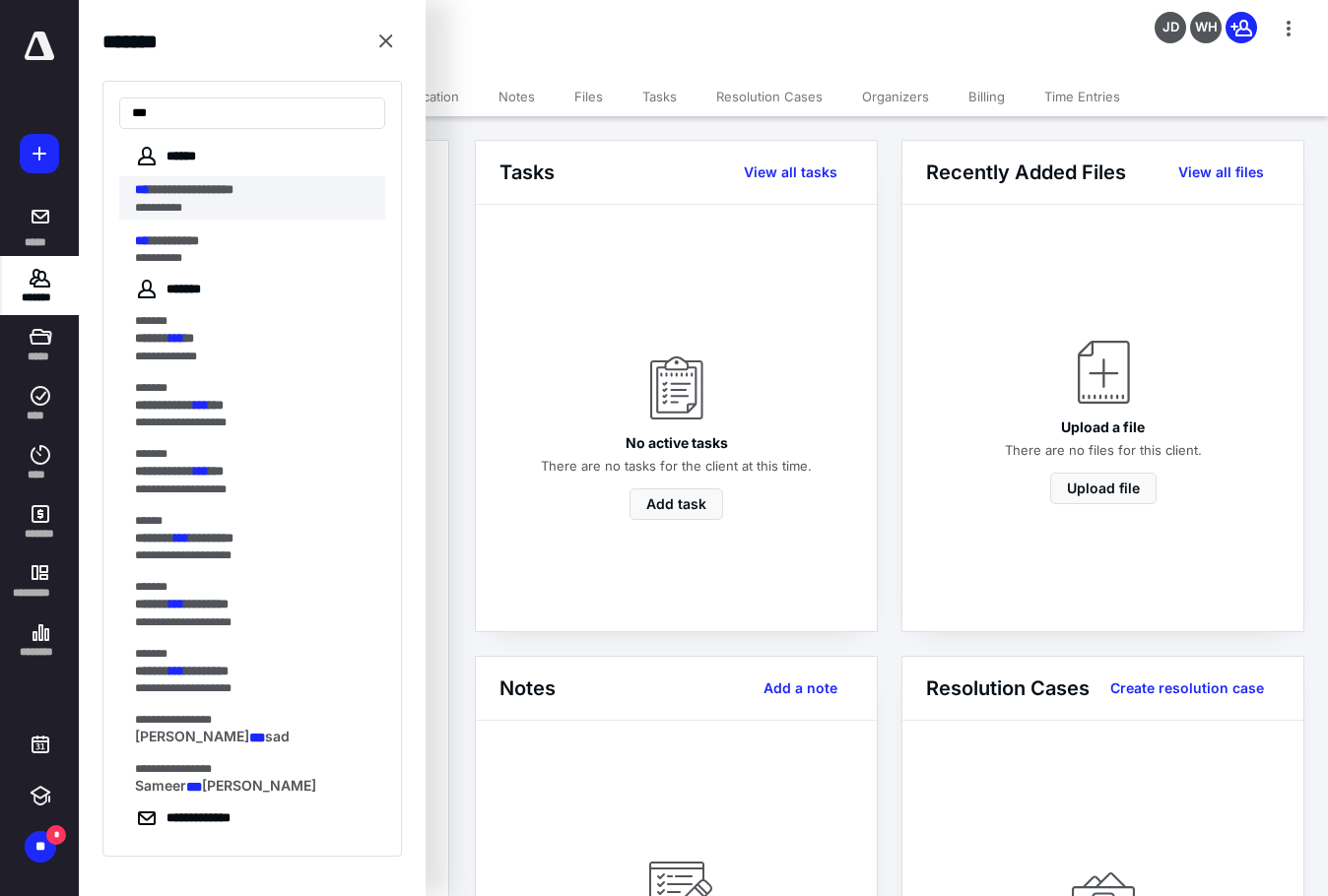 type on "***" 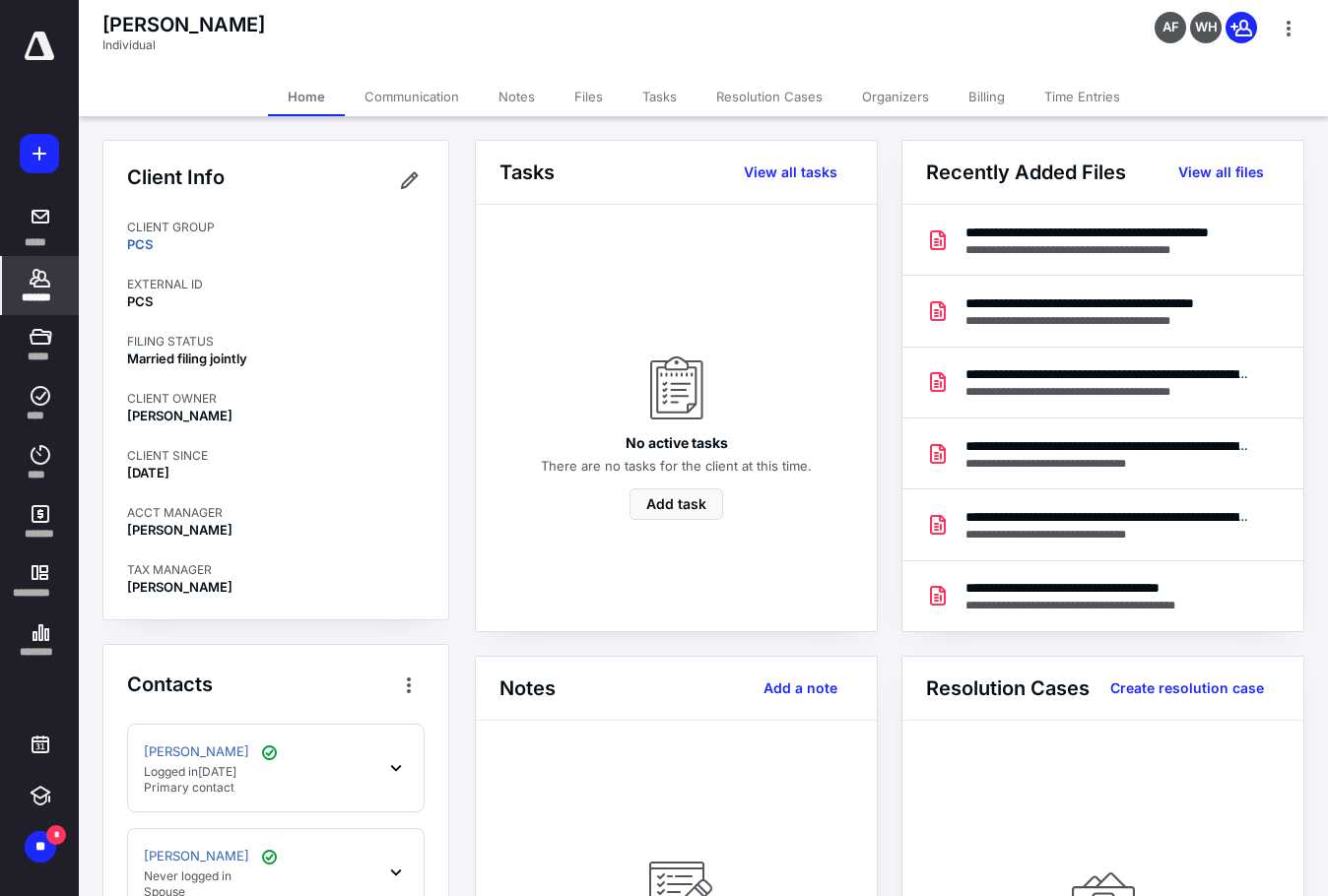 click 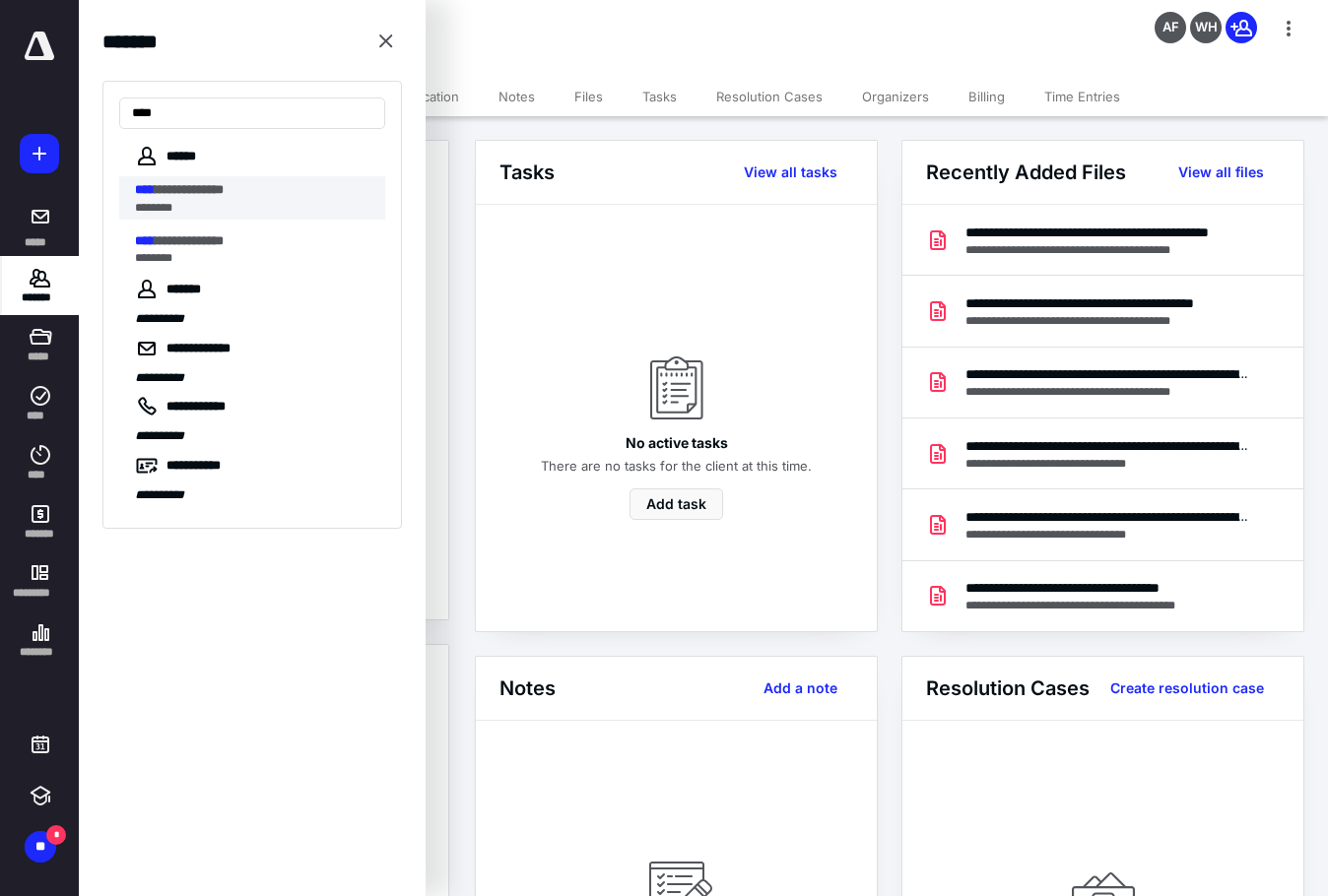 type on "****" 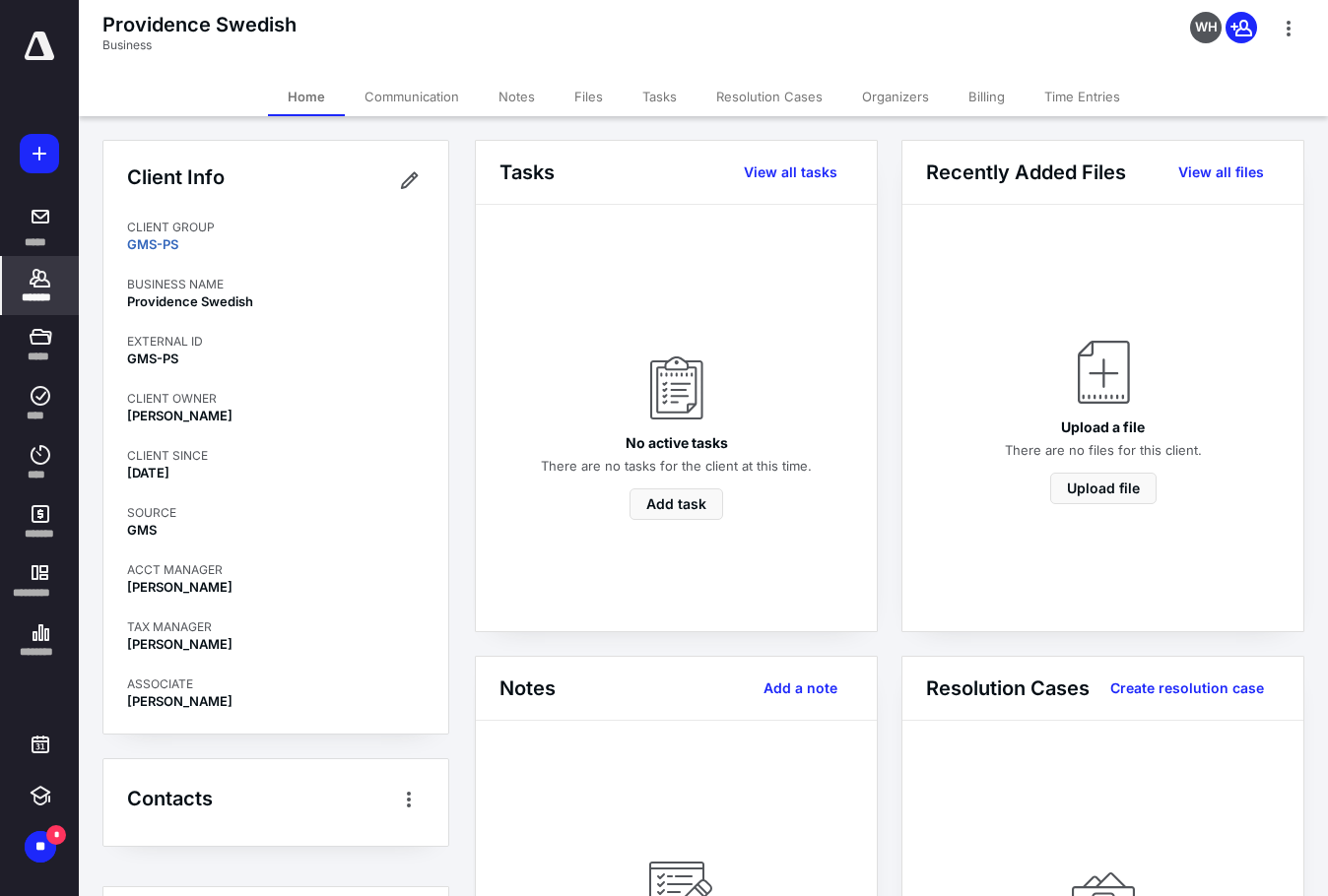 click 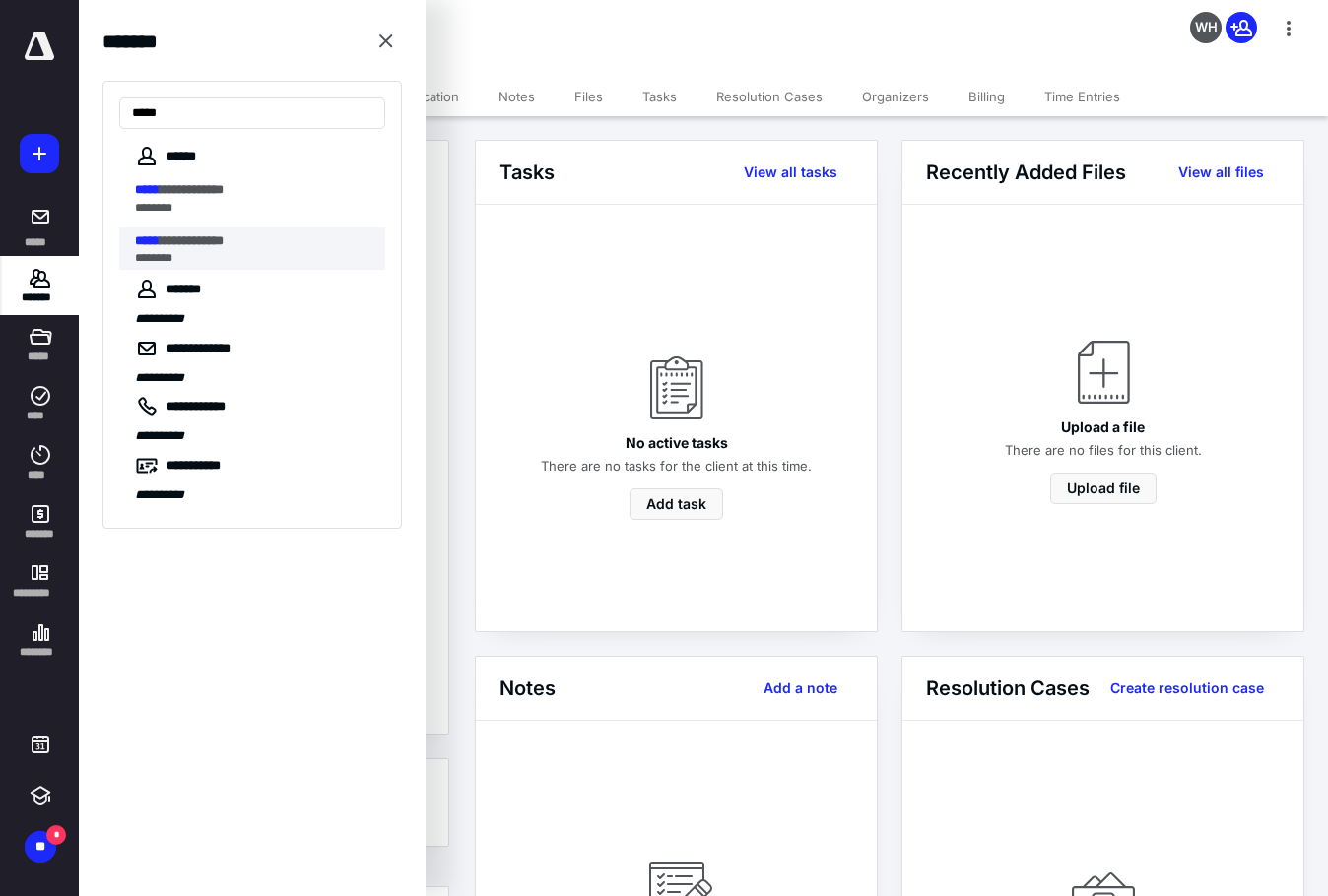 type on "*****" 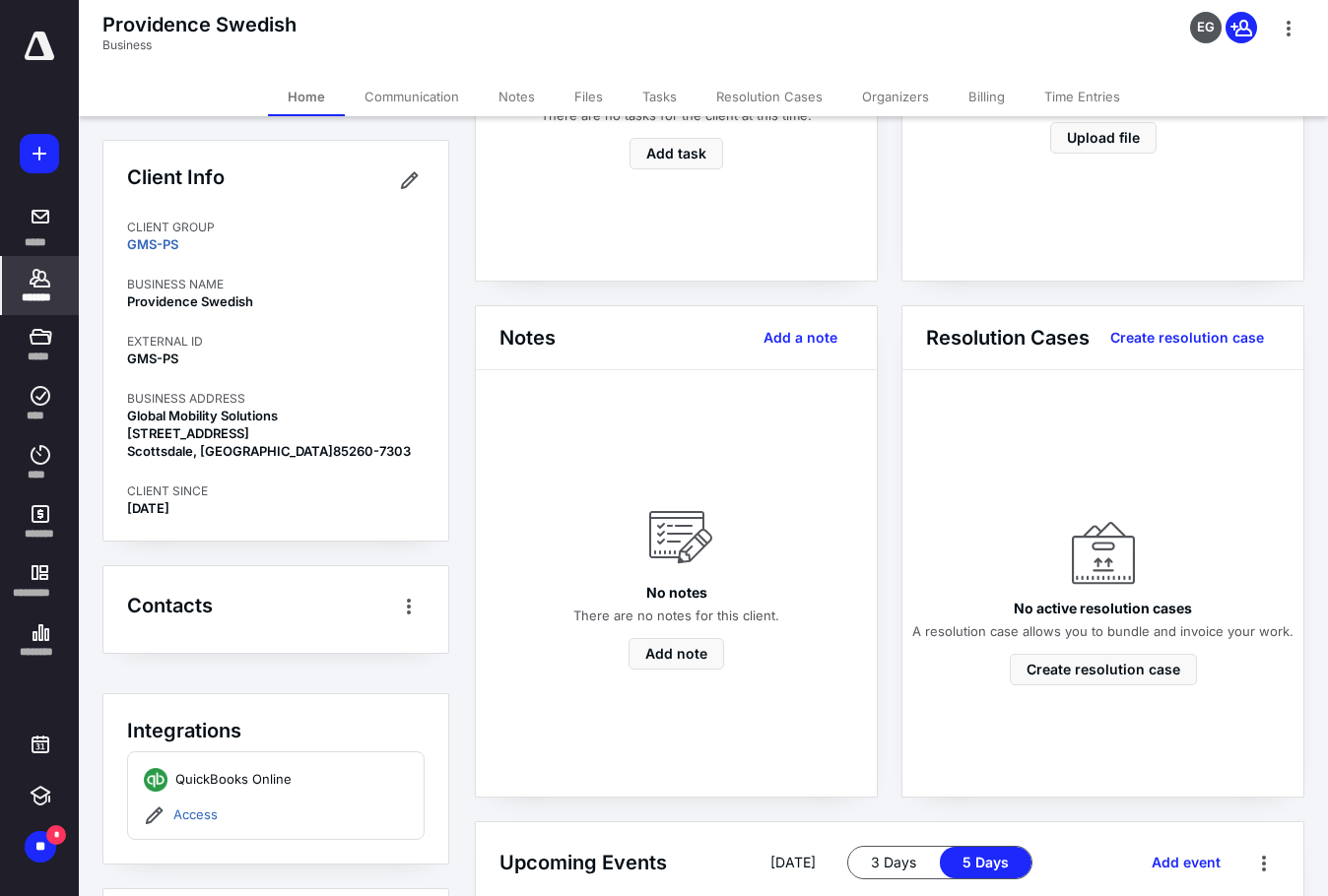 scroll, scrollTop: 394, scrollLeft: 0, axis: vertical 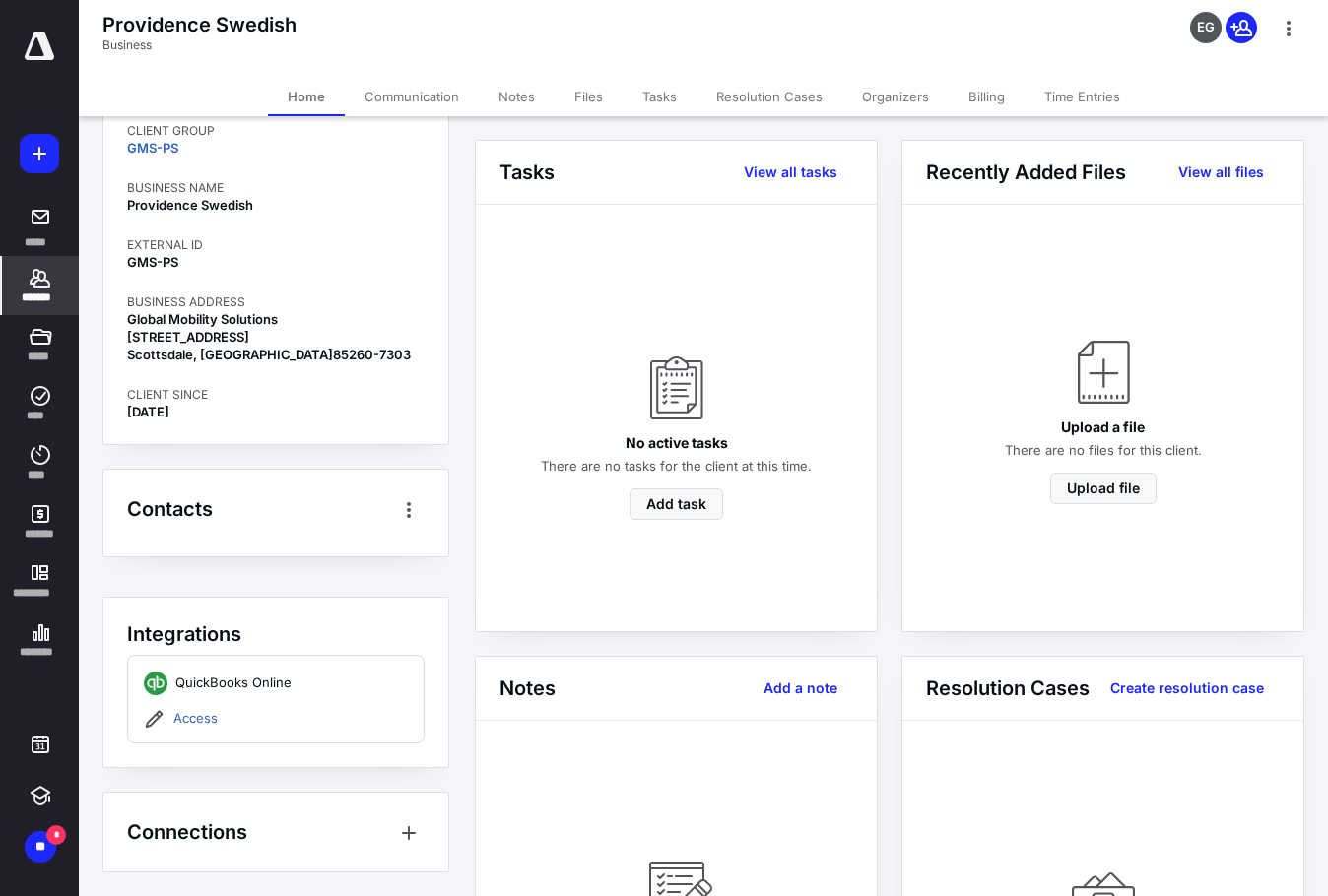click on "Billing" at bounding box center [986, 96] 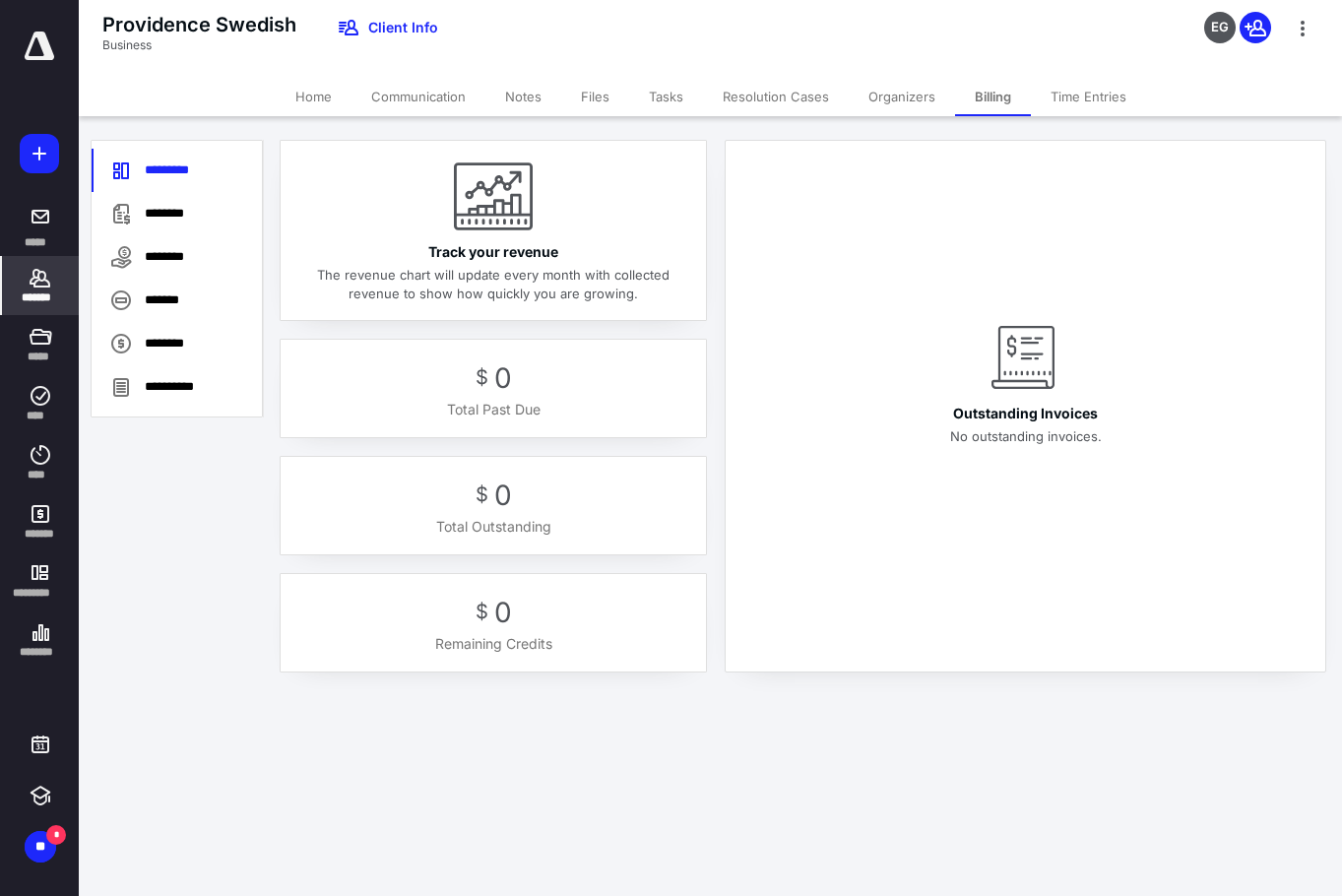 click on "Communication" at bounding box center (418, 96) 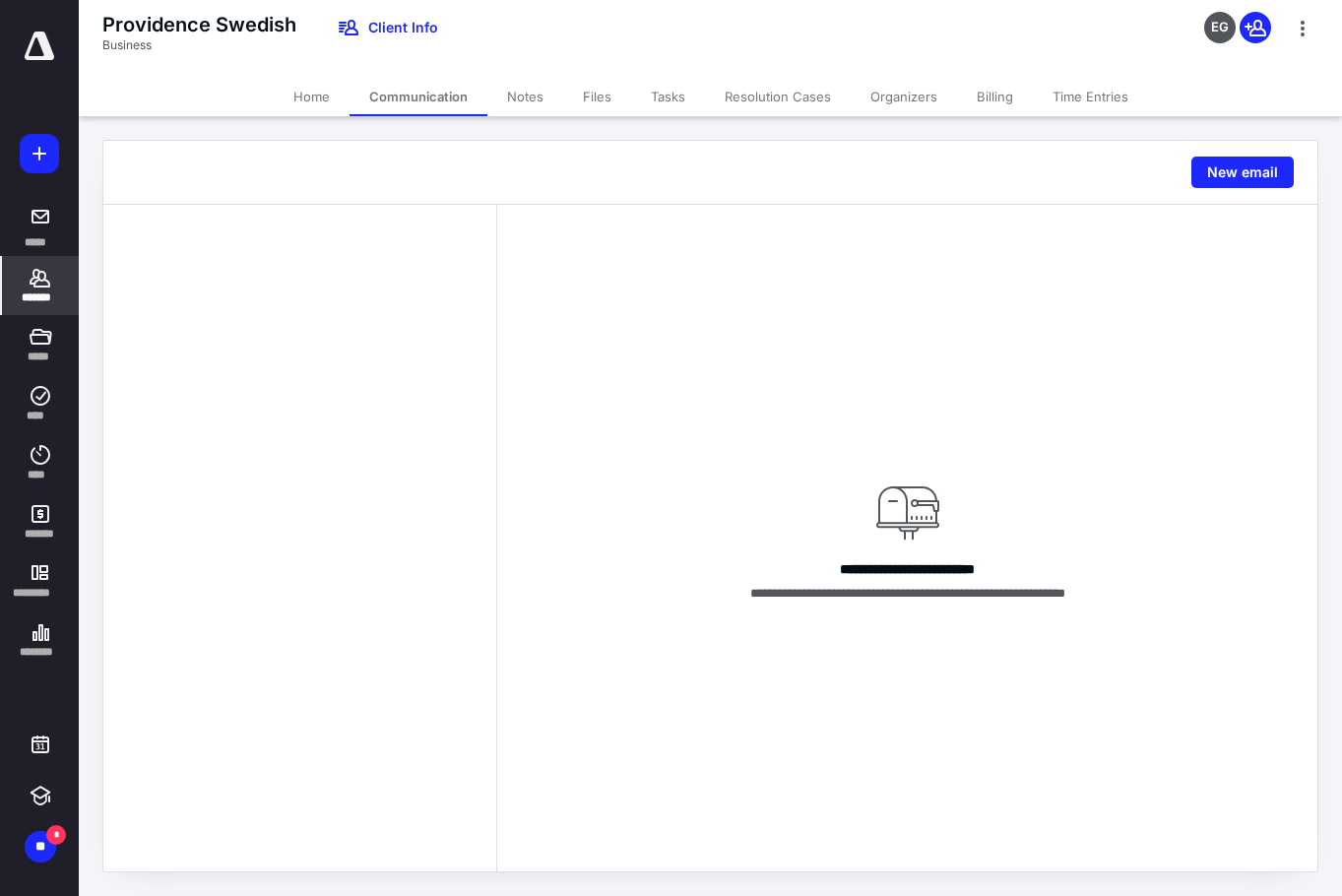 click 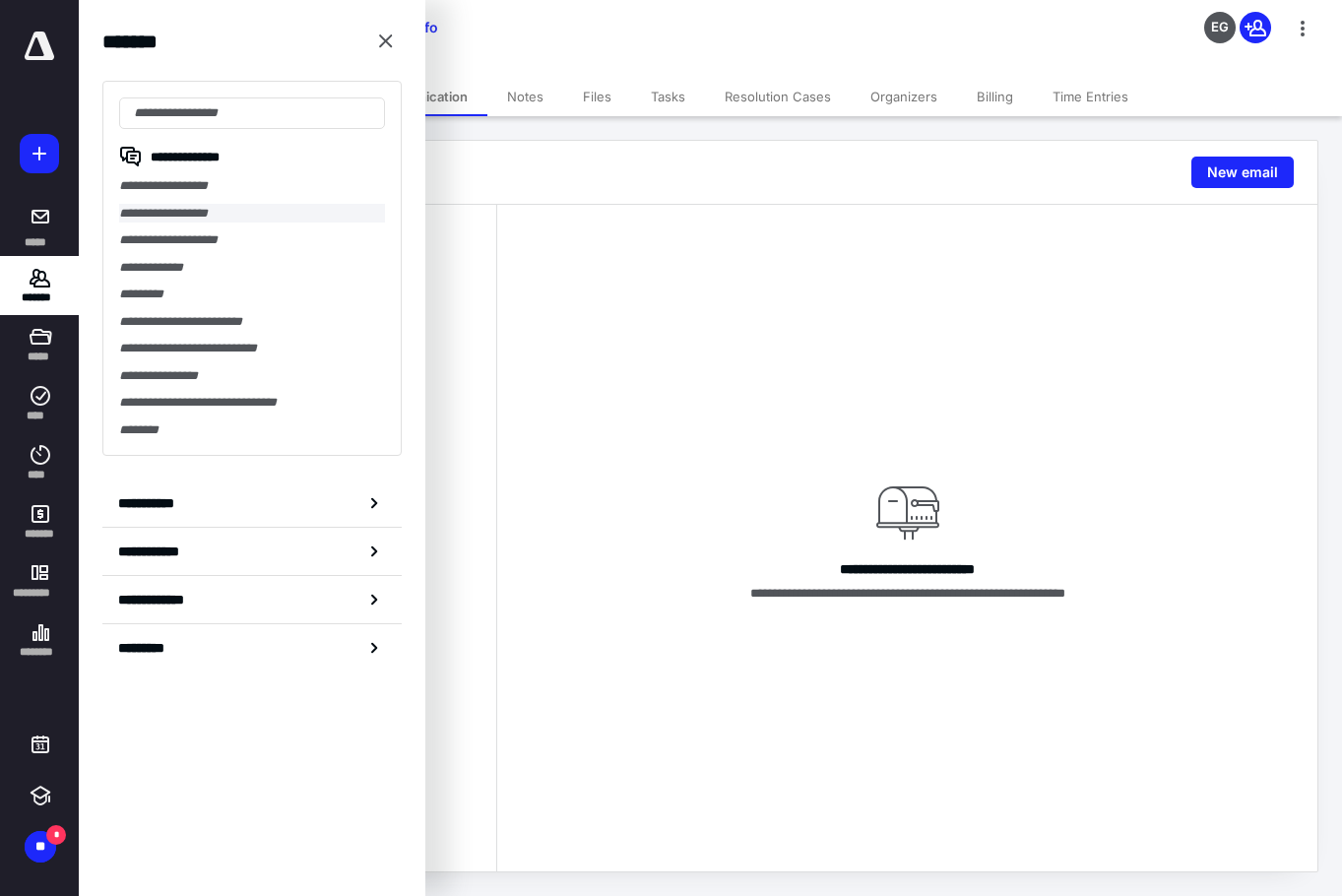click on "**********" at bounding box center (252, 214) 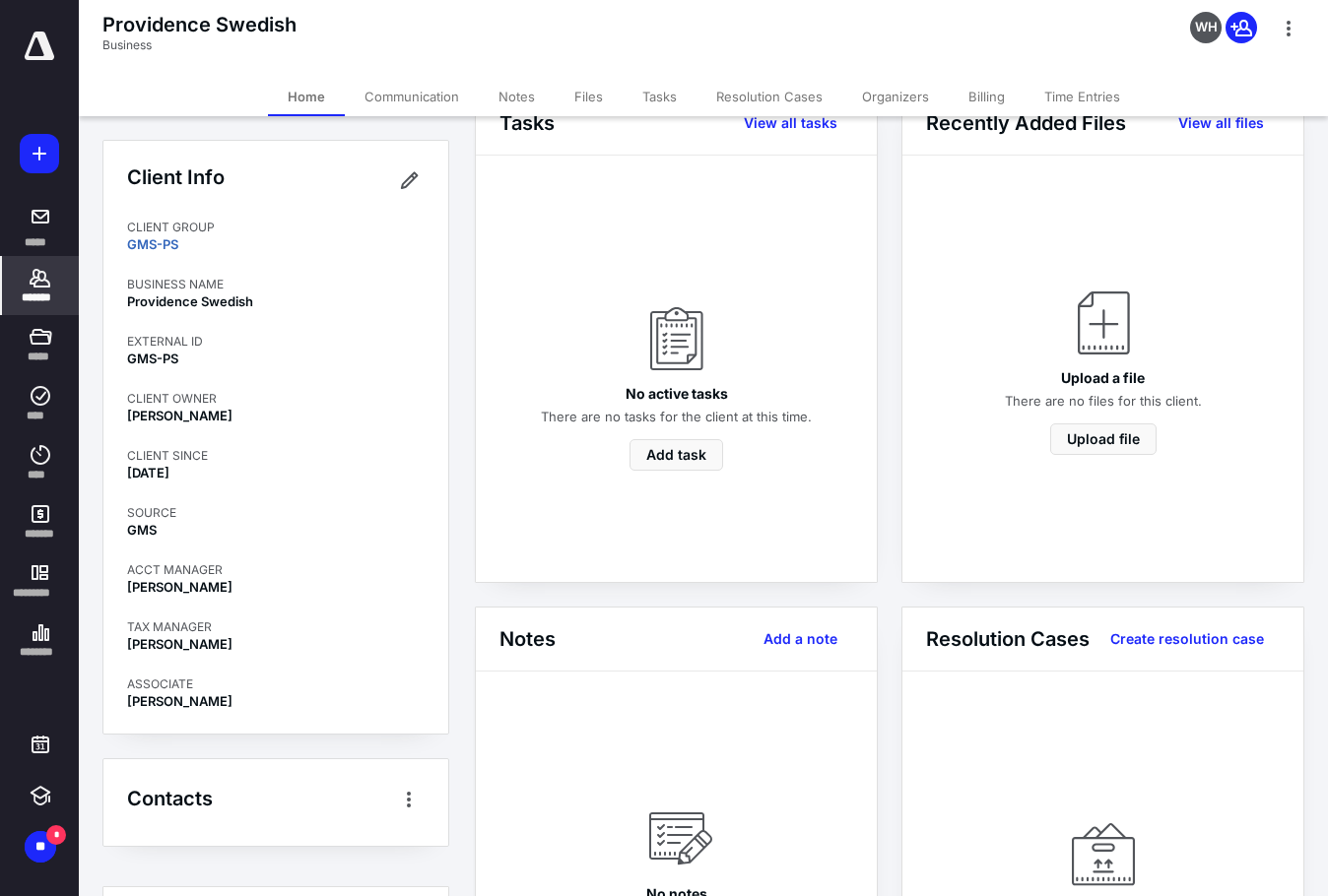 scroll, scrollTop: 98, scrollLeft: 0, axis: vertical 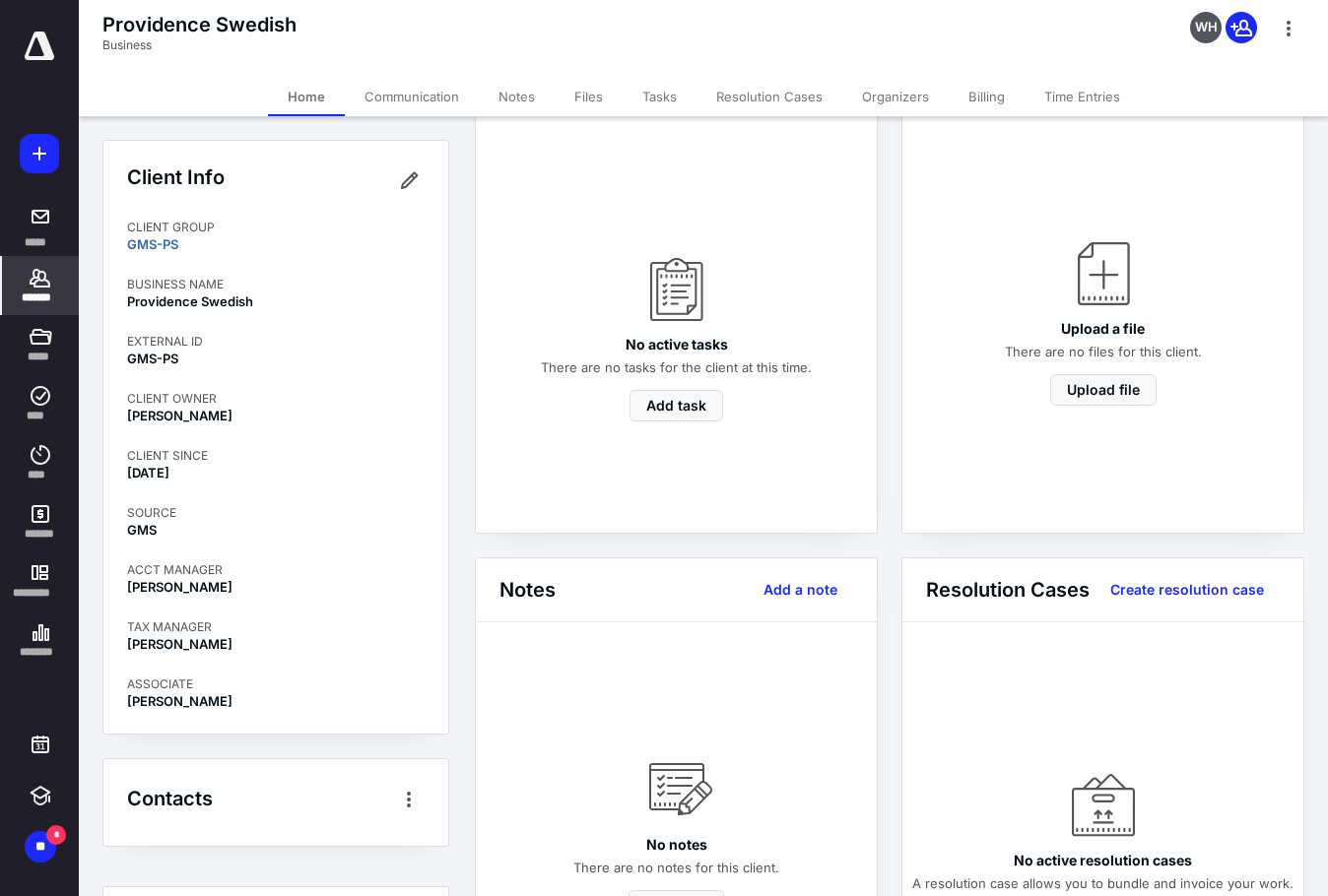 click at bounding box center [1241, 28] 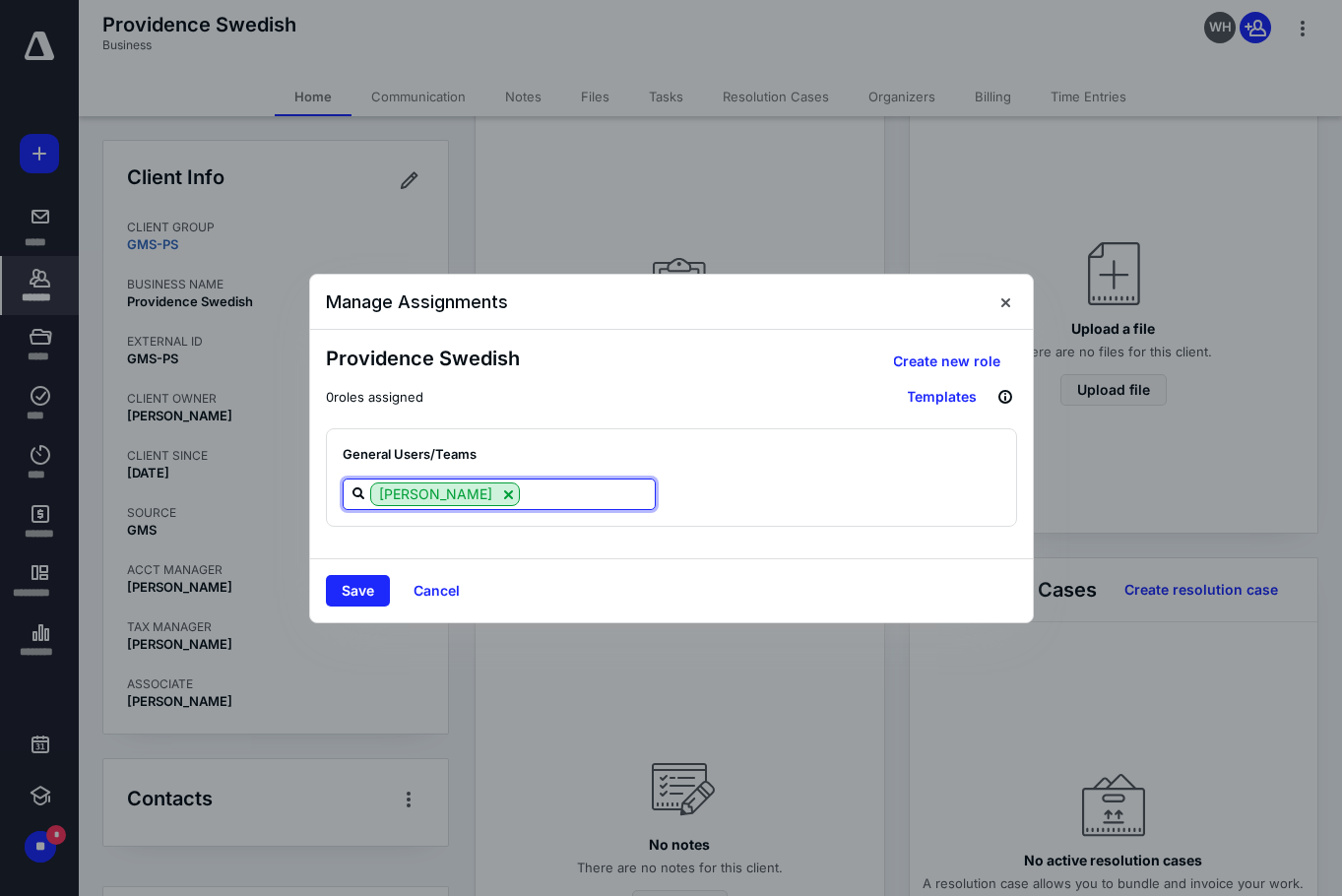 click at bounding box center (587, 493) 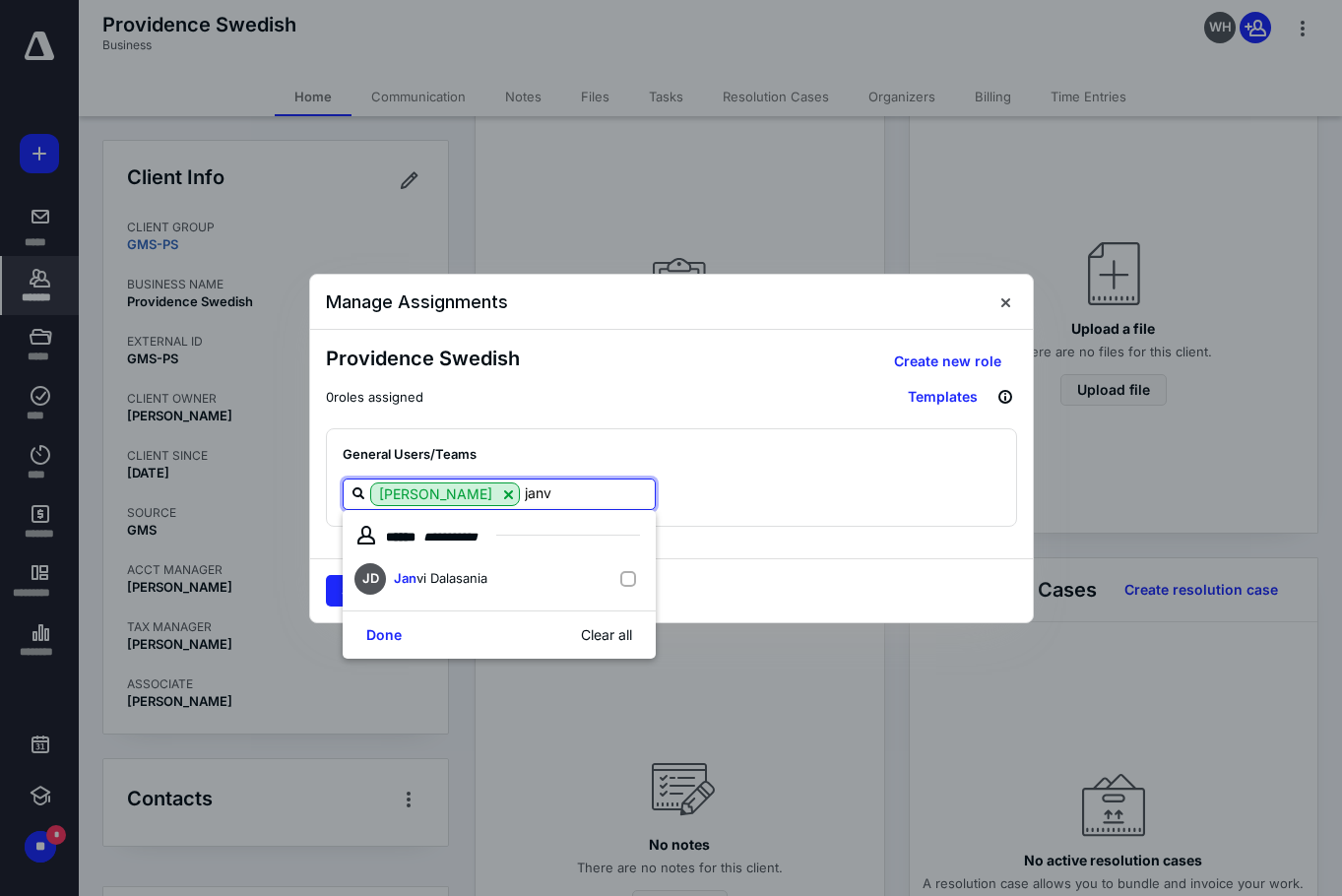 type on "[PERSON_NAME]" 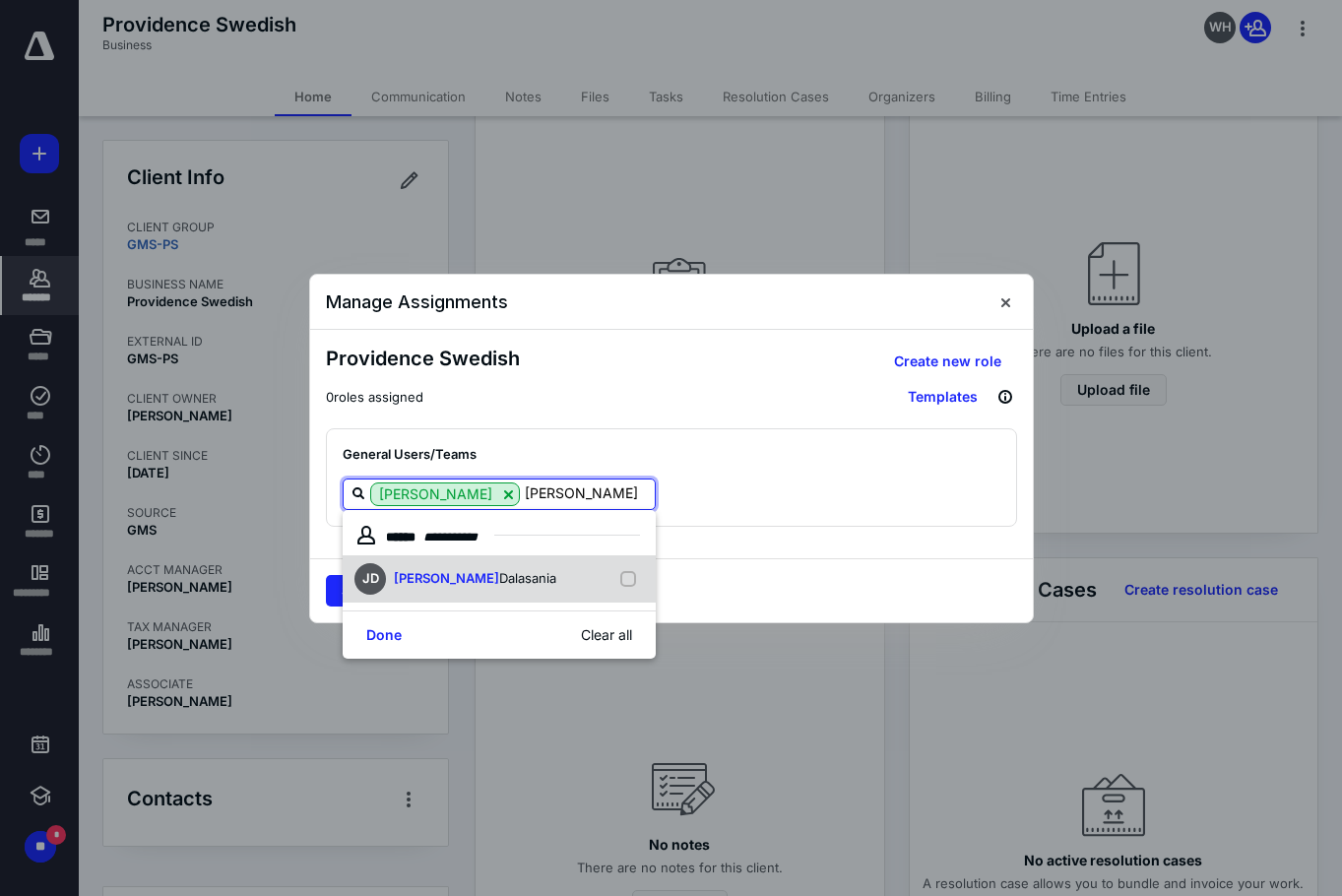 click at bounding box center (632, 579) 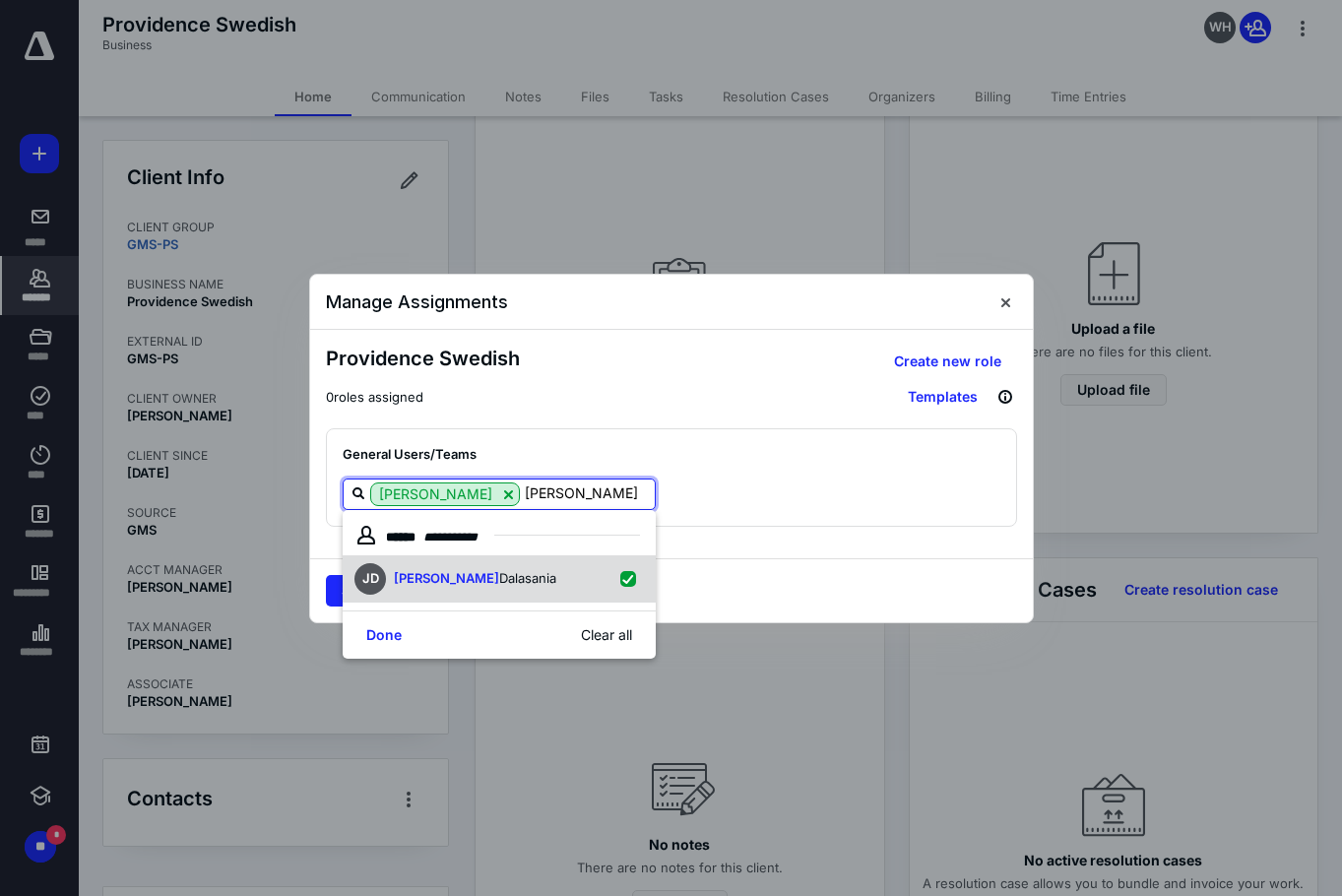 checkbox on "true" 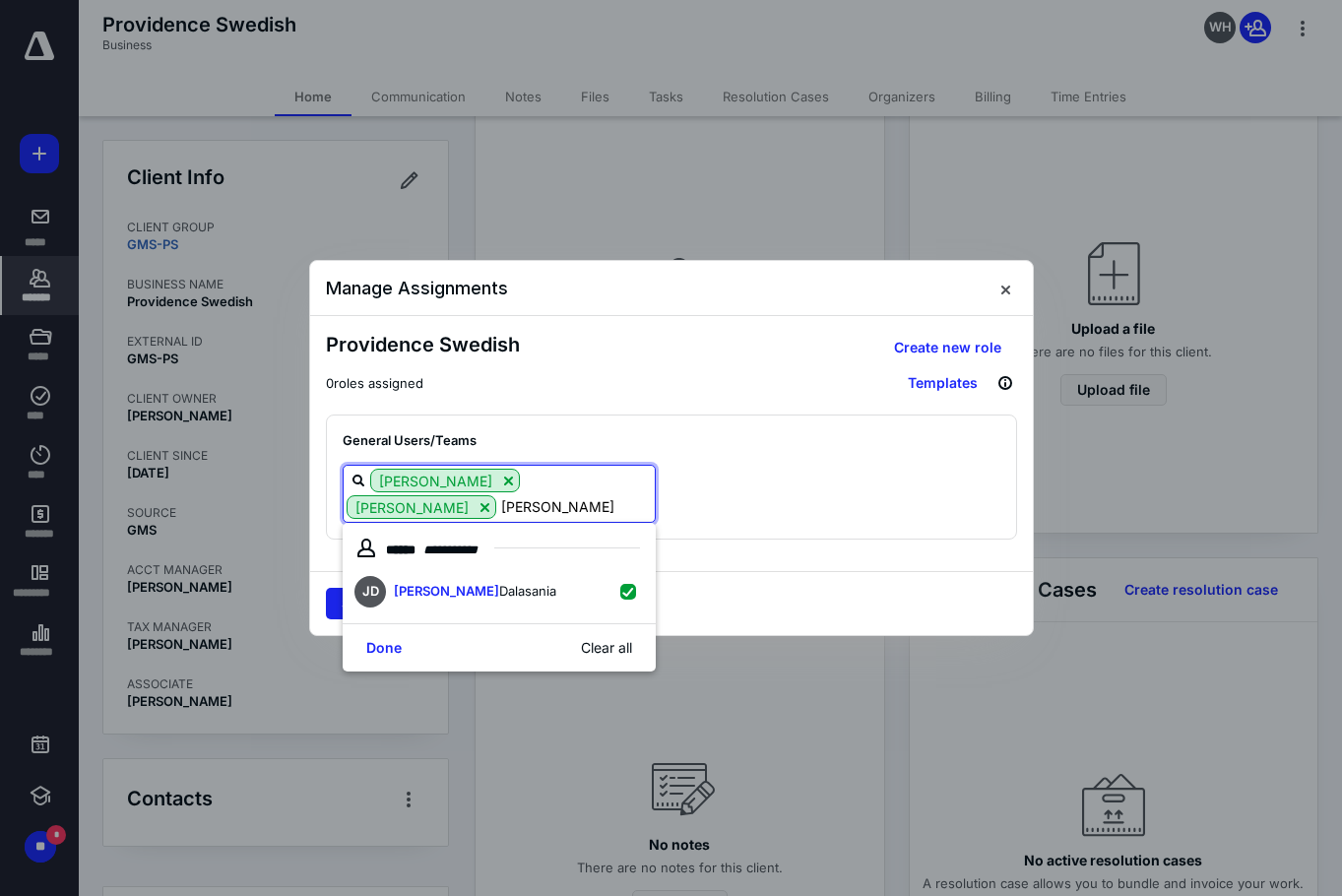 type on "[PERSON_NAME]" 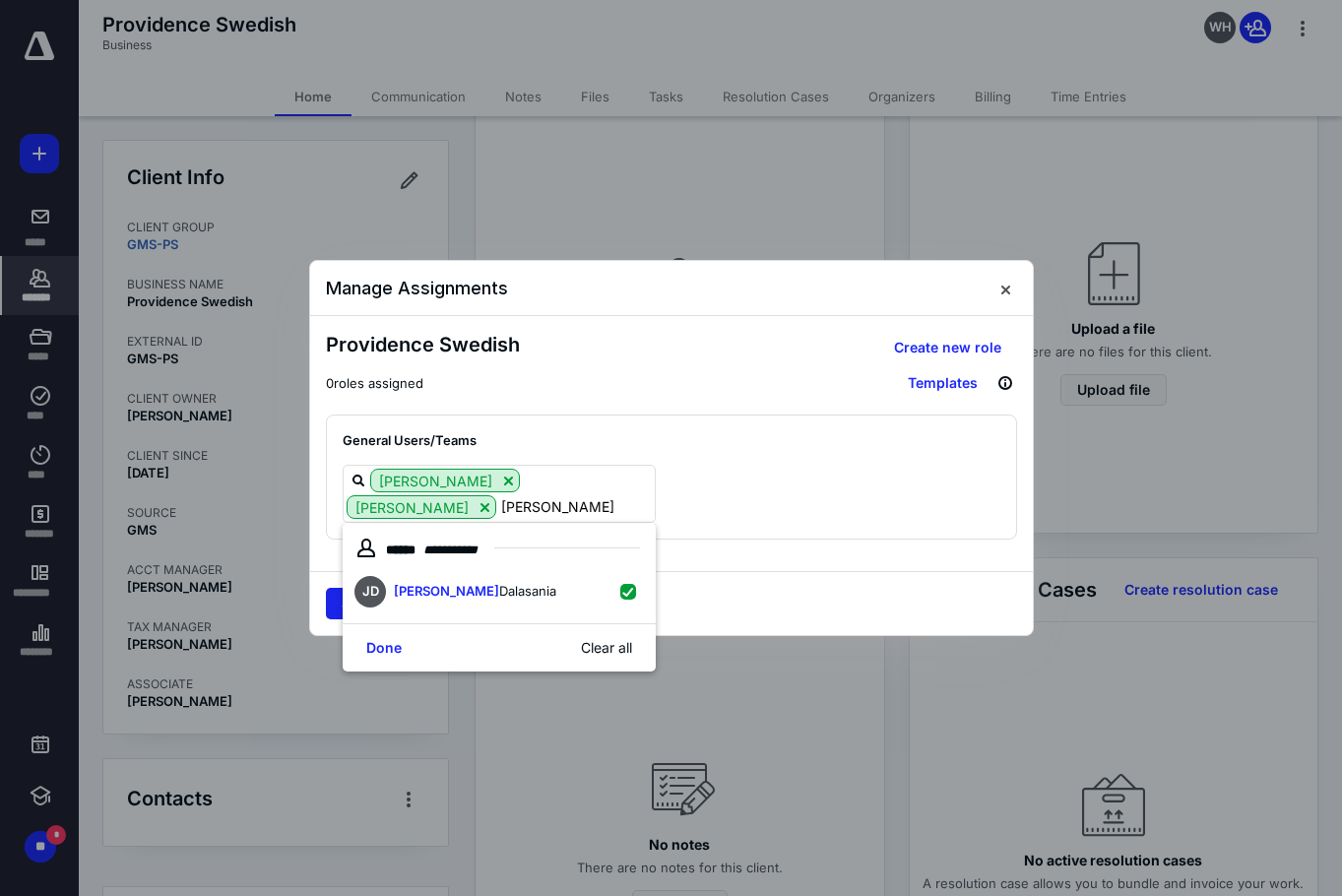 click on "Save" at bounding box center (357, 604) 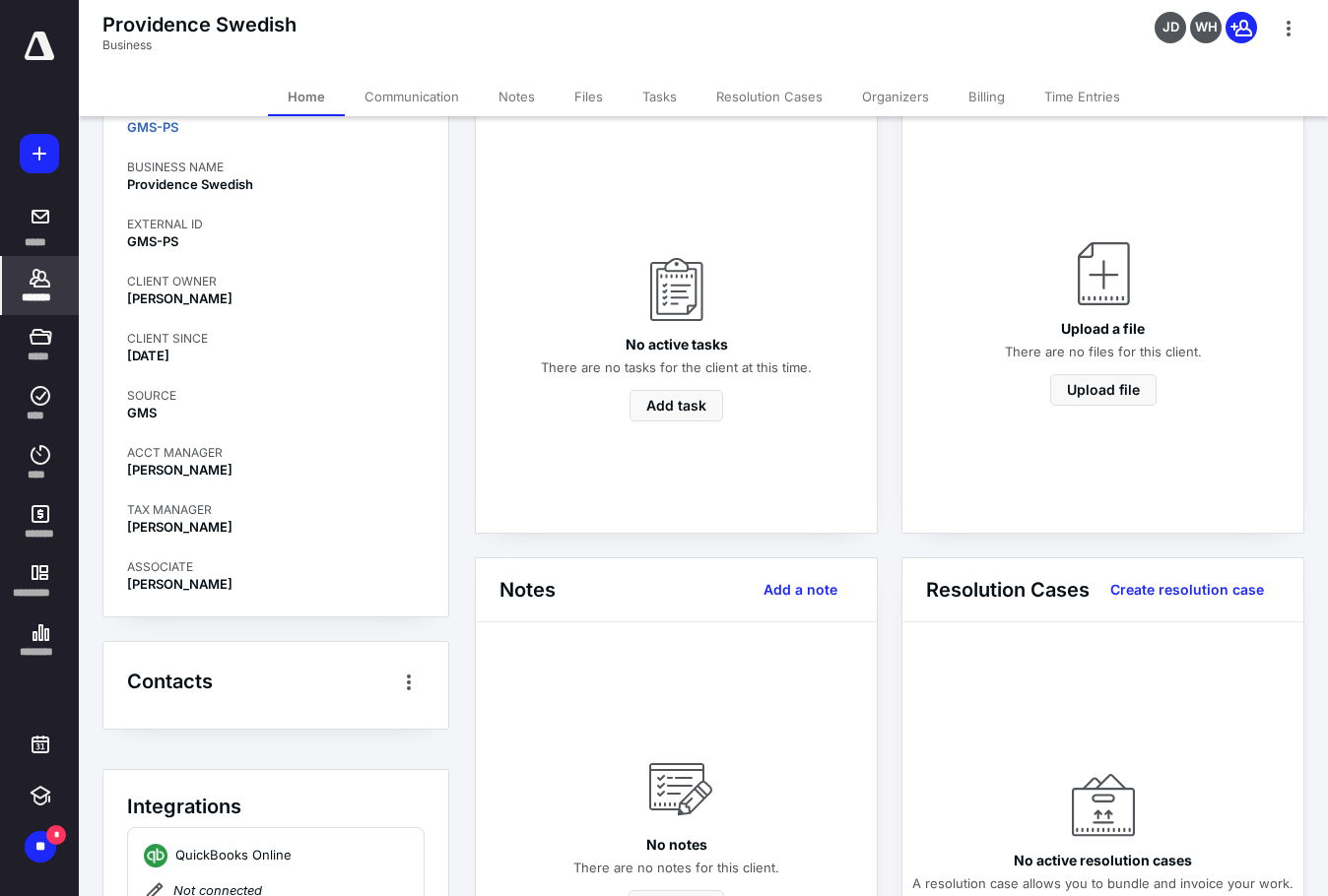scroll, scrollTop: 289, scrollLeft: 0, axis: vertical 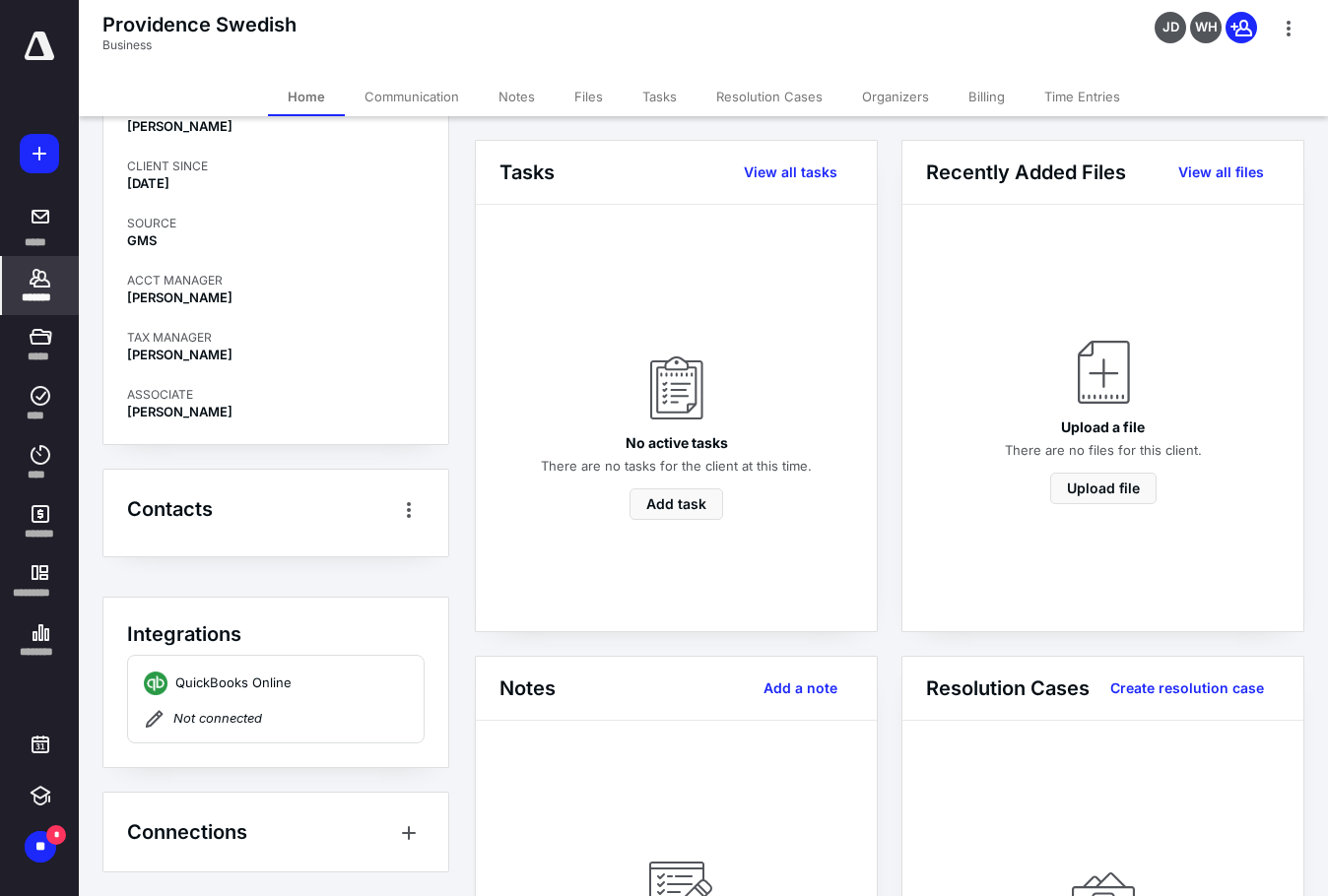click on "Tasks" at bounding box center (659, 96) 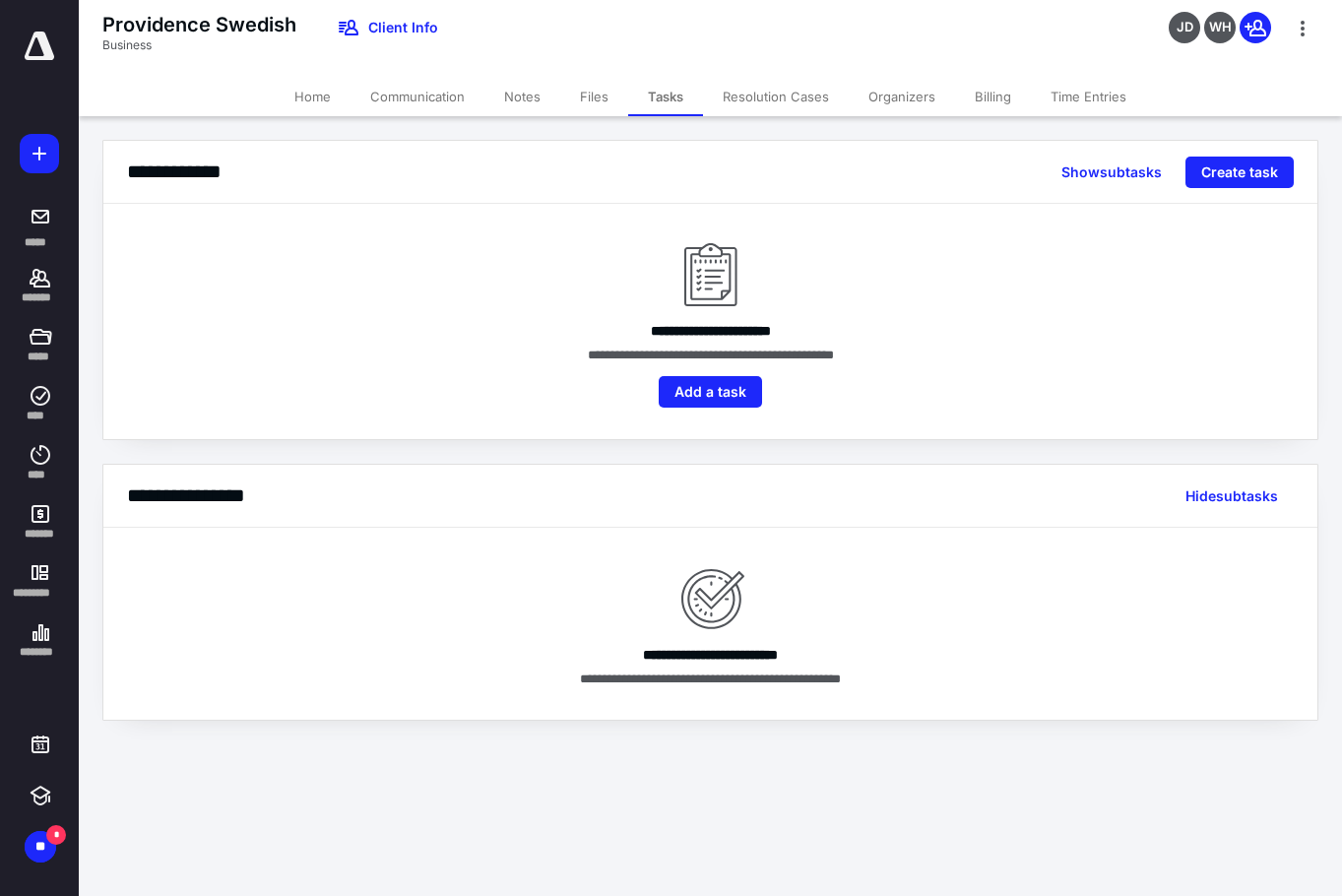 click on "Files" at bounding box center (594, 96) 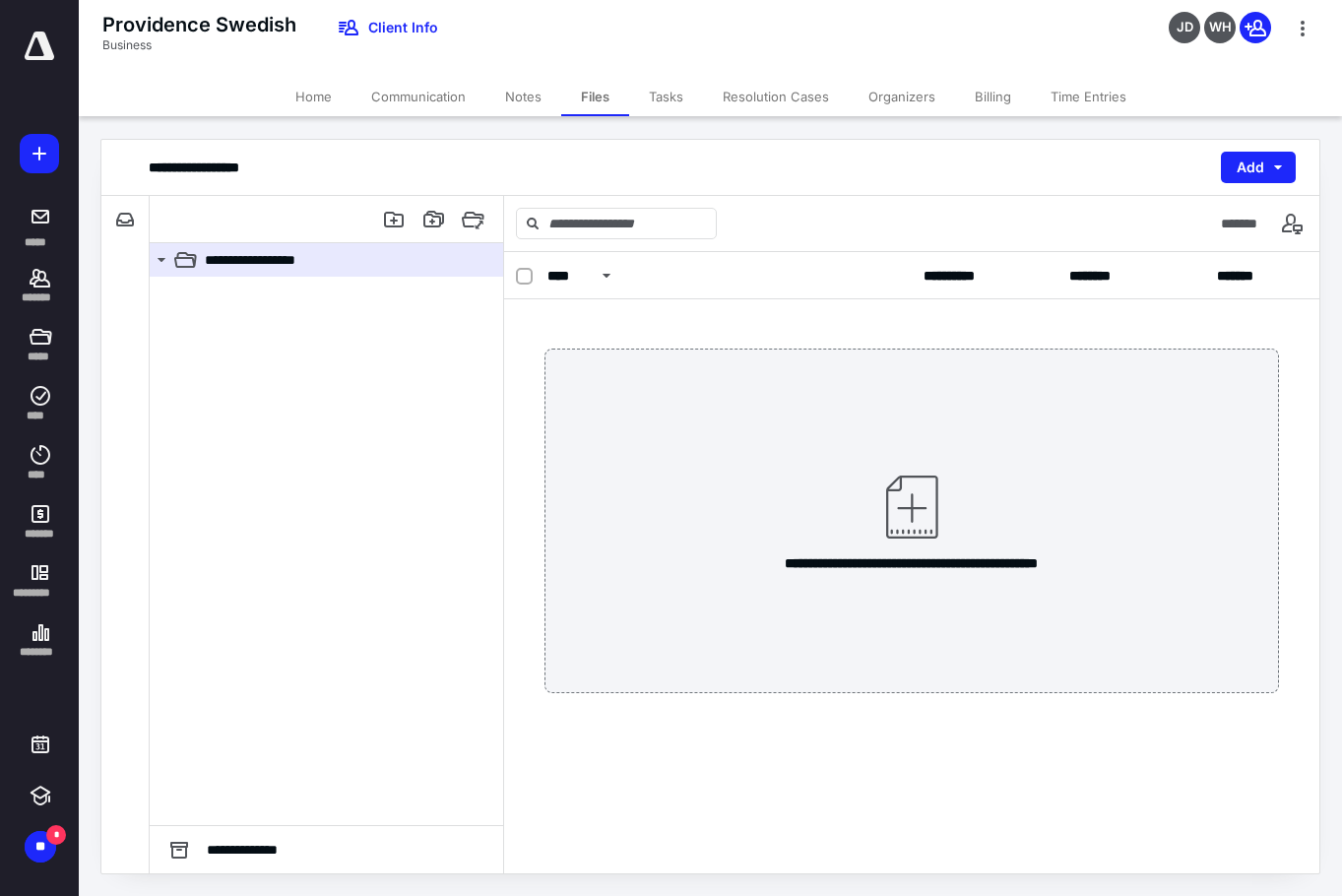 click on "Notes" at bounding box center (523, 96) 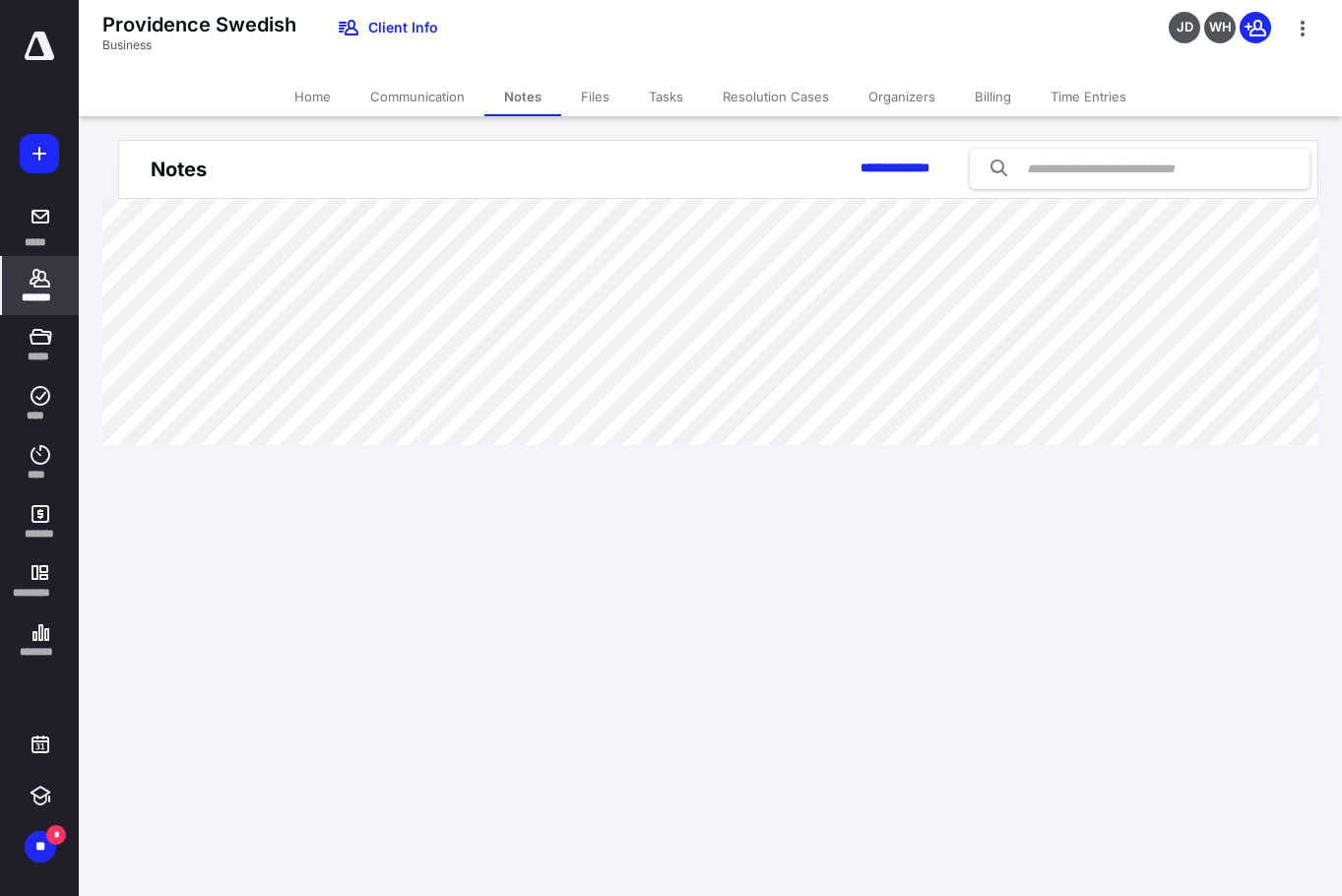 click on "Tasks" at bounding box center [666, 96] 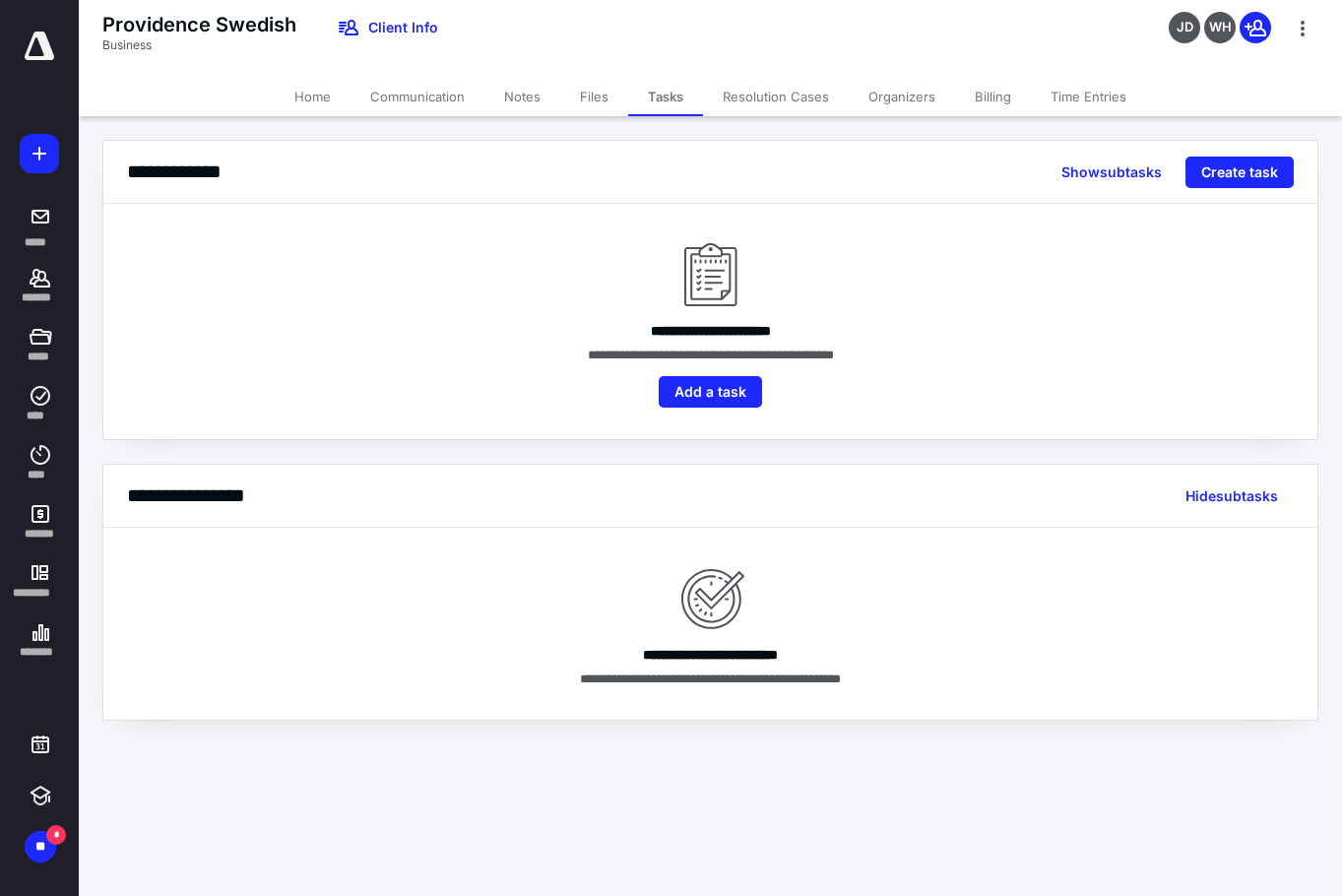 click on "Files" at bounding box center (594, 96) 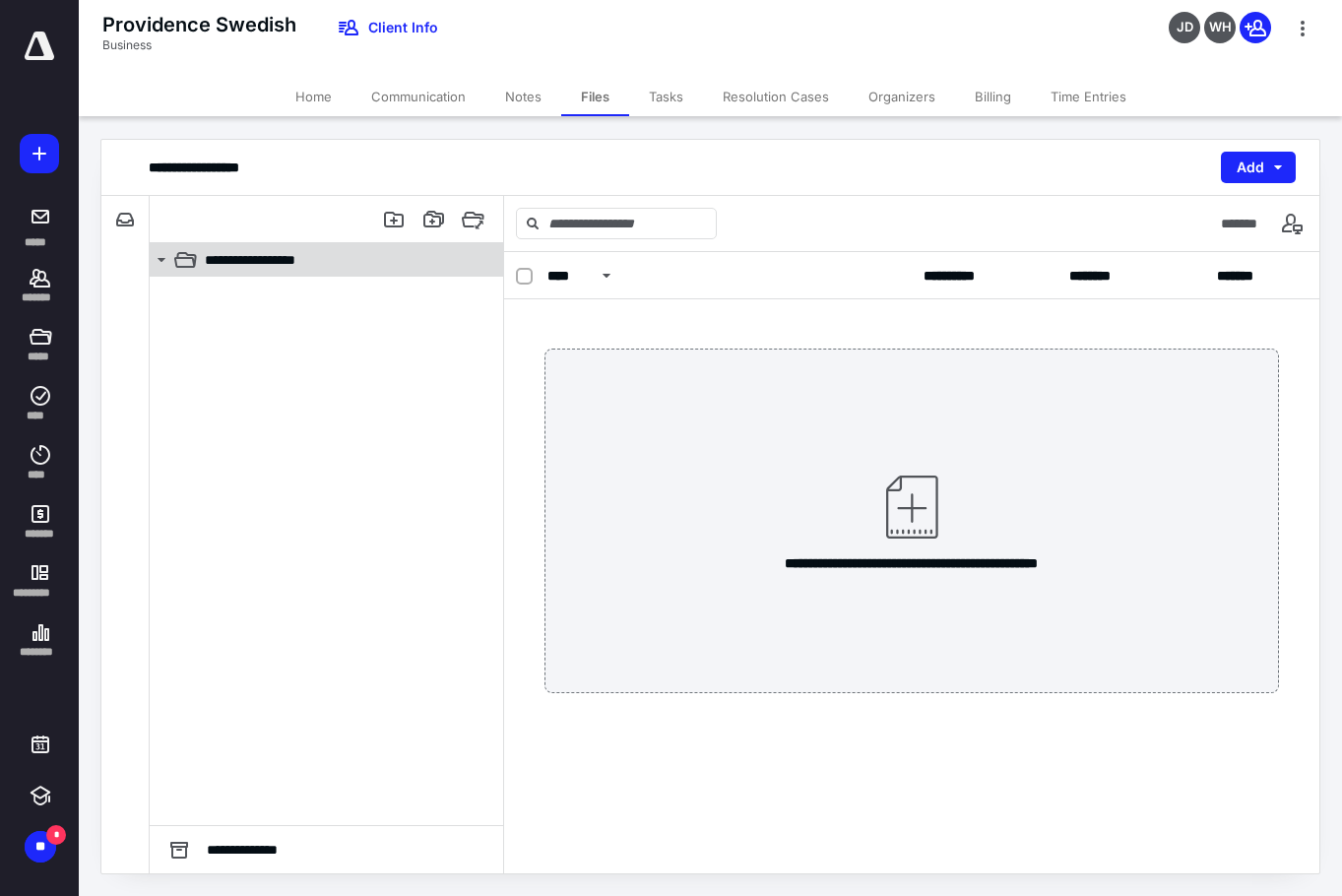 click on "**********" at bounding box center (271, 260) 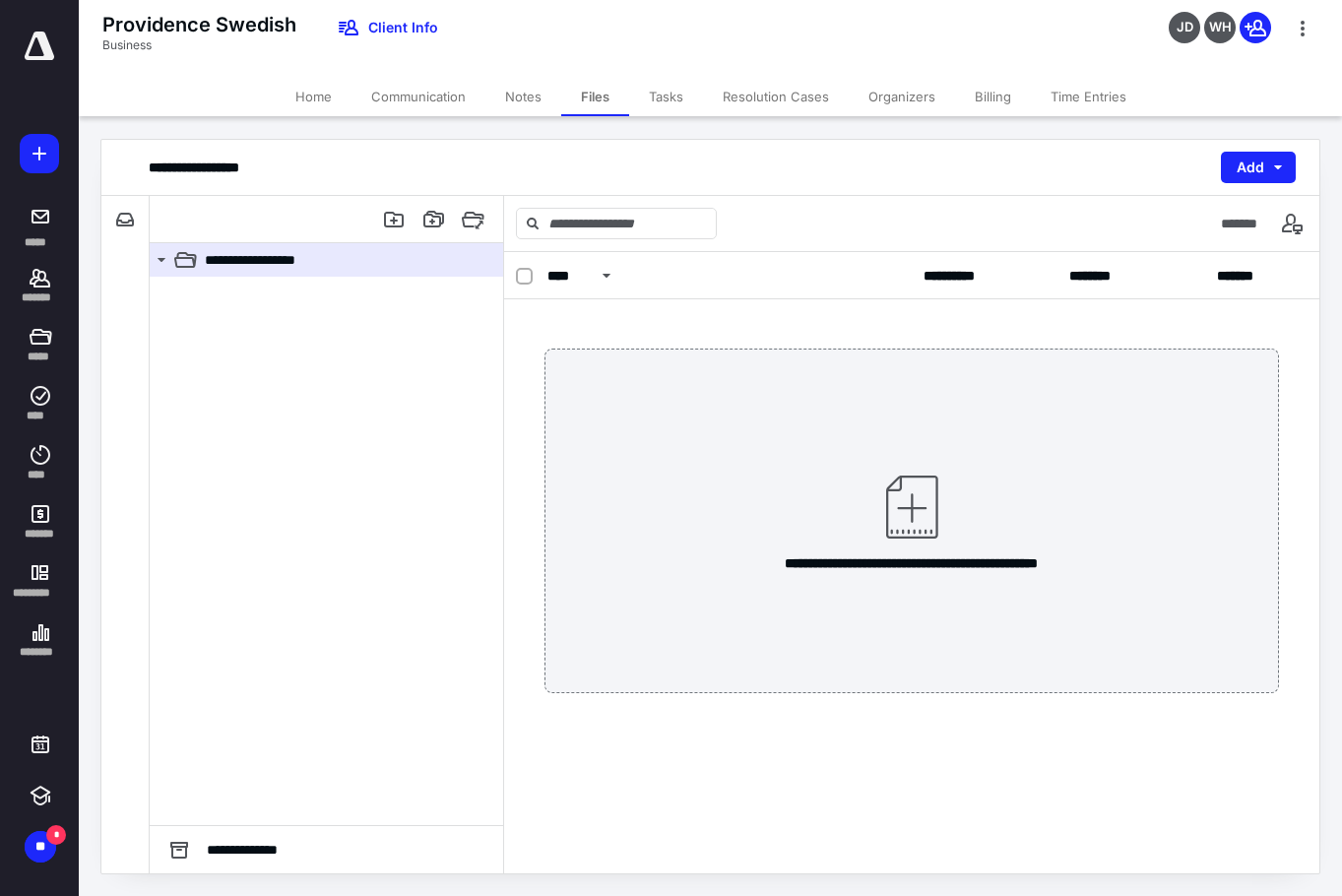 click on "Billing" at bounding box center [992, 96] 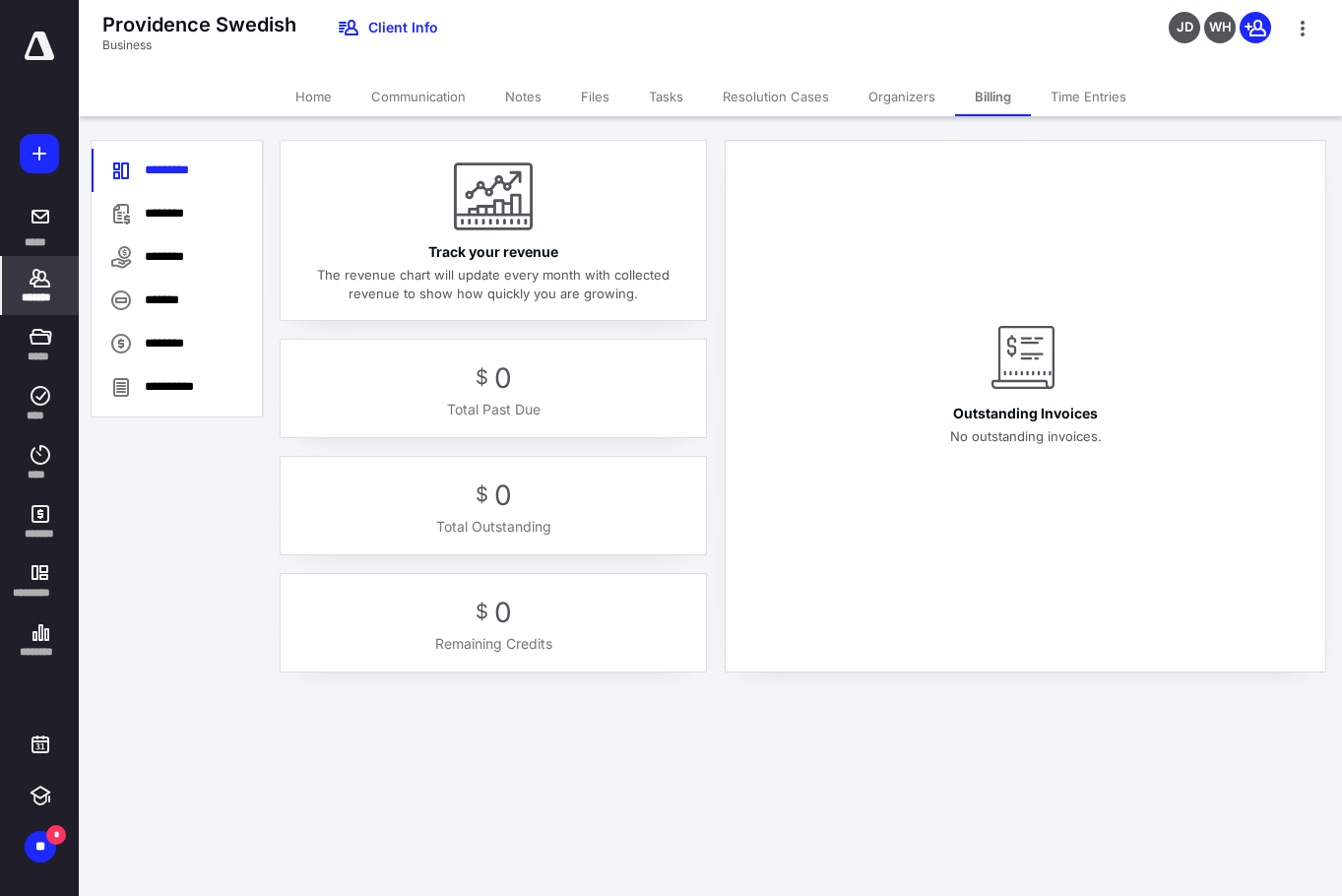 click on "Time Entries" at bounding box center [1088, 96] 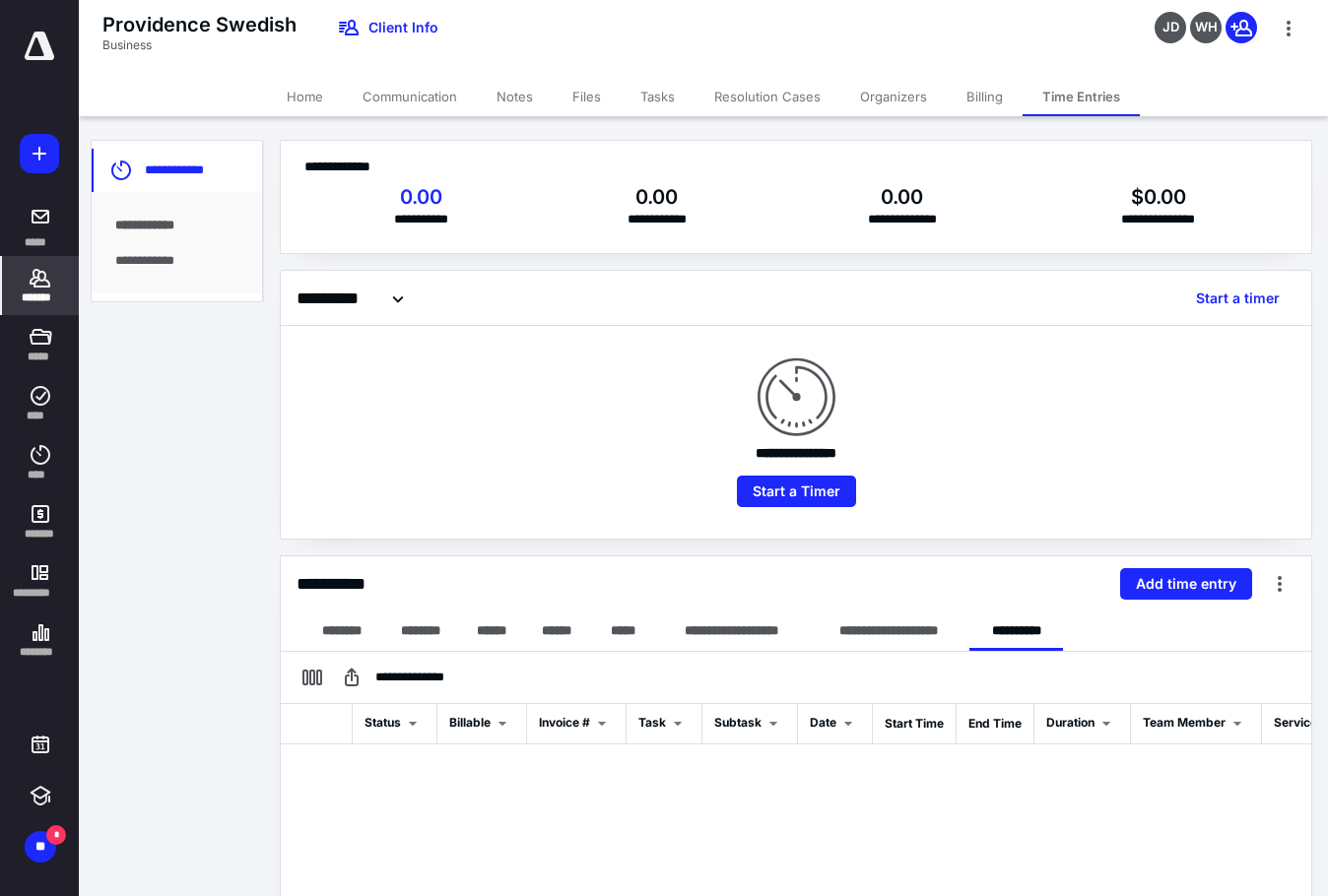 click on "Billing" at bounding box center (984, 96) 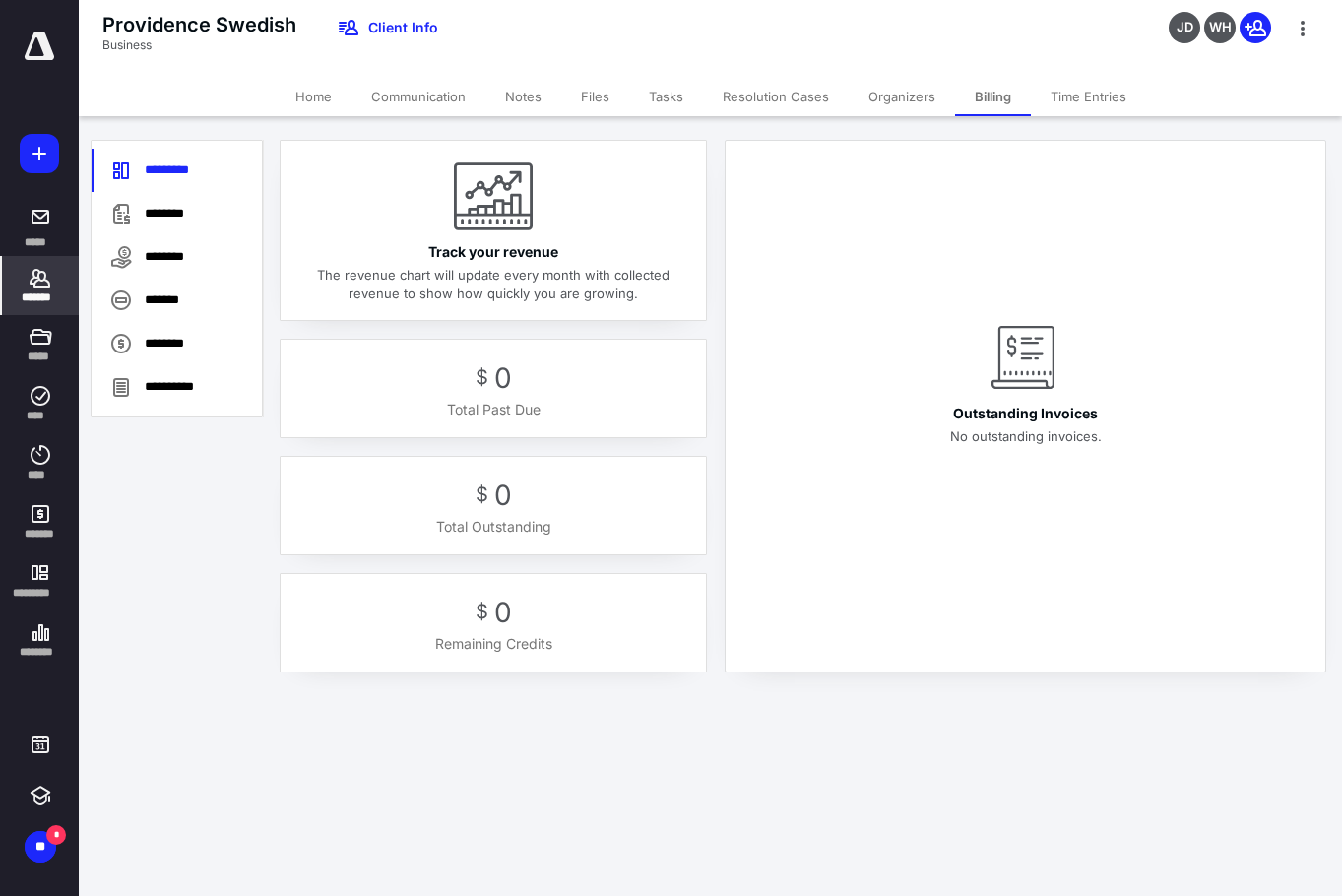 click on "Home" at bounding box center [313, 96] 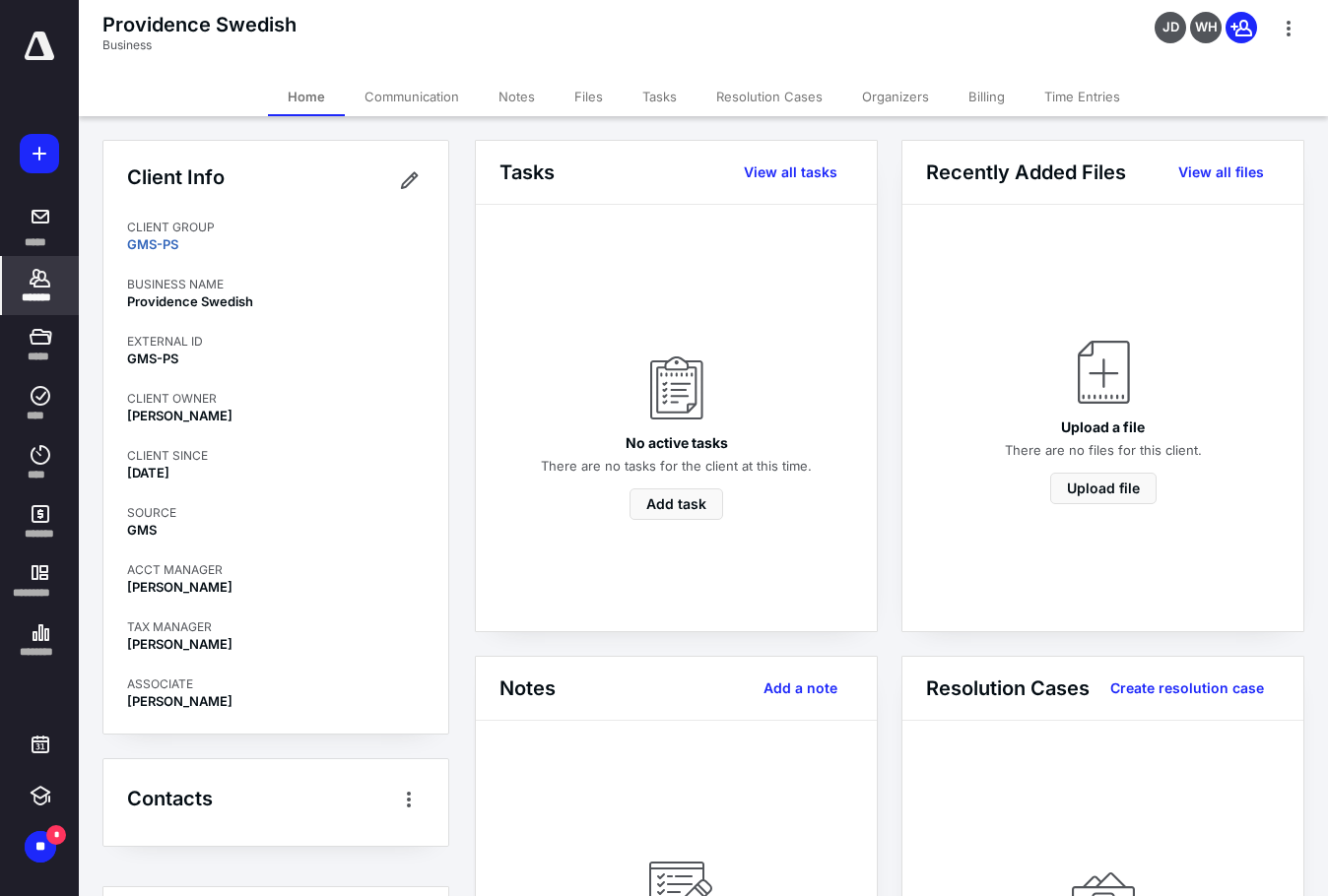 click 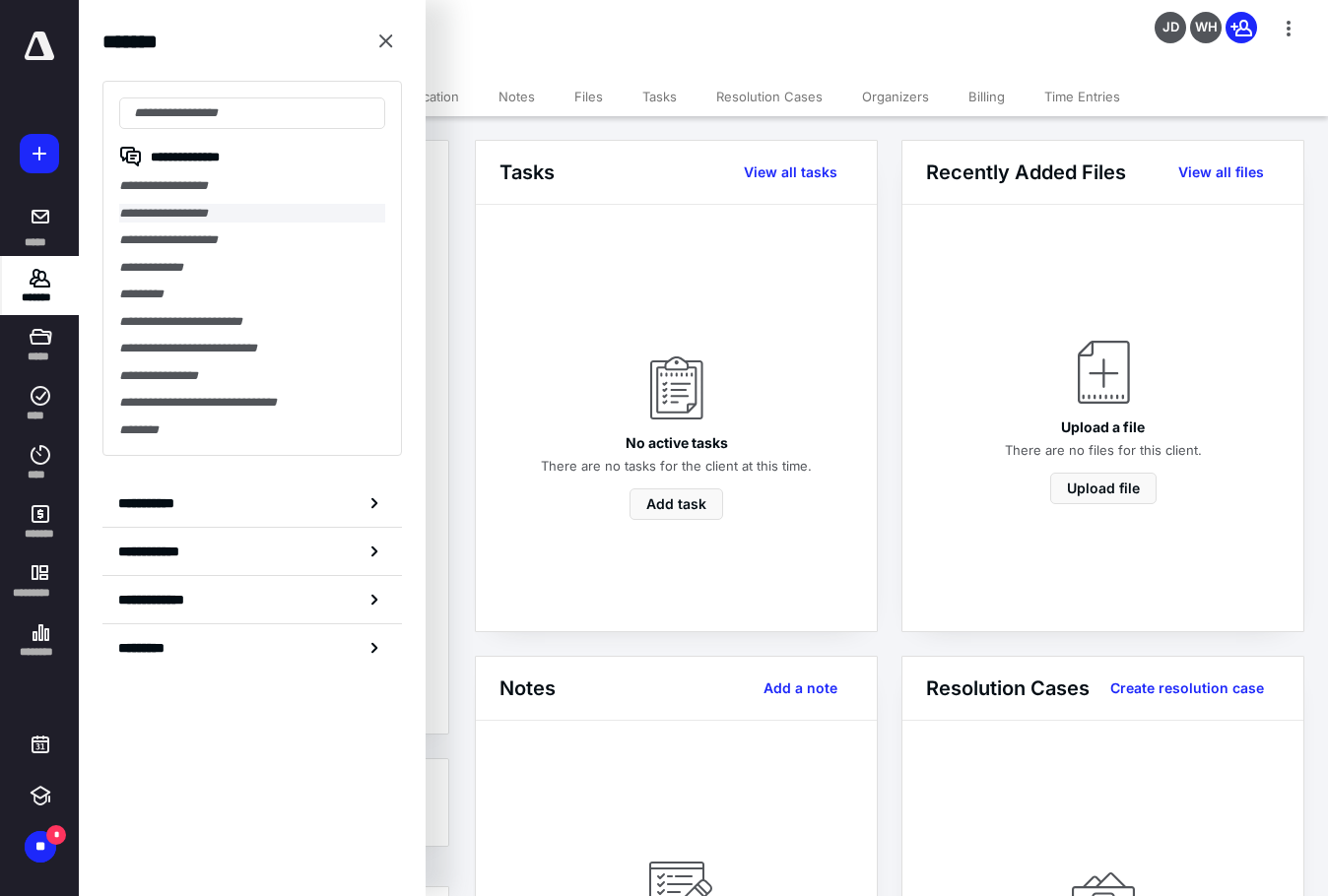 click on "**********" at bounding box center (252, 214) 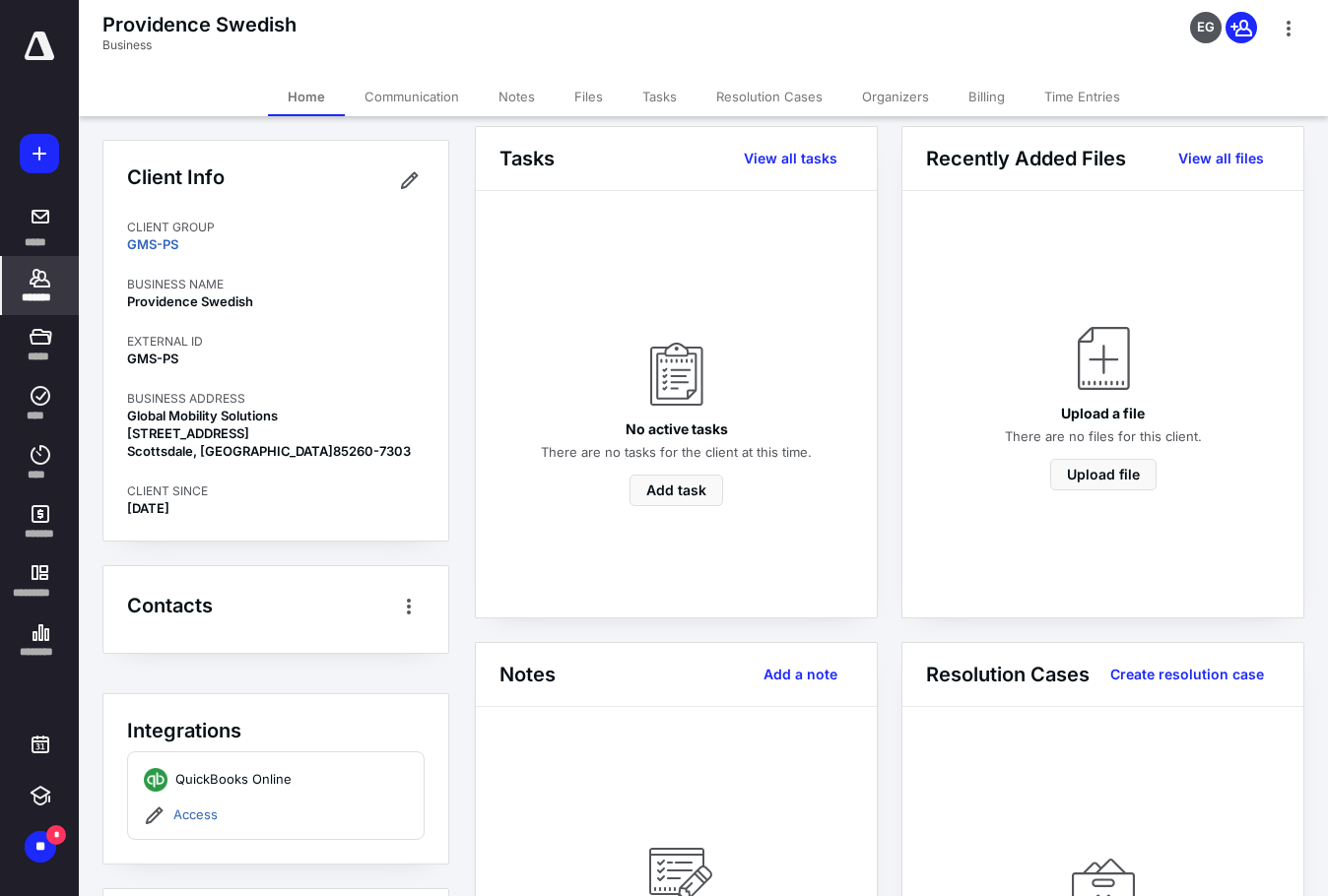 scroll, scrollTop: 0, scrollLeft: 0, axis: both 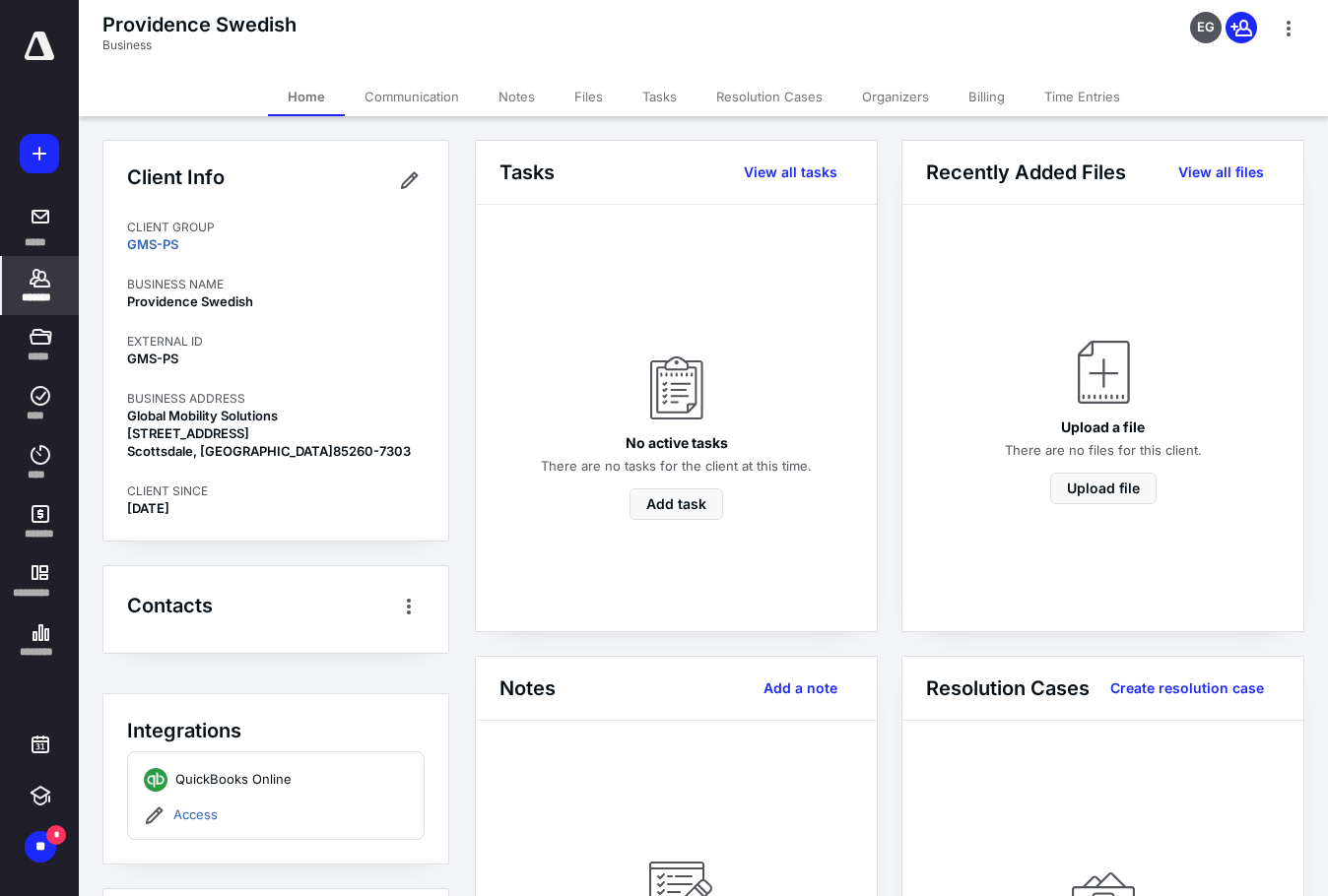 click on "Billing" at bounding box center (986, 96) 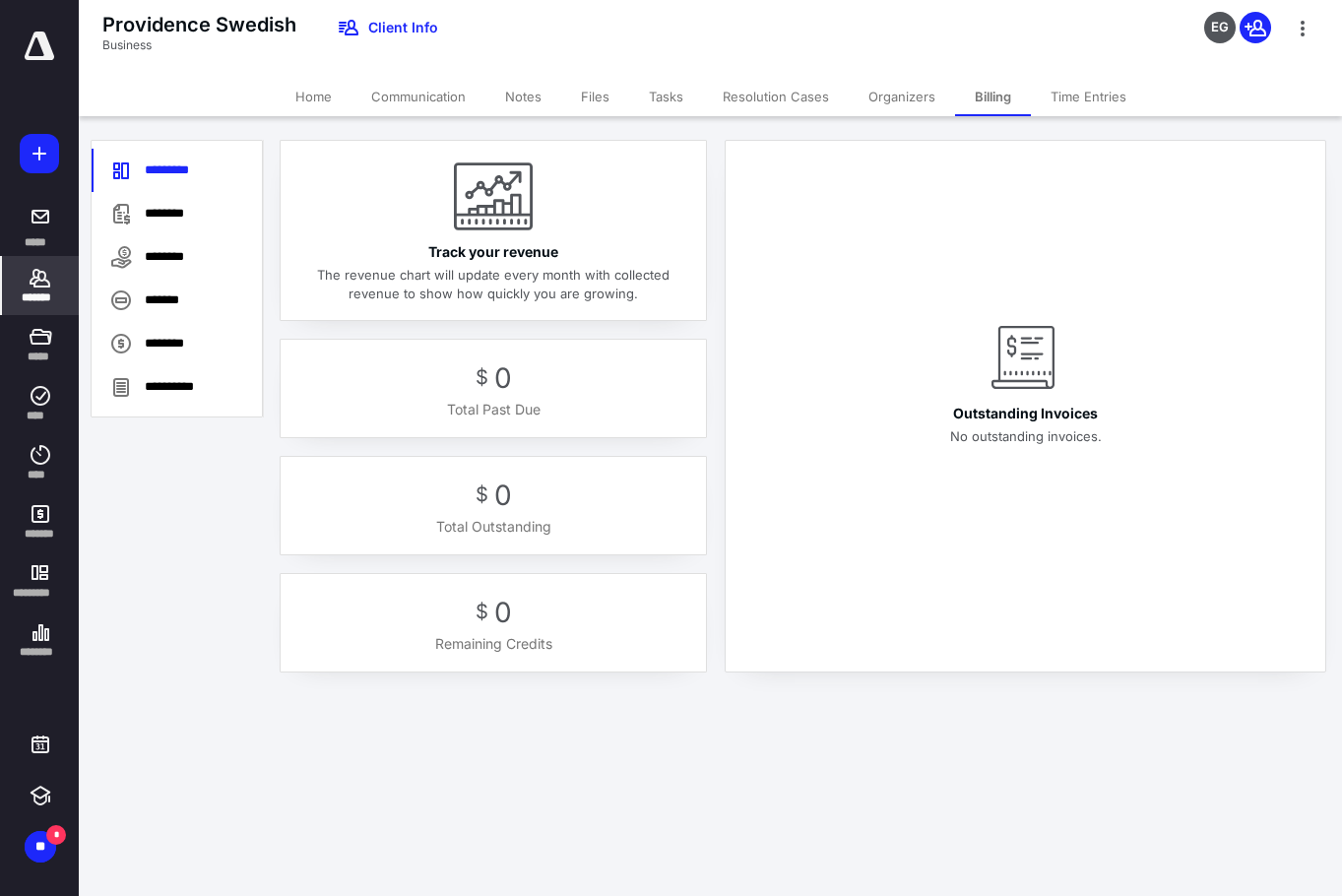 click on "Time Entries" at bounding box center [1088, 96] 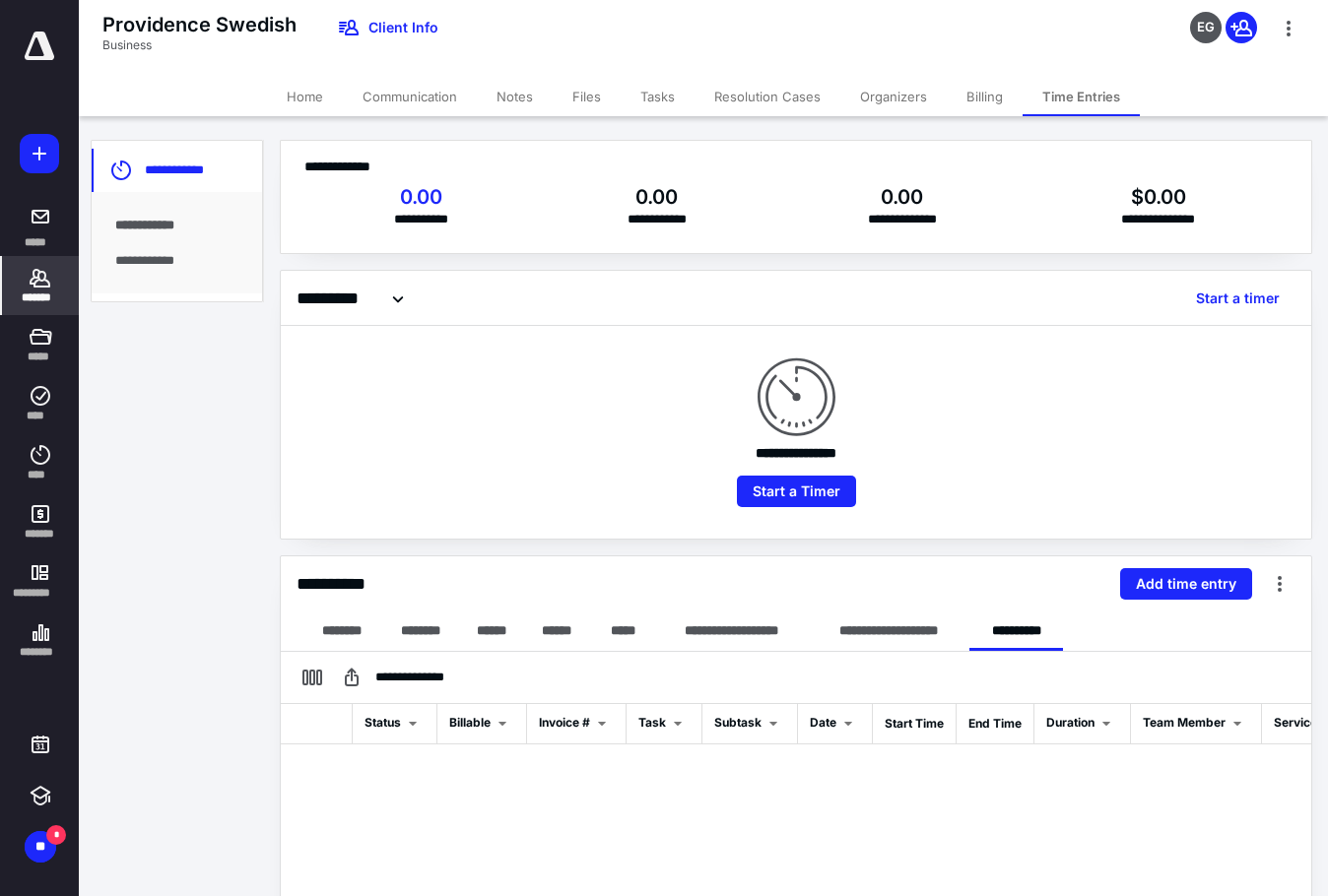 click on "Organizers" at bounding box center (894, 96) 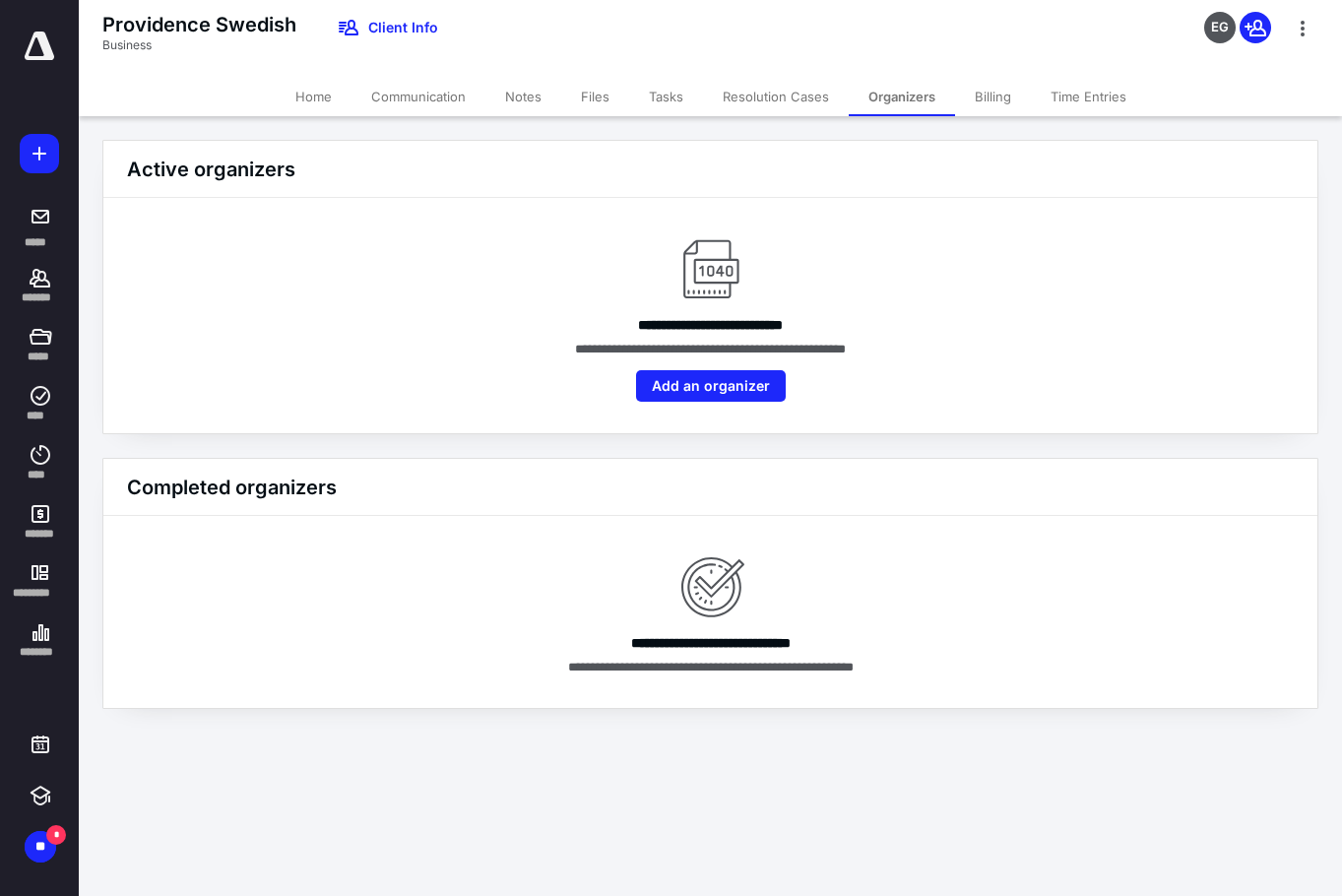 click on "Time Entries" at bounding box center [1088, 96] 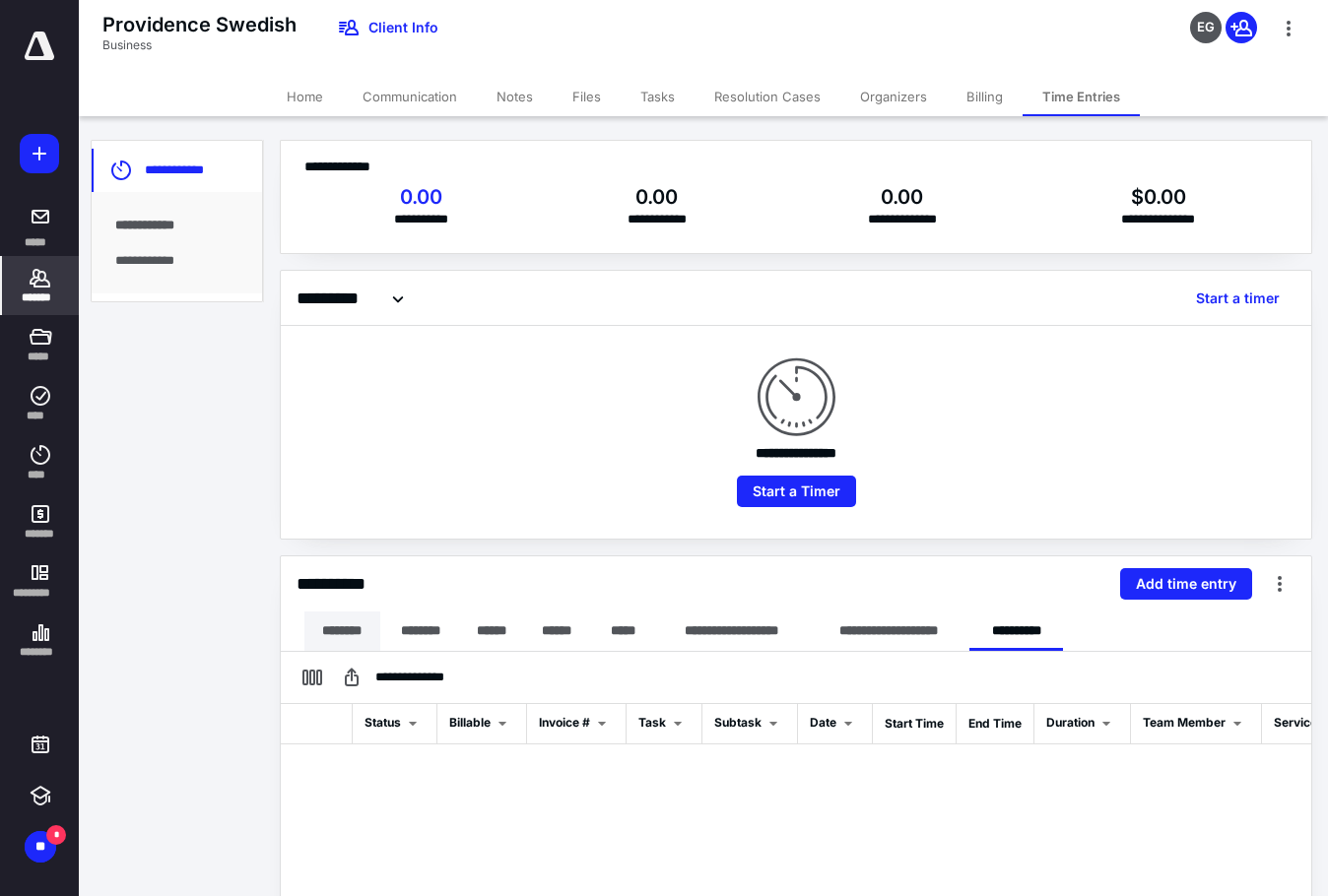 click on "********" at bounding box center [342, 631] 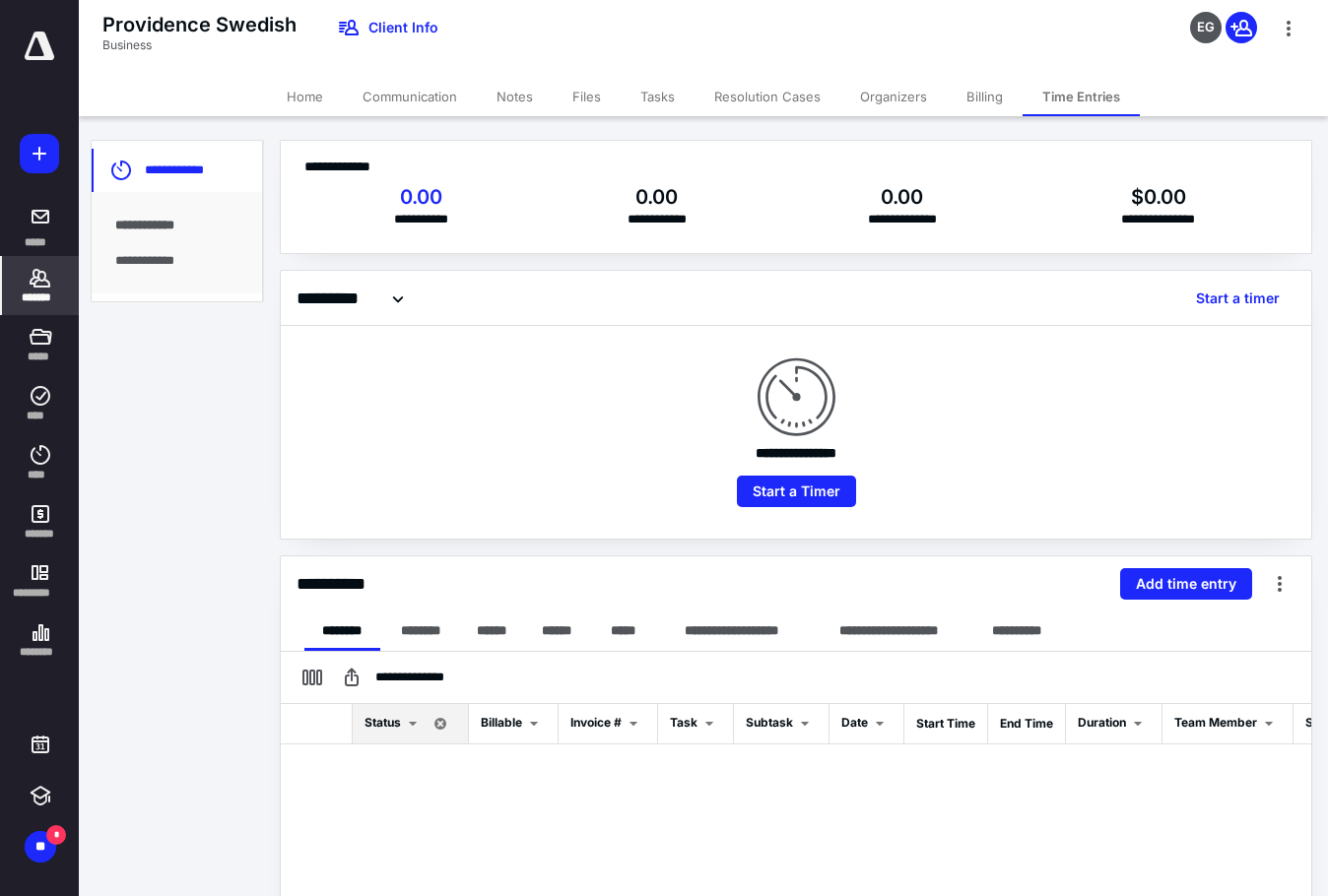click on "Communication" at bounding box center [410, 96] 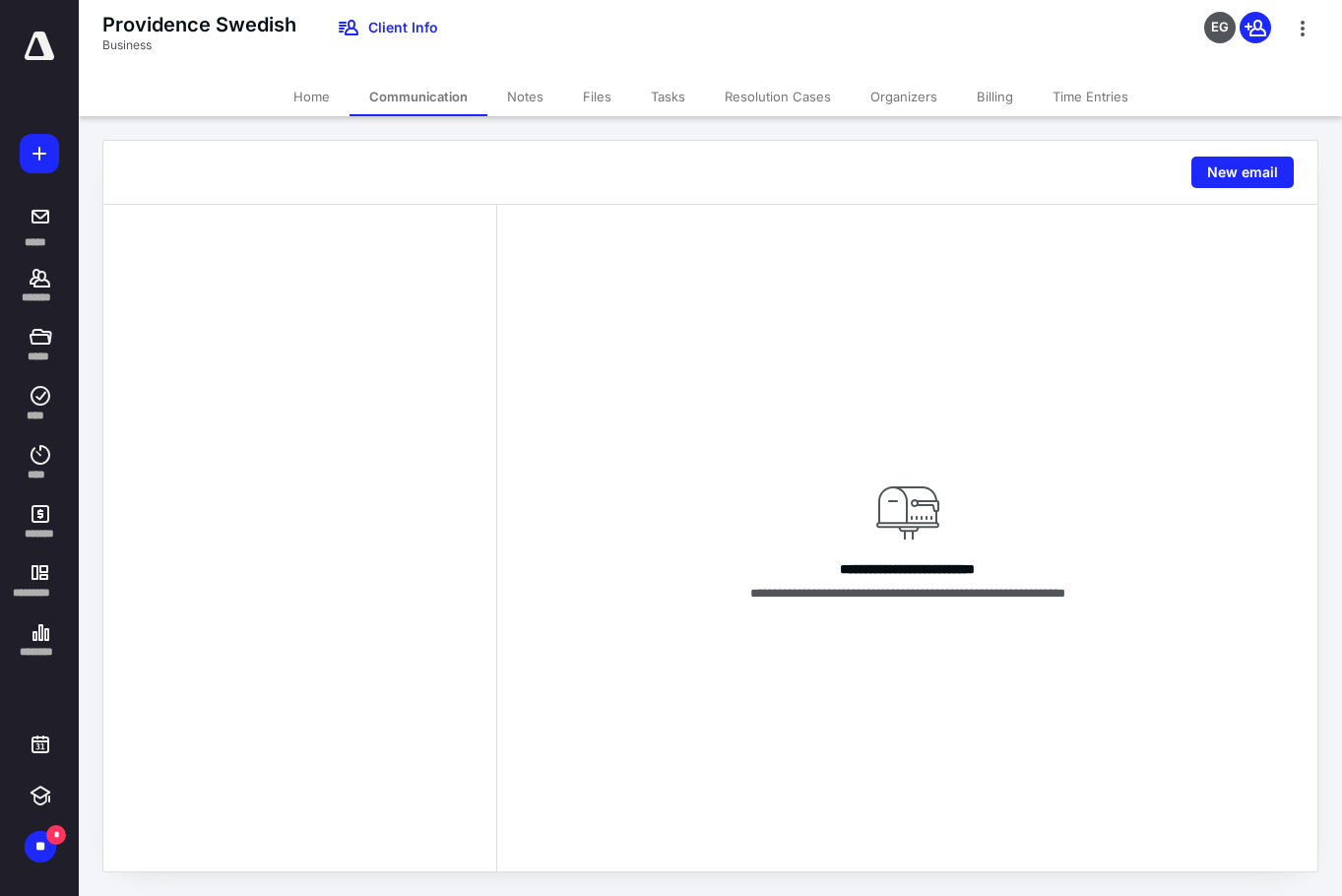 click on "Home" at bounding box center (311, 96) 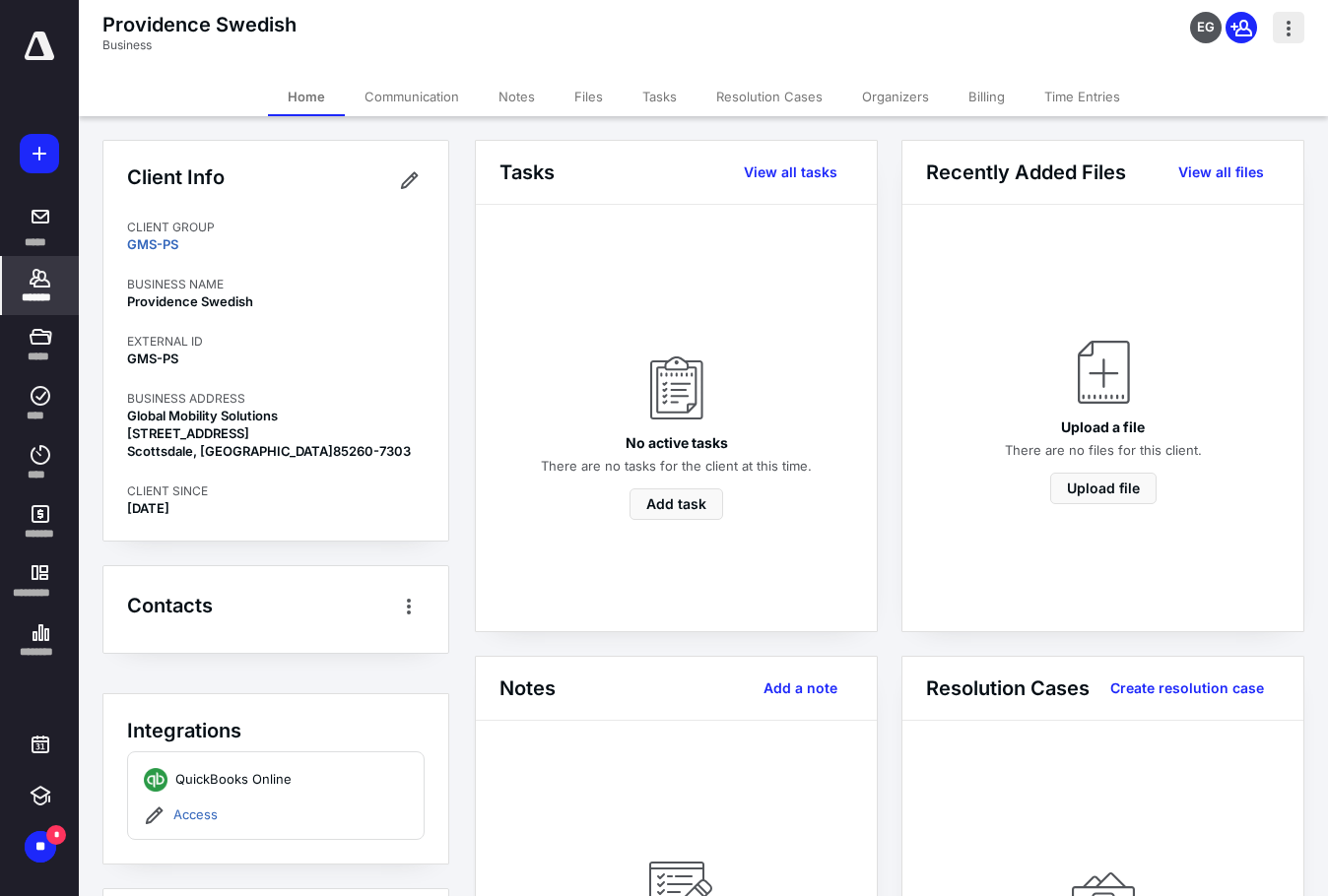 click at bounding box center (1289, 28) 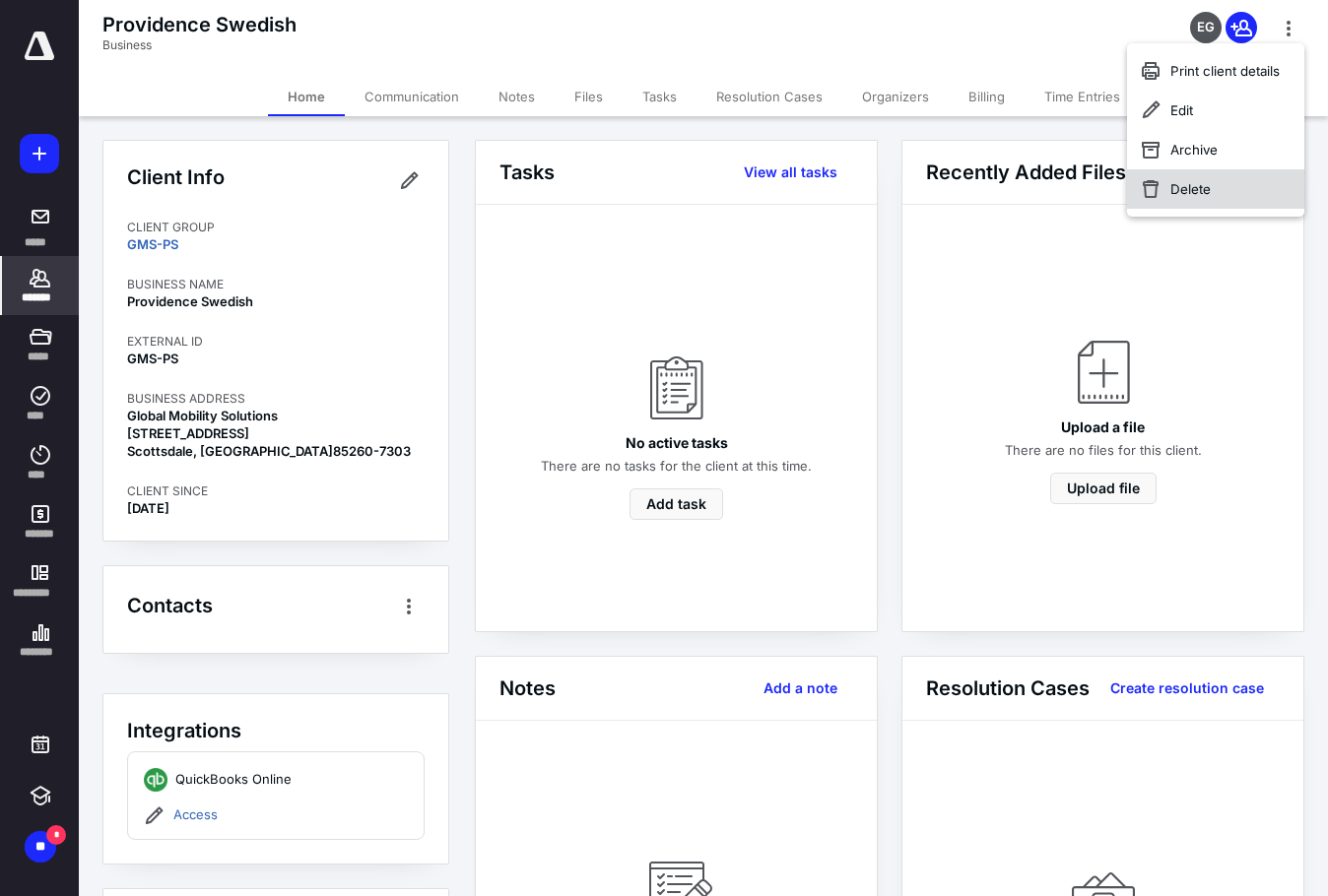 click on "Delete" at bounding box center (1216, 189) 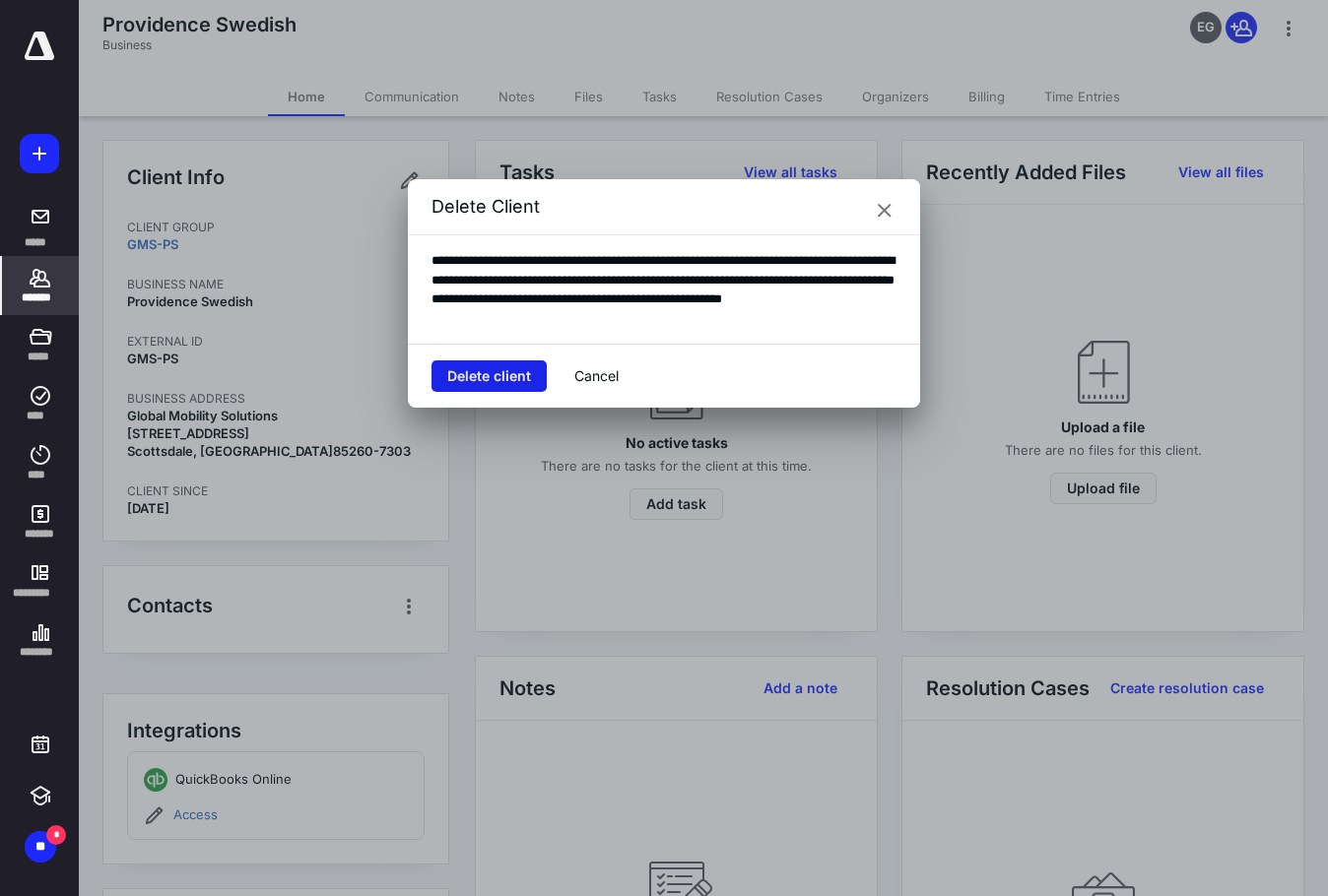 click on "Delete client" at bounding box center (489, 376) 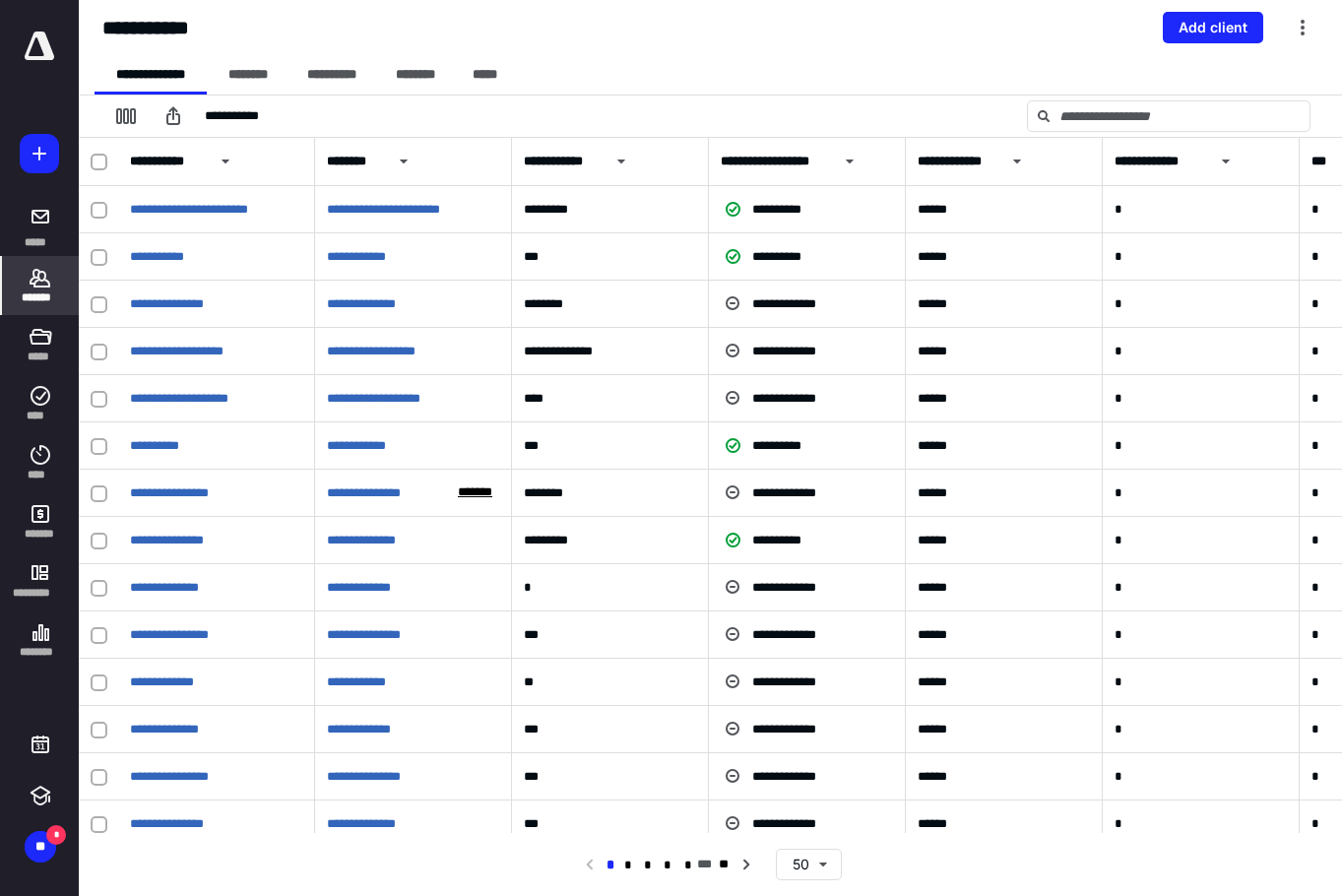 click 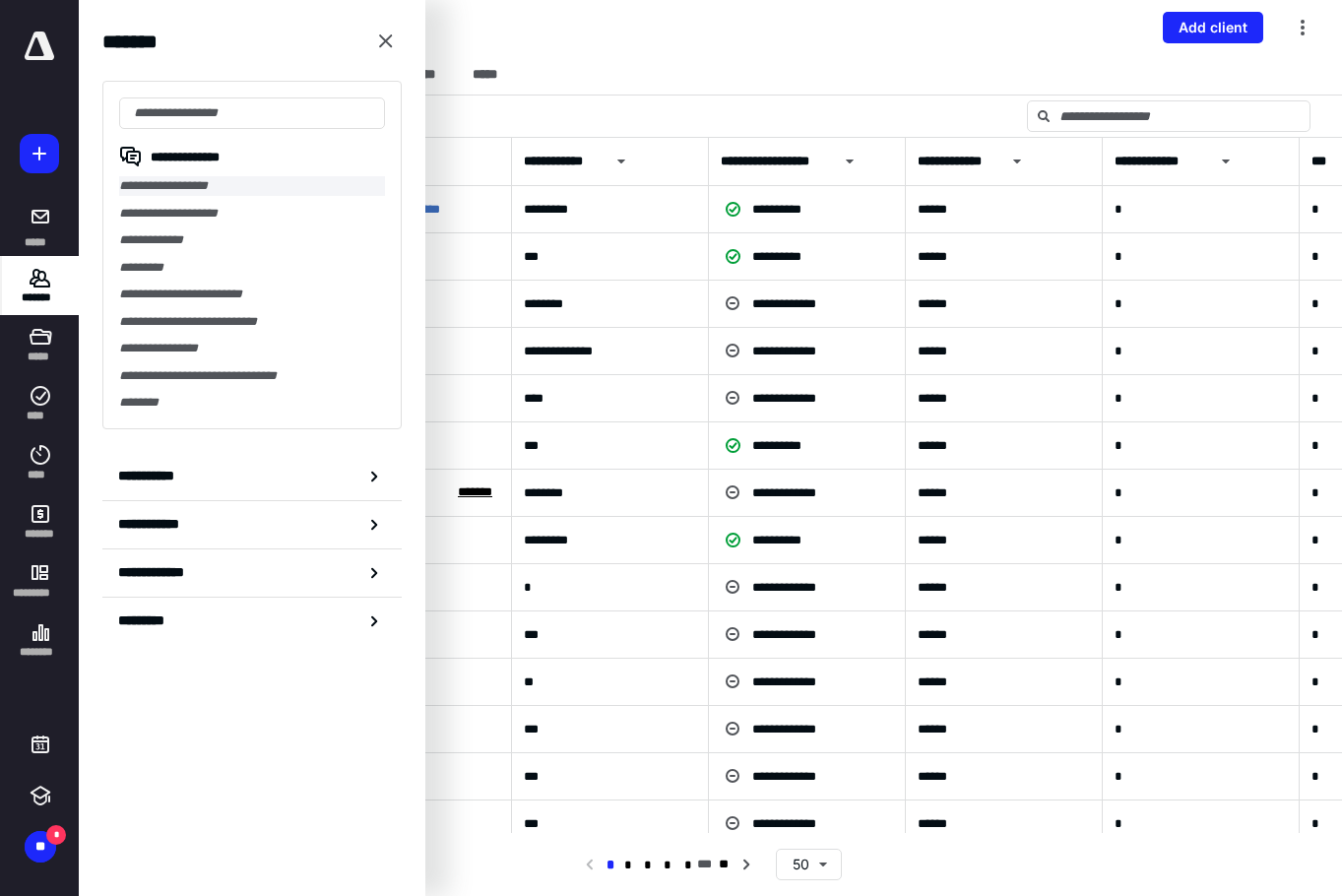 click on "**********" at bounding box center (252, 186) 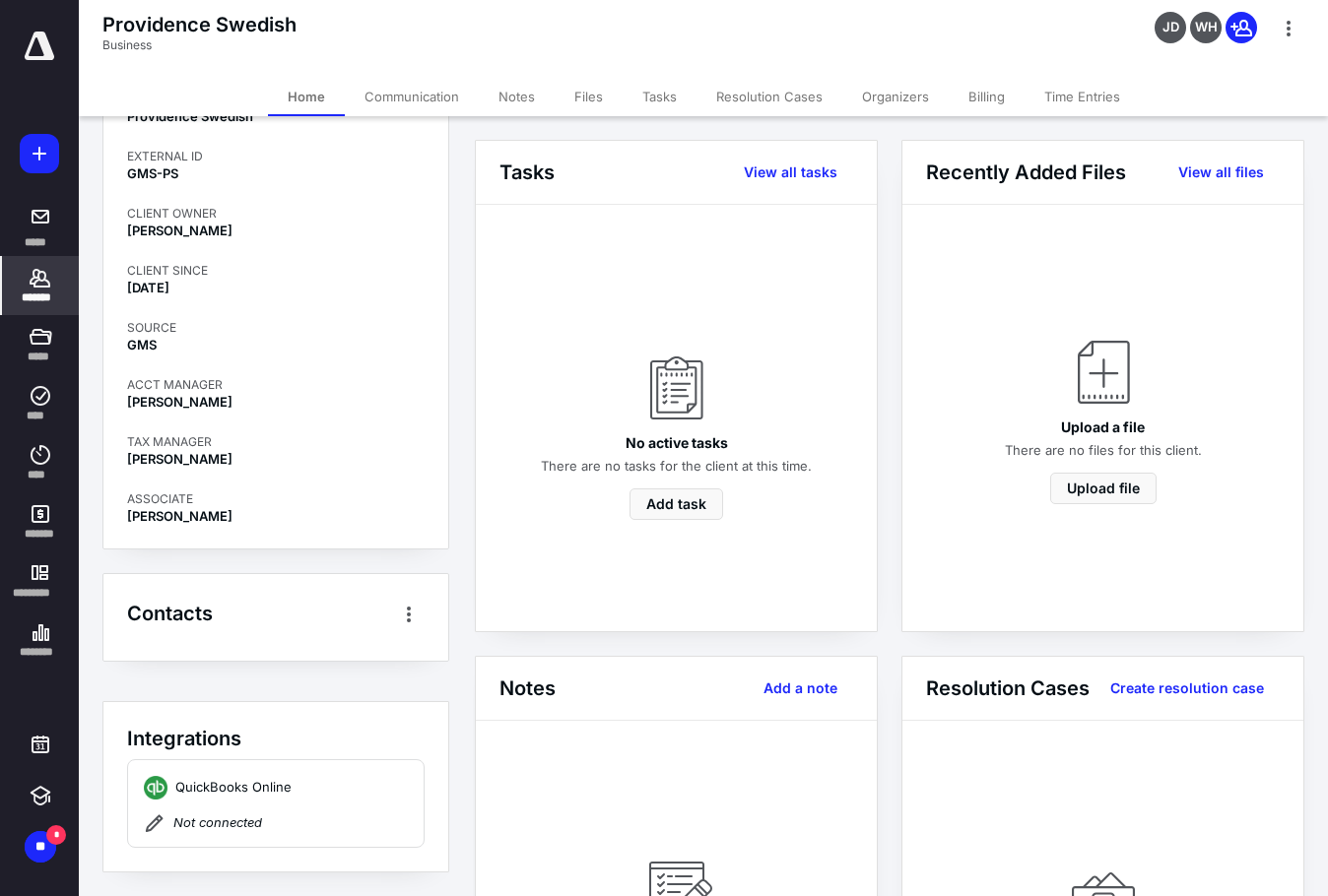 scroll, scrollTop: 289, scrollLeft: 0, axis: vertical 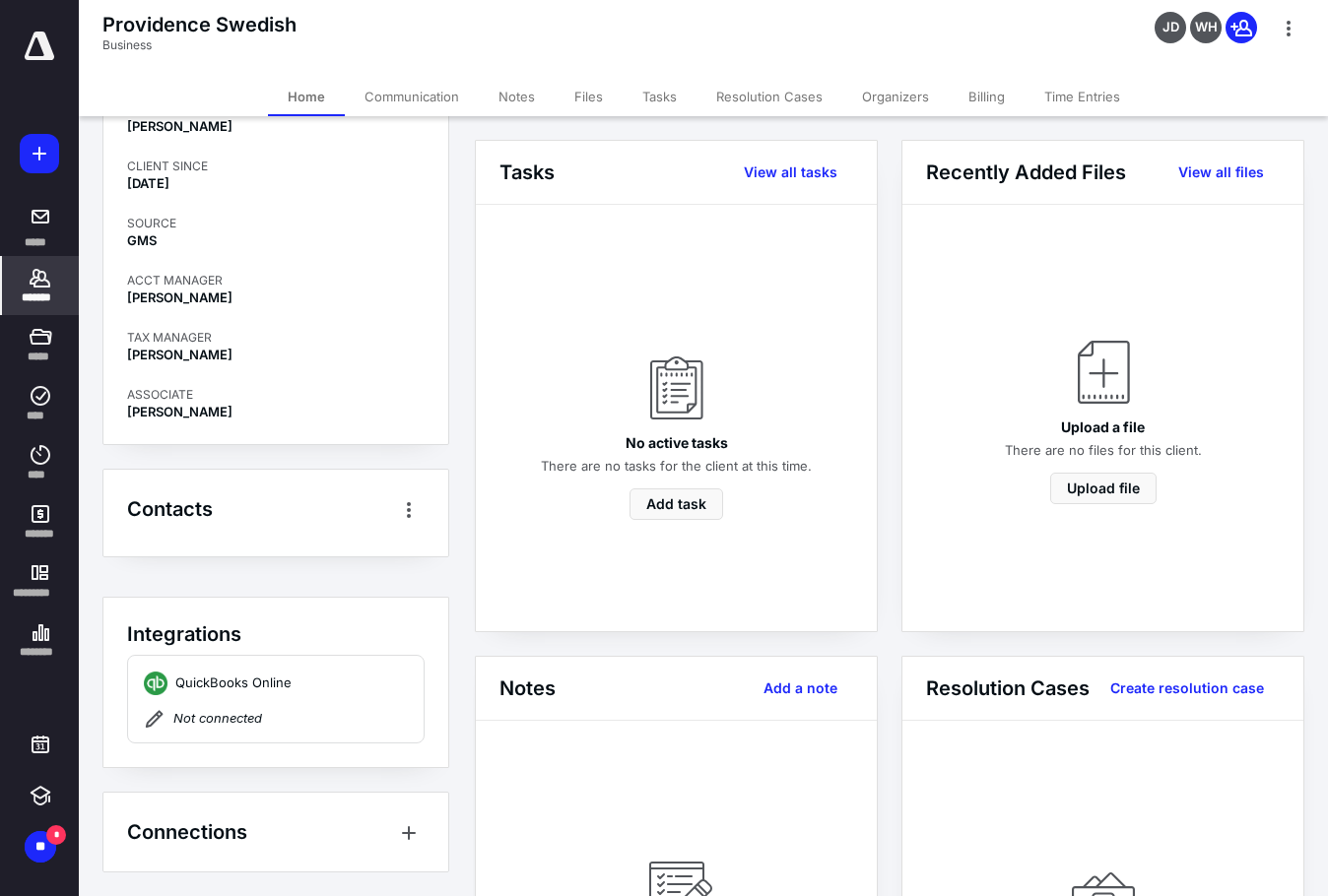 click on "Not connected" at bounding box center (218, 718) 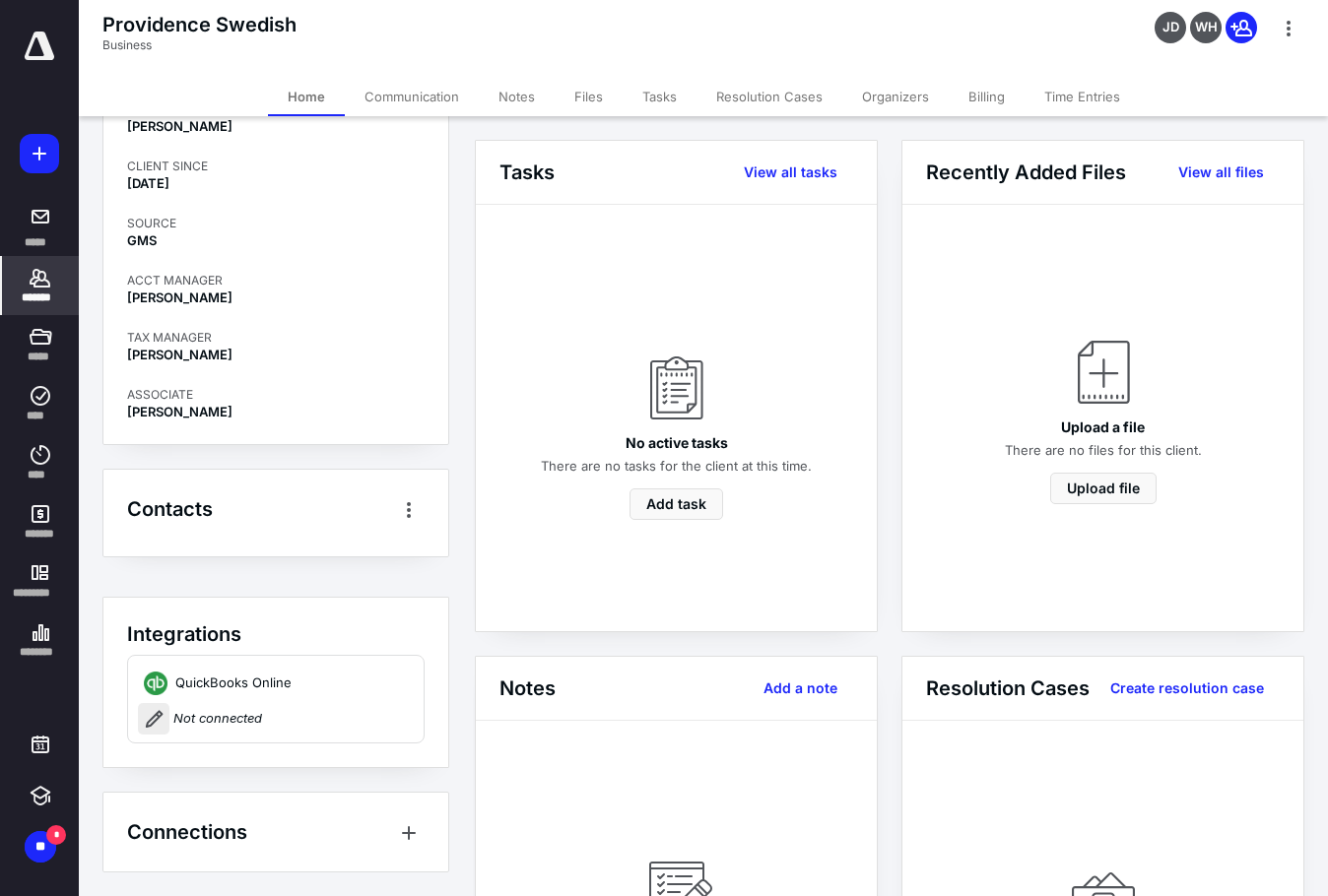 click at bounding box center [154, 719] 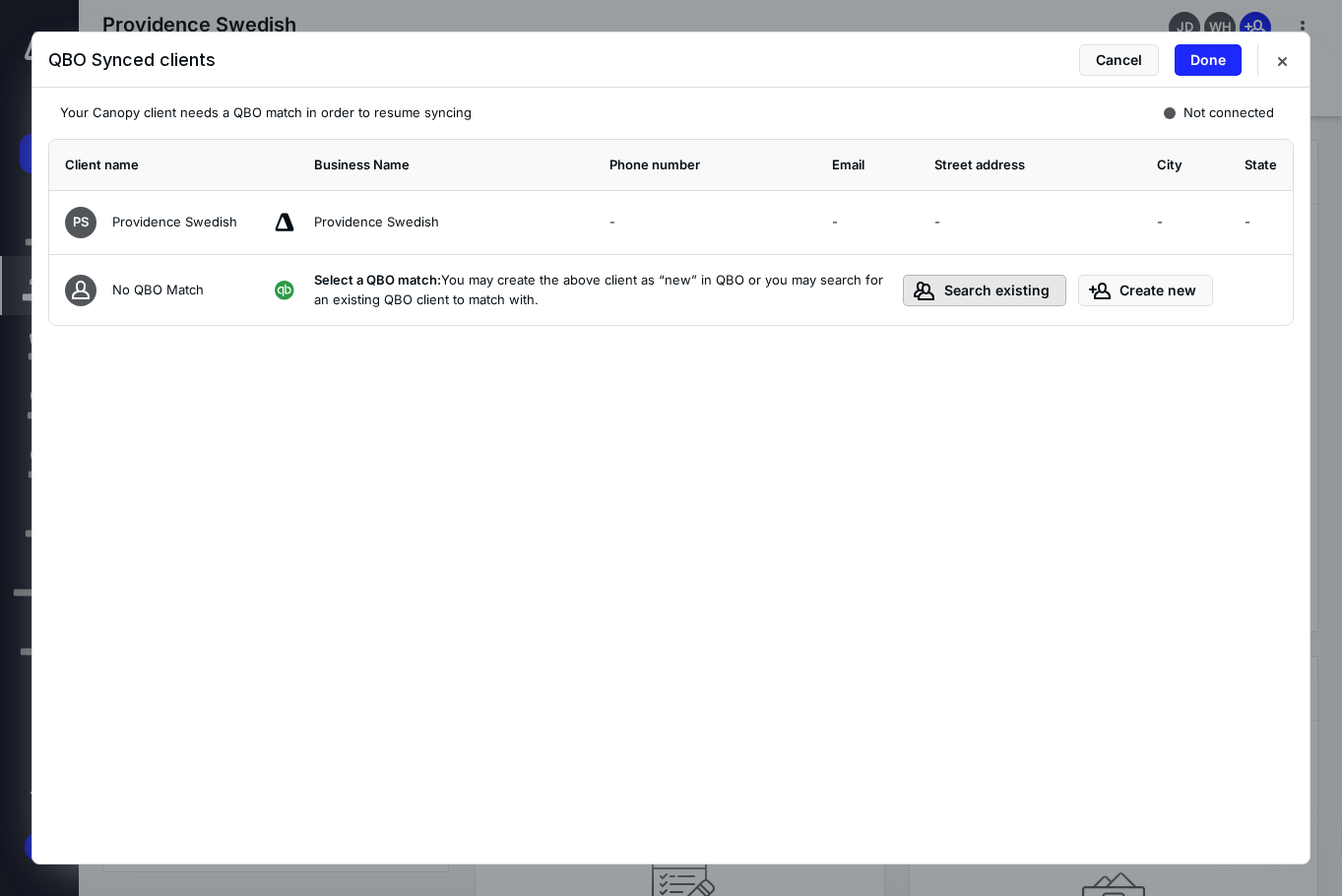 click on "Search existing" at bounding box center [985, 290] 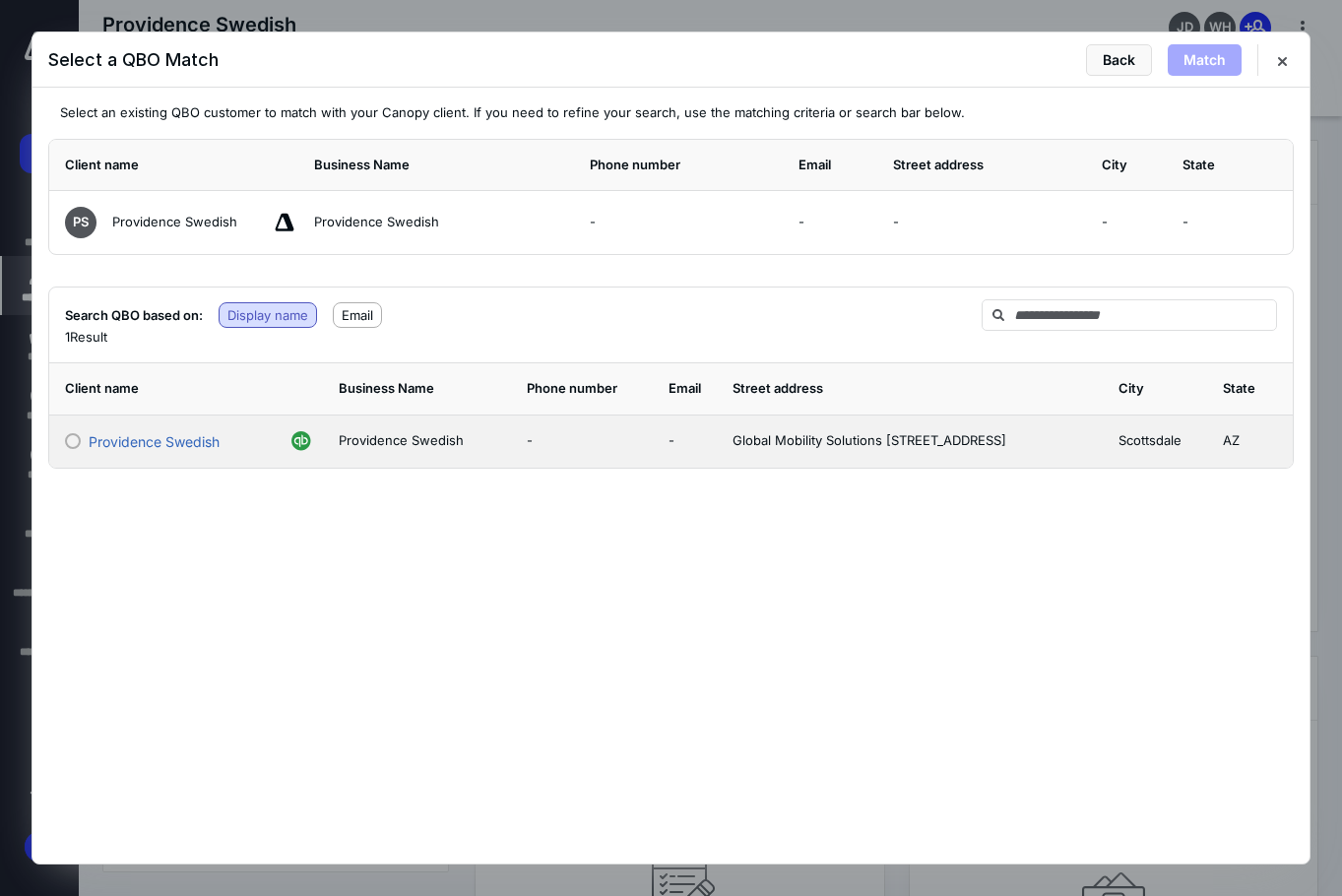 click at bounding box center (73, 441) 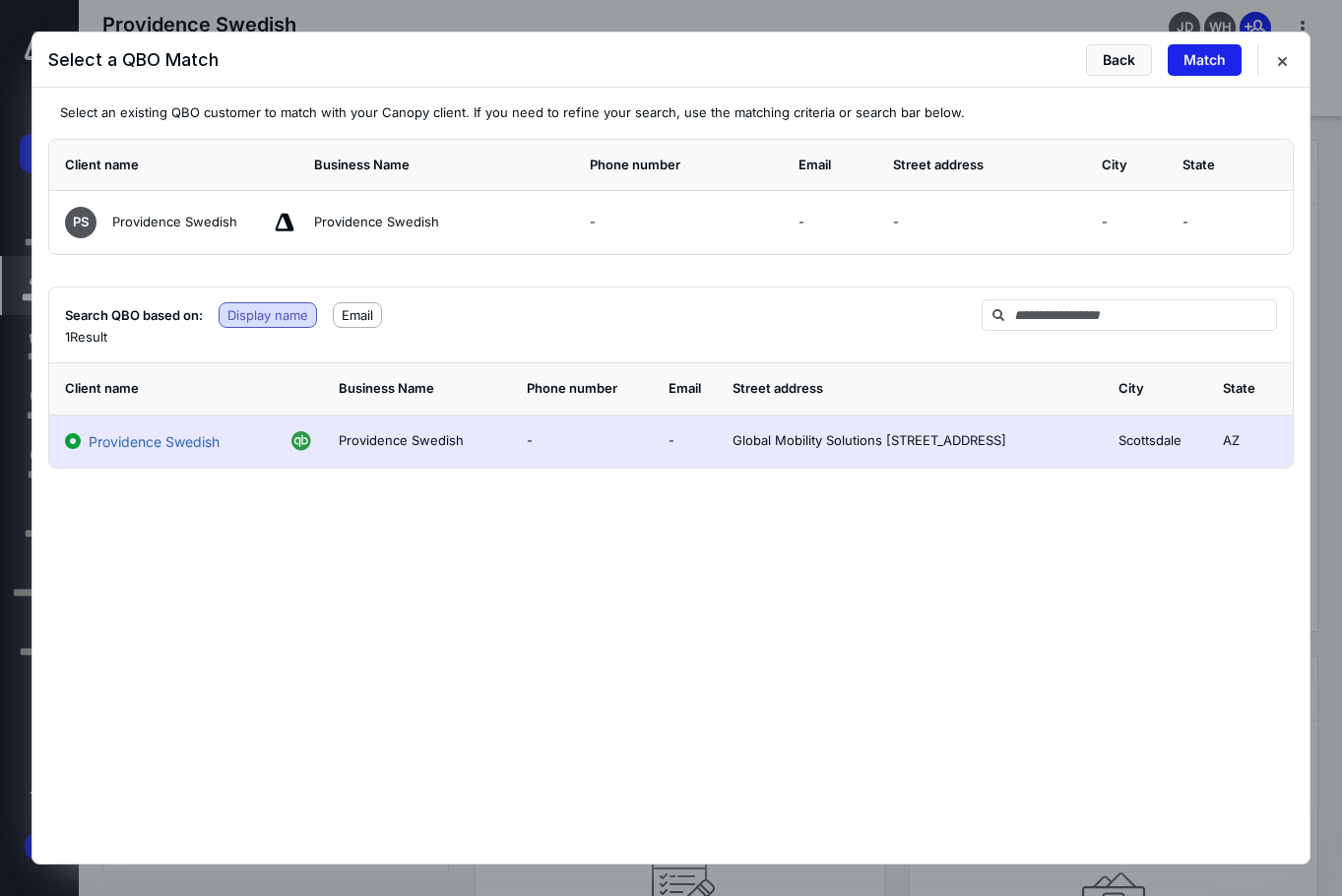 click on "Match" at bounding box center (1204, 60) 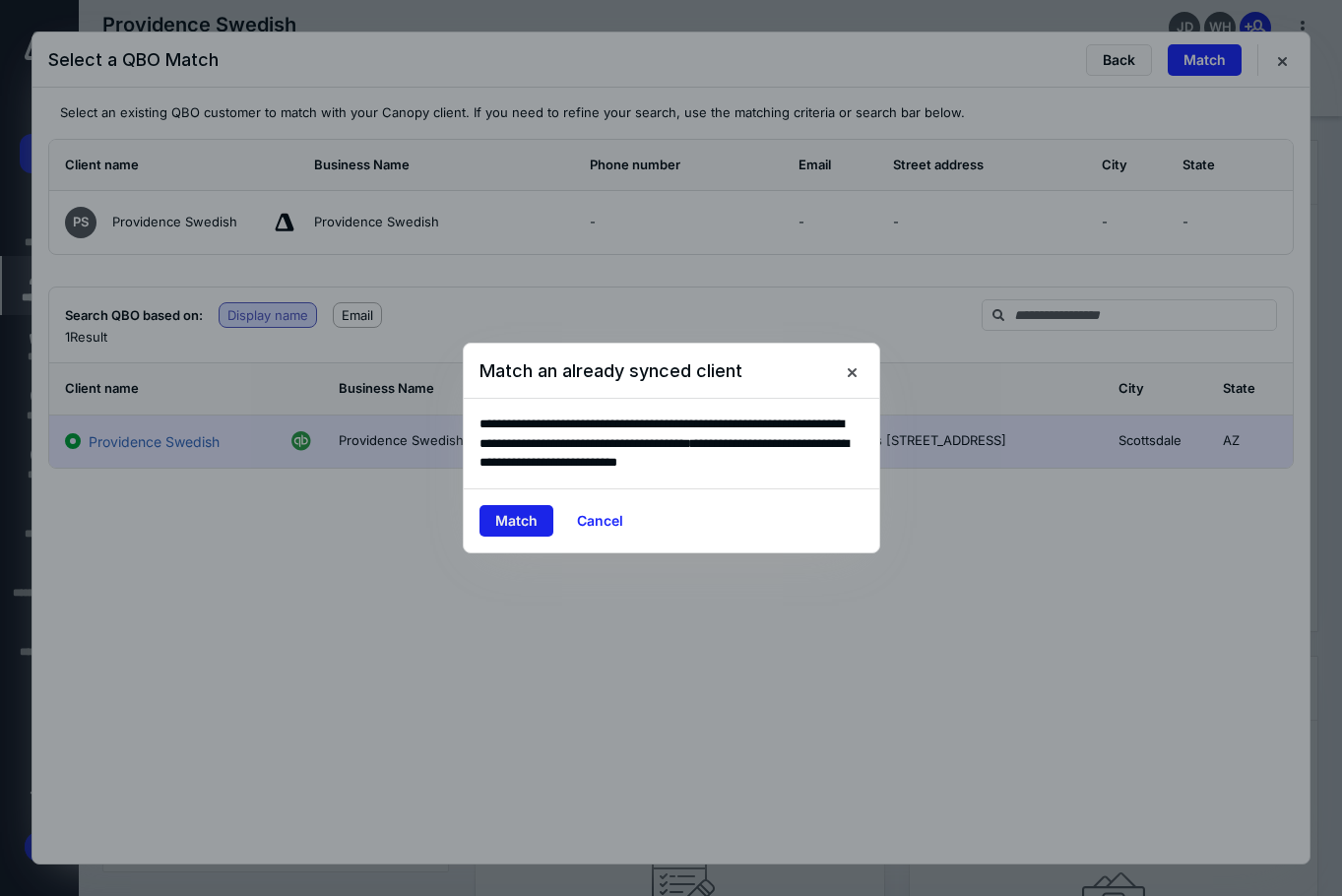 click on "Match" at bounding box center (516, 521) 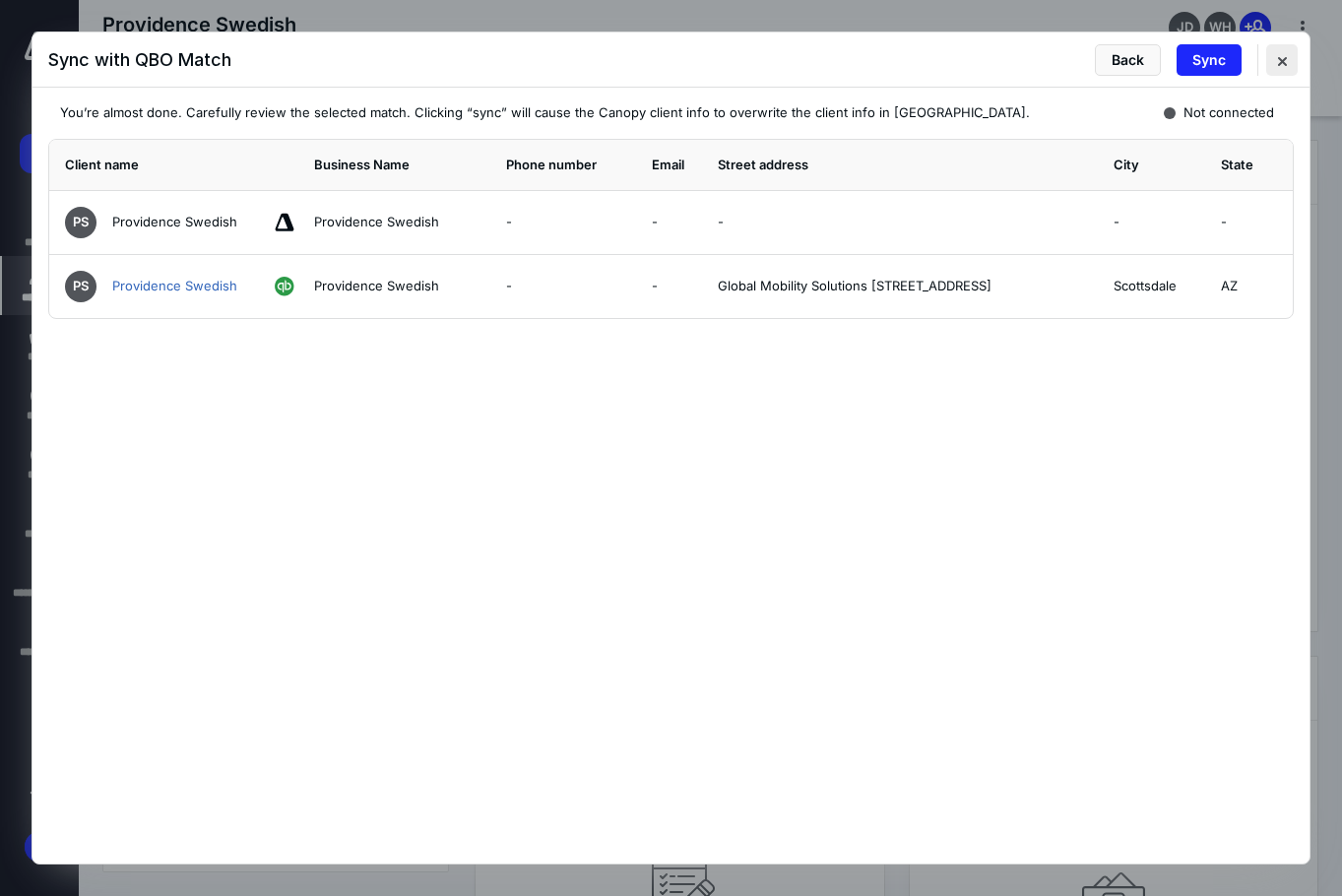 click at bounding box center (1282, 60) 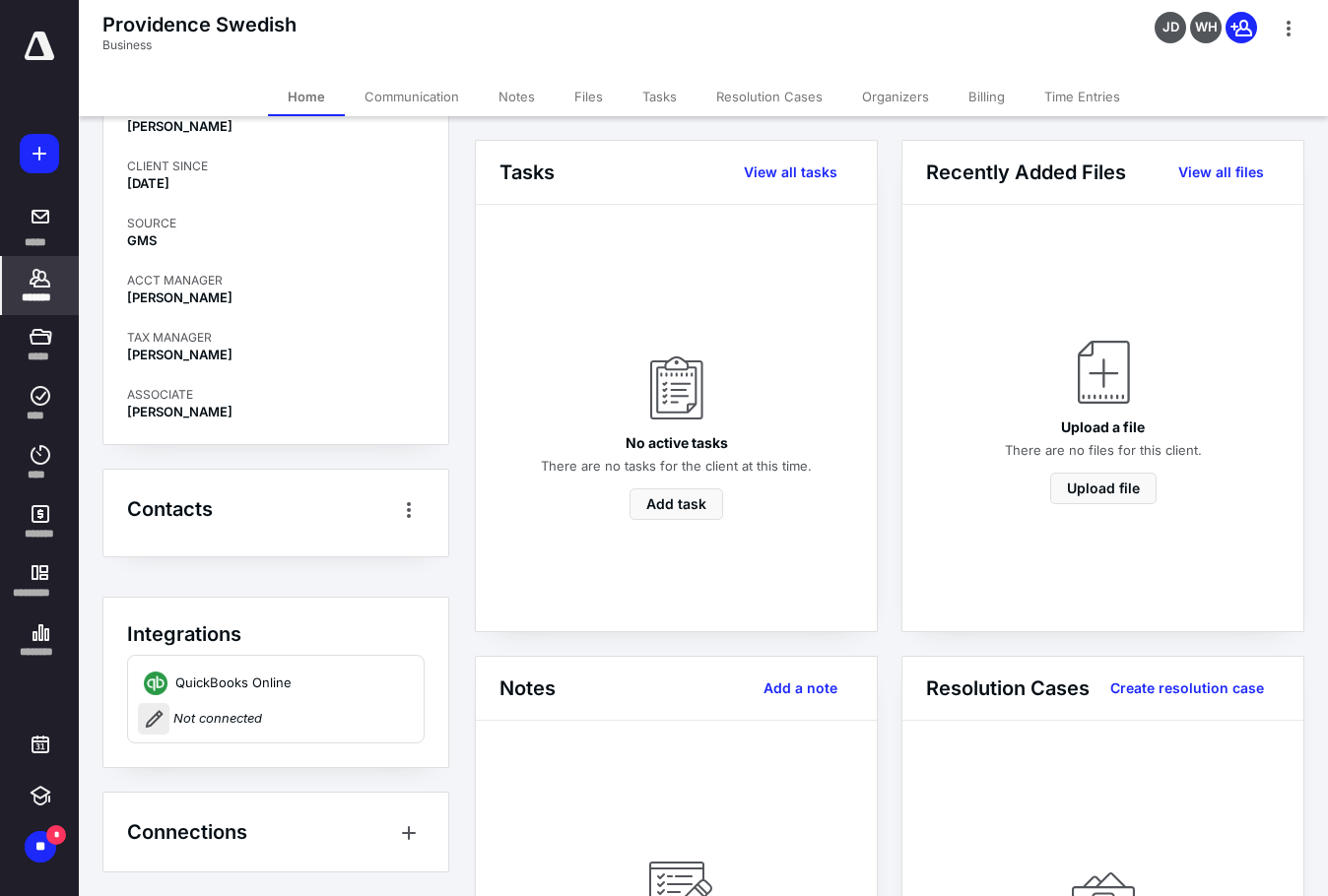 click at bounding box center (154, 719) 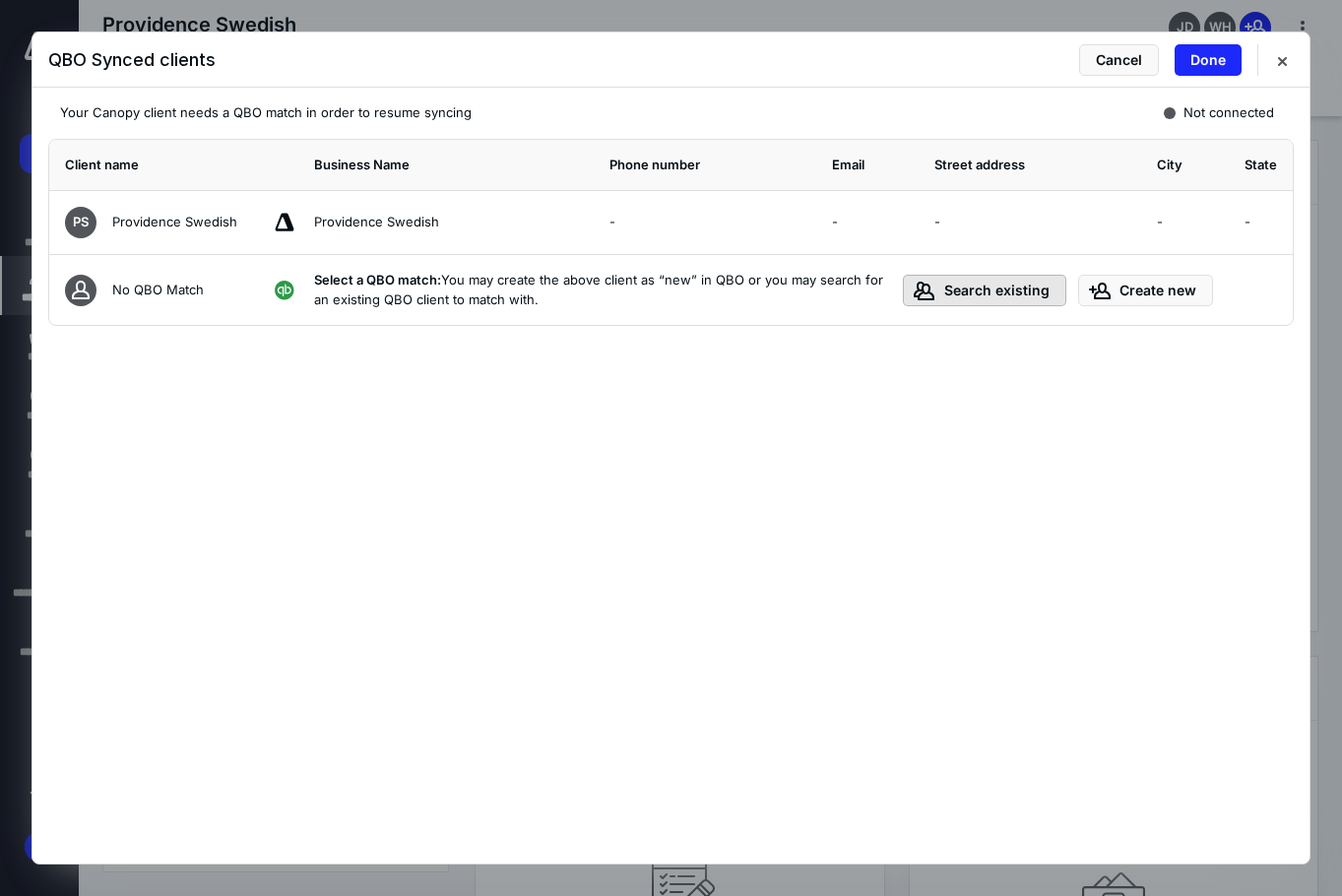 click on "Search existing" at bounding box center (985, 290) 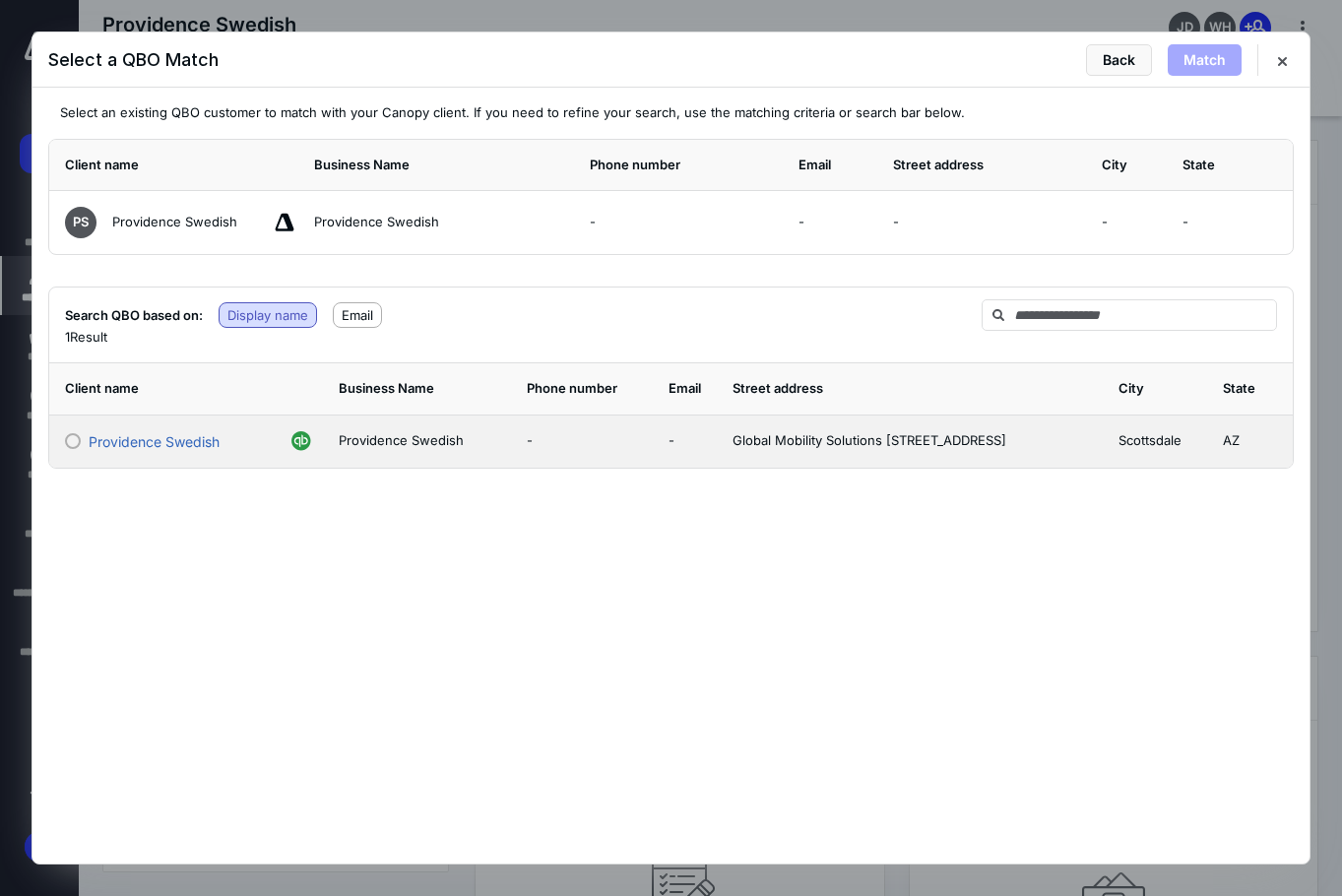click on "Providence Swedish" at bounding box center [170, 441] 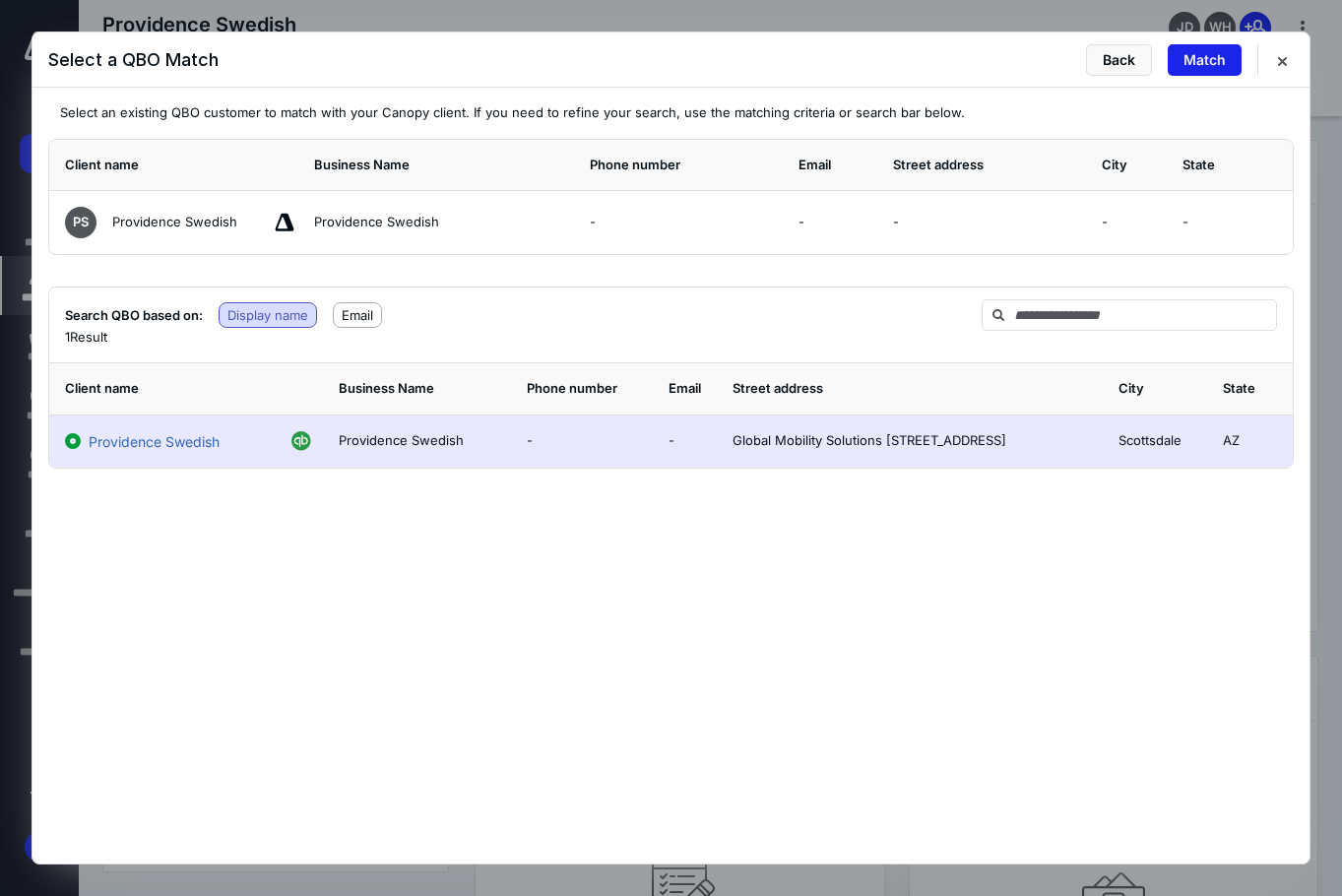 click on "Match" at bounding box center [1204, 60] 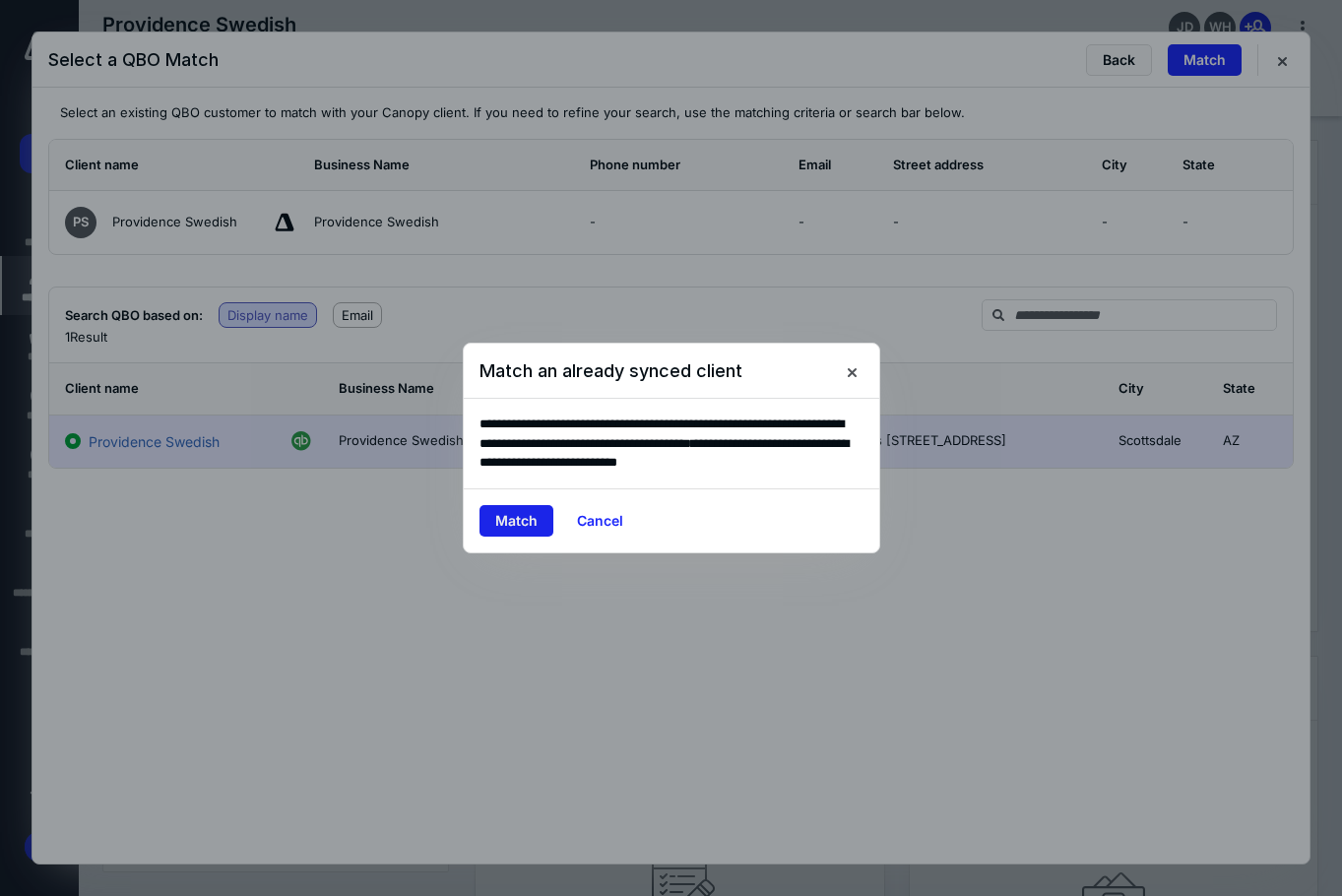click on "Match" at bounding box center (516, 521) 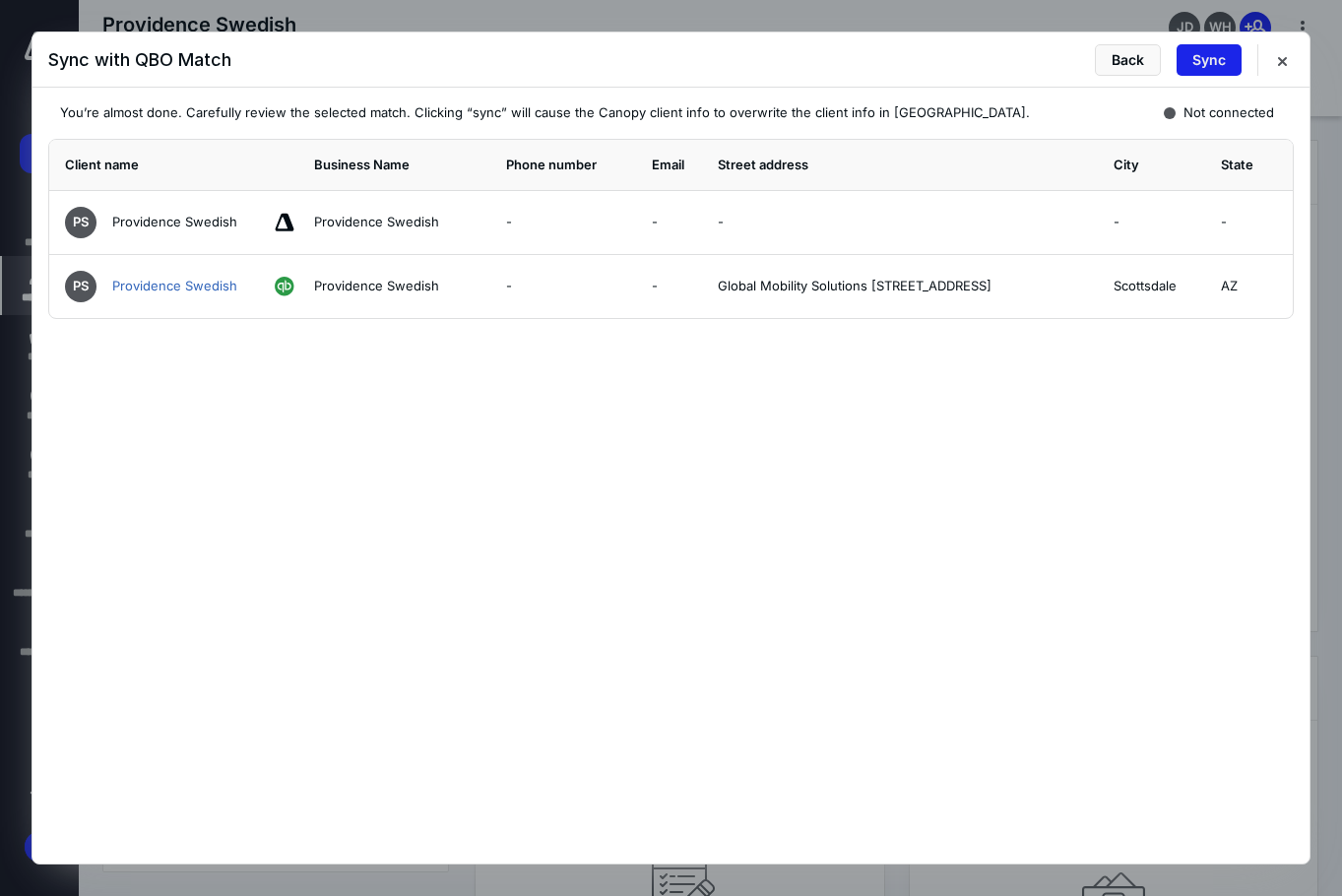 click on "Sync" at bounding box center [1209, 60] 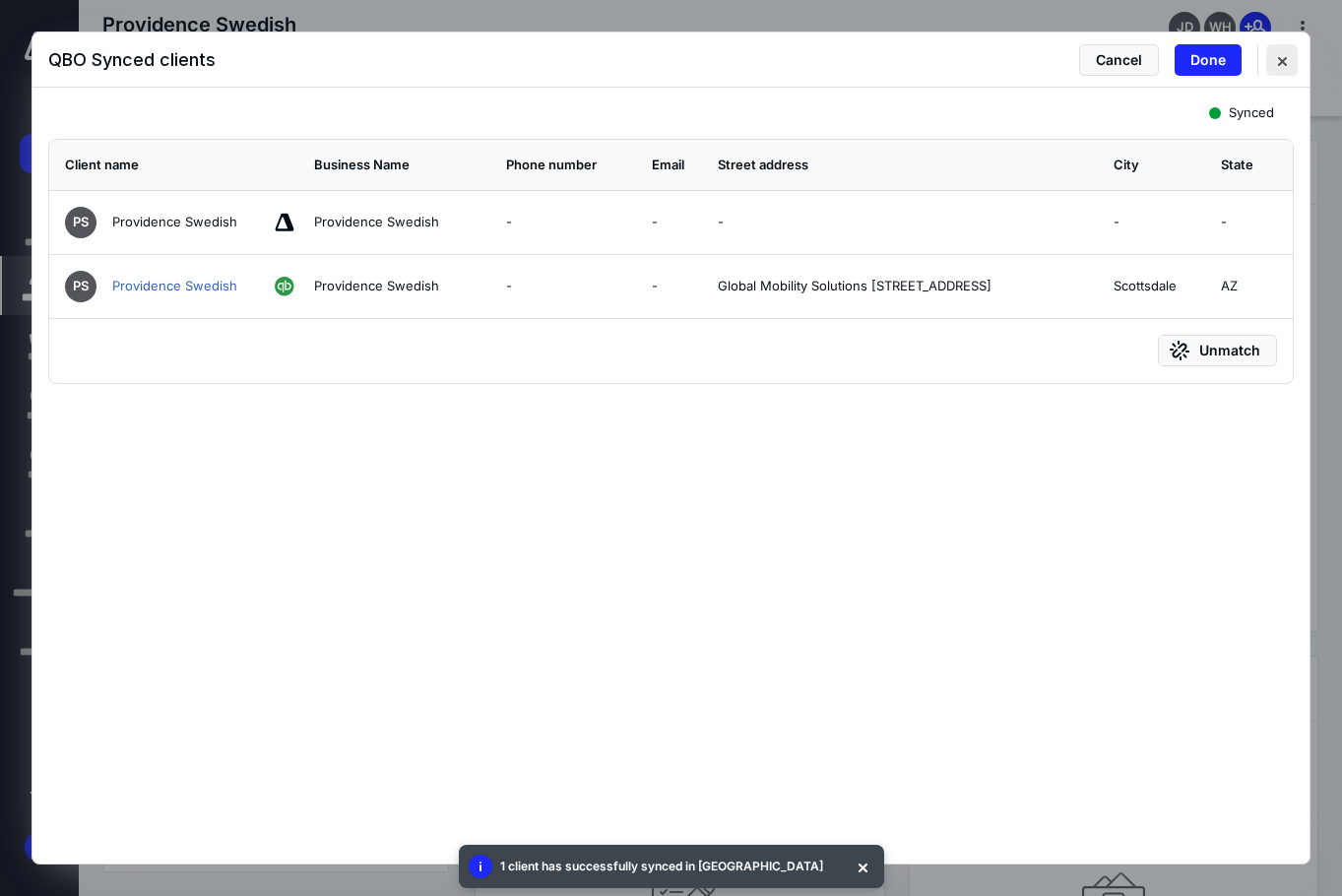 click at bounding box center (1282, 60) 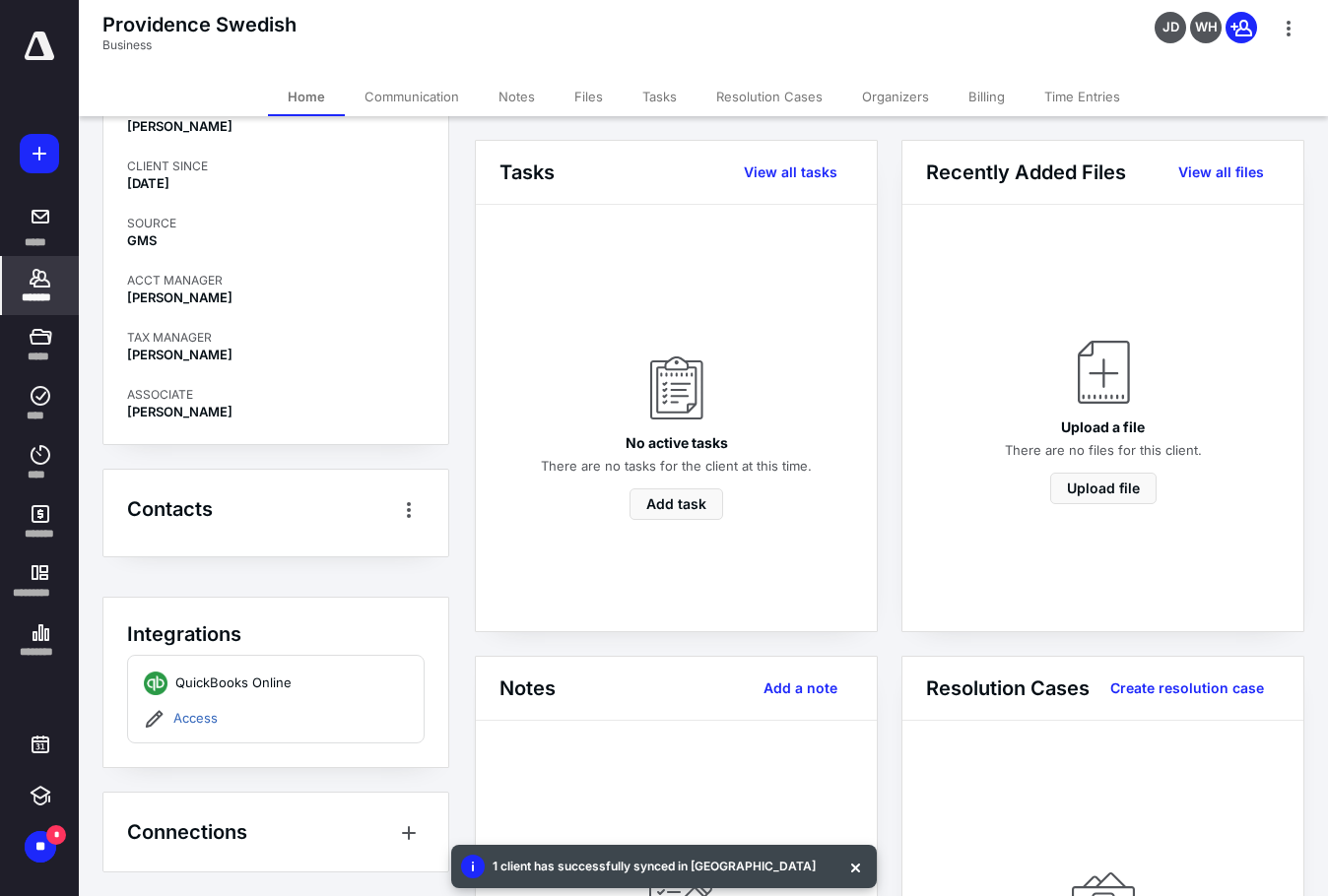 click on "*******" at bounding box center (40, 286) 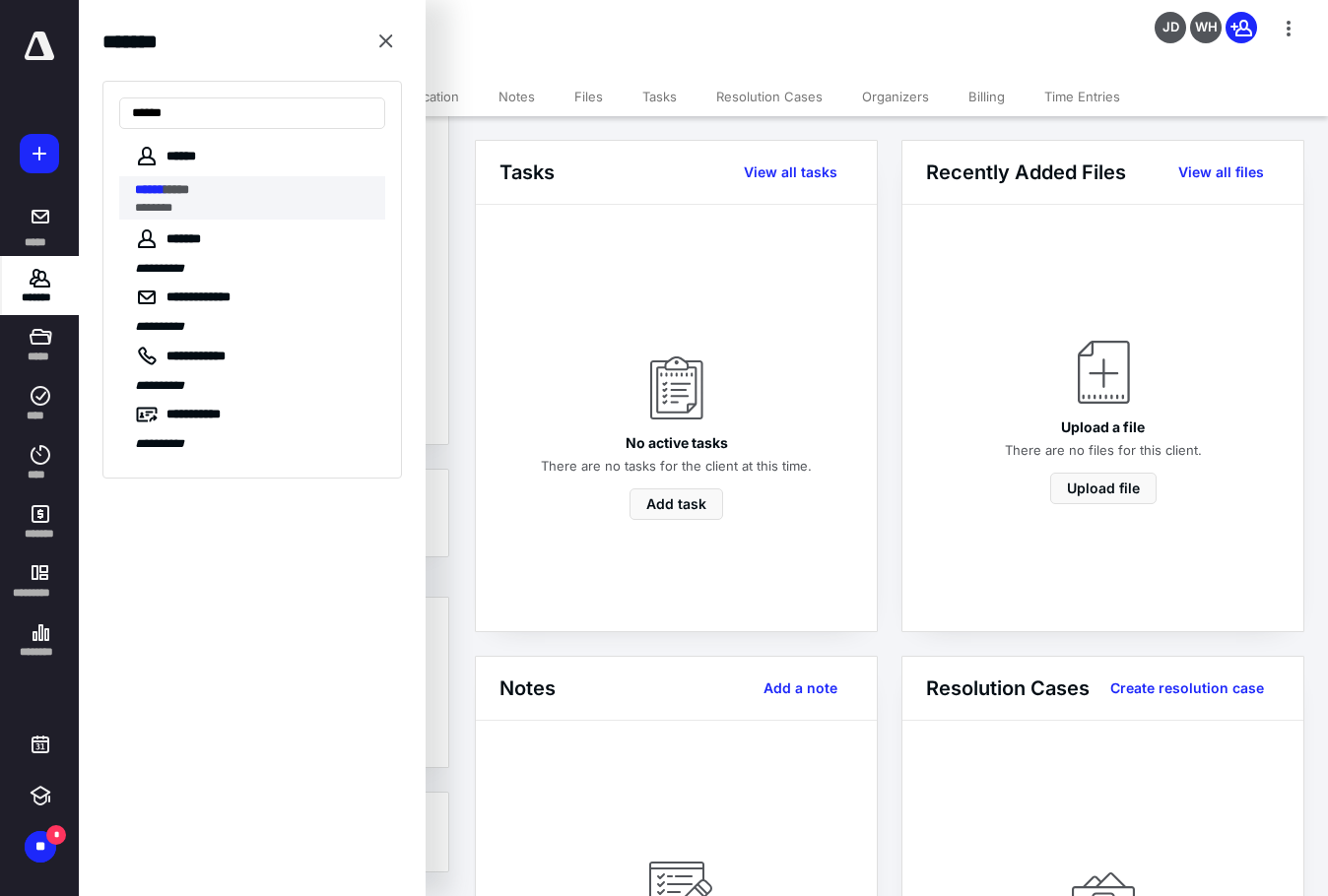 type on "******" 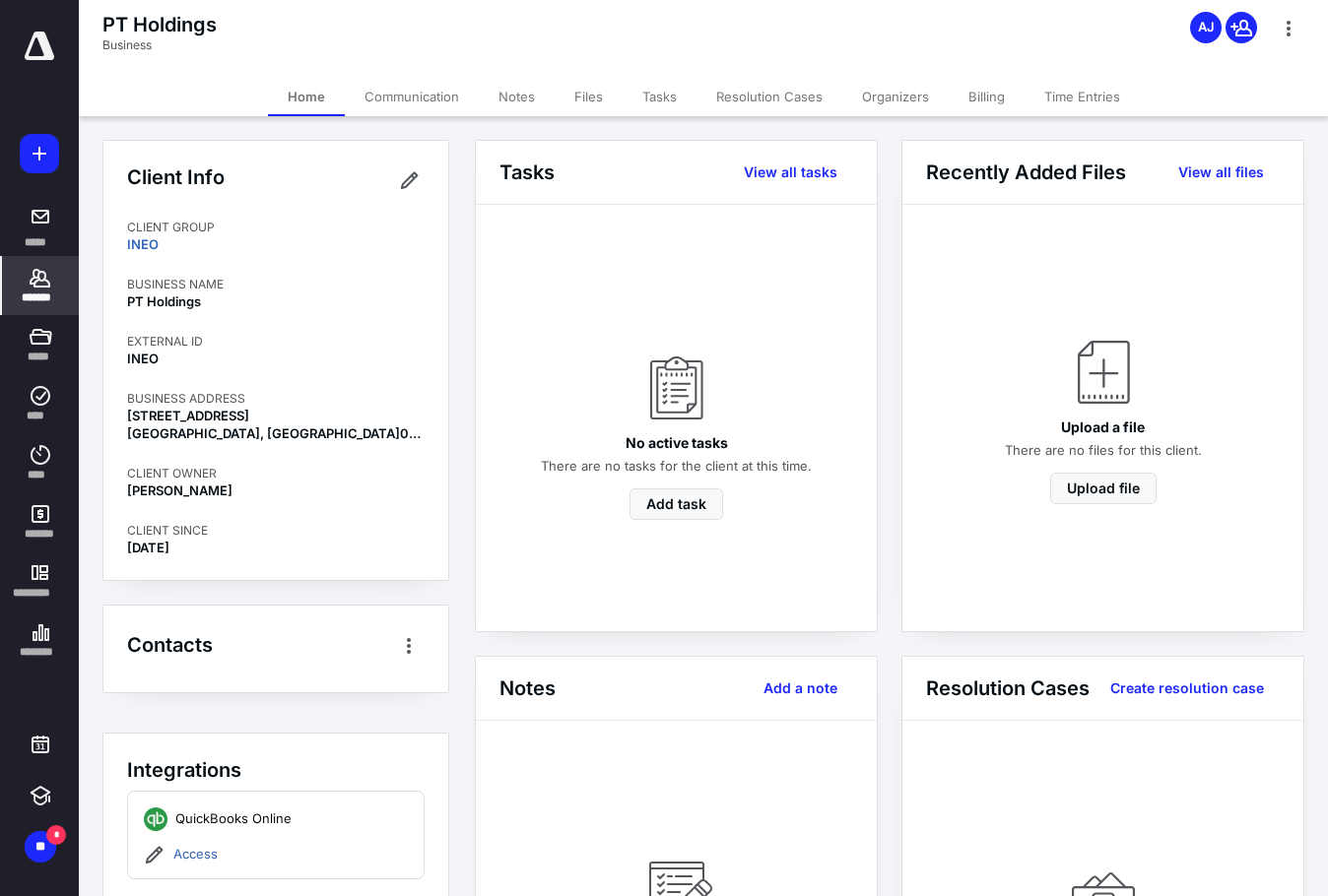 click 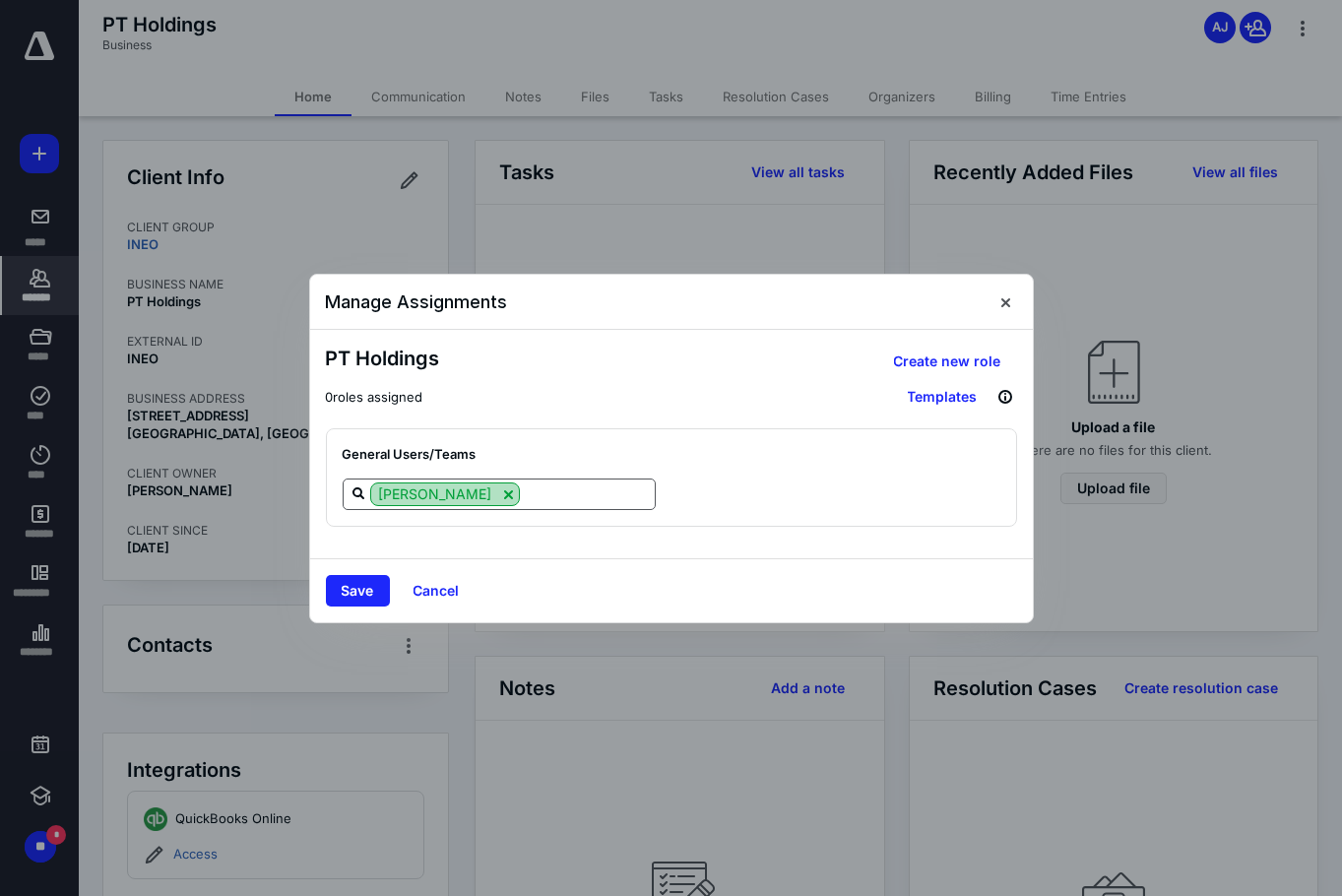 click at bounding box center (508, 494) 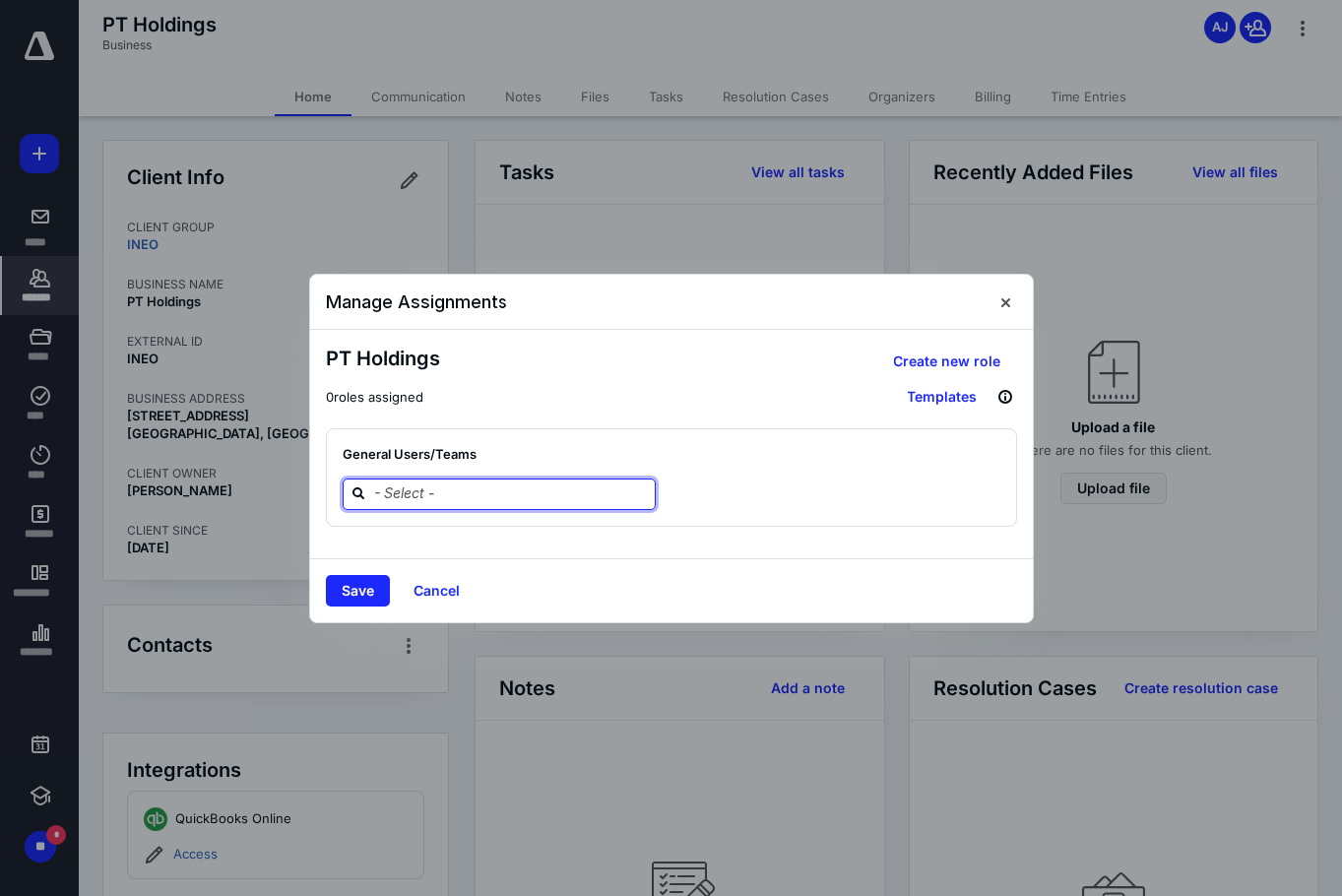 click at bounding box center [511, 493] 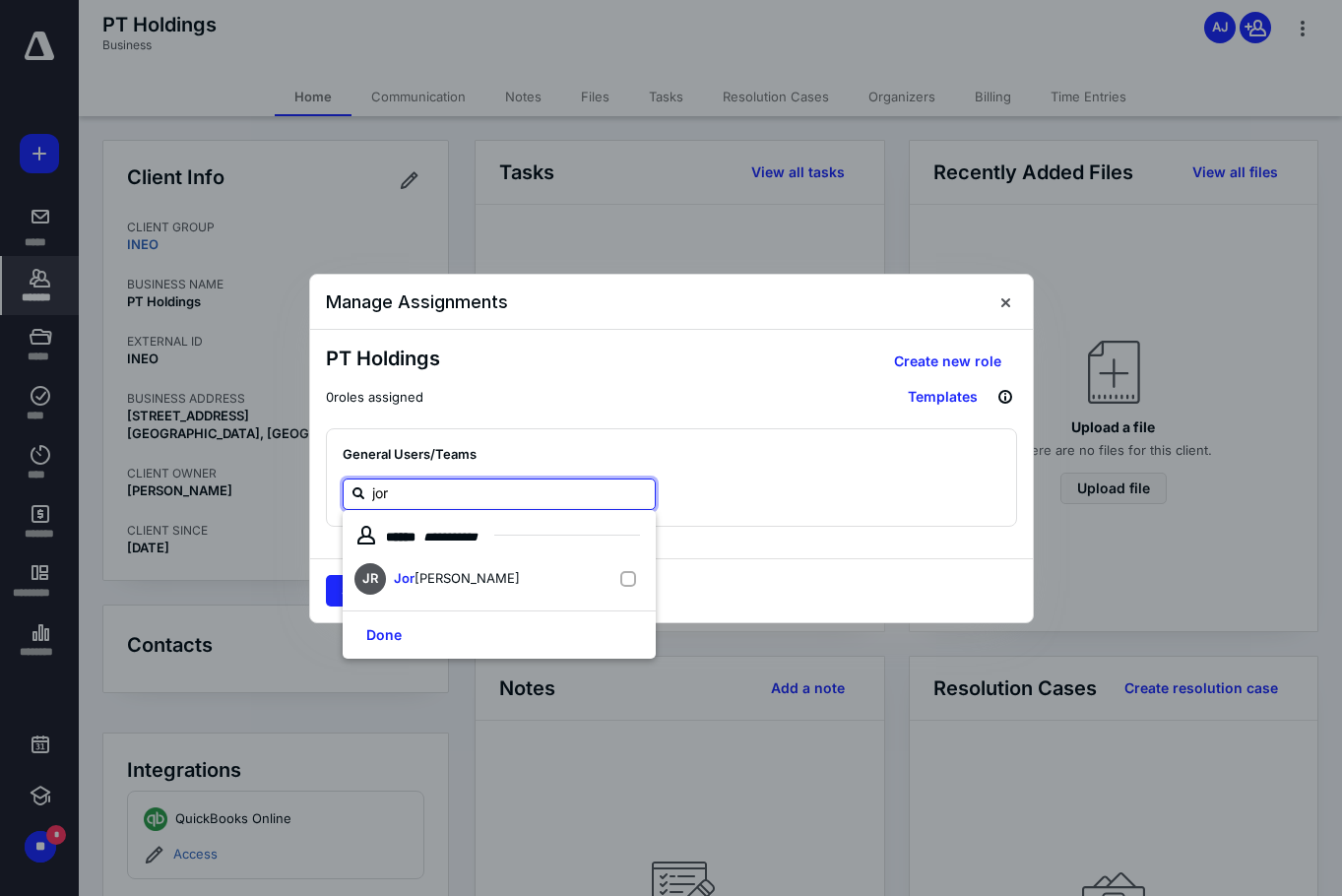 type on "jord" 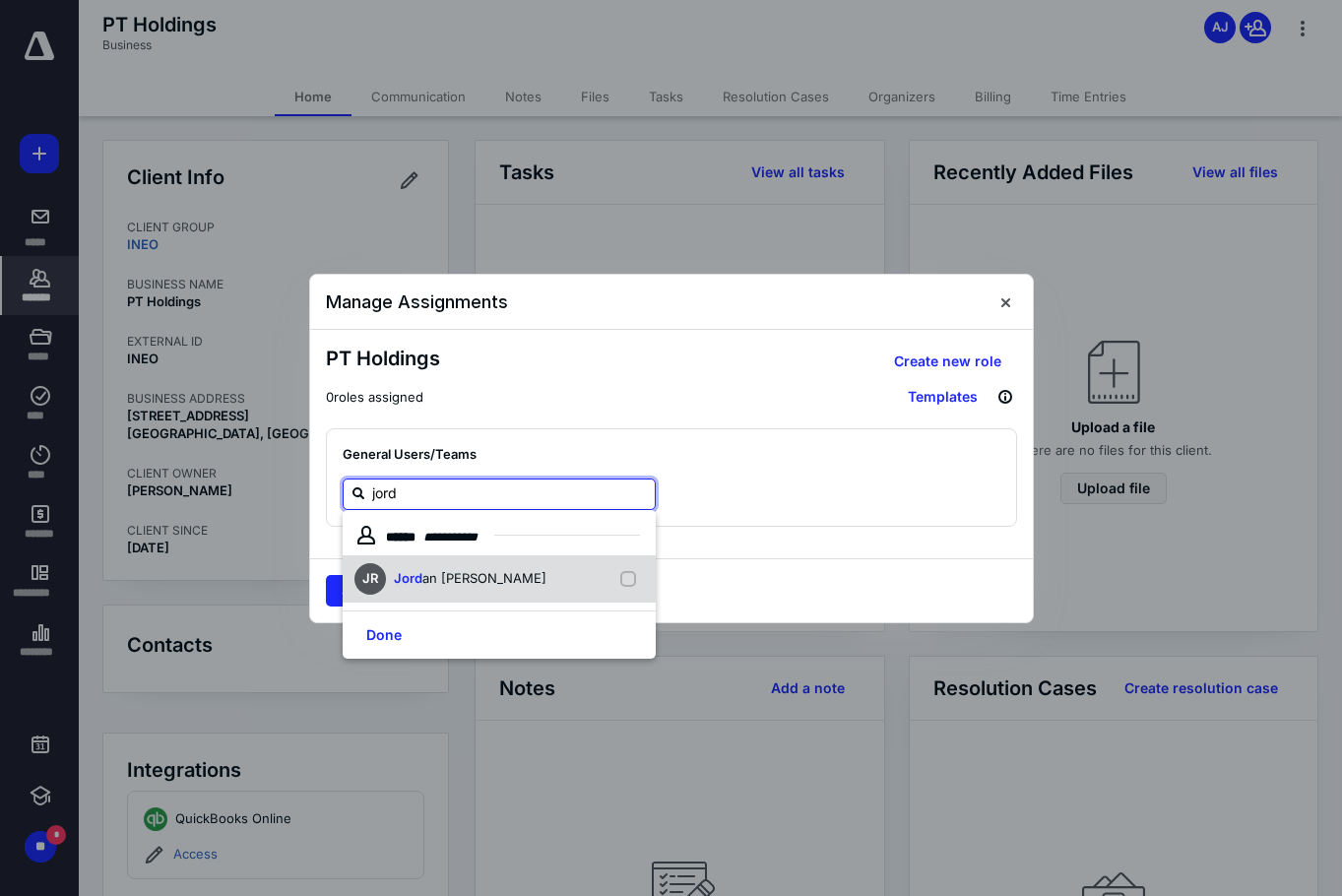 click on "JR [PERSON_NAME]" at bounding box center (499, 579) 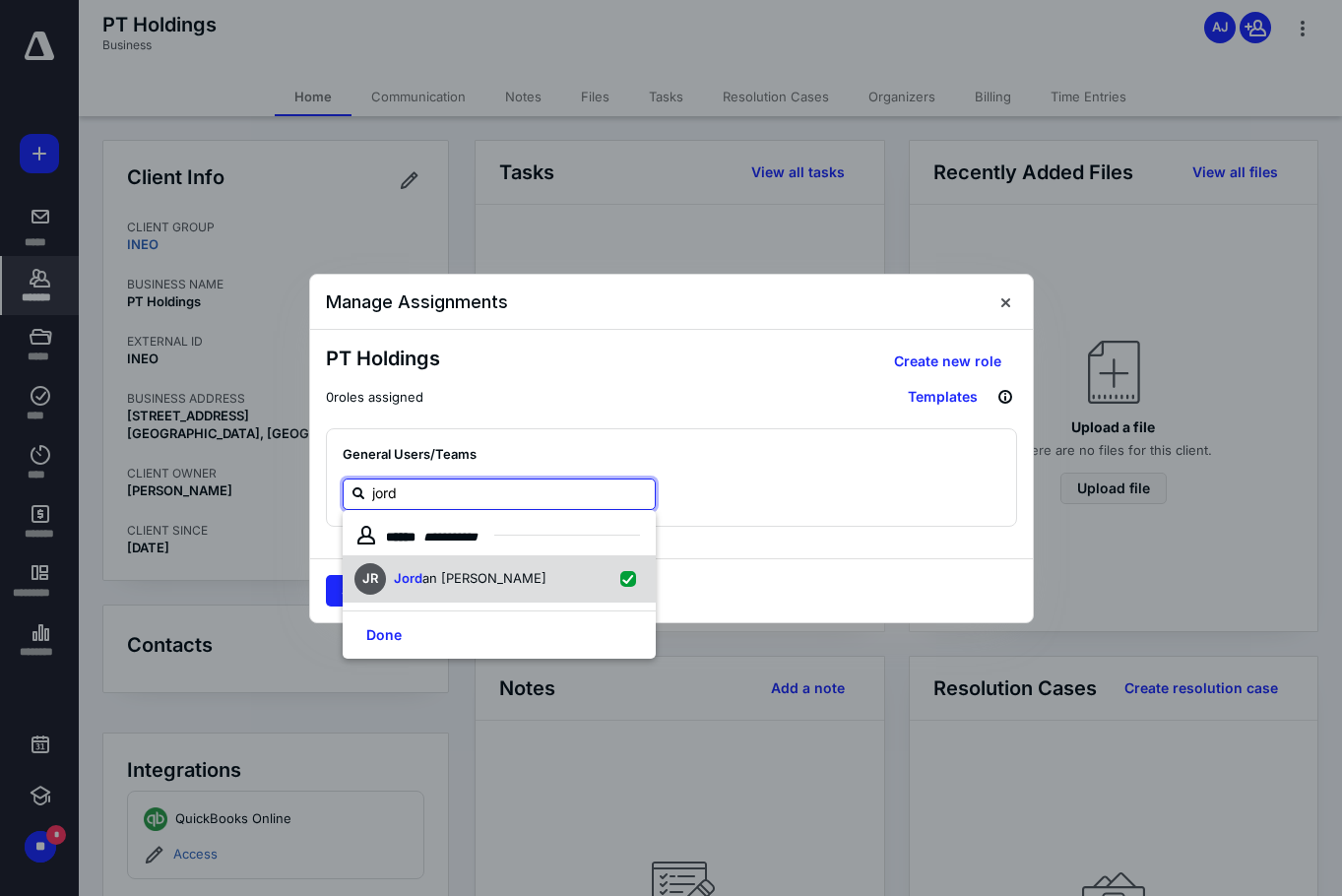 checkbox on "true" 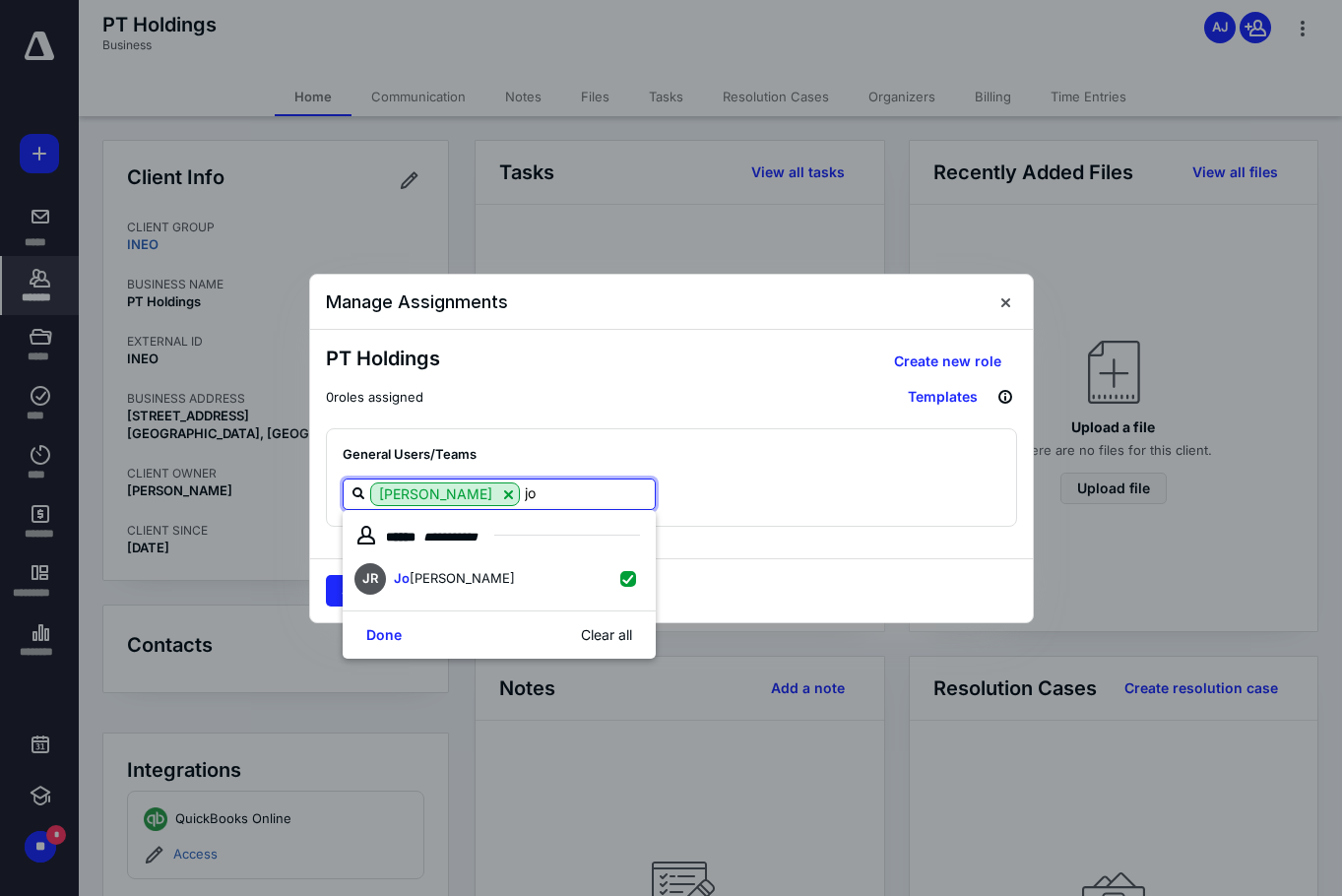 type on "j" 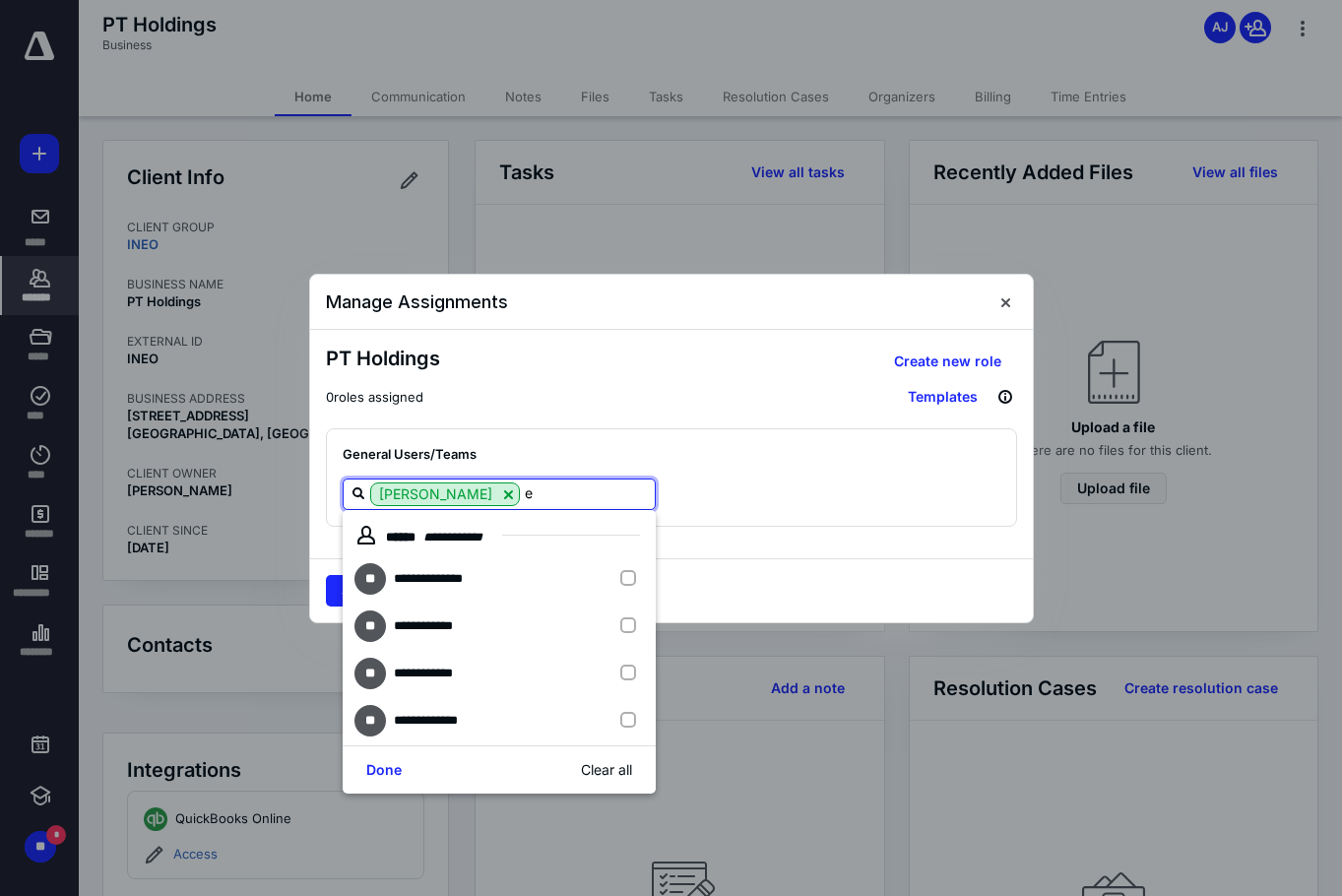 type on "er" 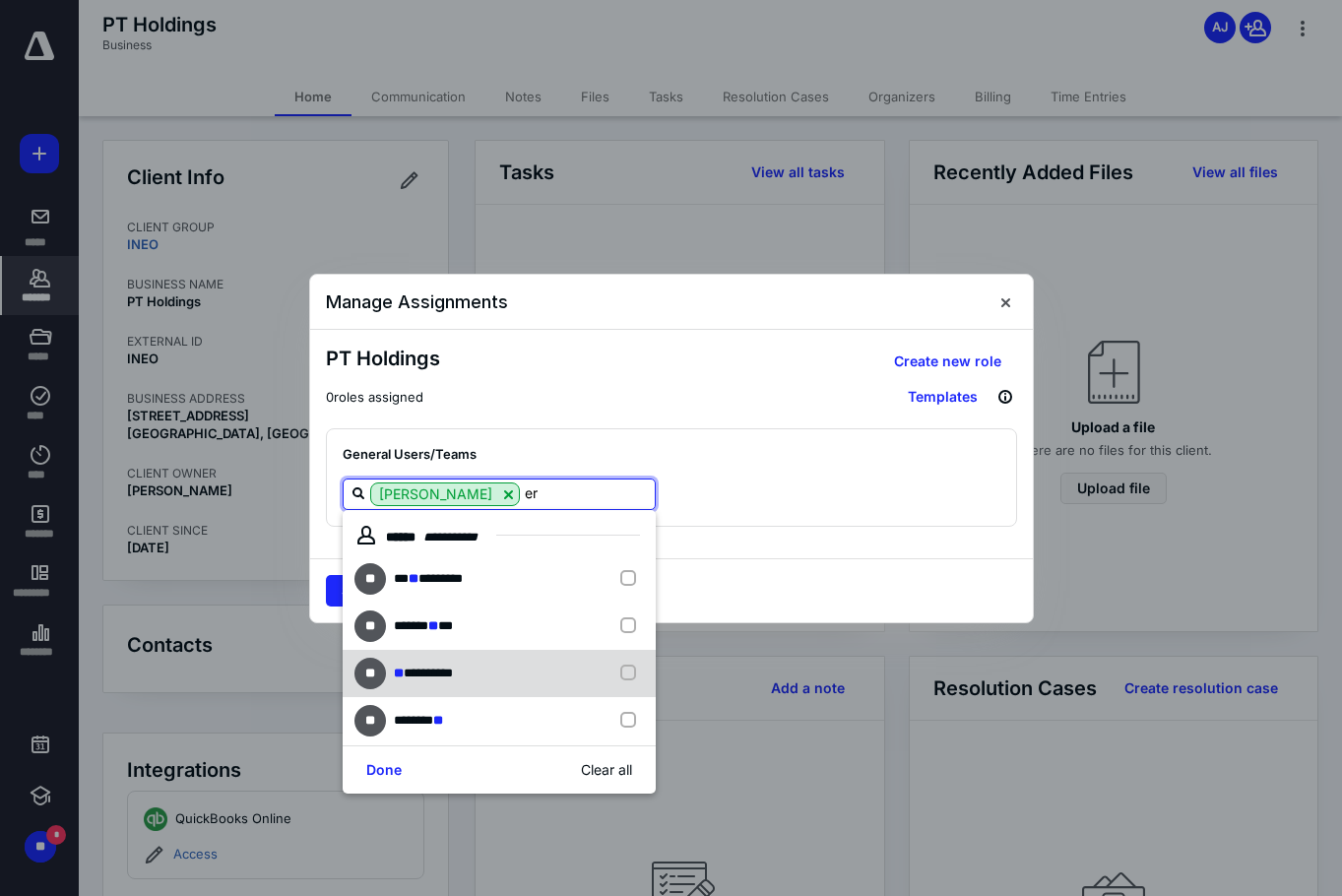click on "**********" at bounding box center [499, 673] 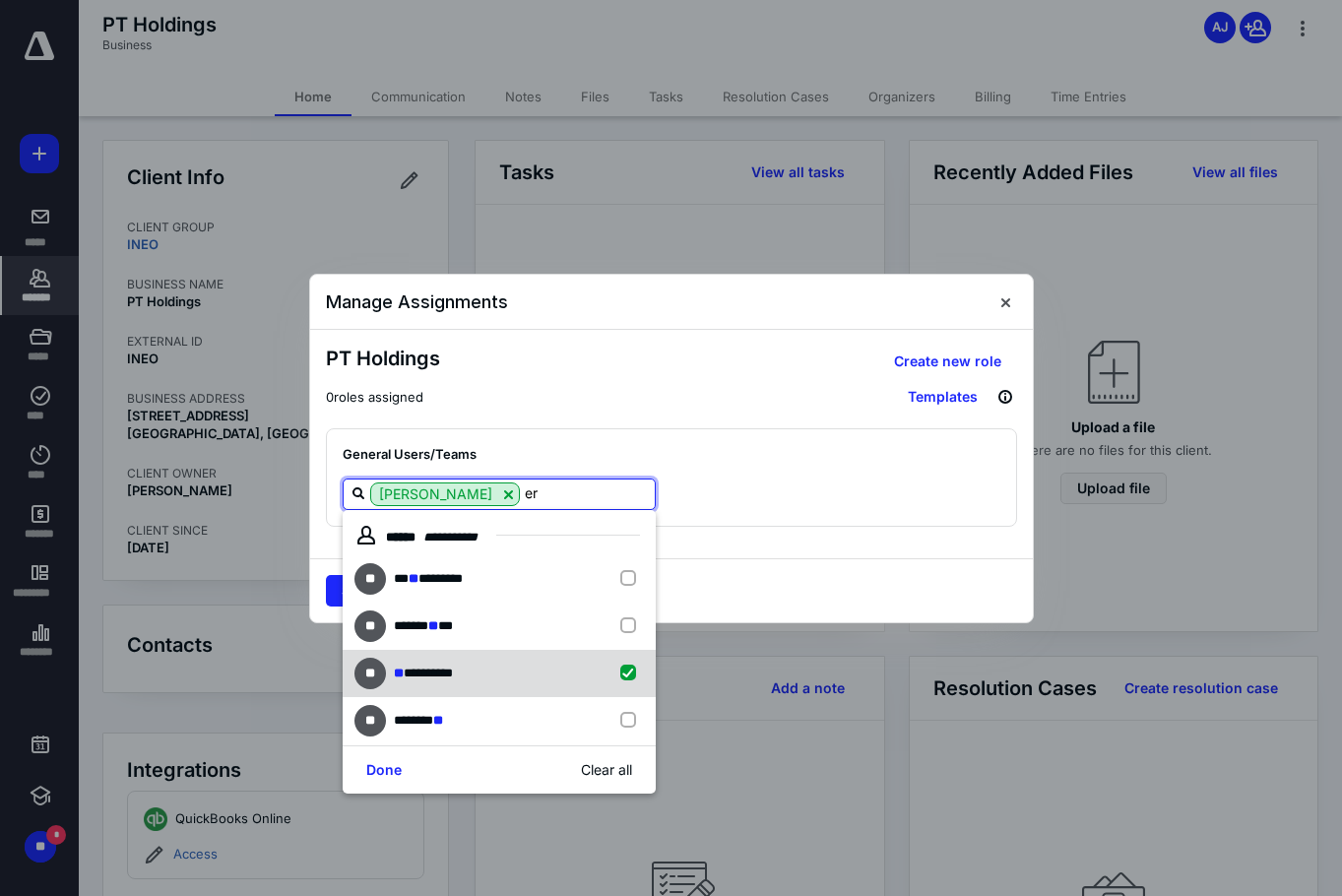 checkbox on "true" 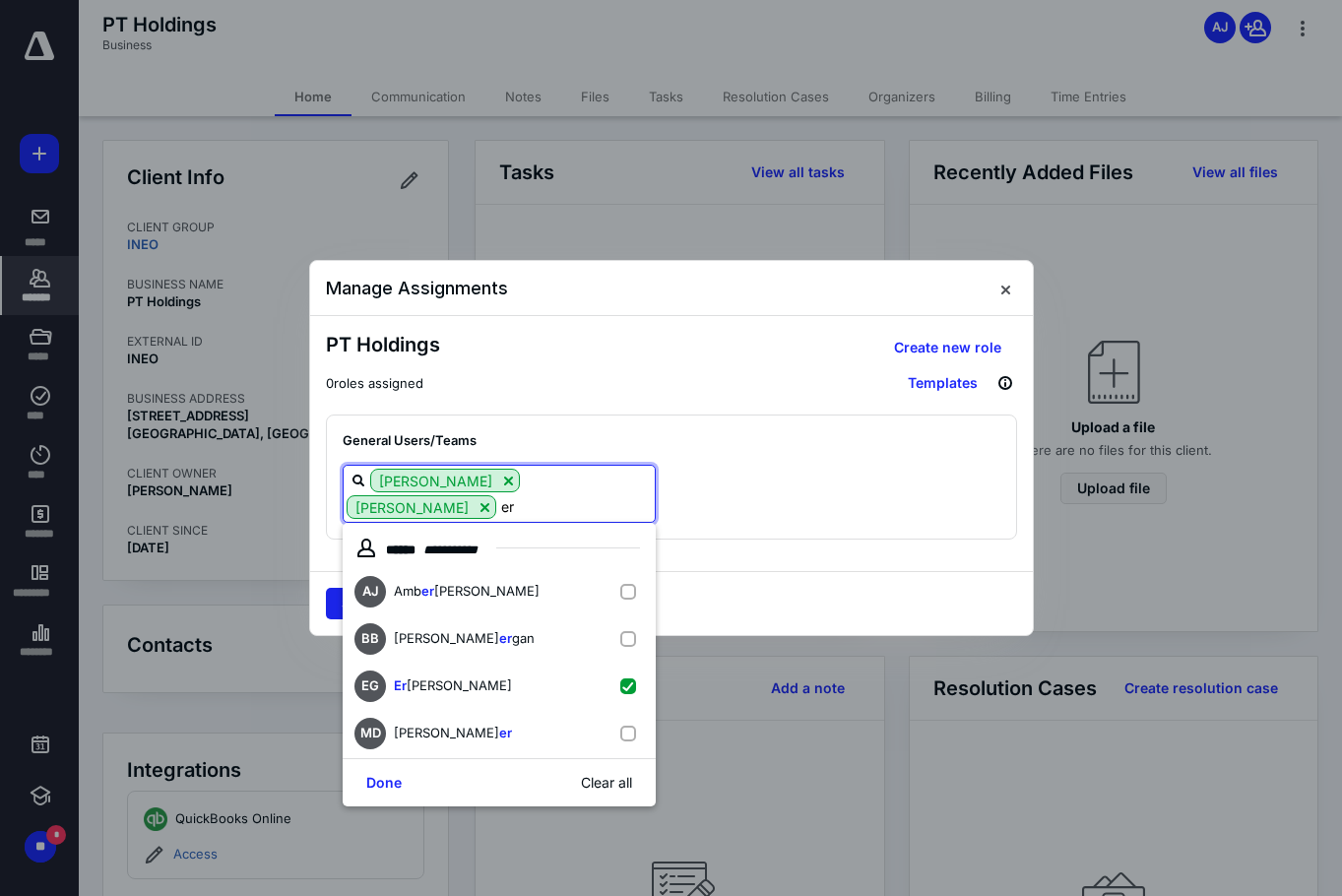 type on "er" 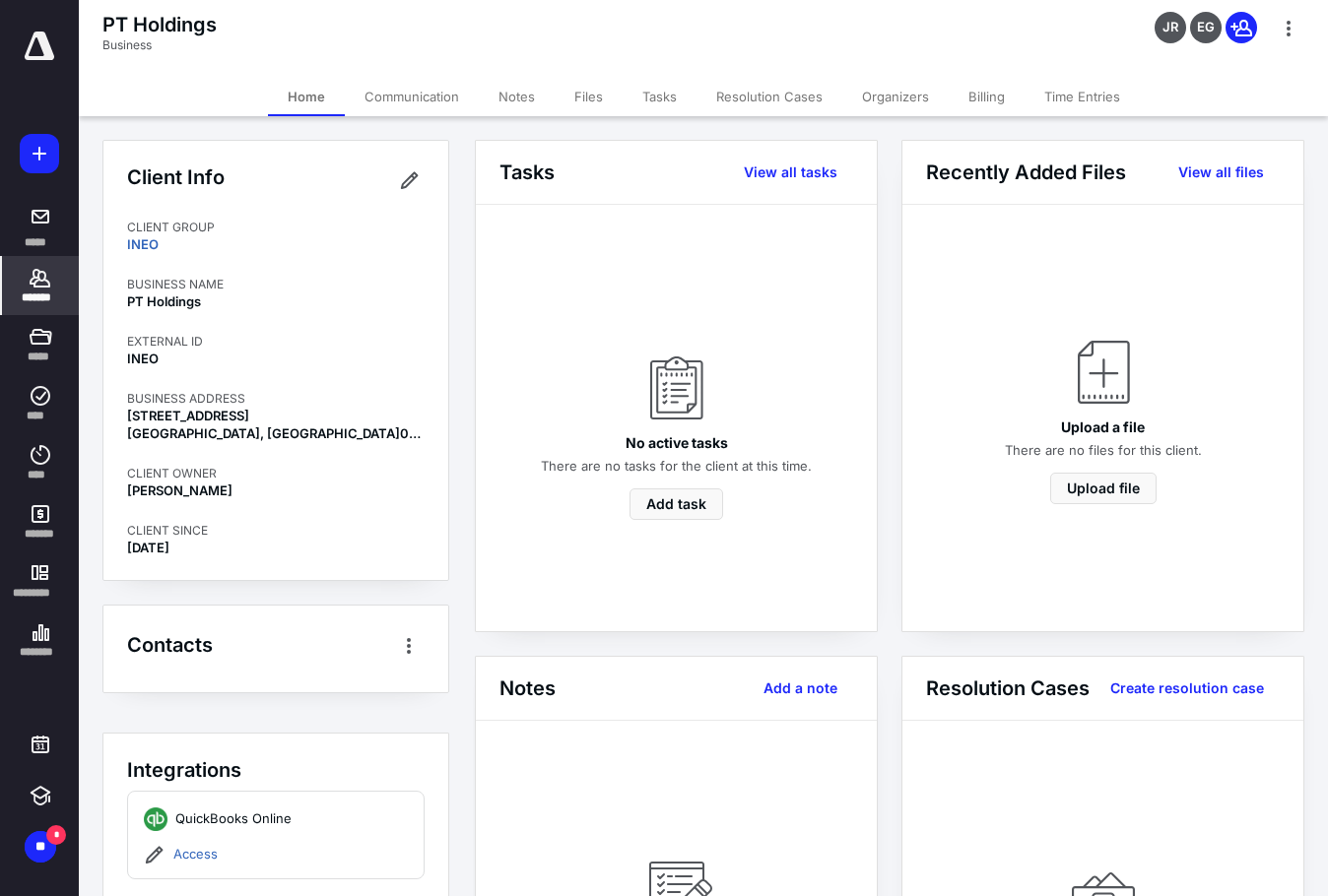 click on "*******" at bounding box center [40, 297] 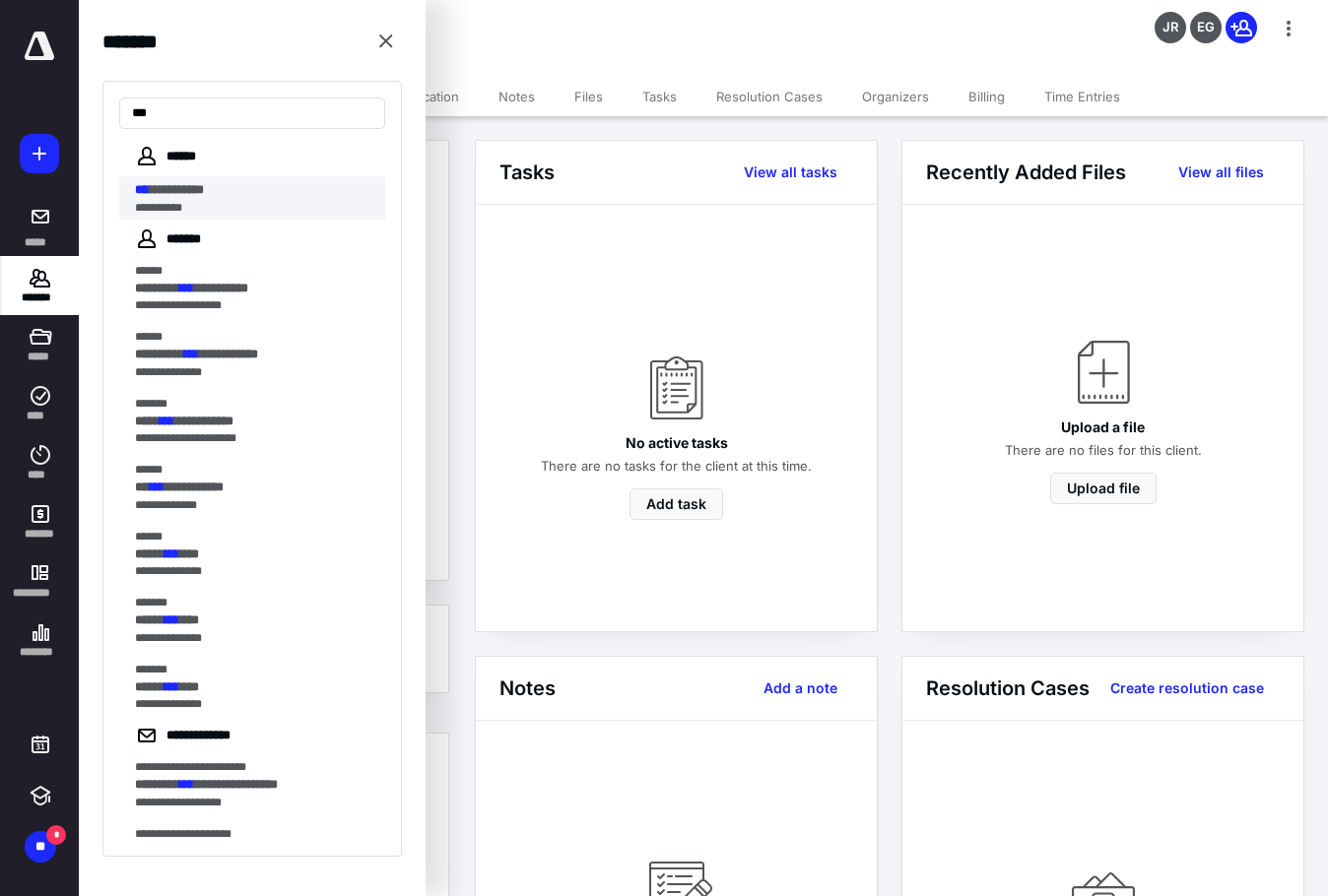type on "***" 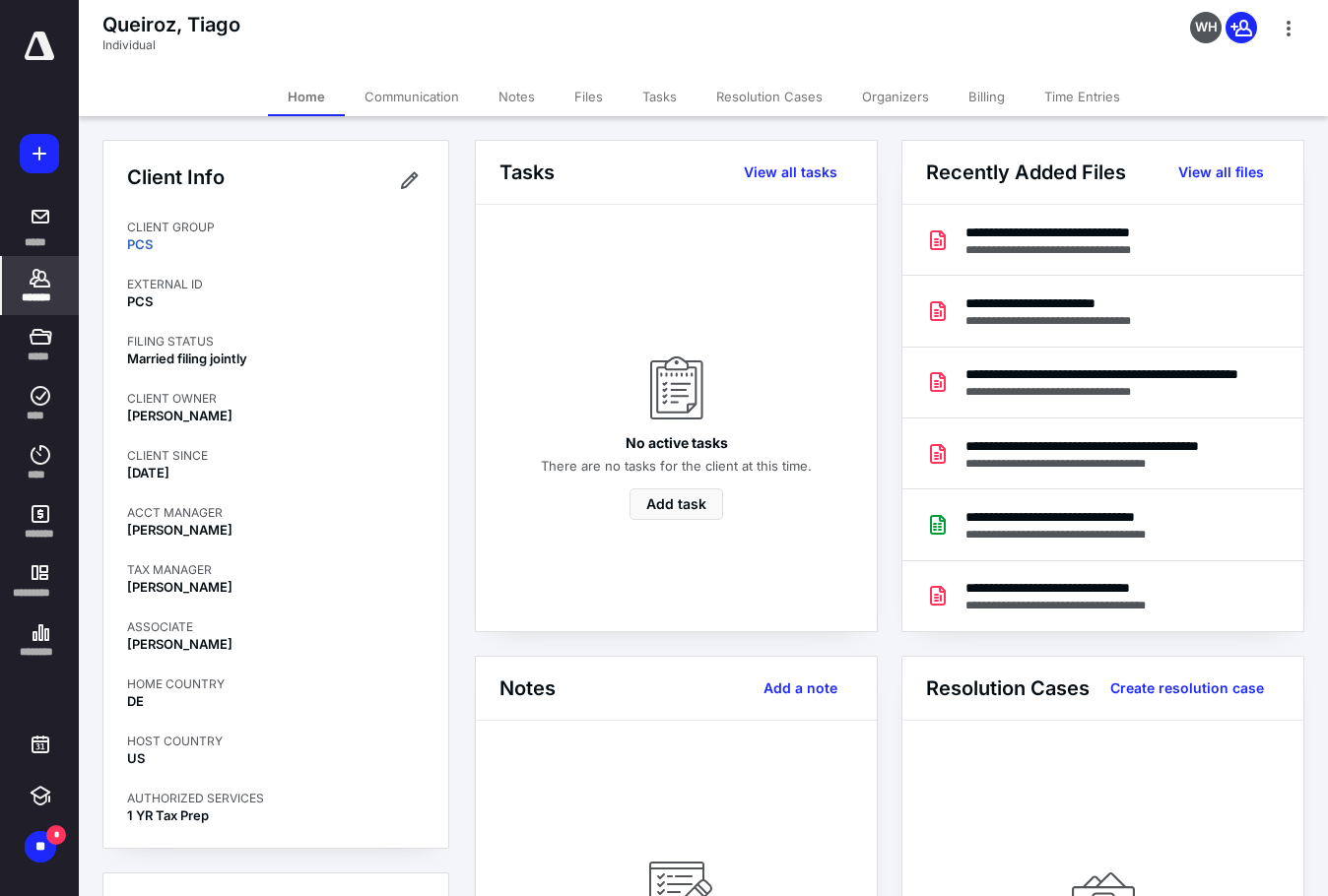 click on "*******" at bounding box center (40, 297) 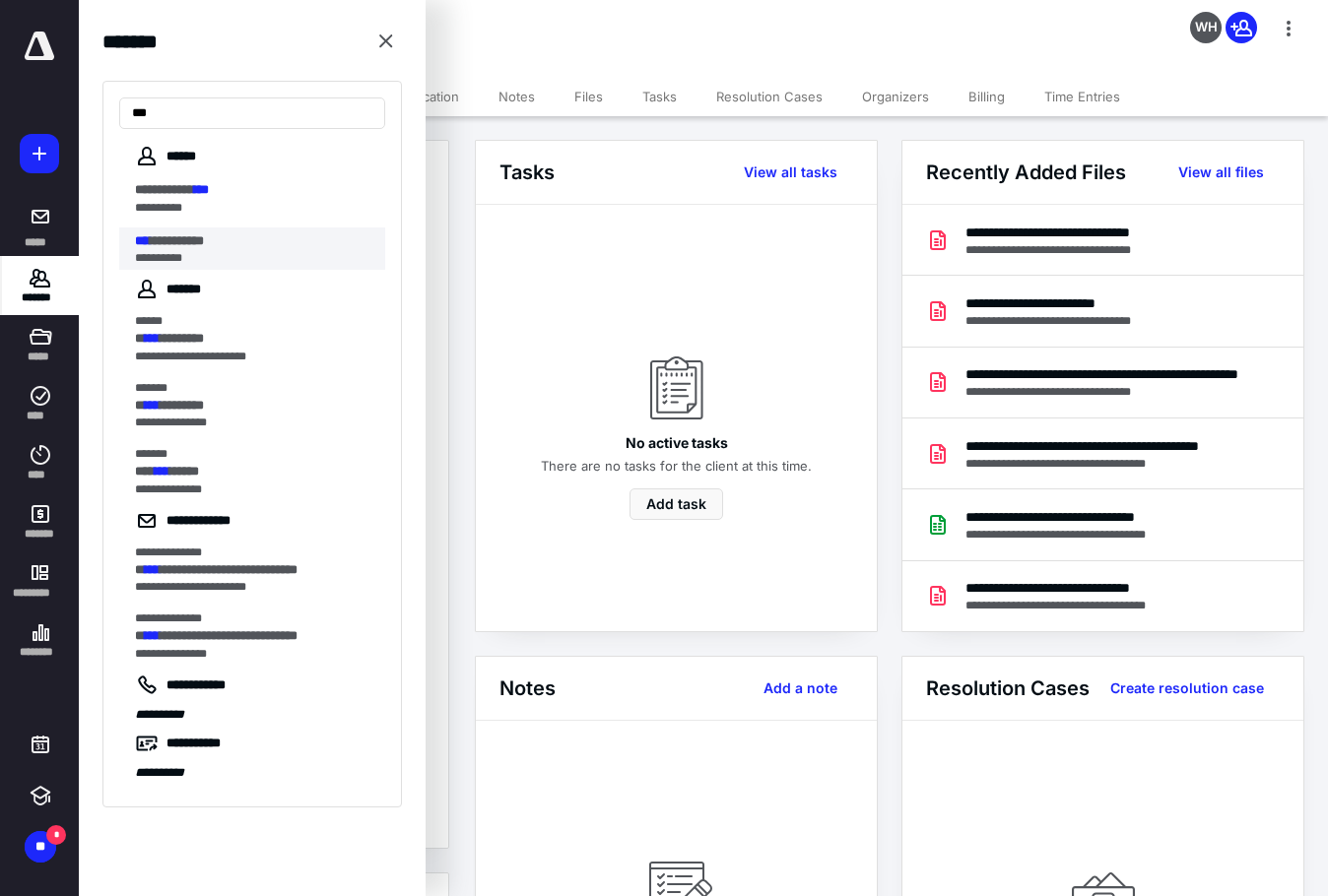 type on "***" 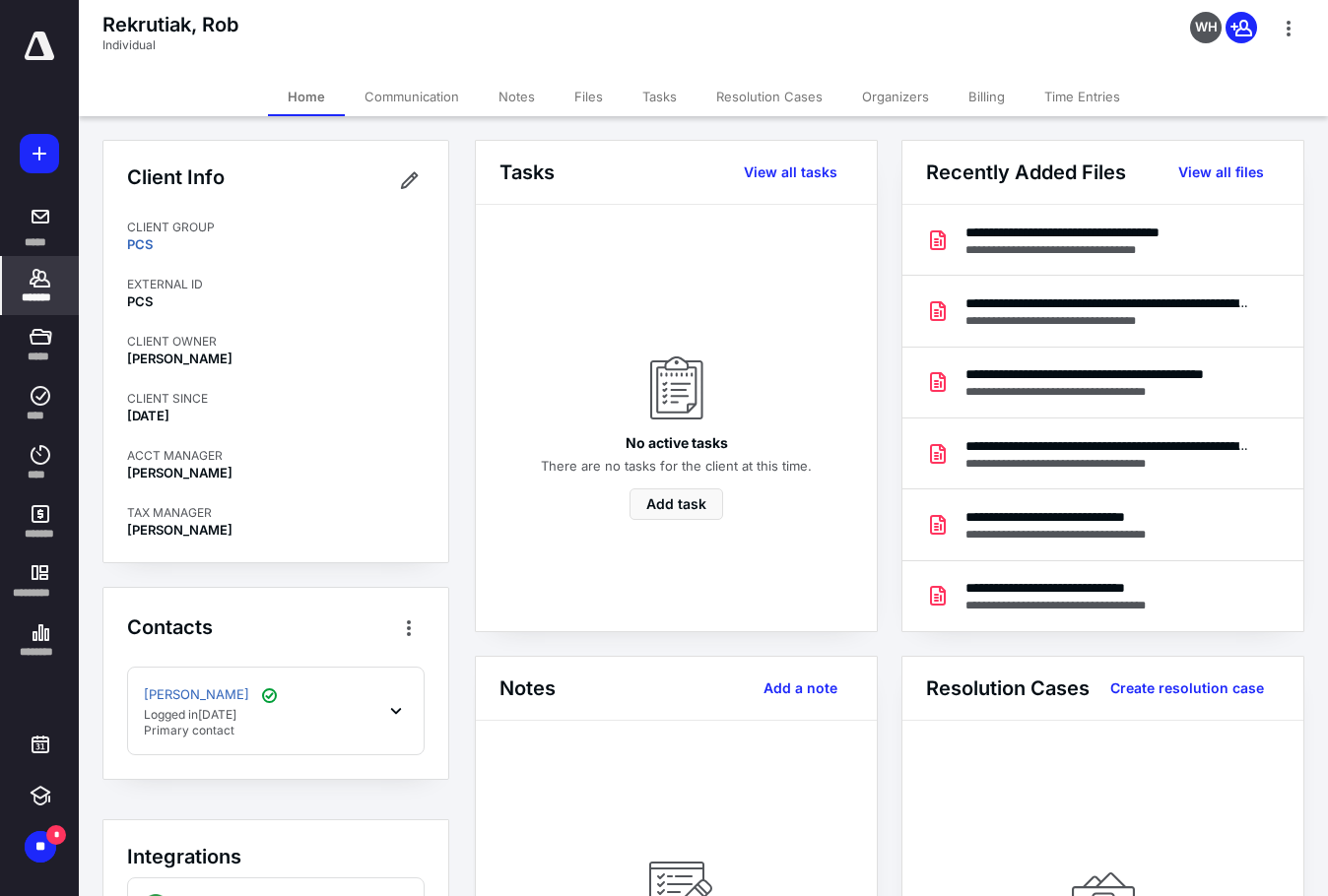 click 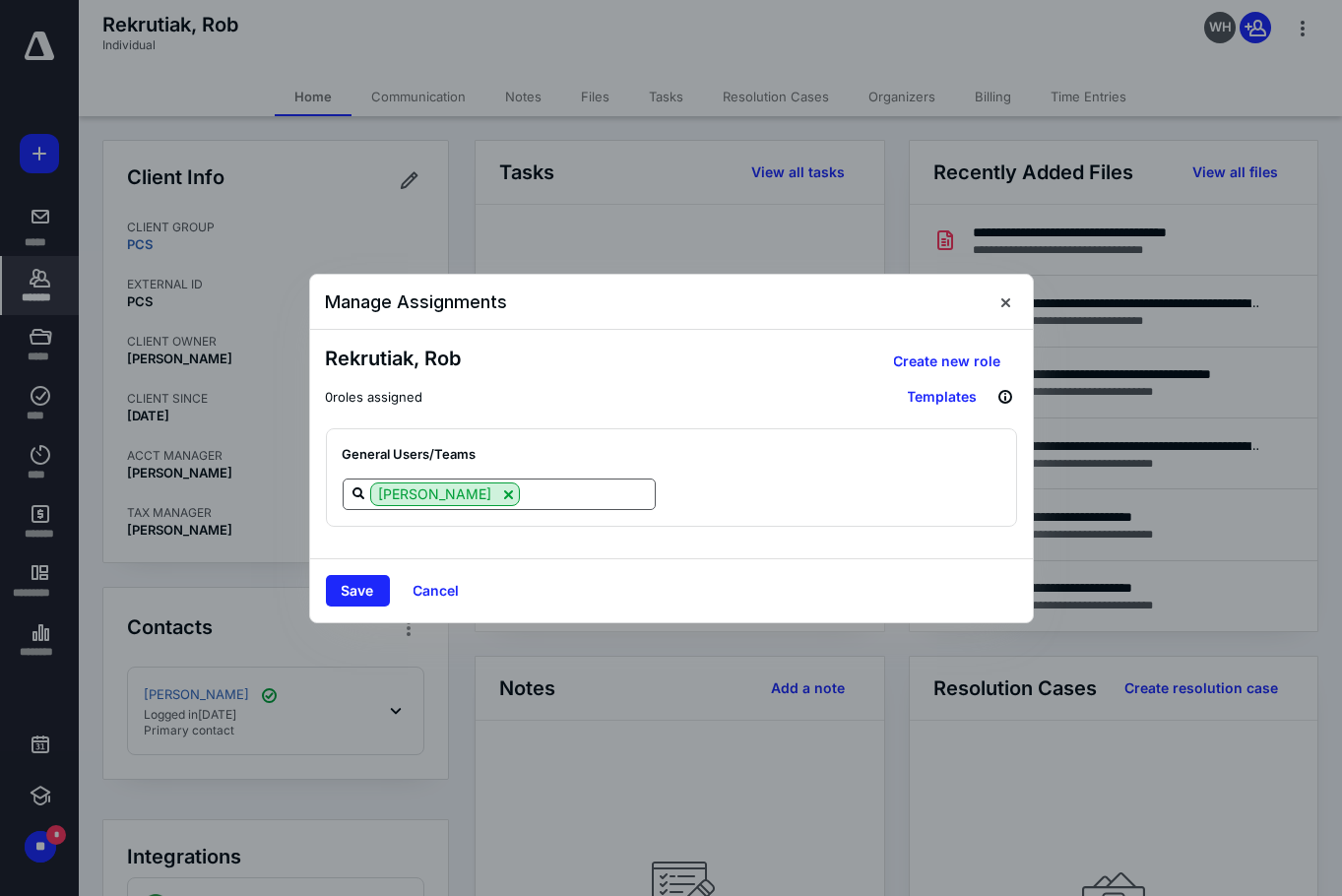 click at bounding box center [587, 494] 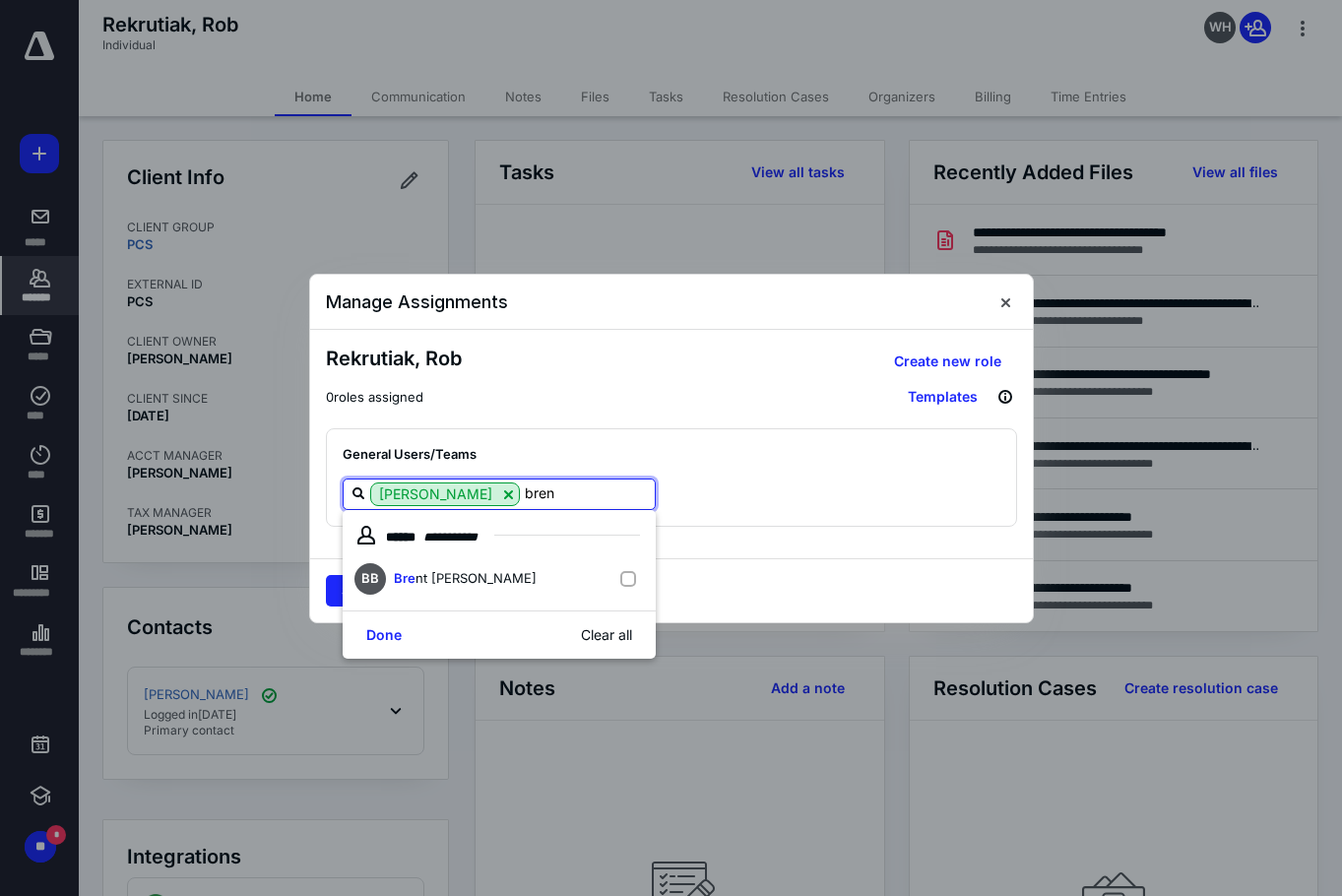 type on "[PERSON_NAME]" 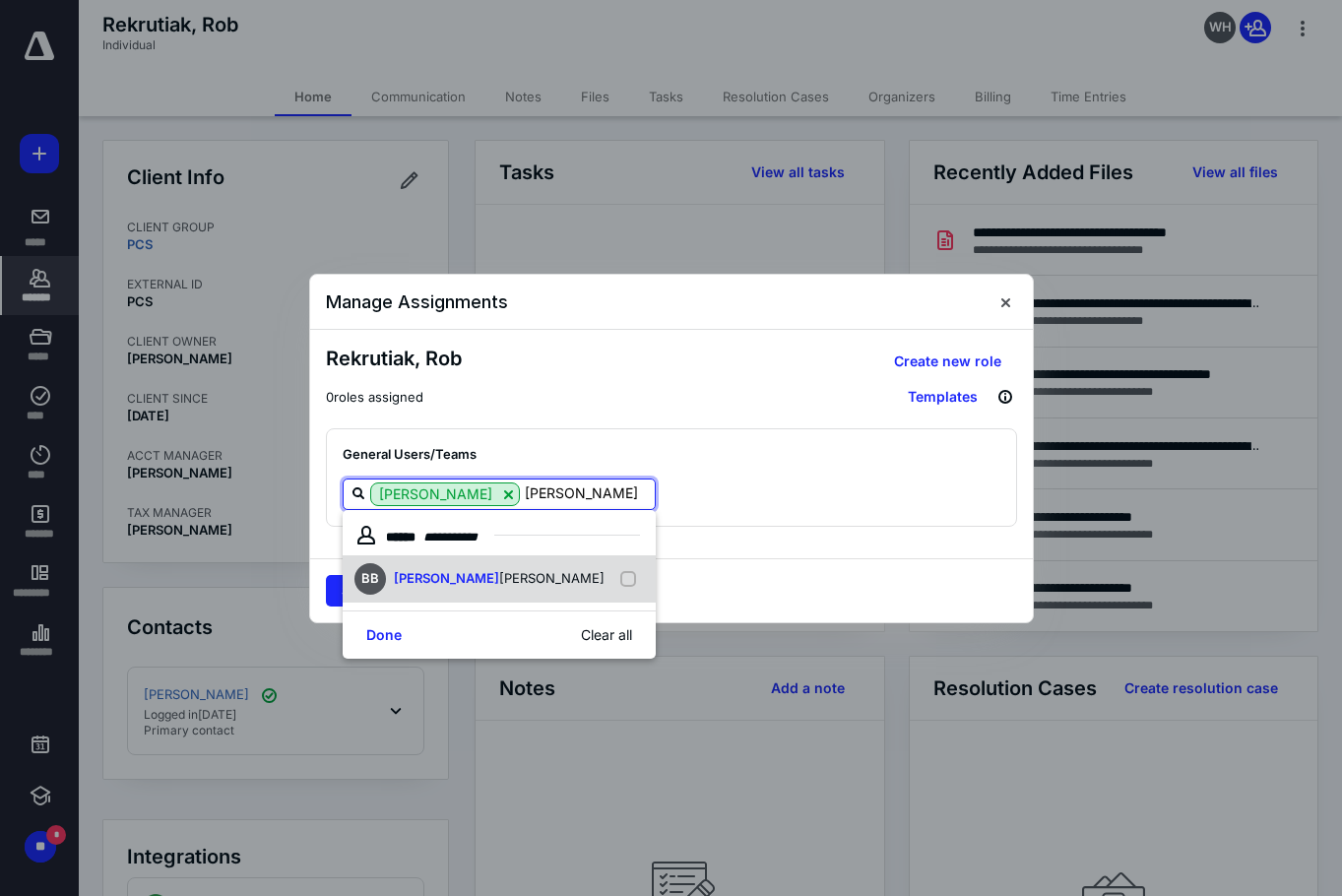 click on "BB [PERSON_NAME]" at bounding box center (499, 579) 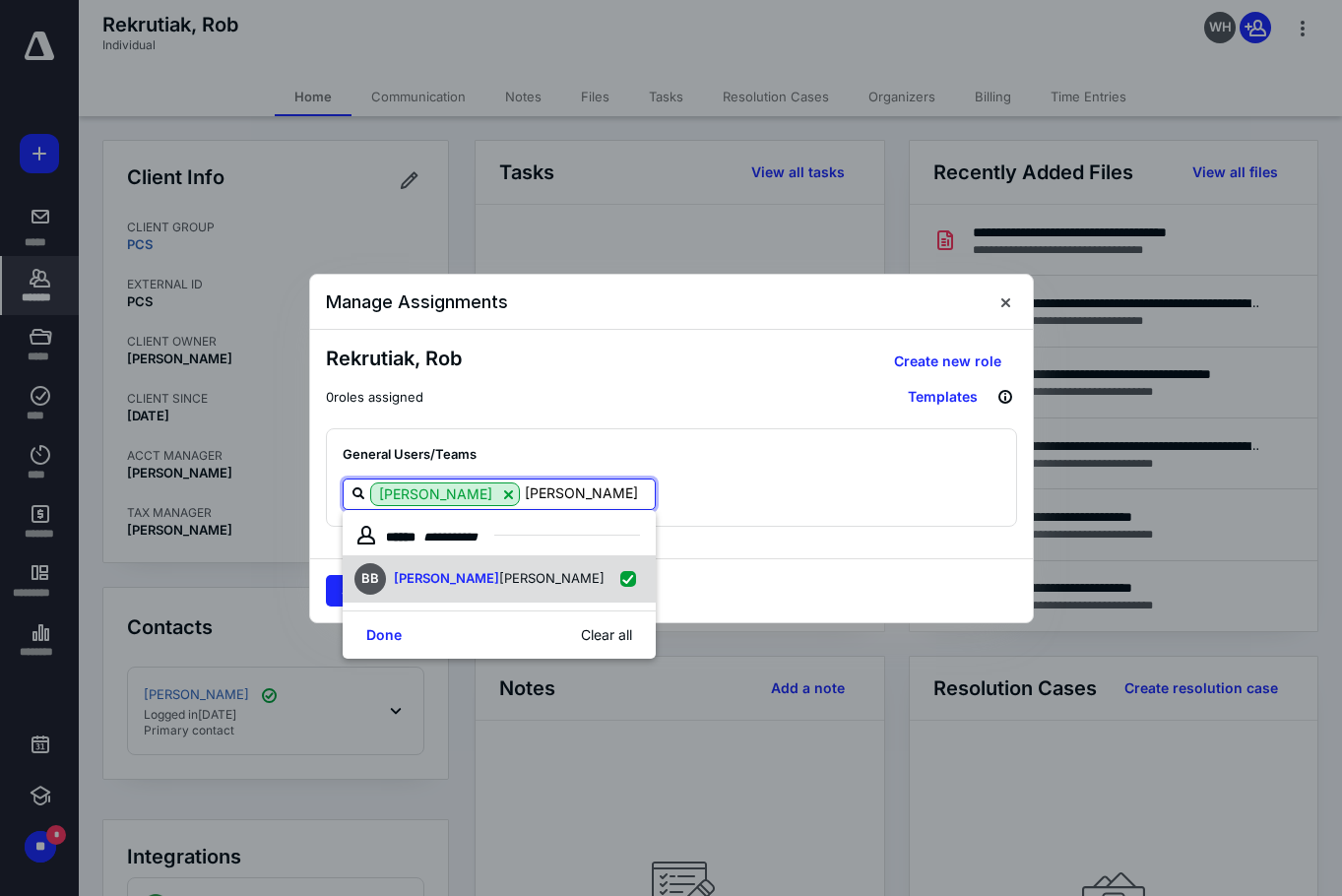 checkbox on "true" 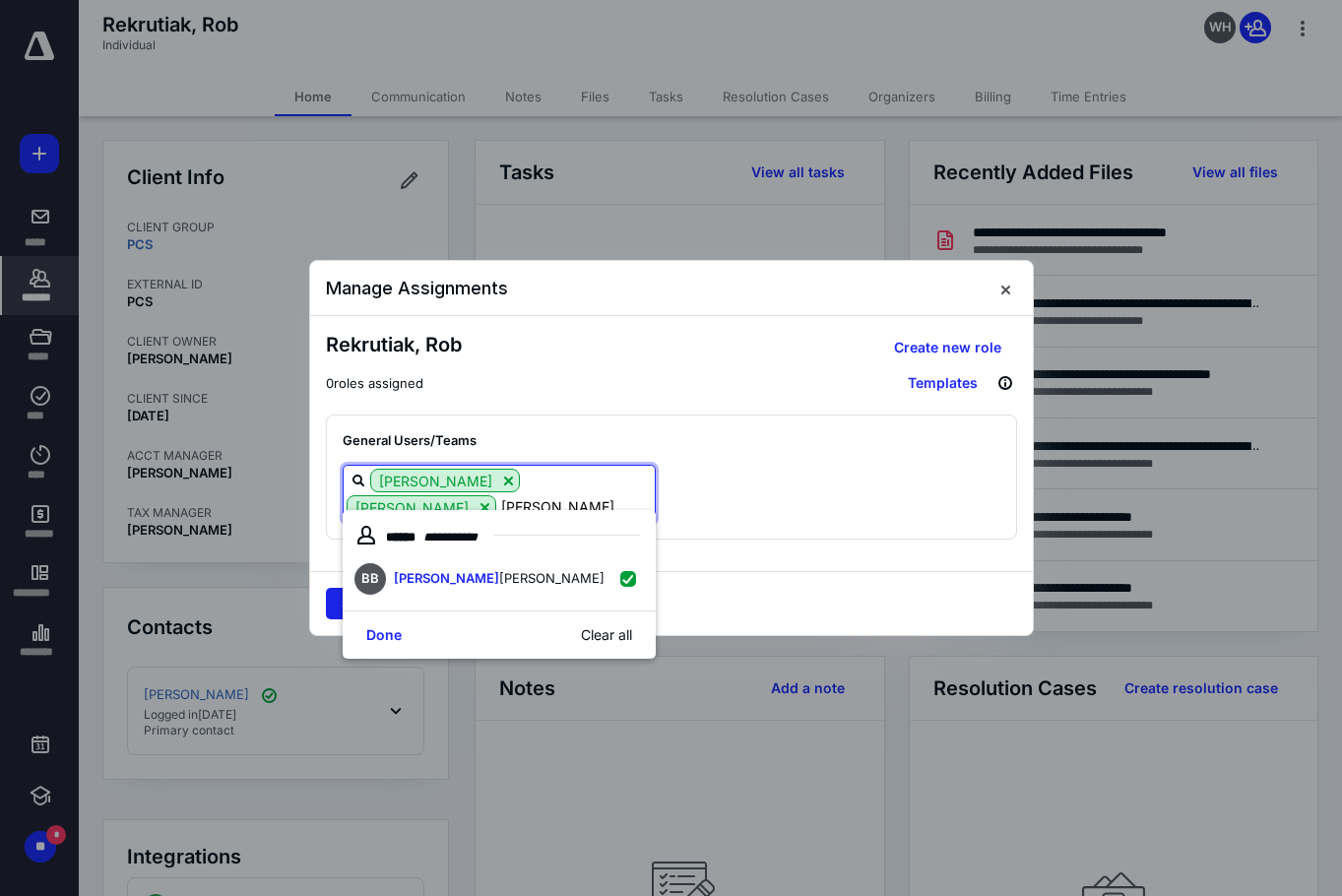 type on "[PERSON_NAME]" 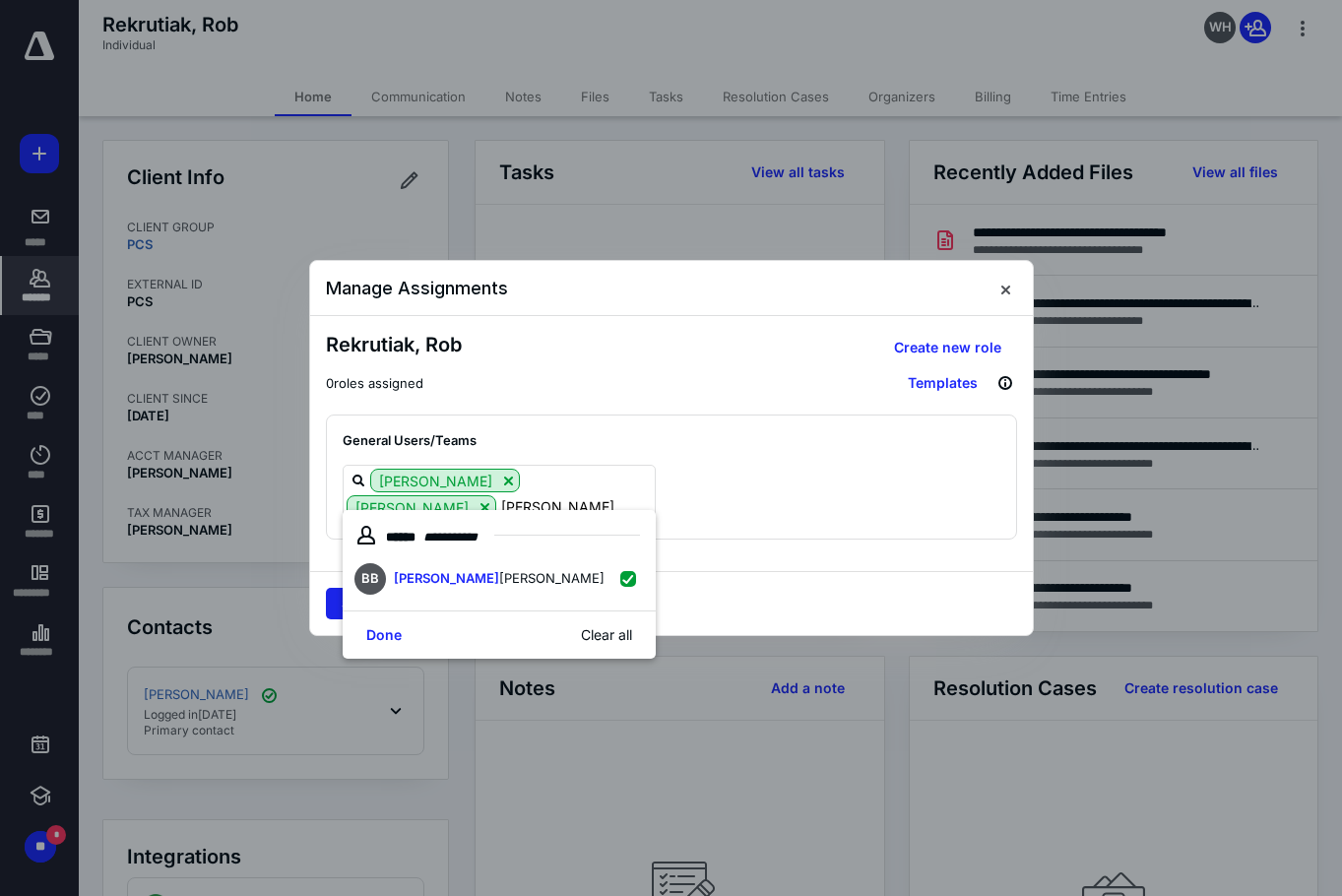 click on "Save" at bounding box center (357, 604) 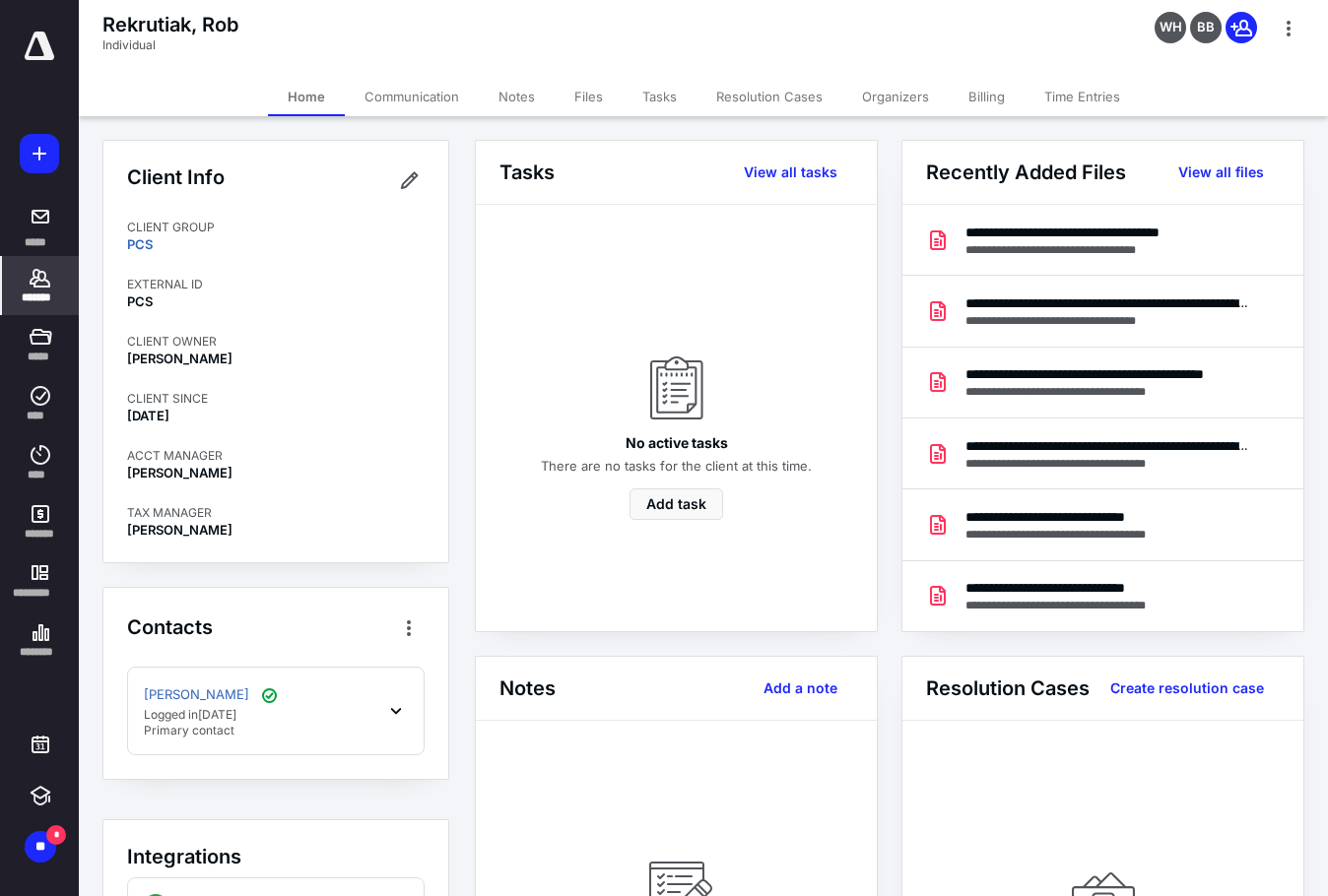 click 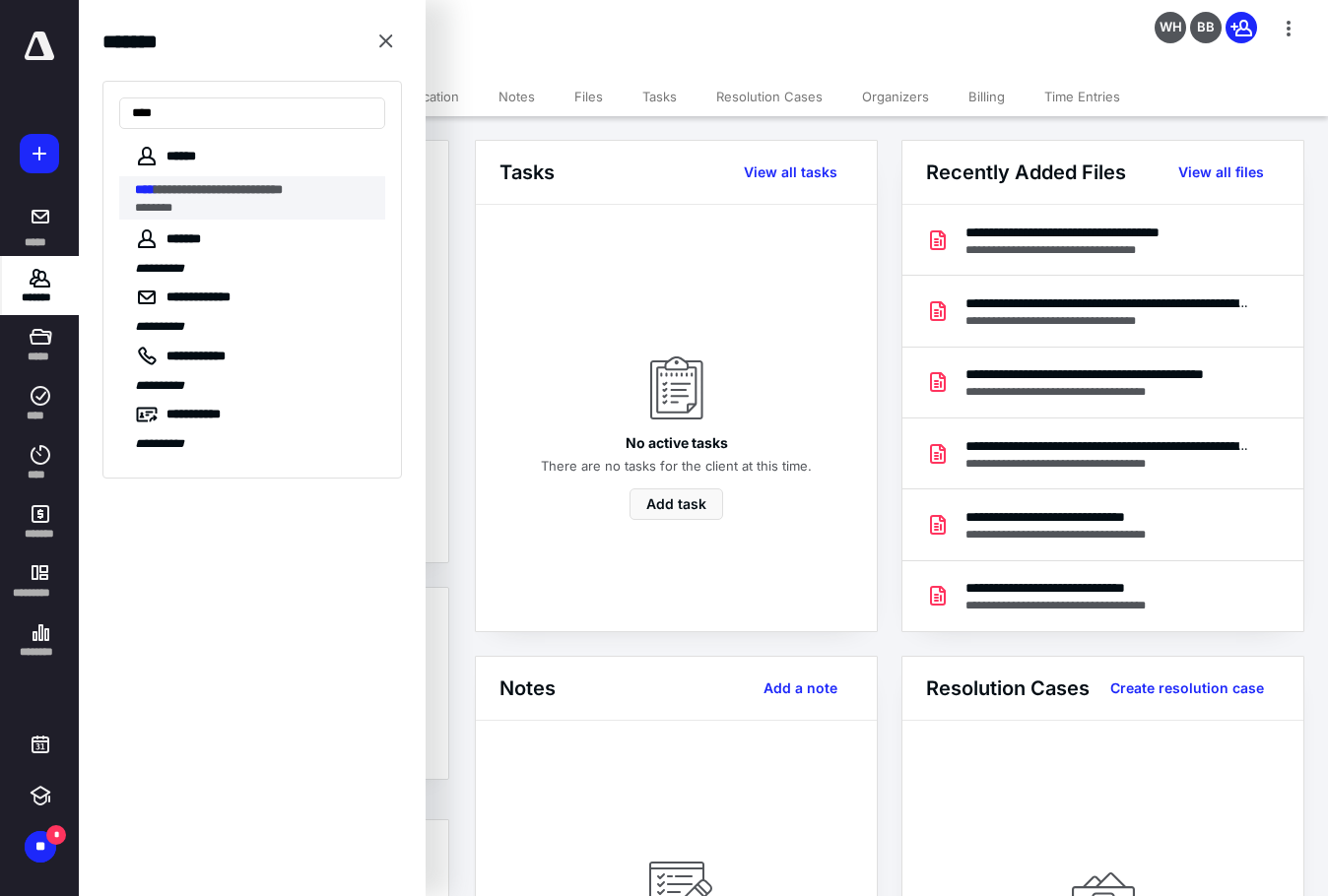 type on "****" 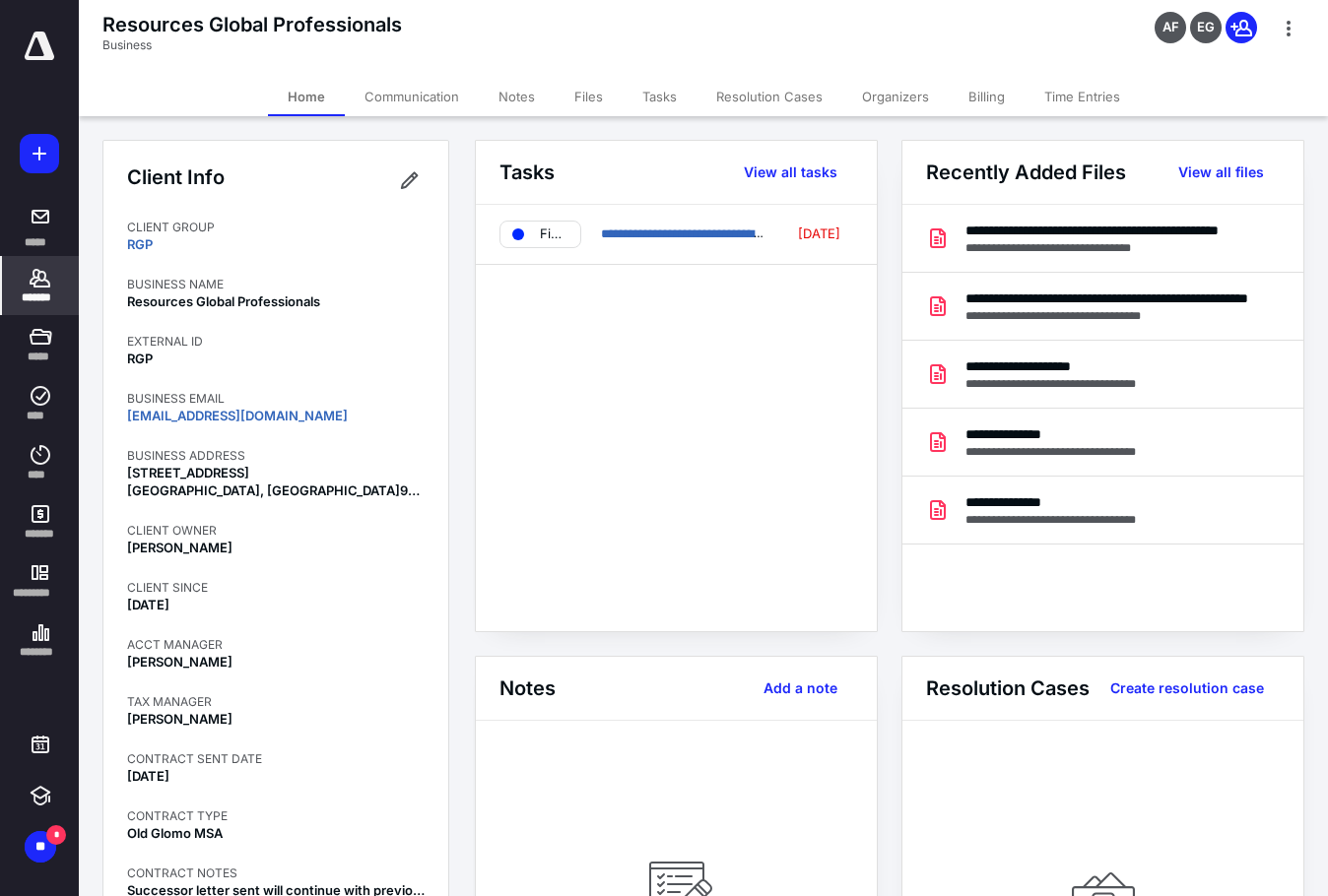 click on "*******" at bounding box center [40, 286] 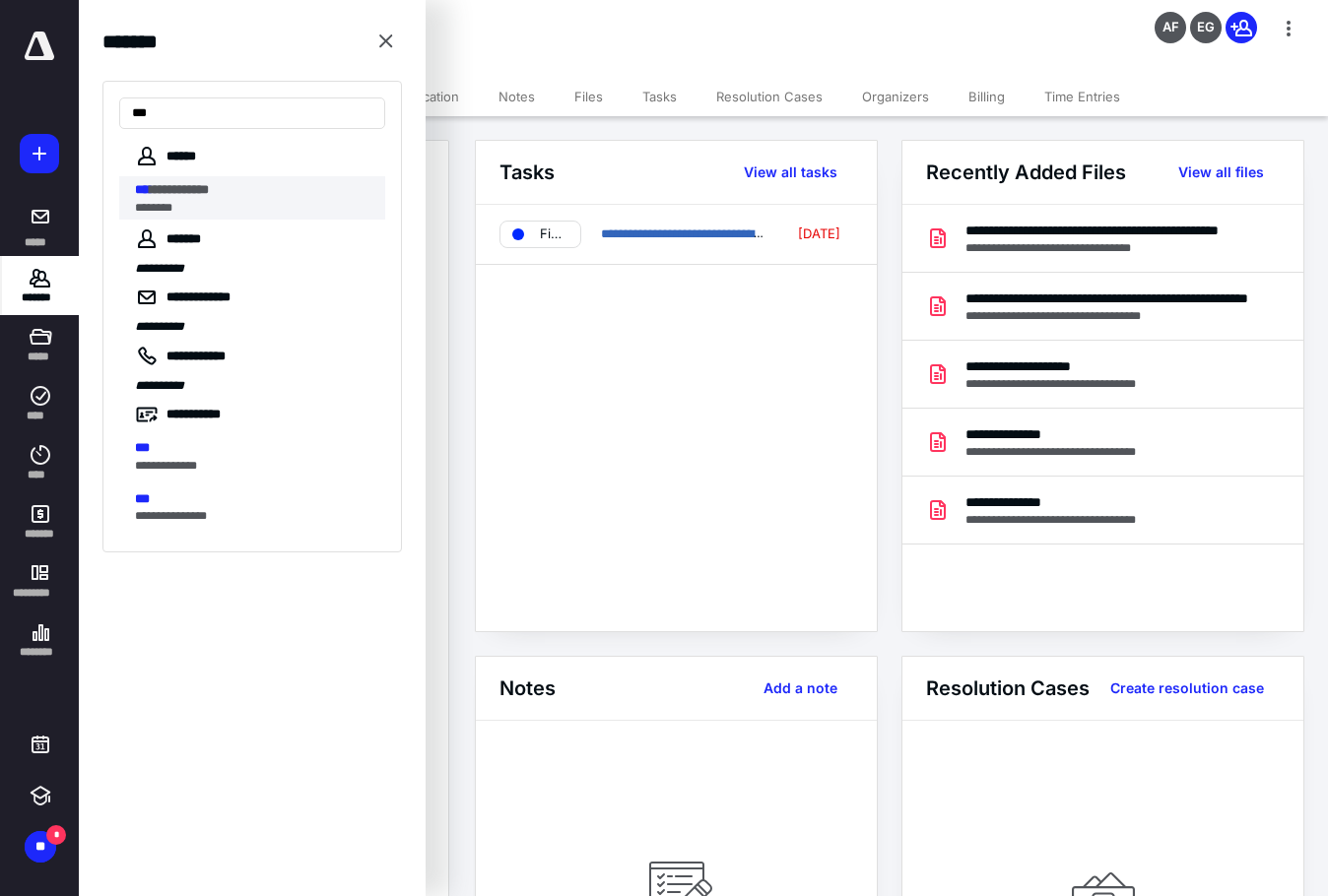 type on "***" 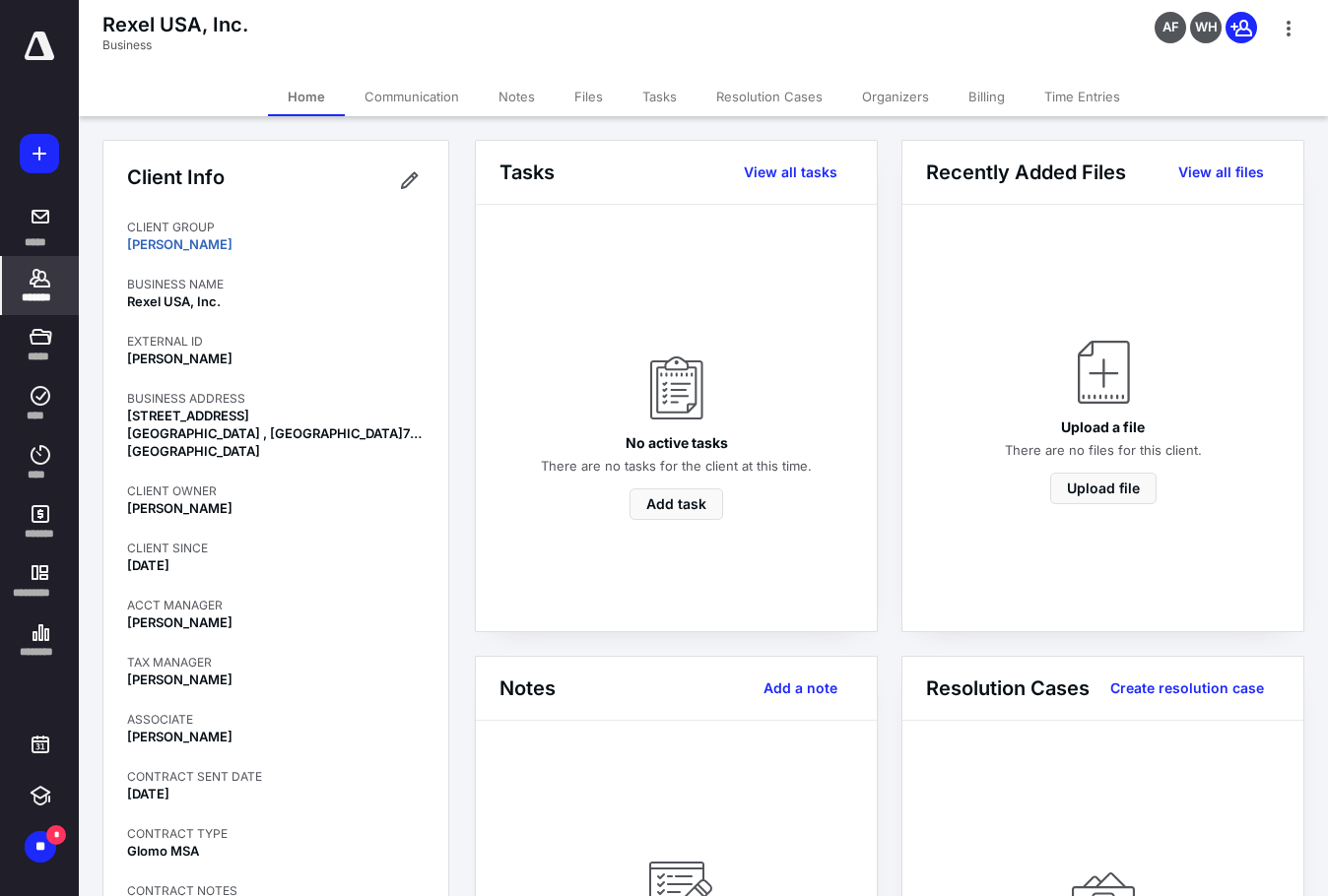 click on "*******" at bounding box center [40, 297] 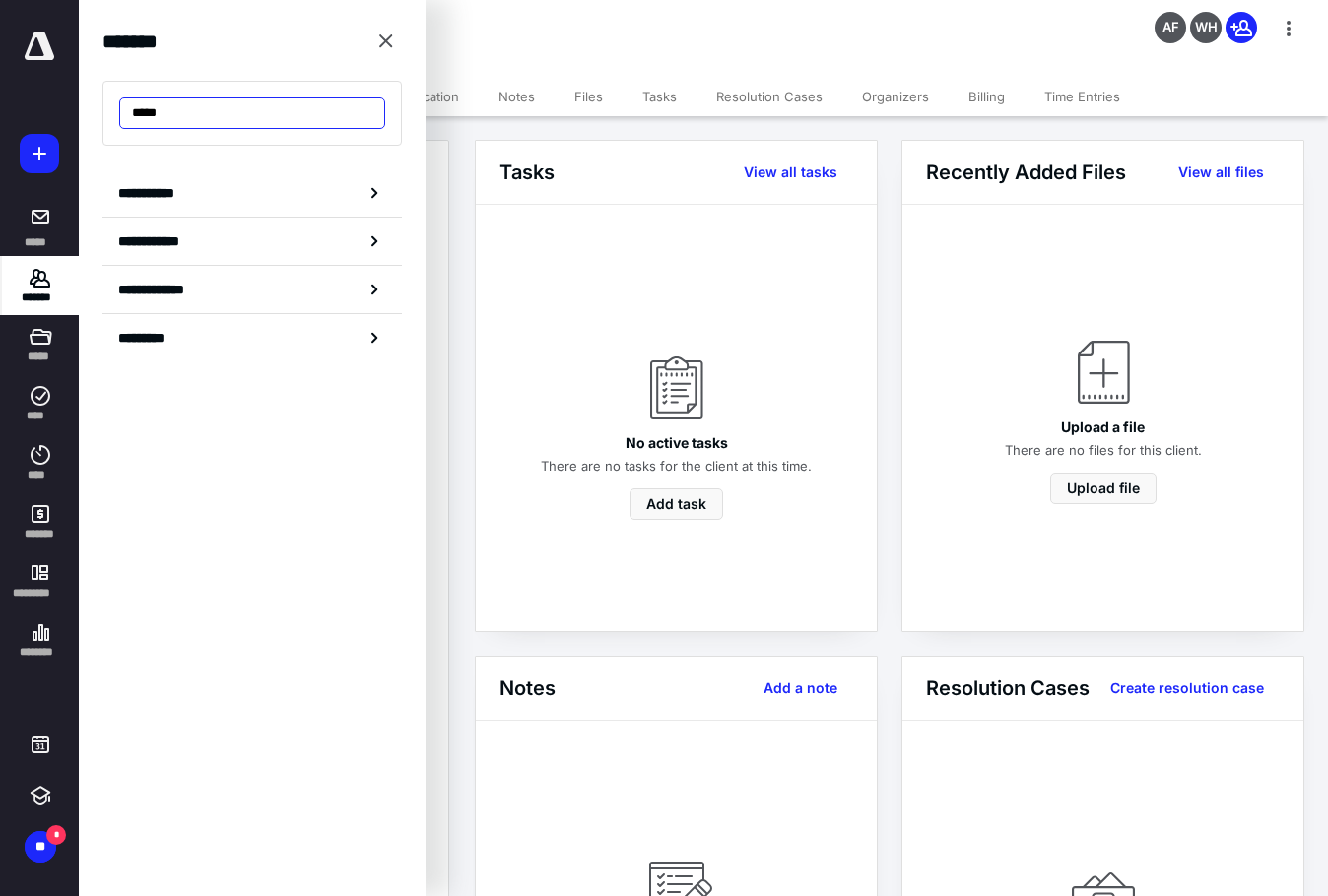 click on "*****" at bounding box center [252, 113] 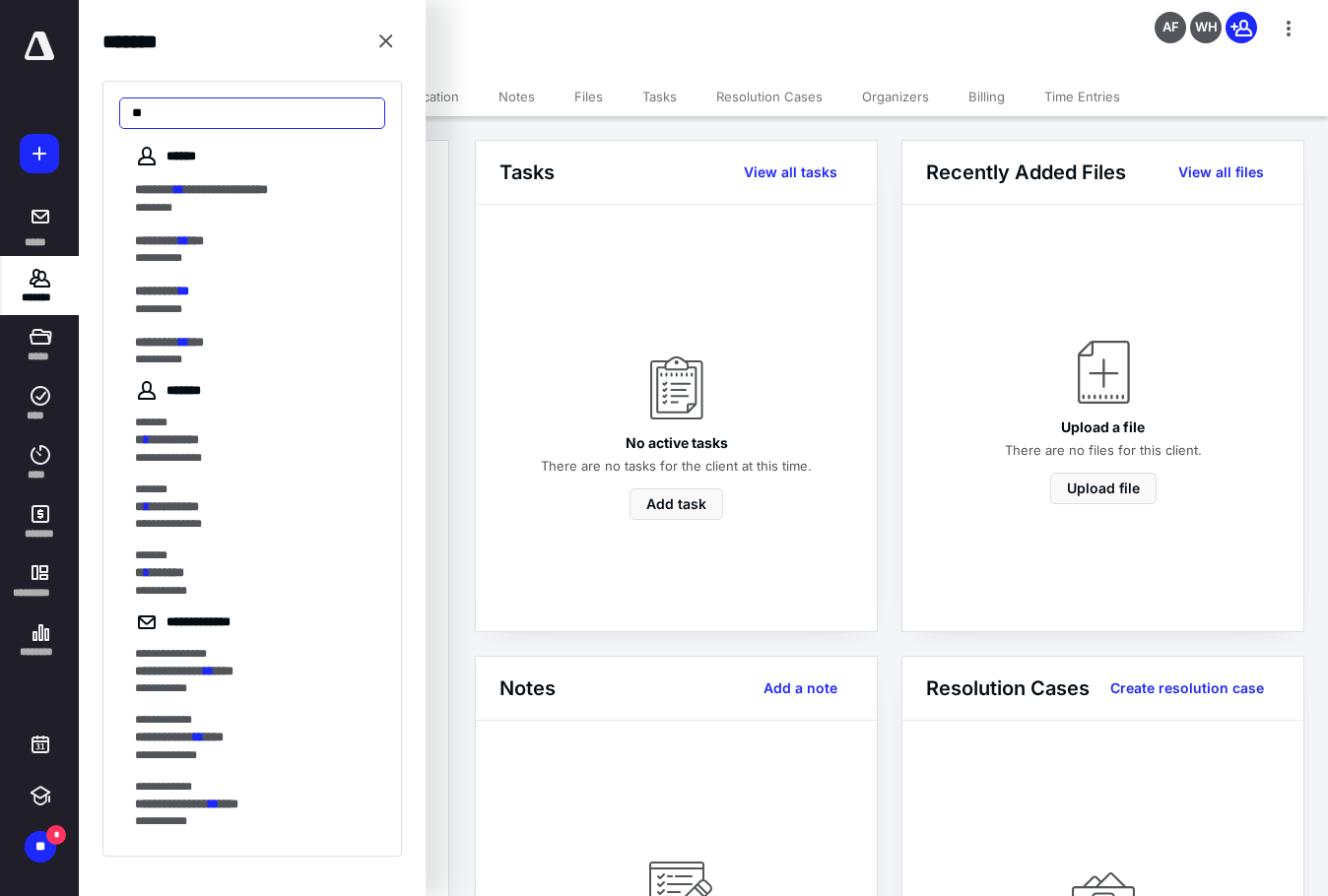 type on "*" 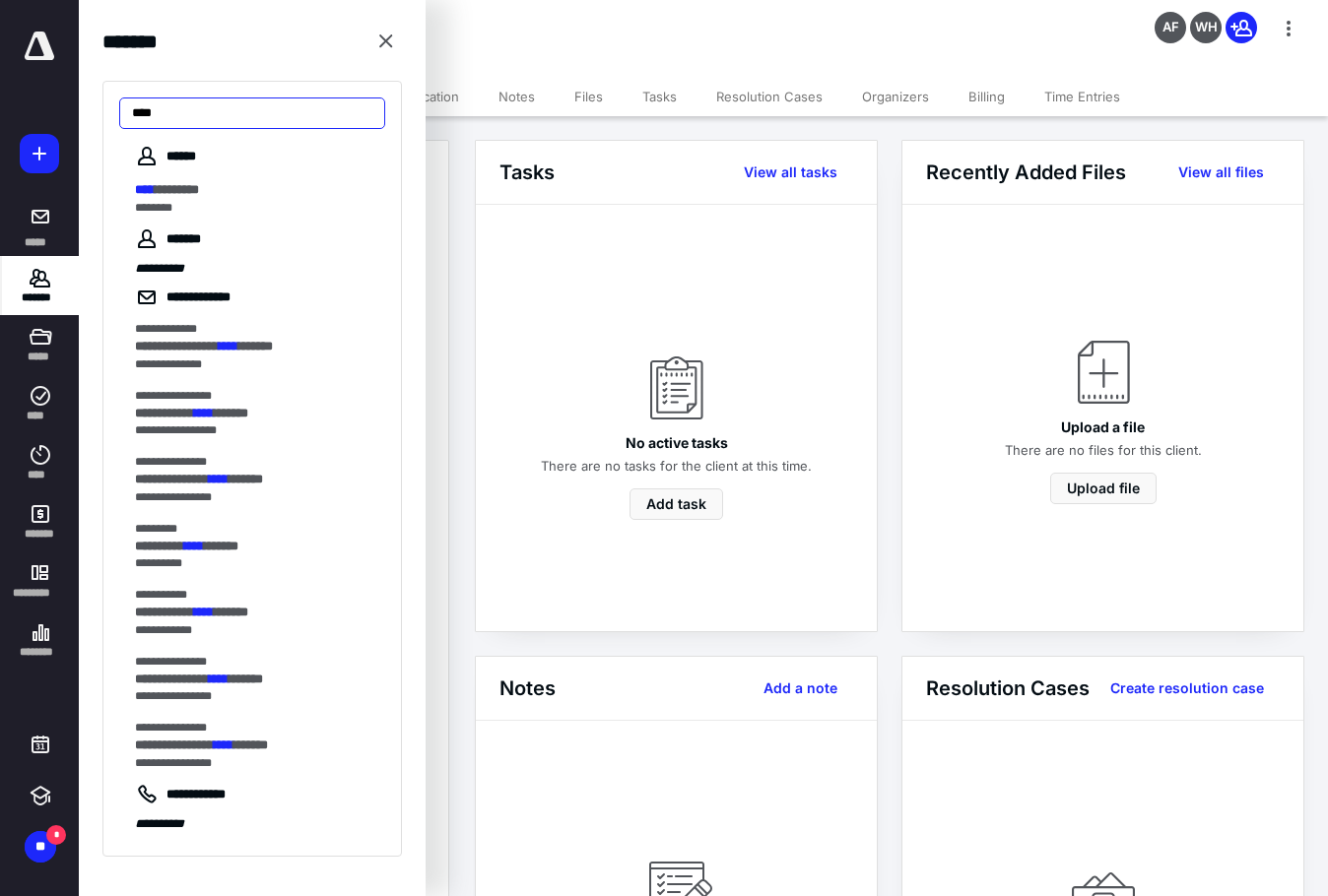 type on "****" 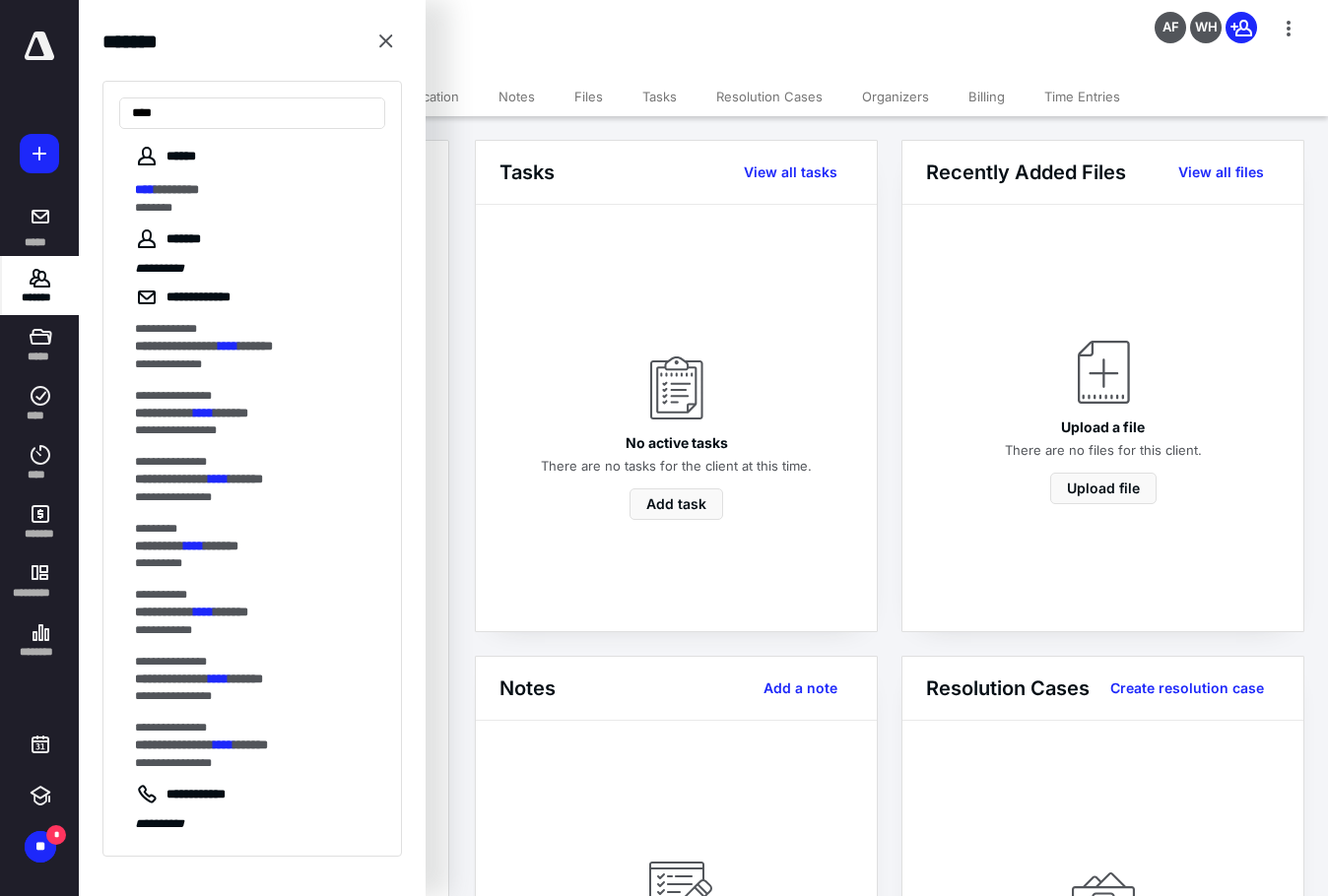 click on "*********" at bounding box center (176, 189) 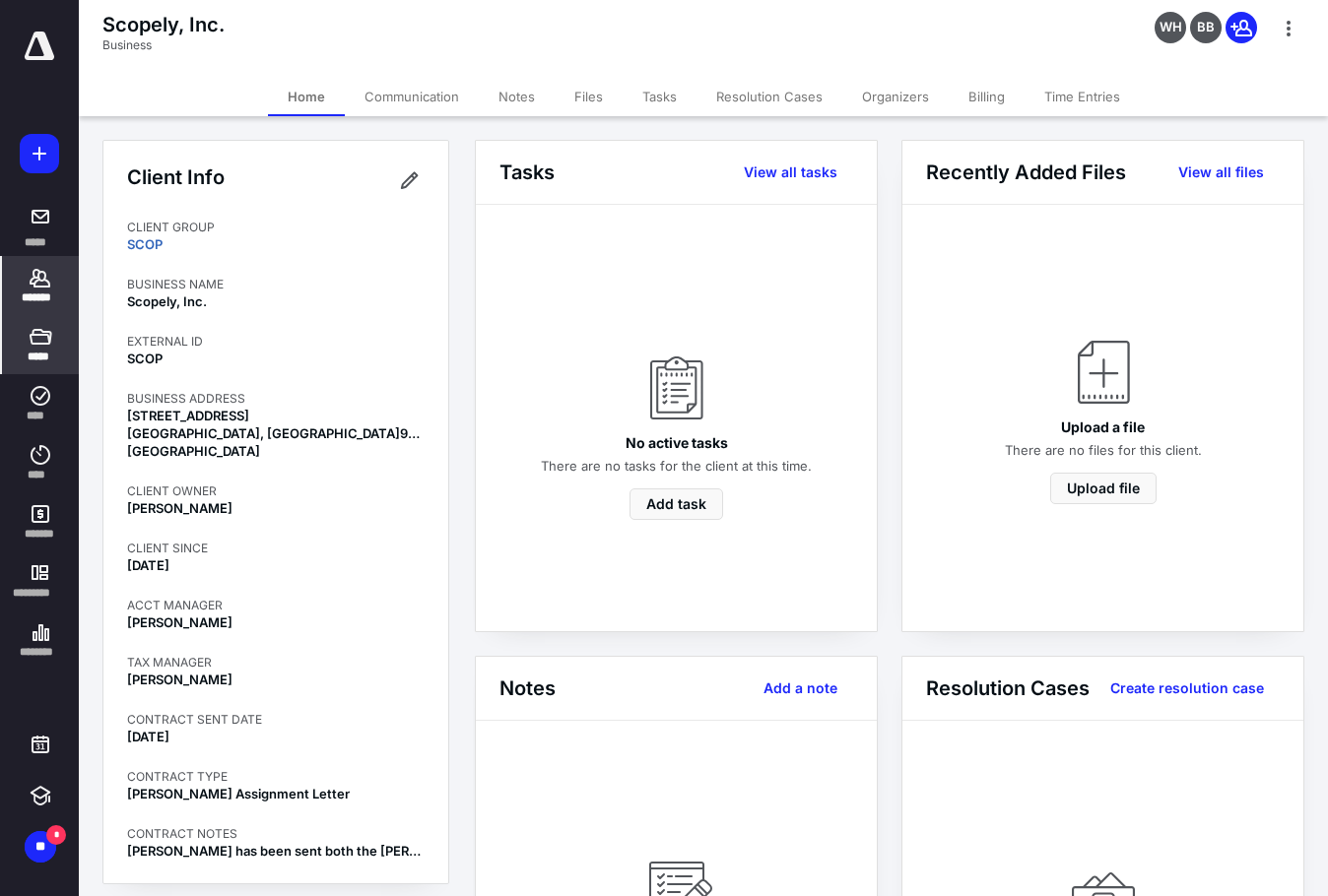 click 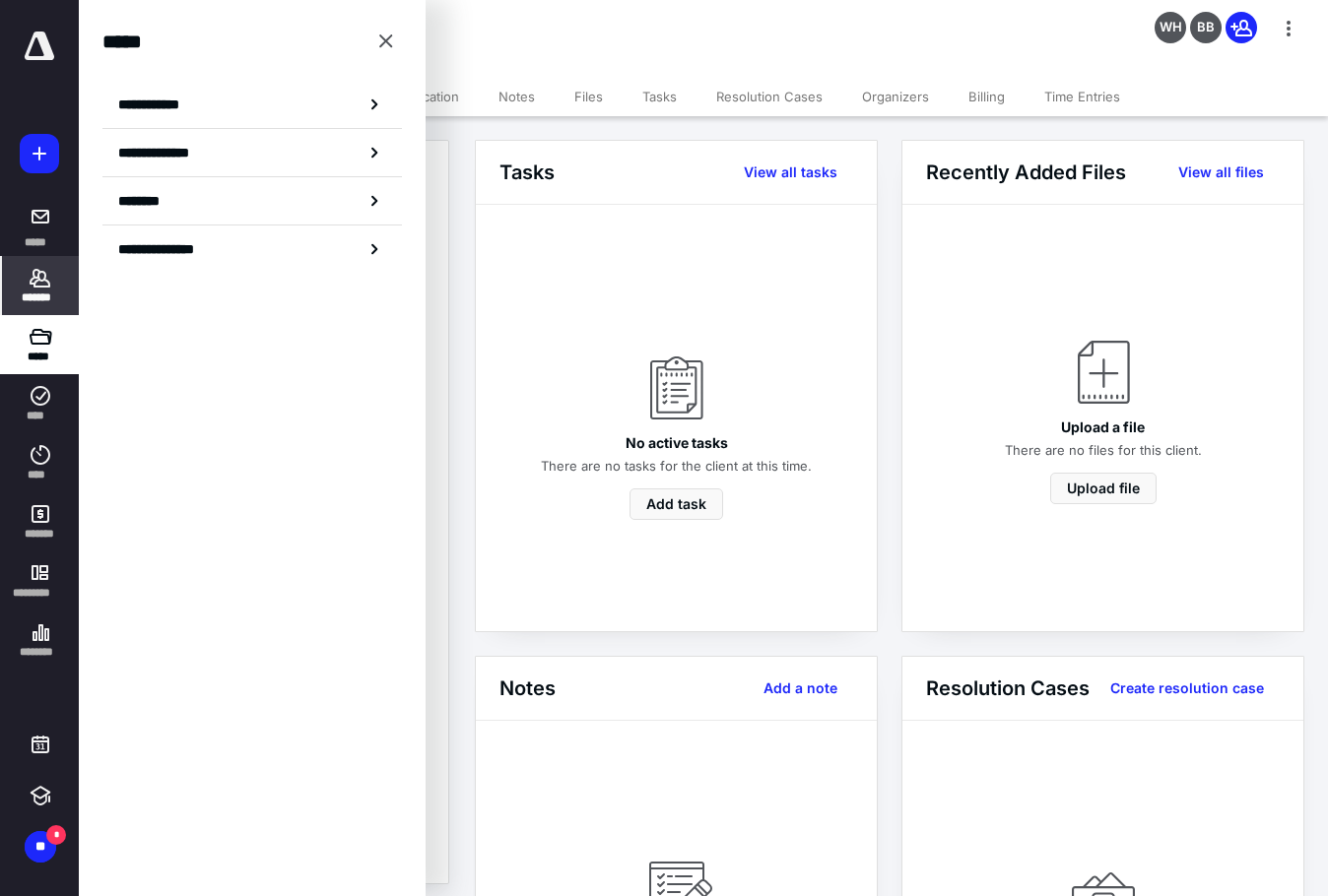 click on "*******" at bounding box center [40, 297] 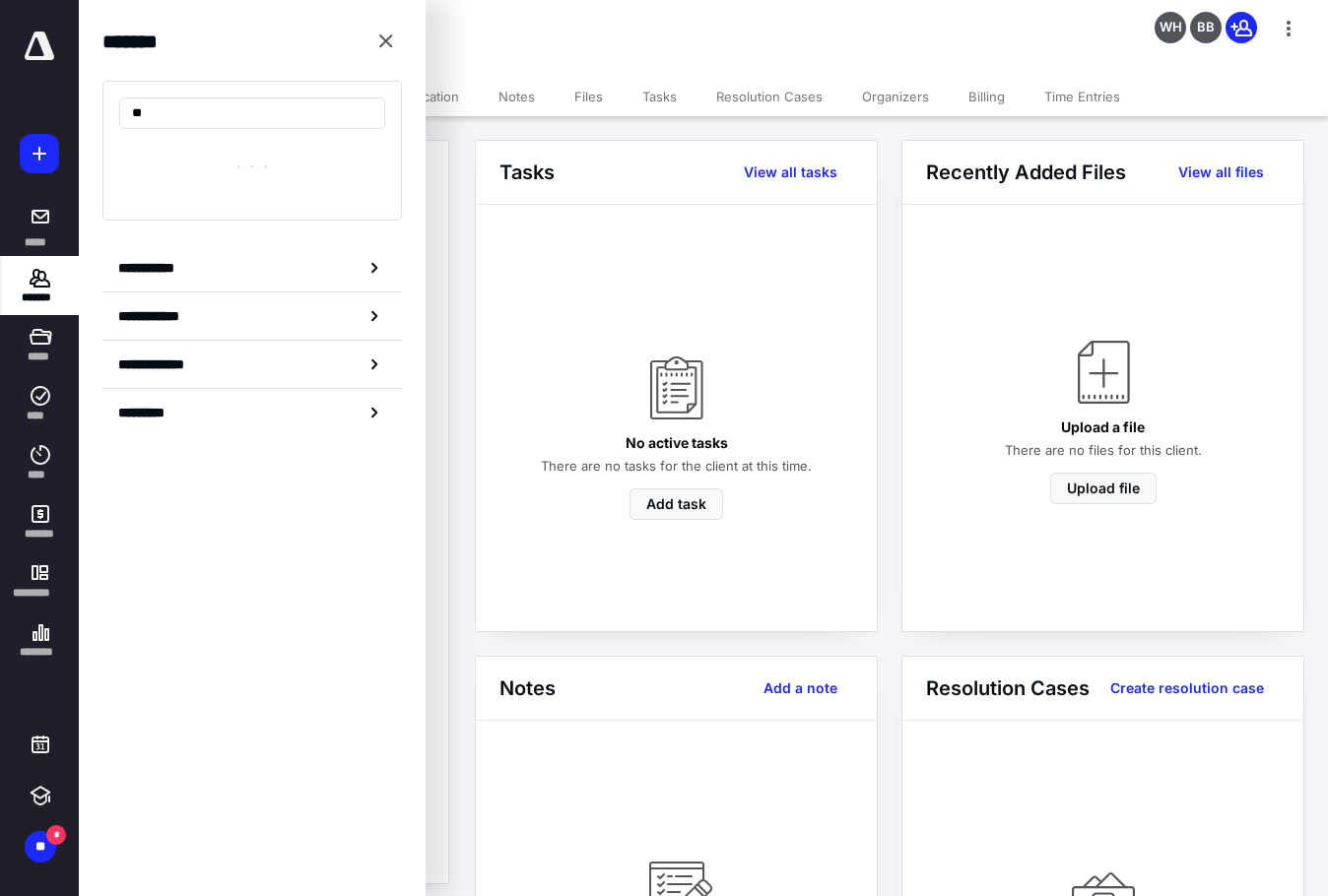type on "*" 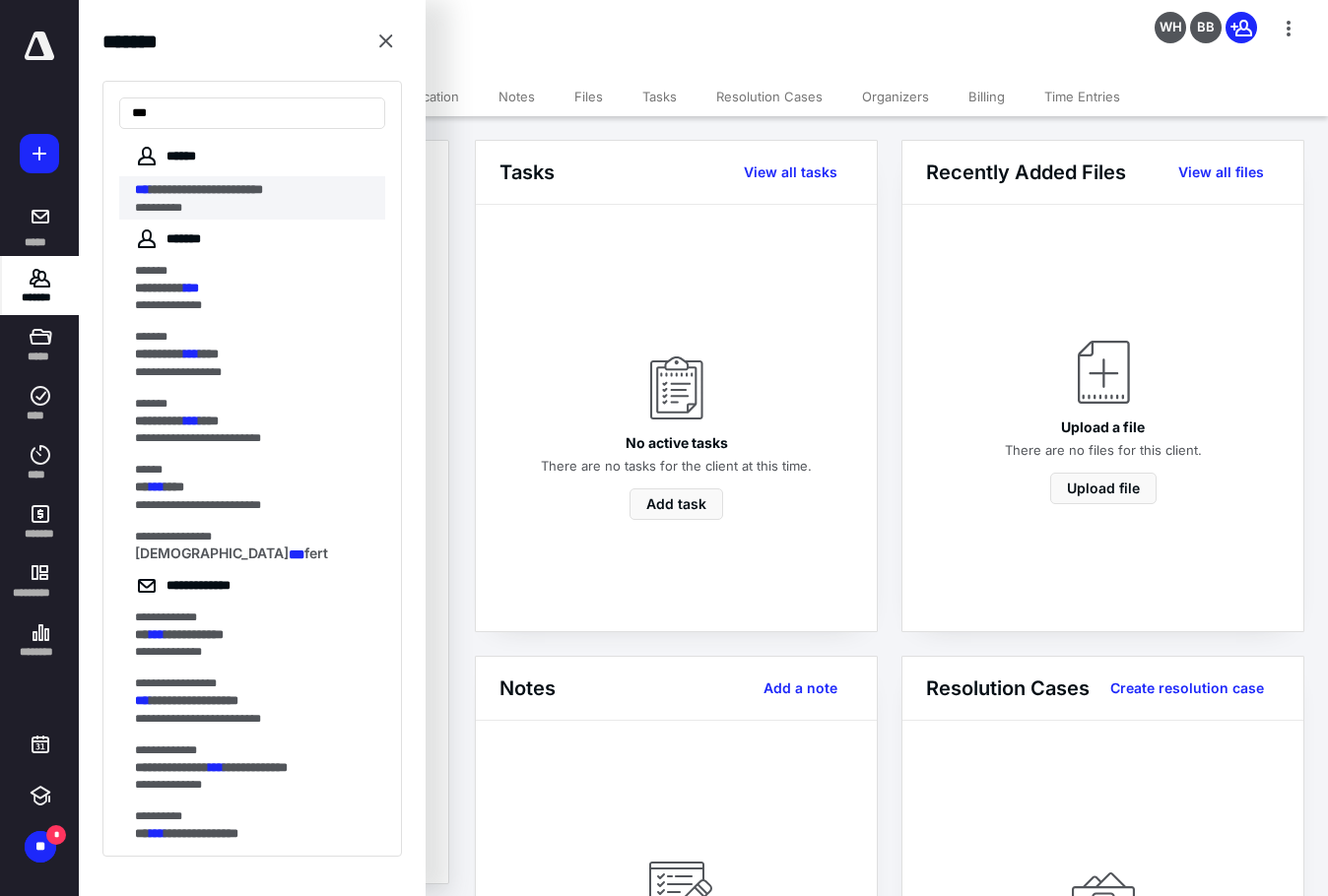 type on "***" 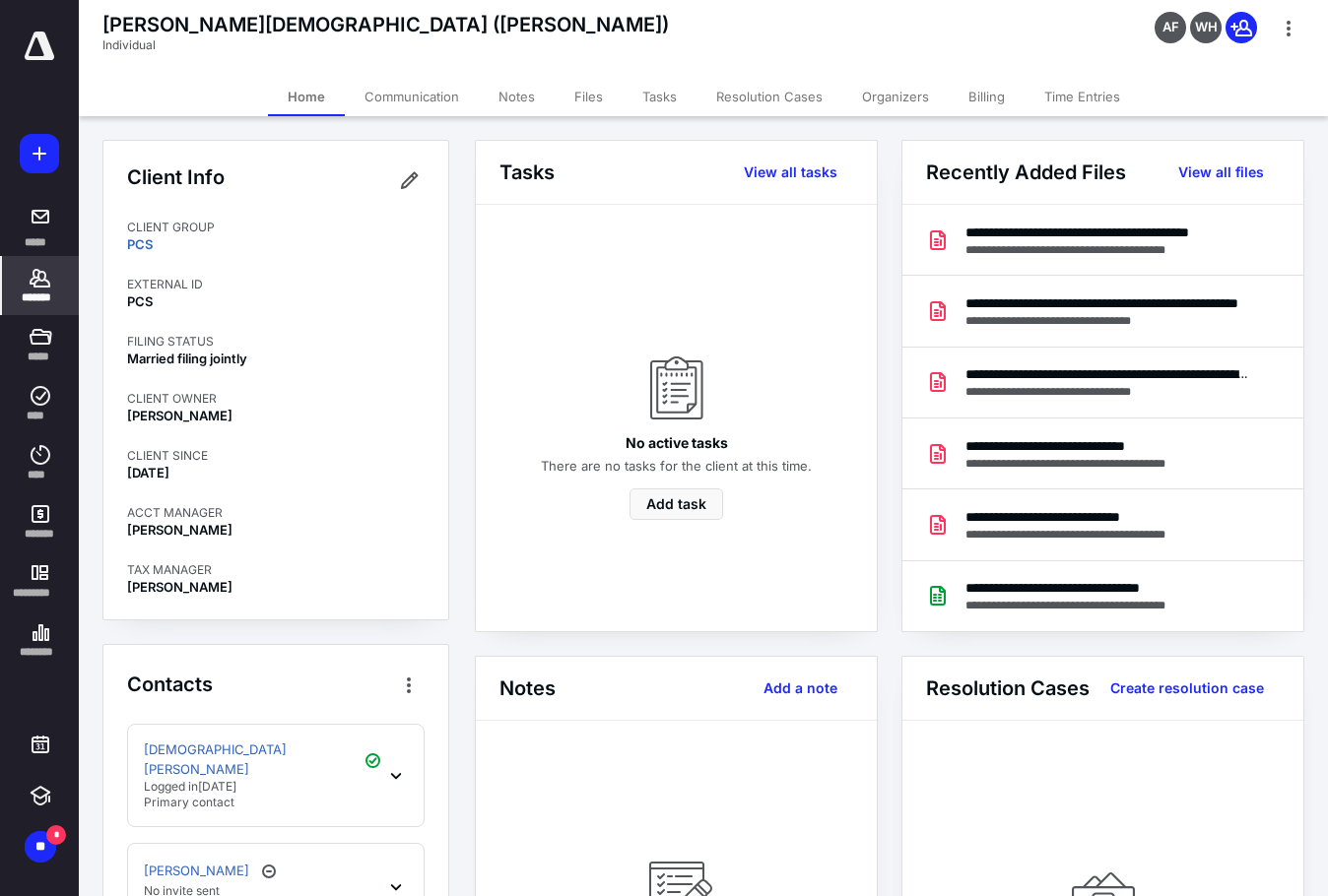 click 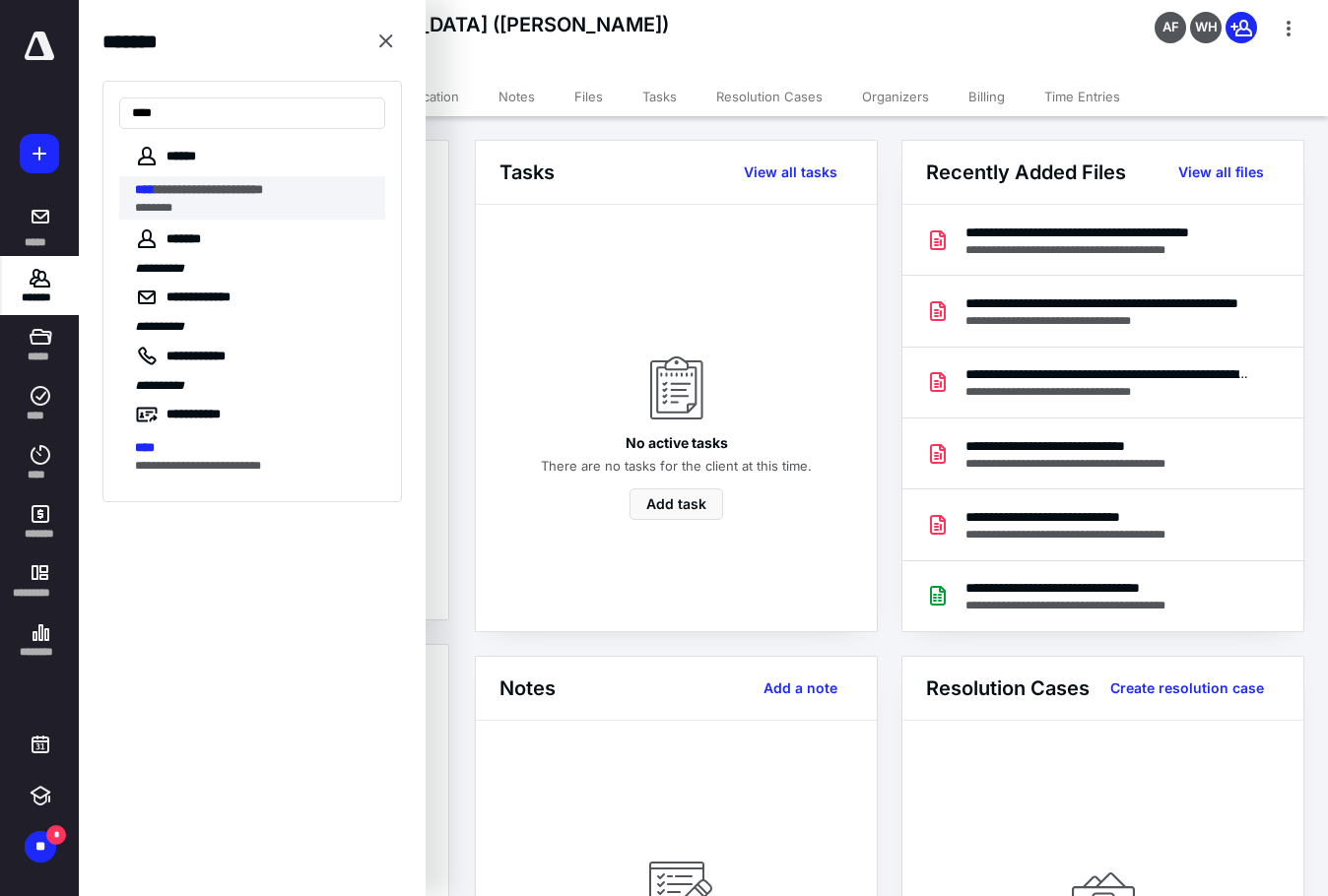 type on "****" 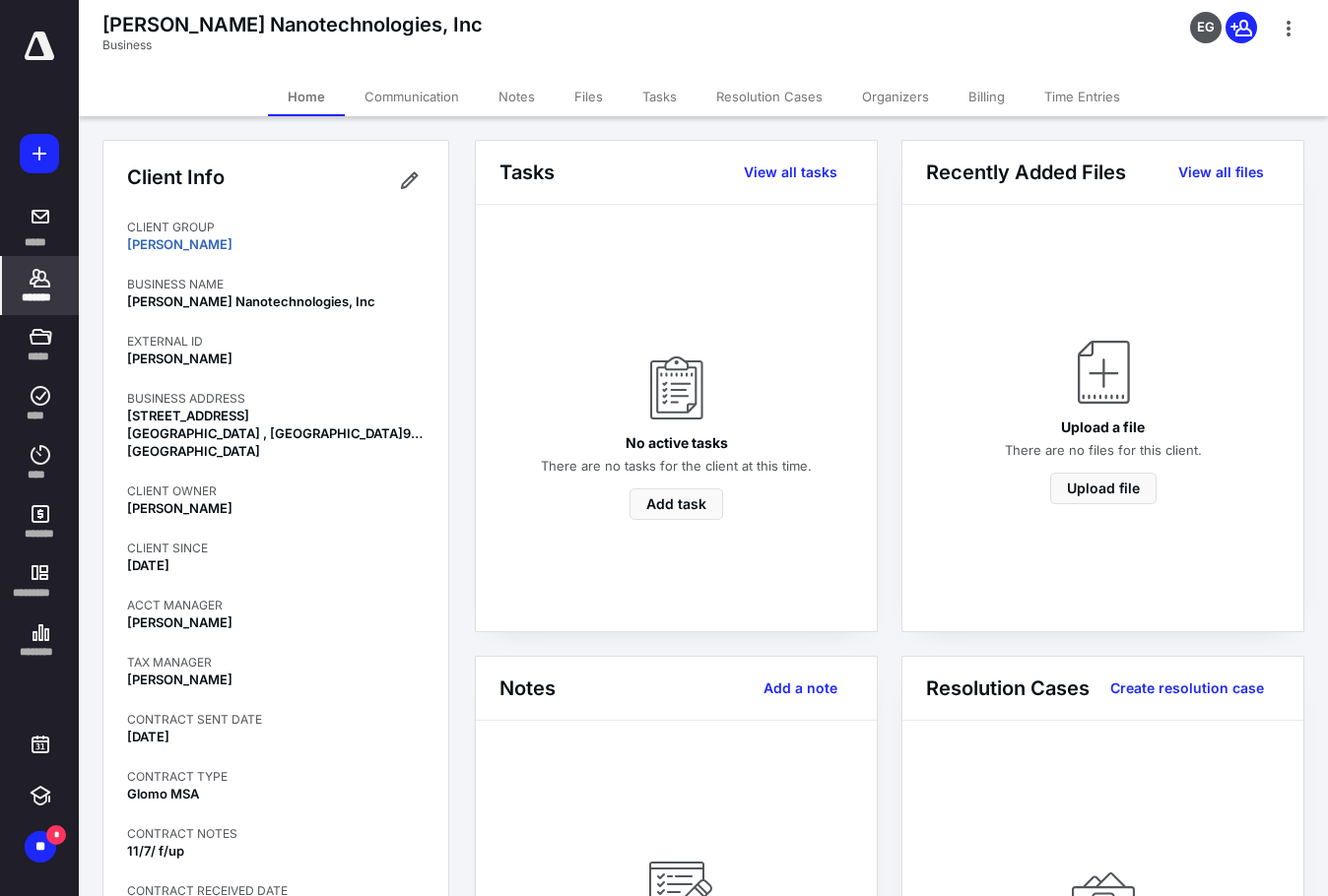click 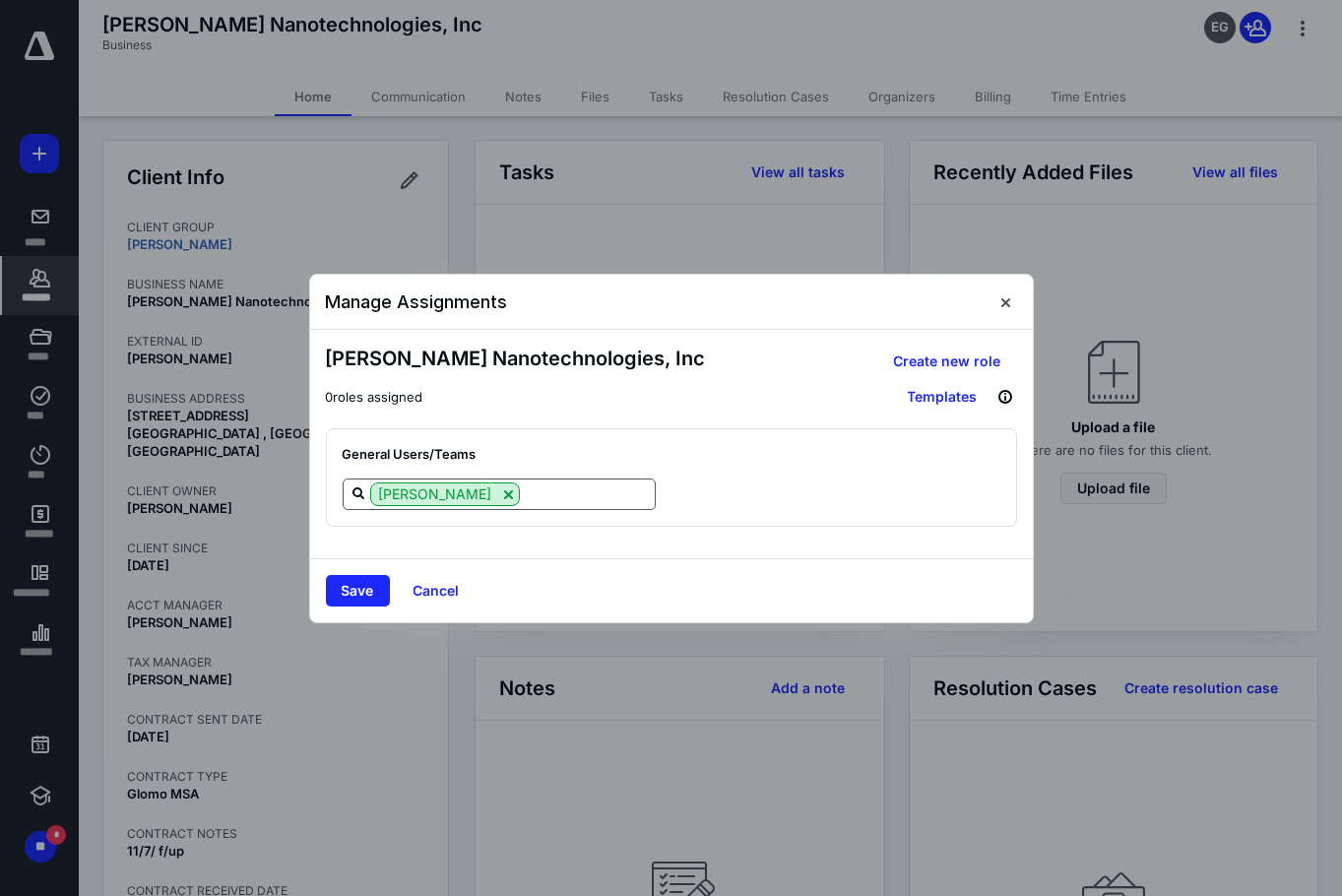 click at bounding box center [587, 493] 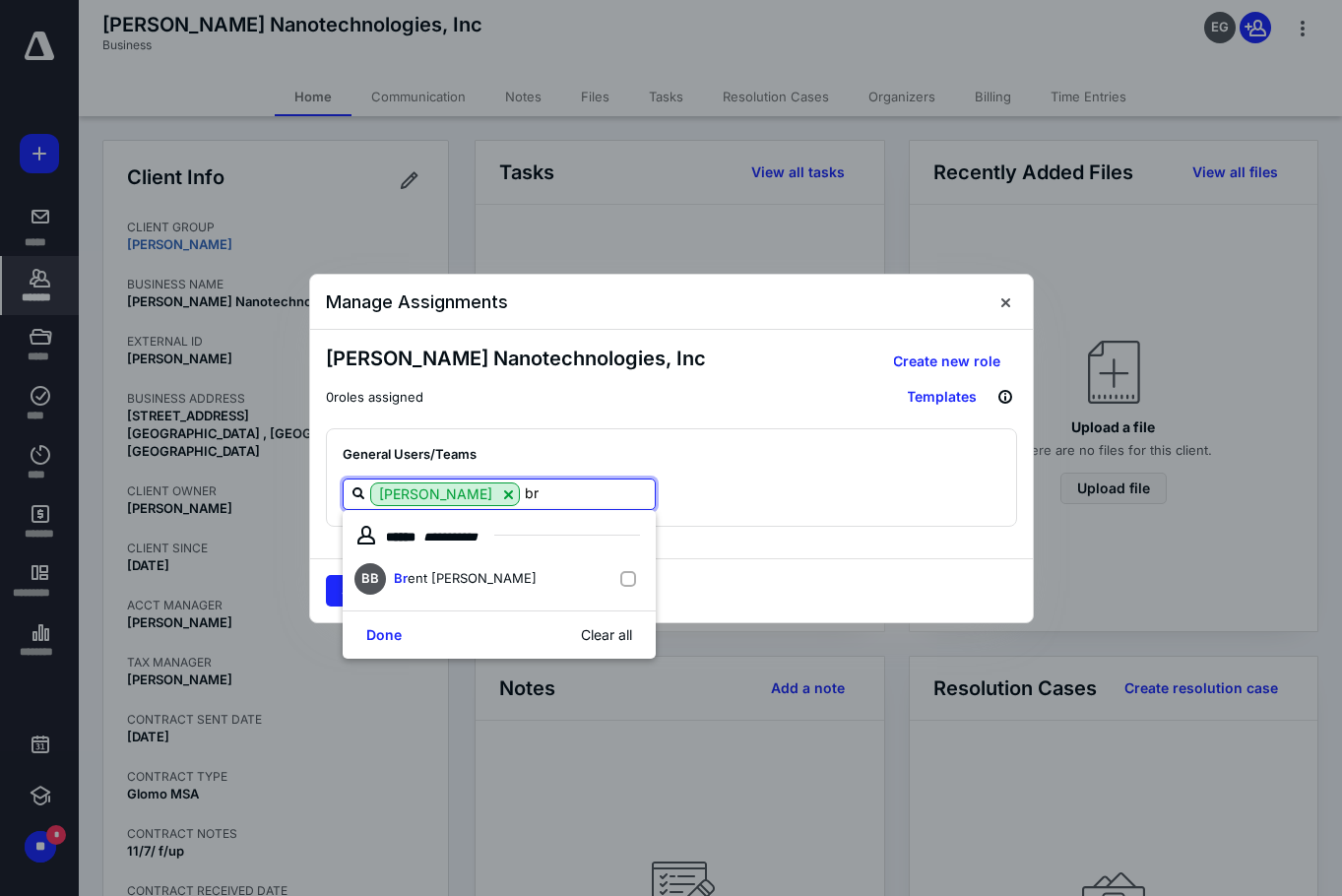 type on "bre" 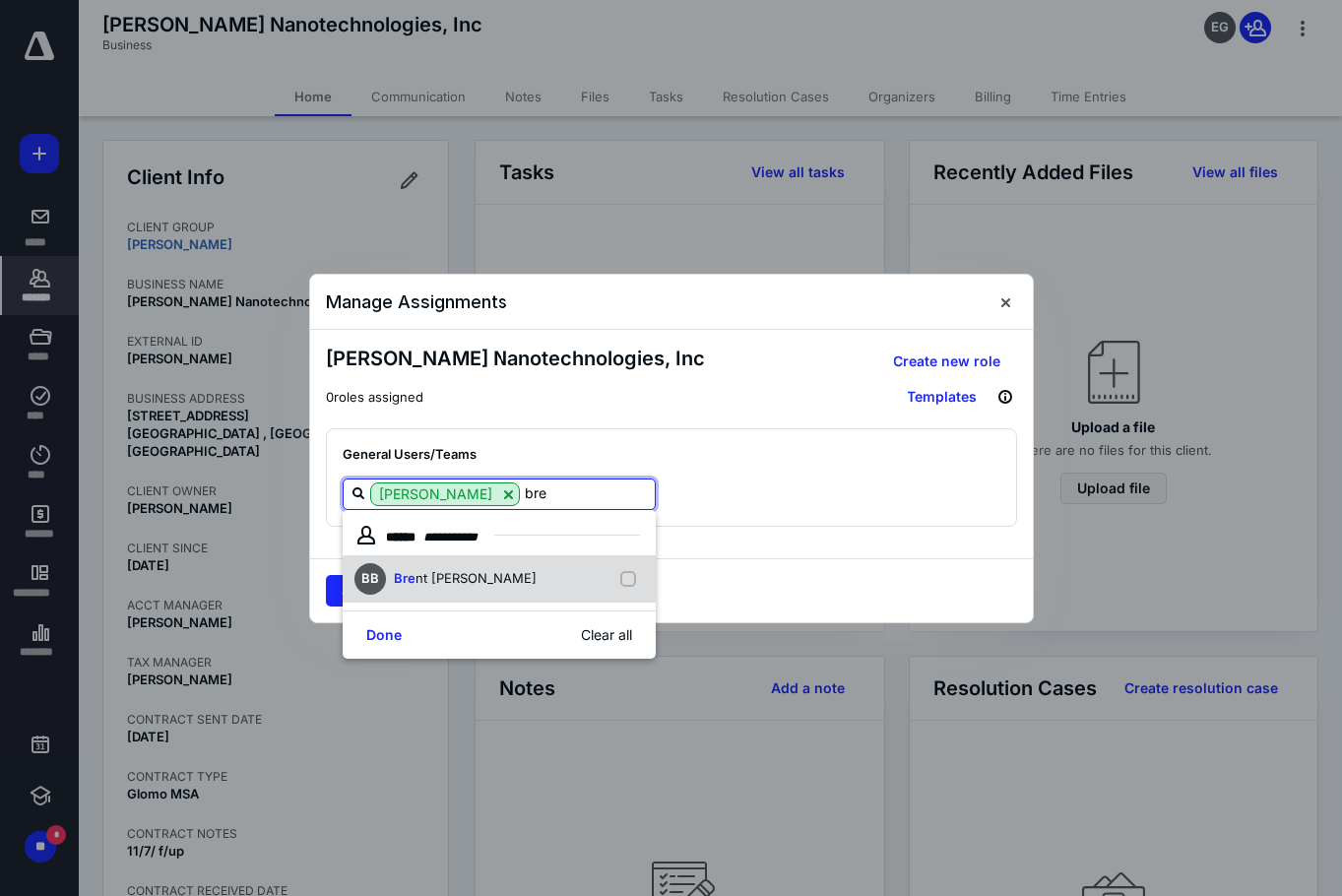click on "BB Bre nt [PERSON_NAME]" at bounding box center (499, 579) 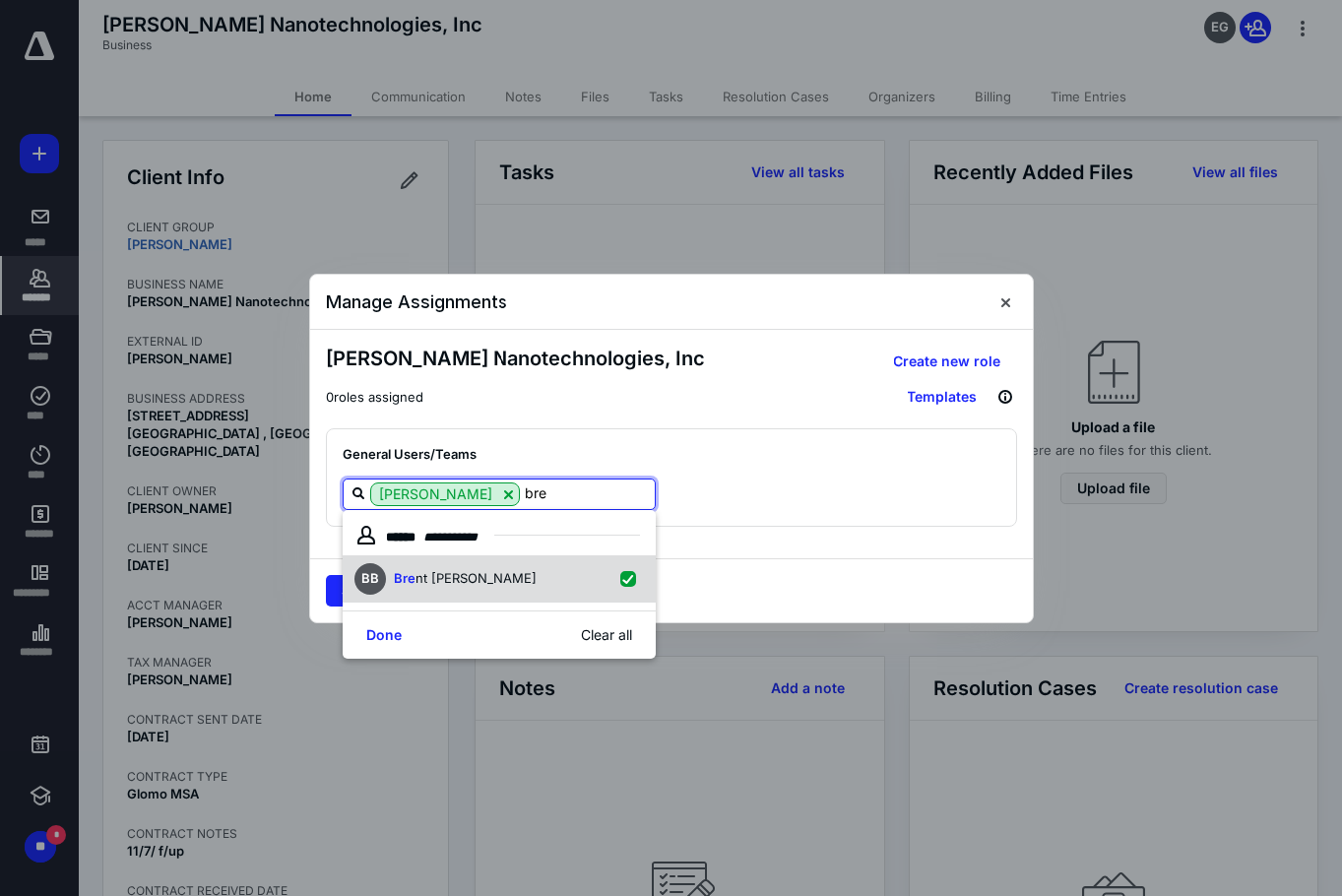 checkbox on "true" 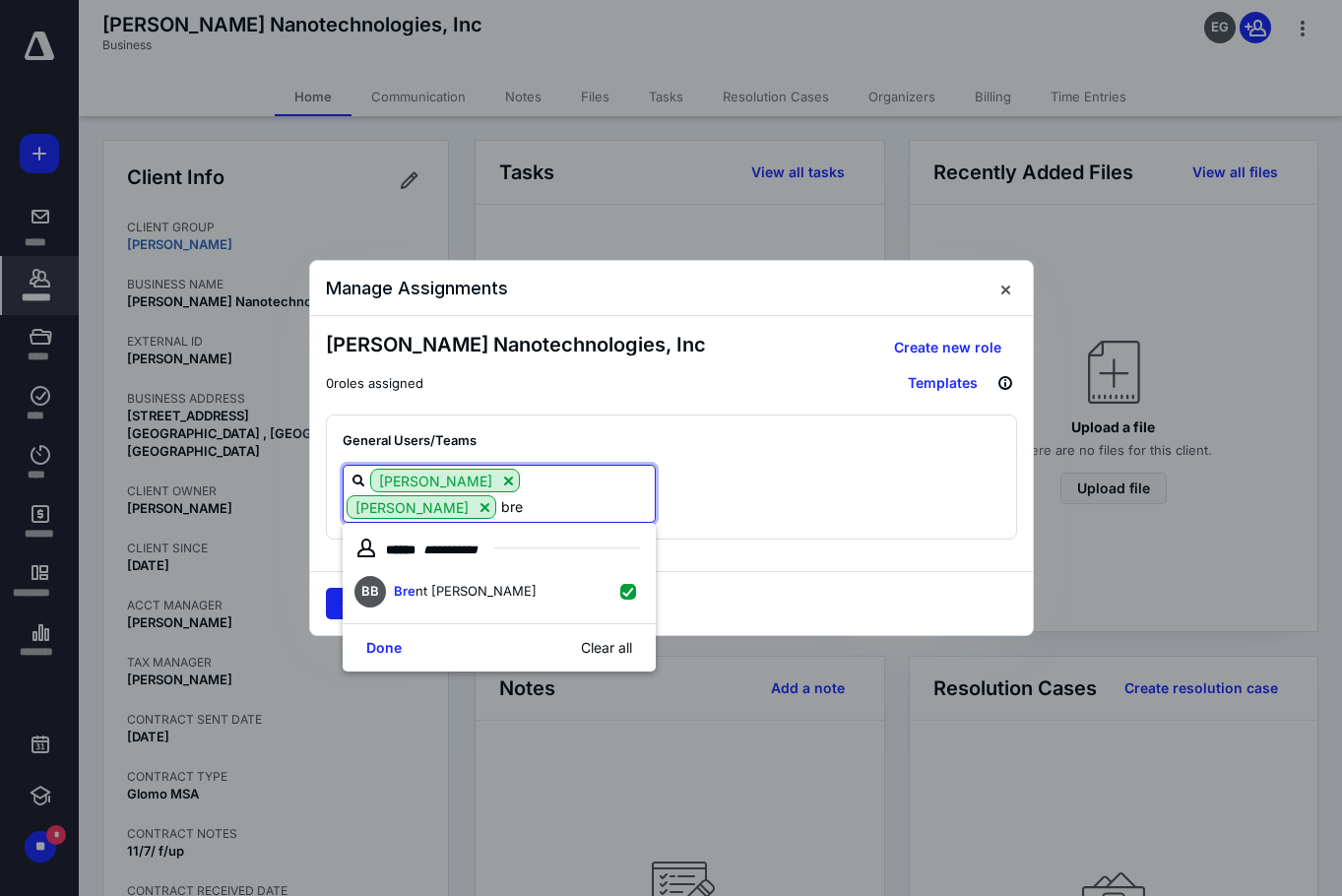 type on "bre" 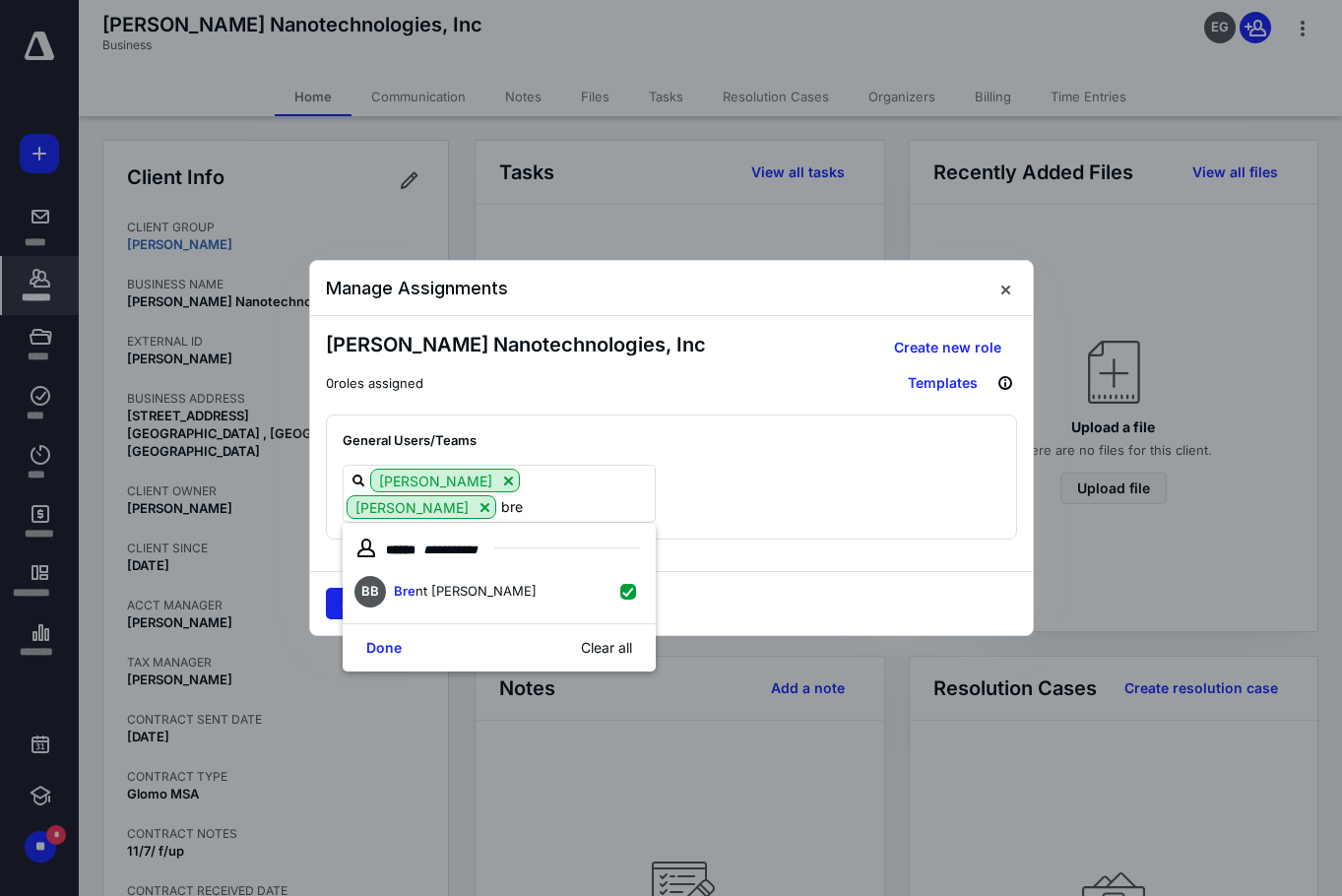 click on "Save" at bounding box center (357, 604) 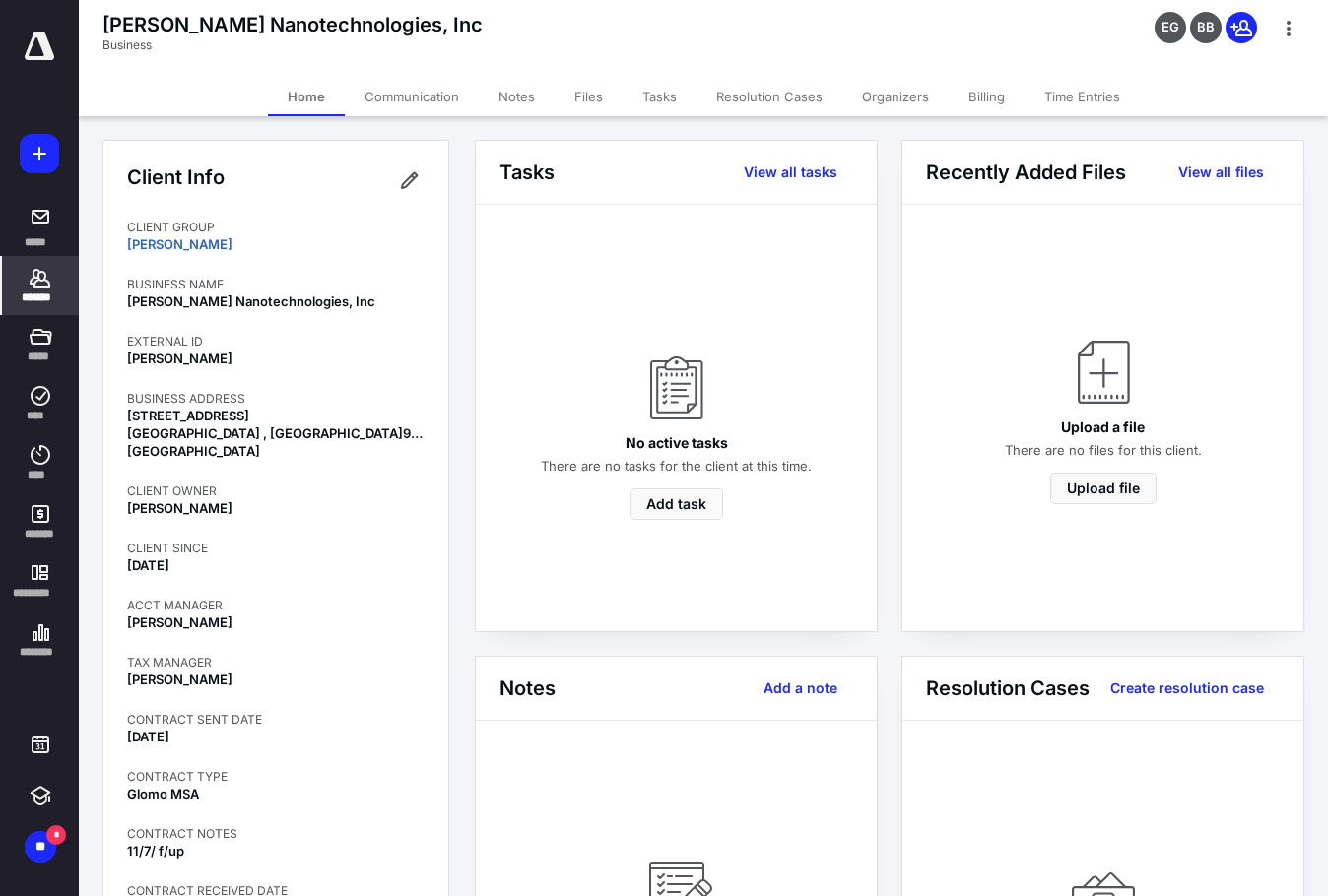 click on "*******" at bounding box center (40, 286) 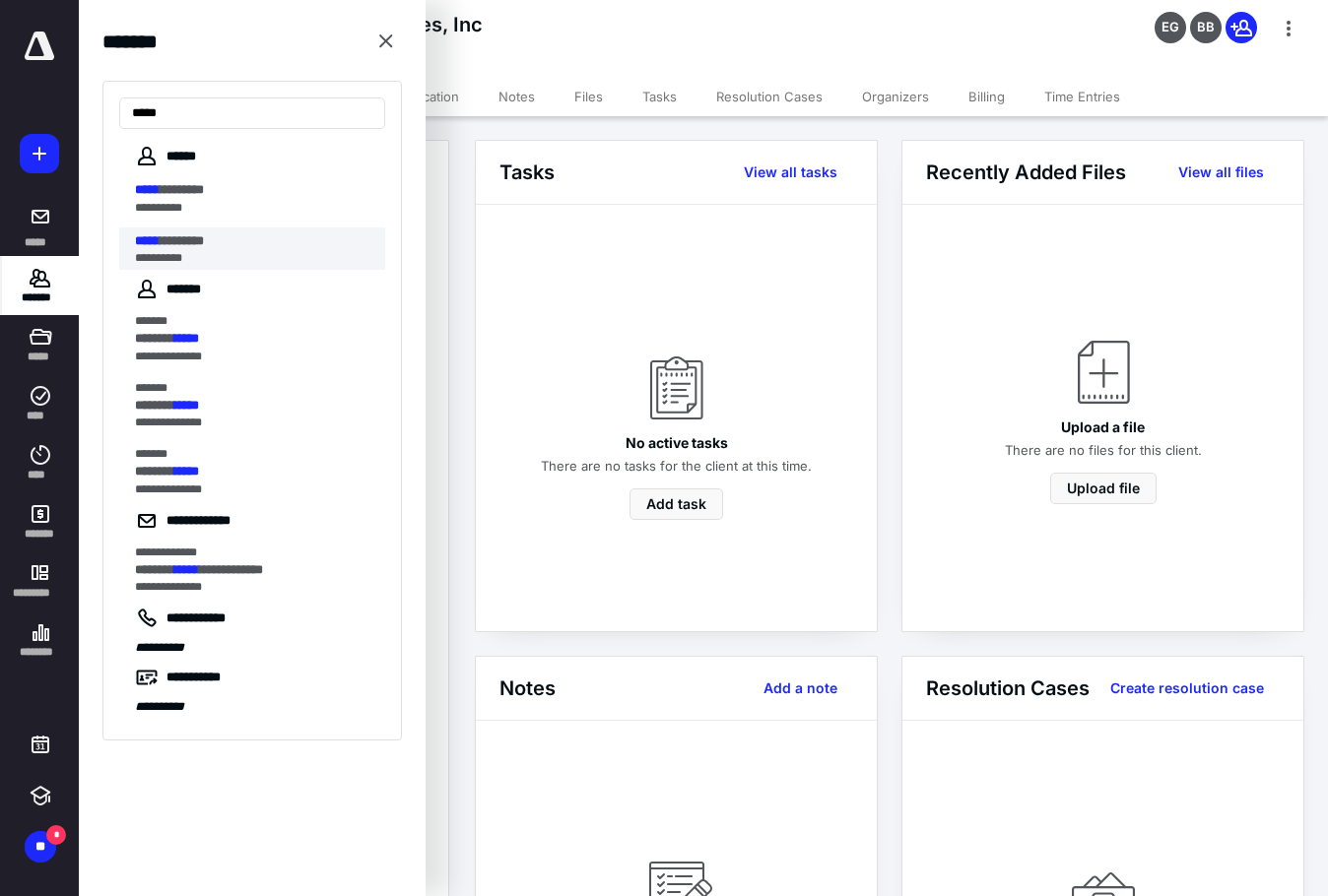 type on "*****" 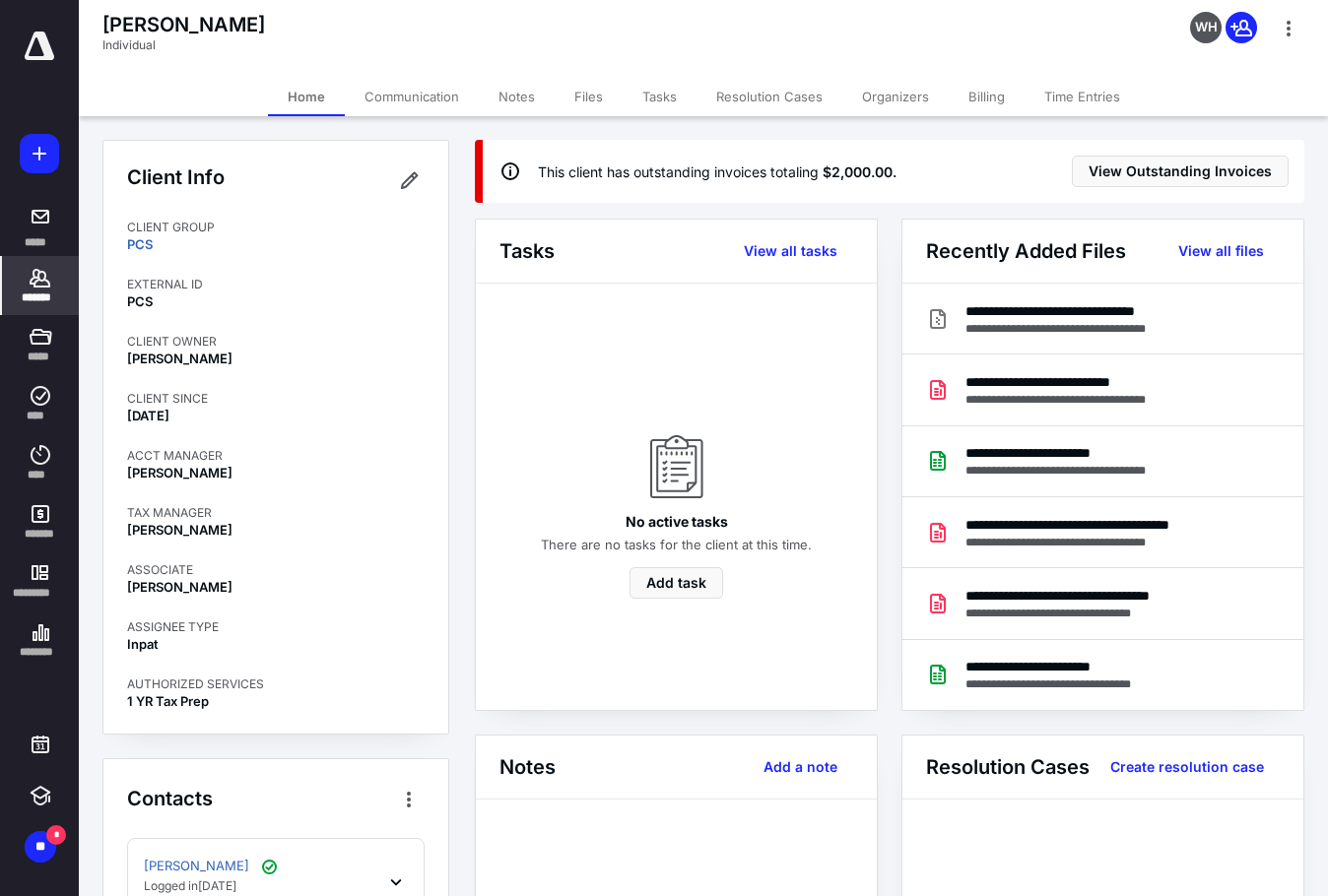 click 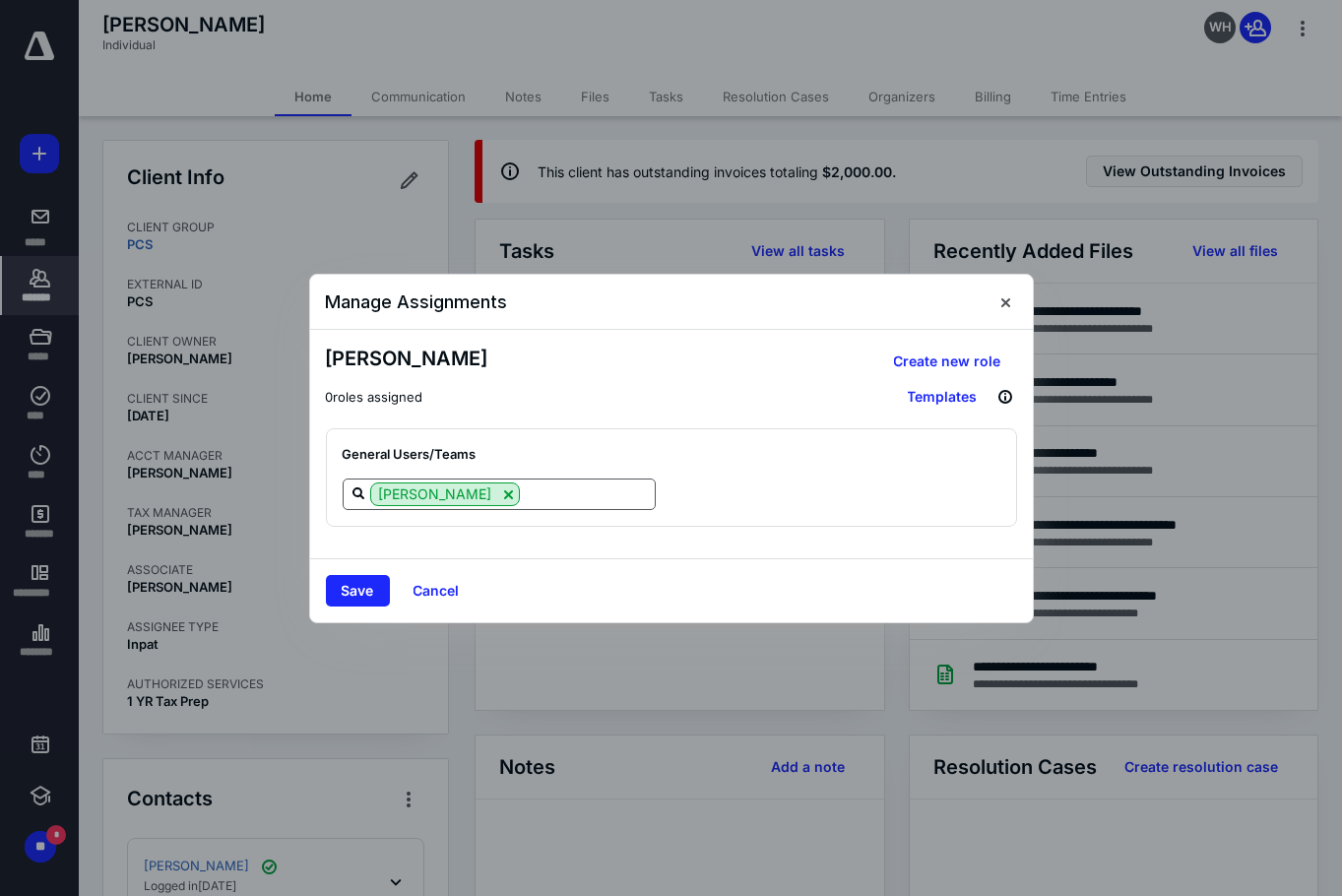 click at bounding box center (587, 493) 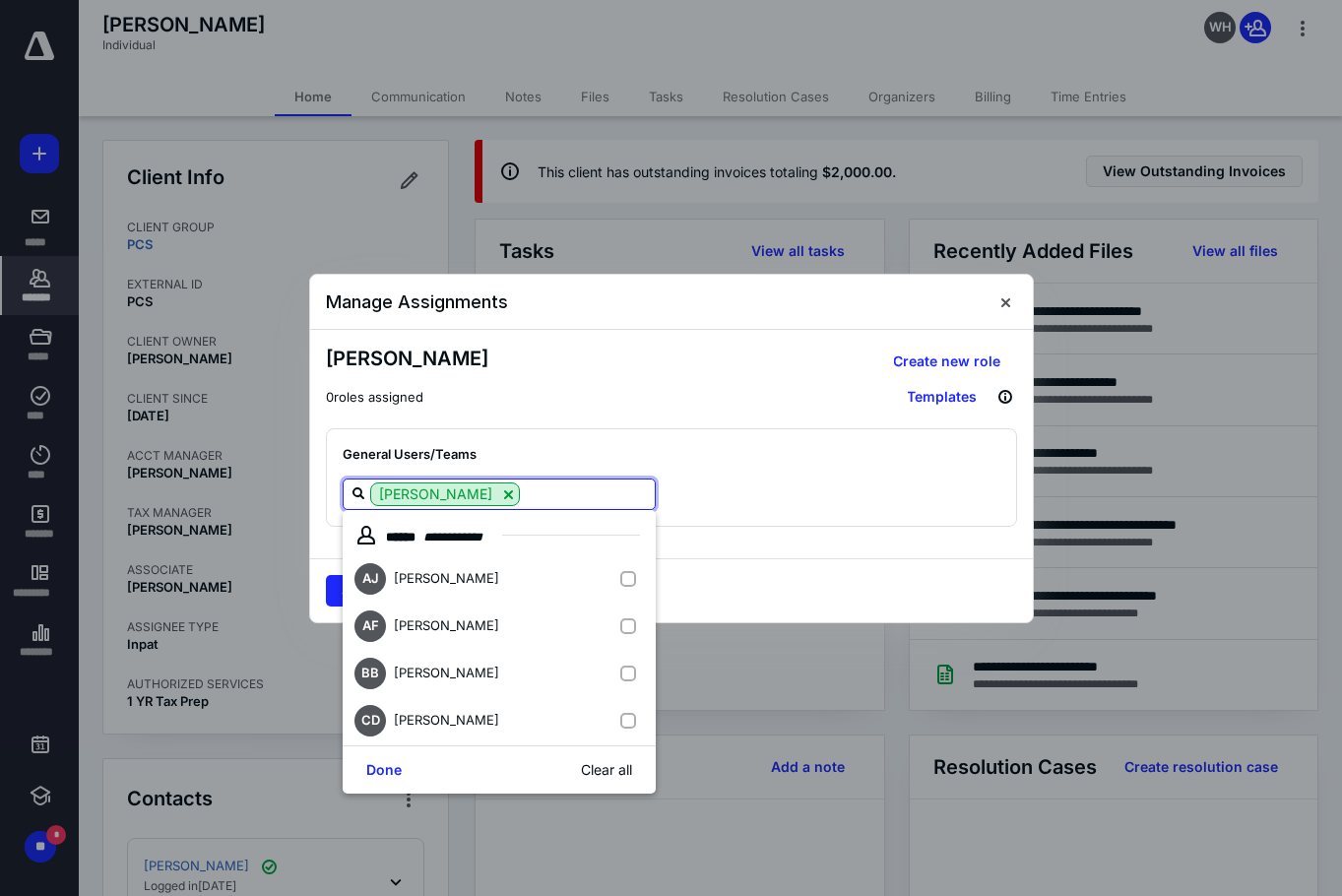 type on "b" 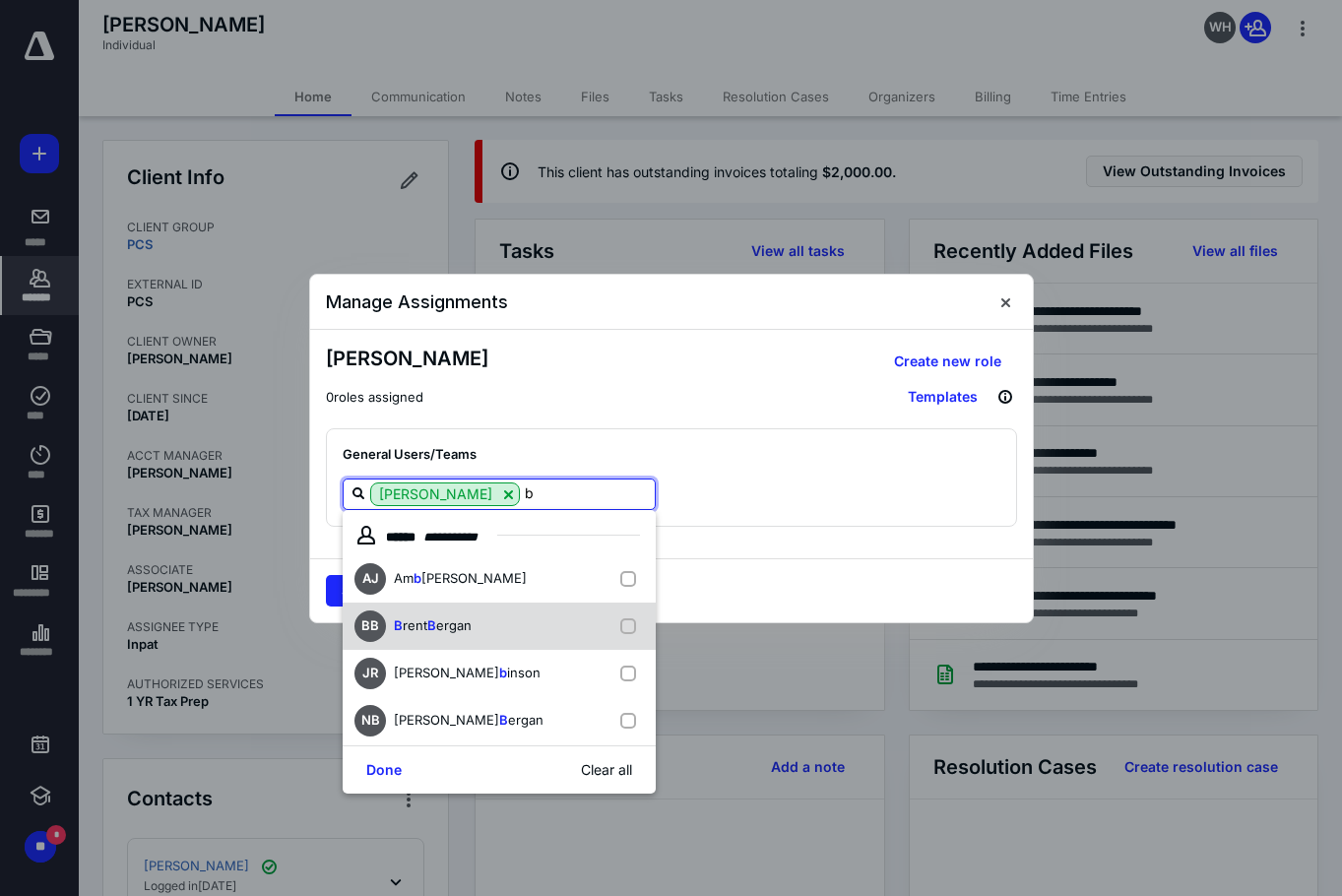 click on "BB B rent  B ergan" at bounding box center [499, 626] 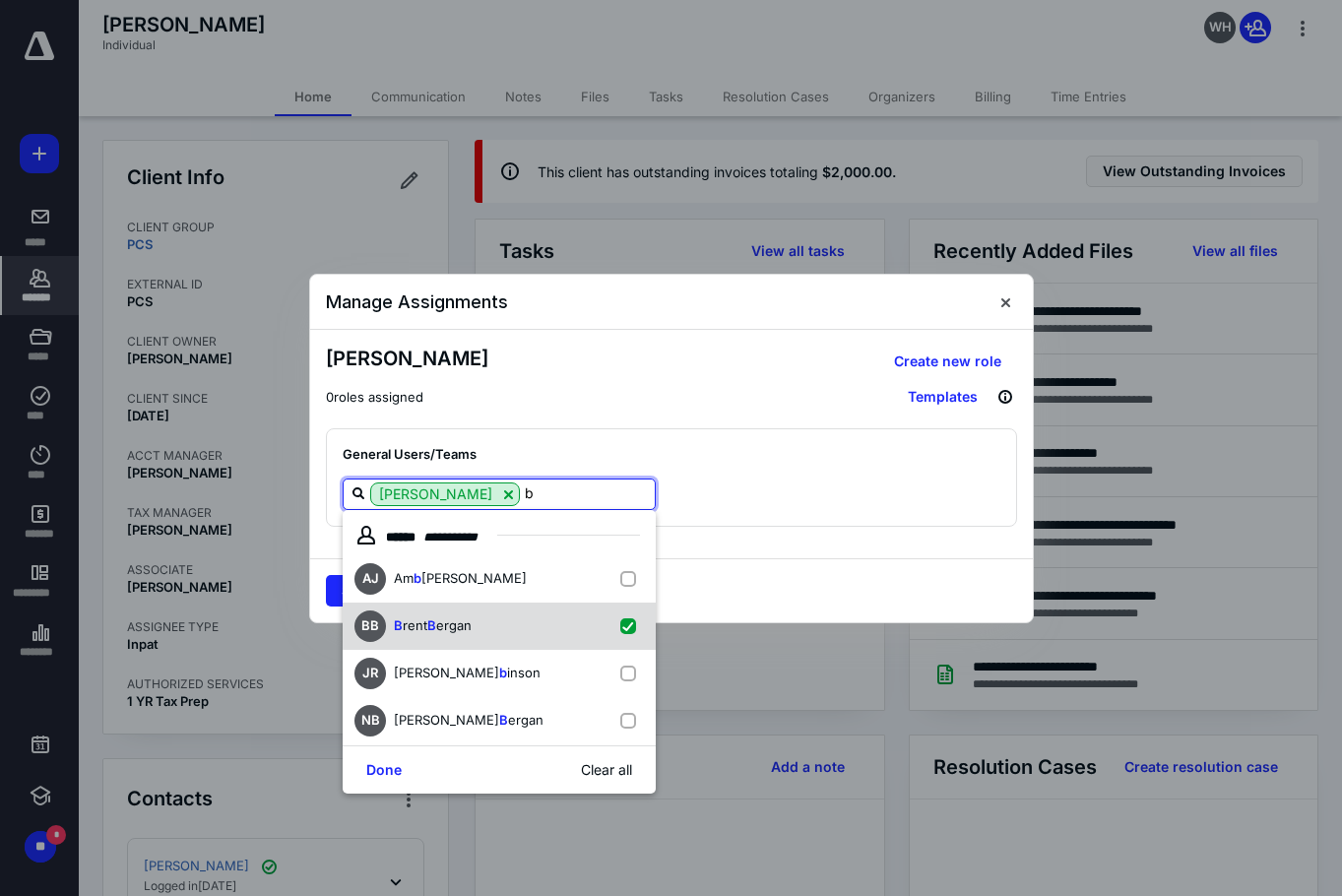 checkbox on "true" 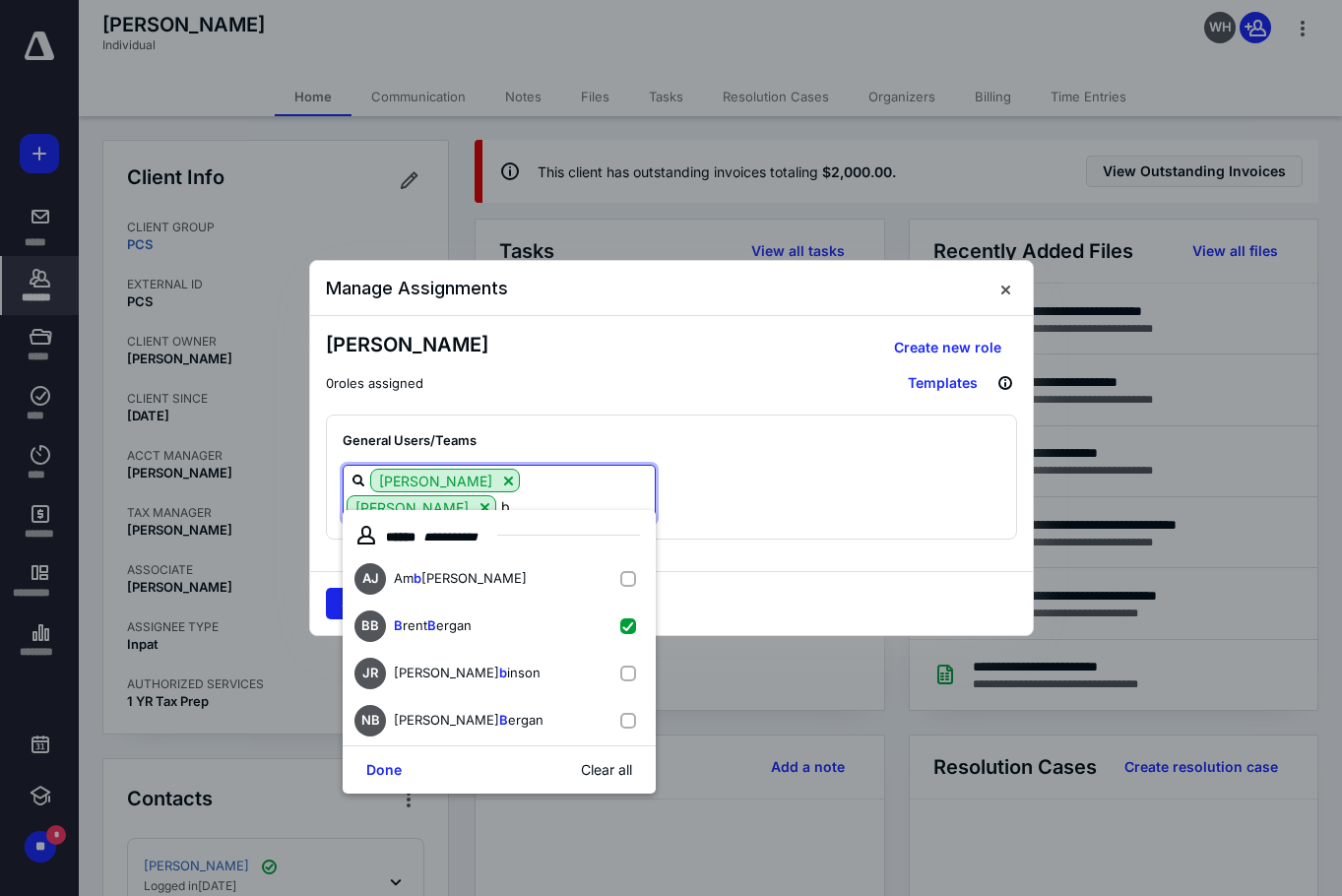 type on "b" 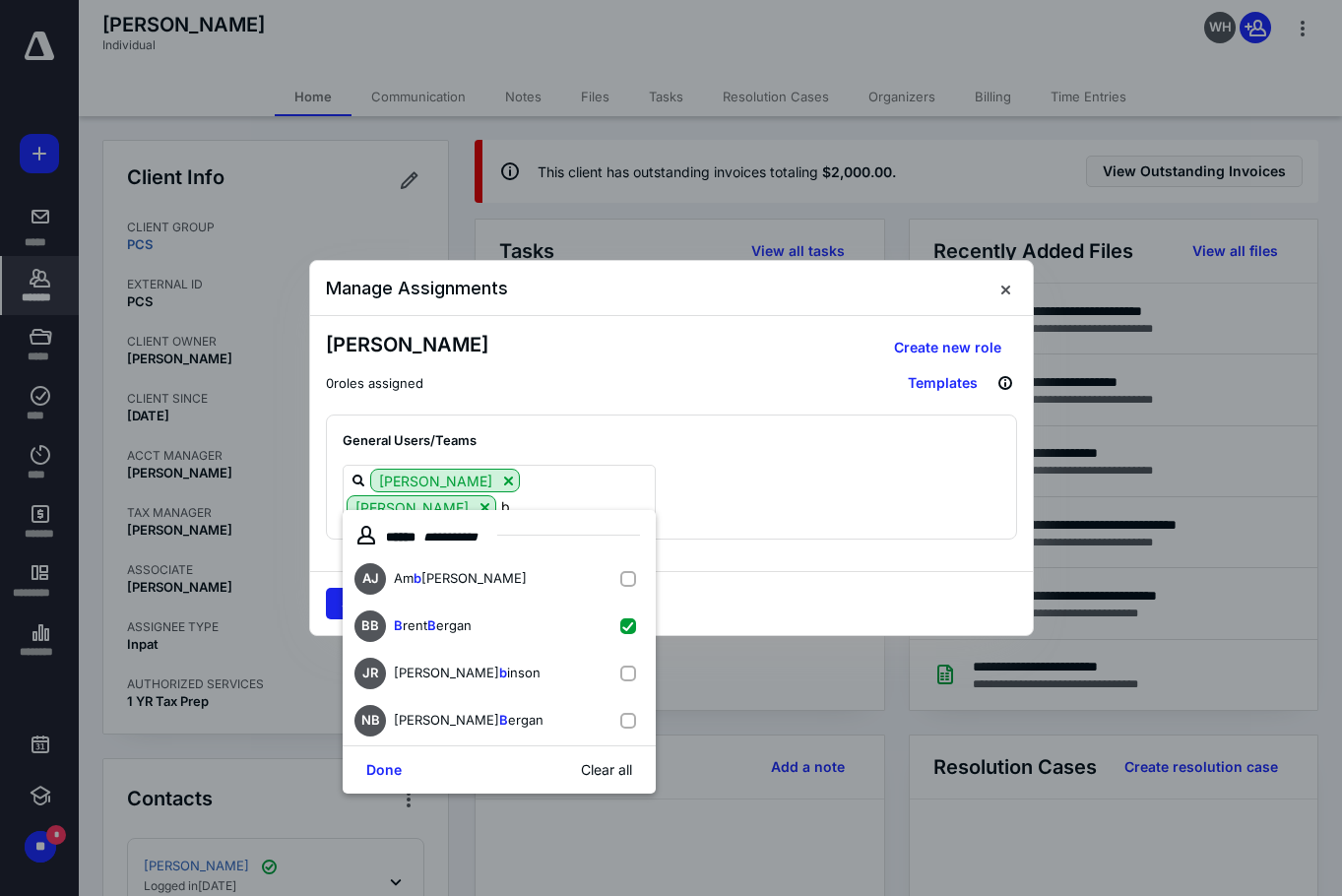 click on "Save" at bounding box center [357, 604] 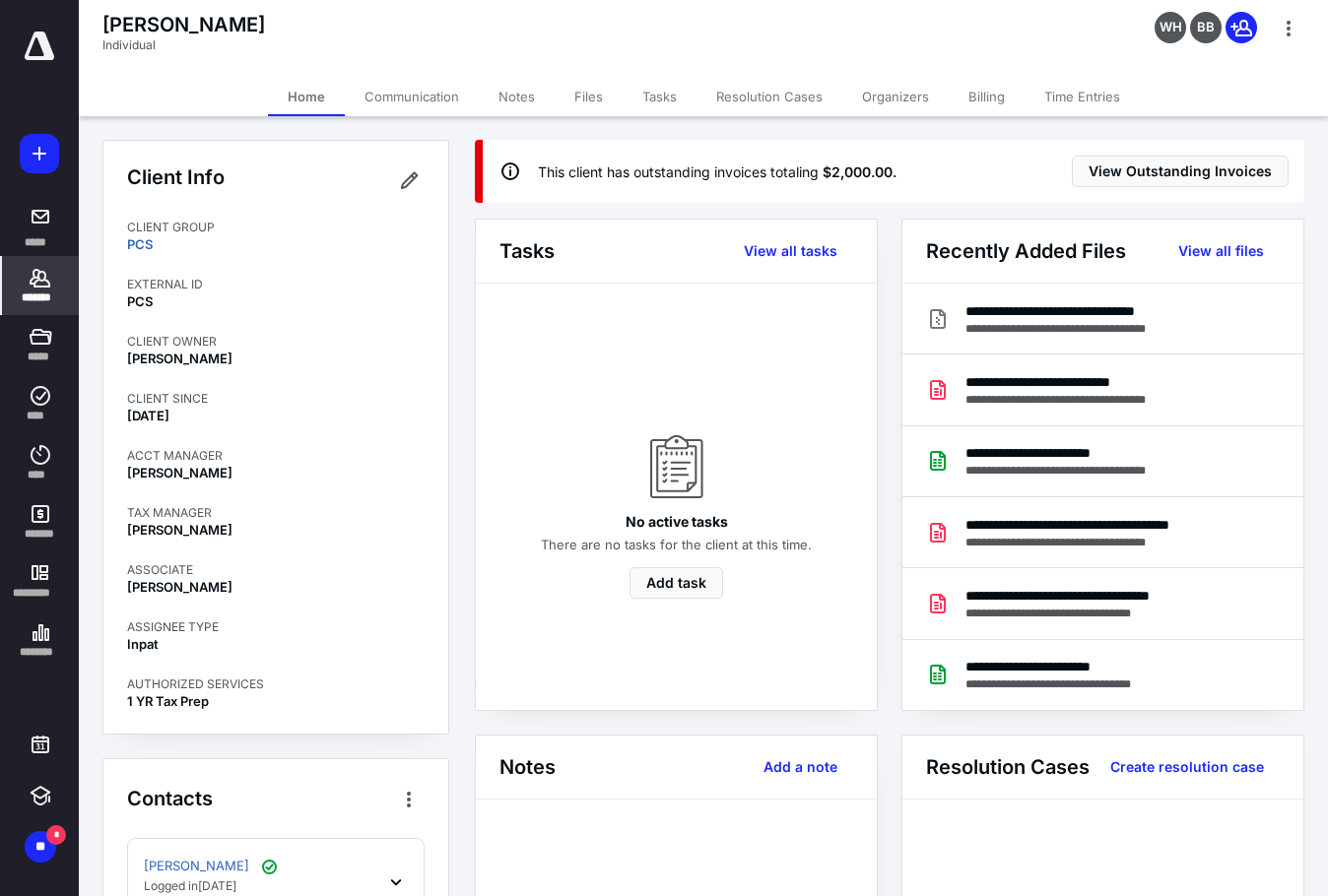 click on "*******" at bounding box center [40, 297] 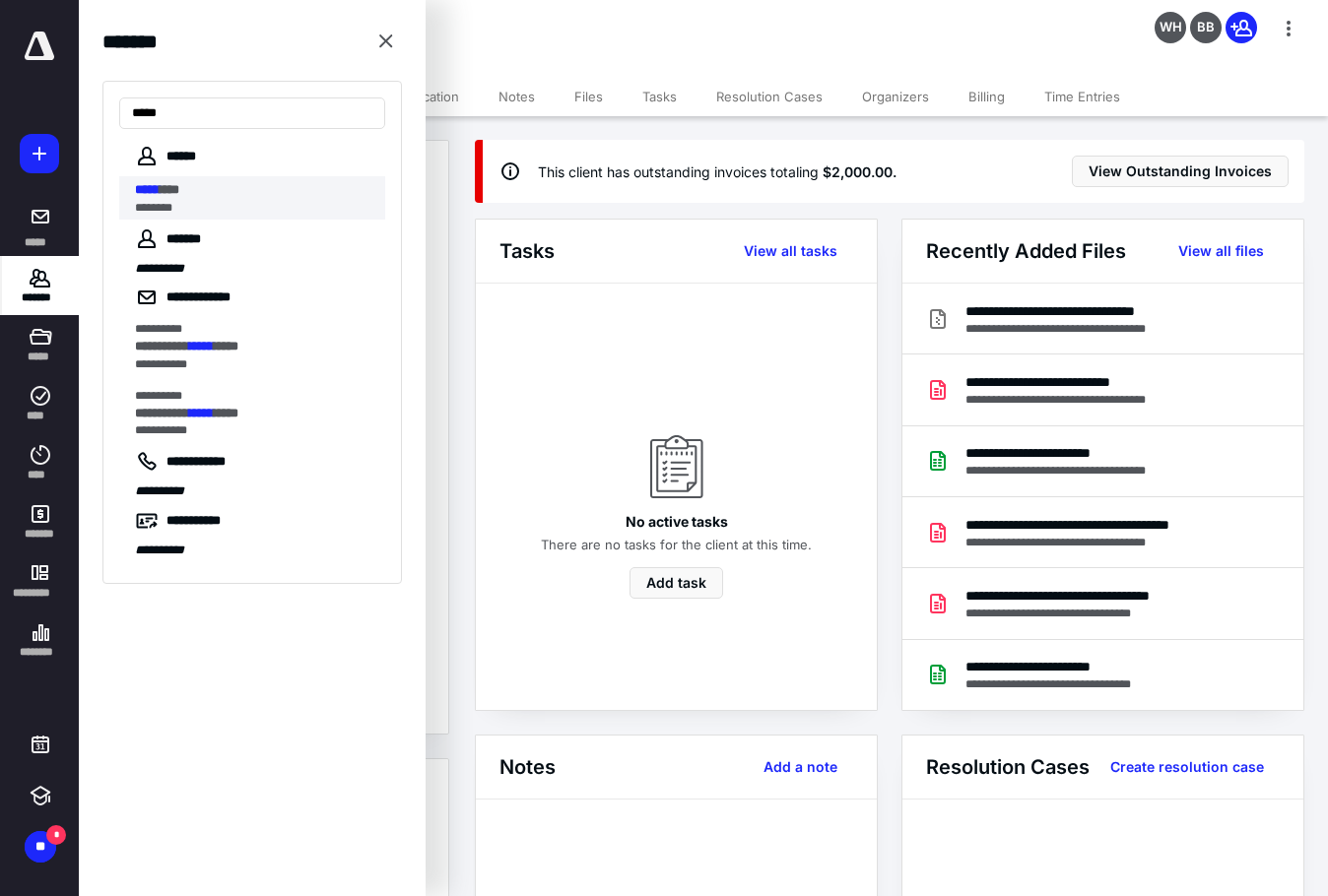 type on "*****" 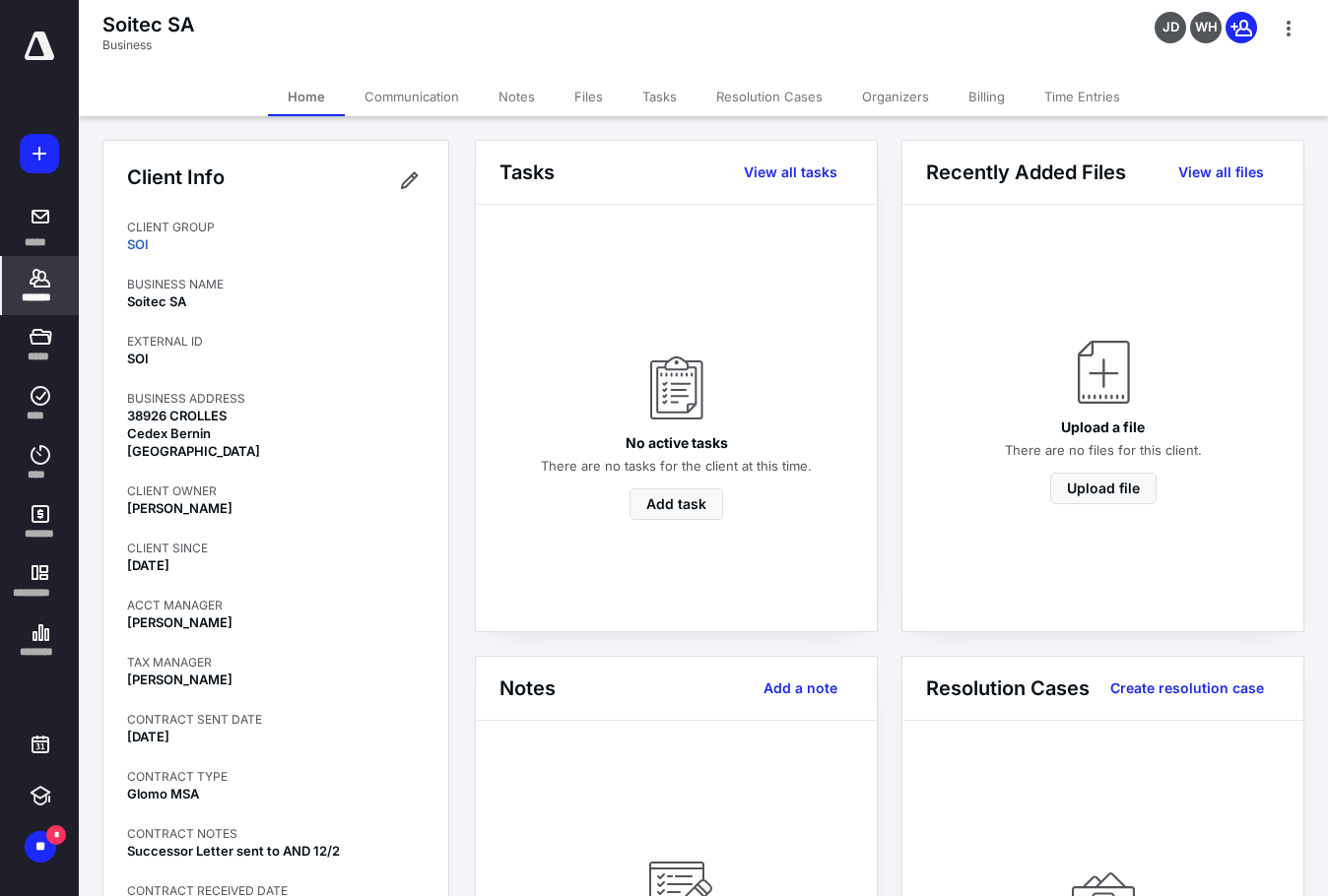 click on "*******" at bounding box center [40, 286] 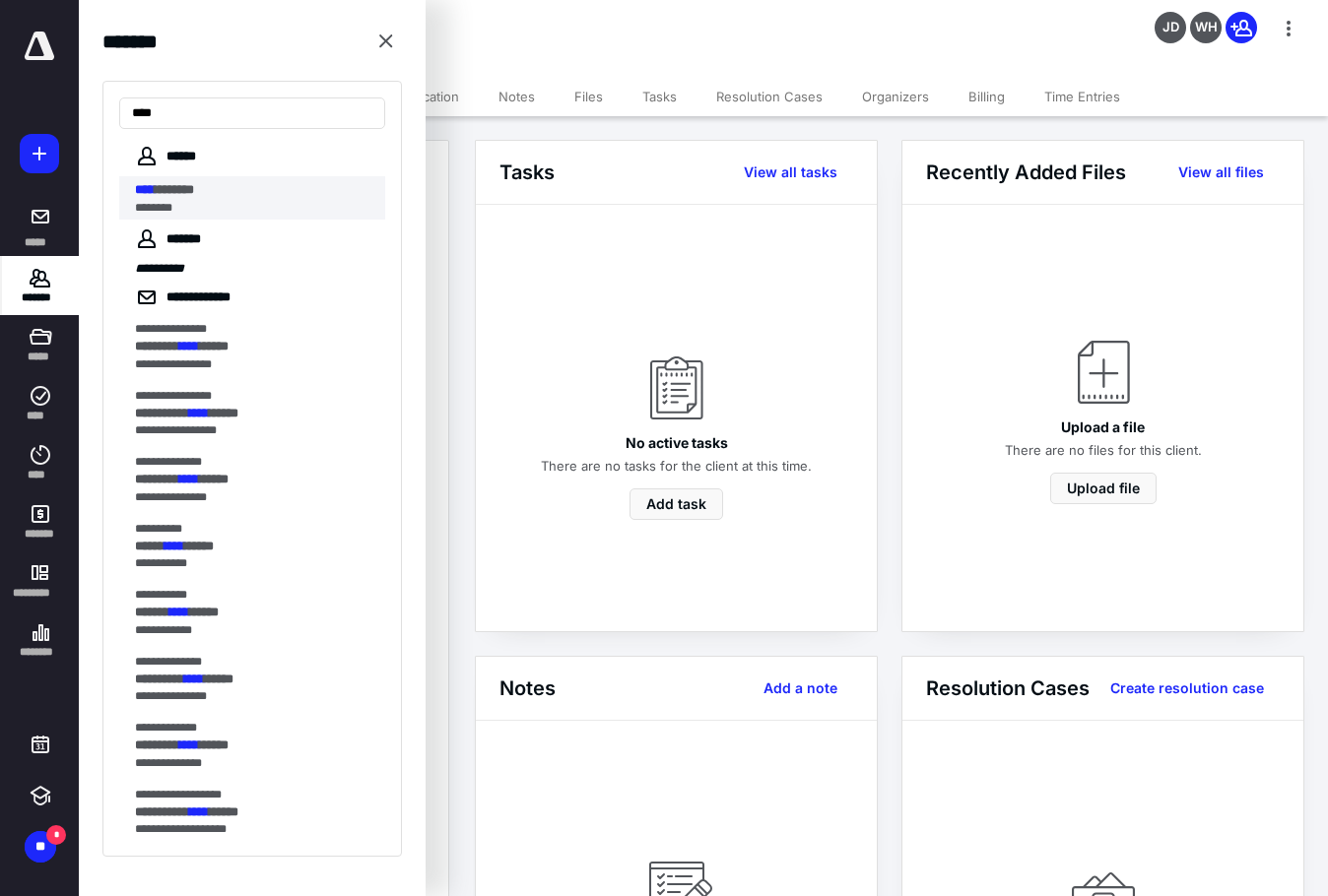 type on "****" 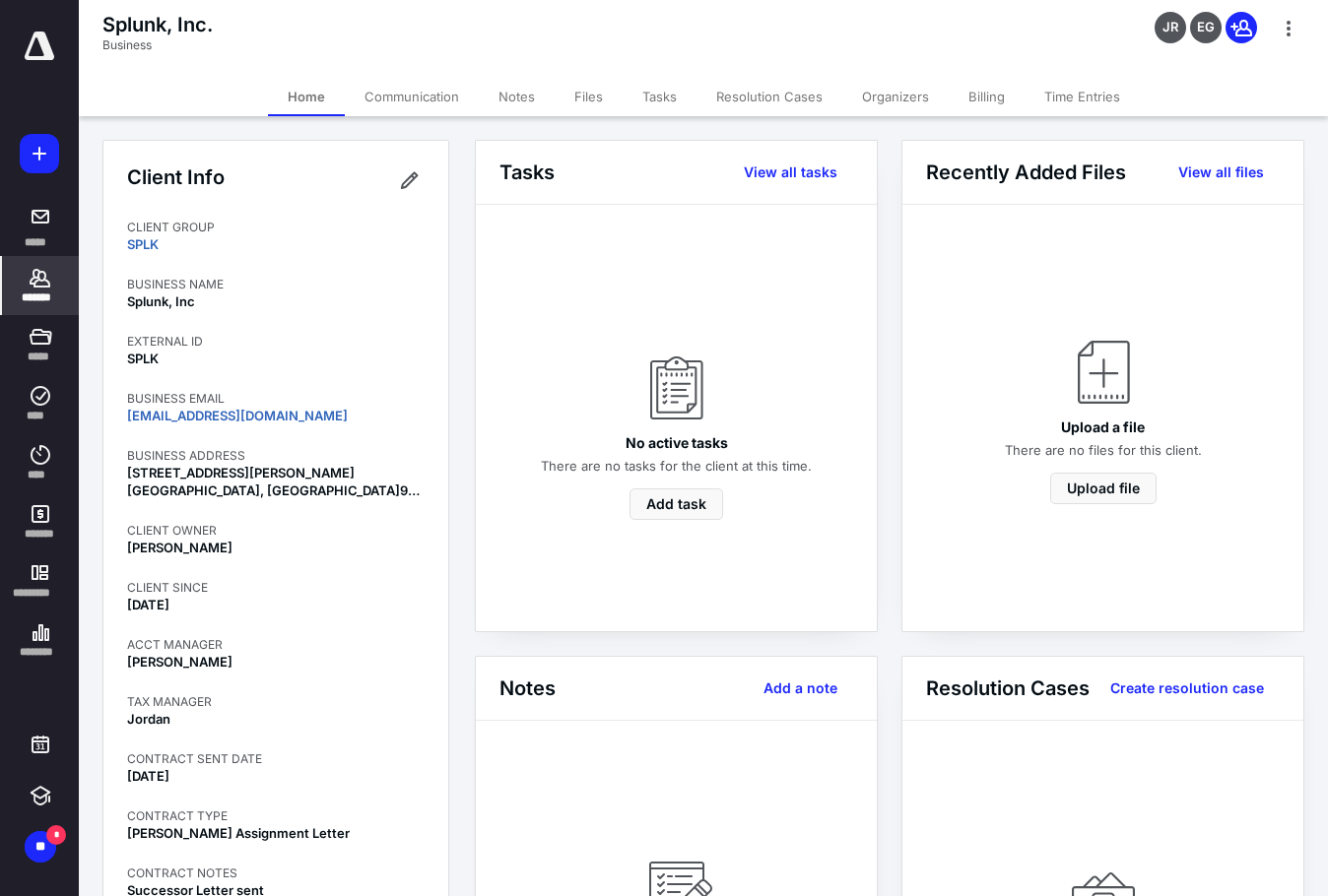click on "*******" at bounding box center [40, 297] 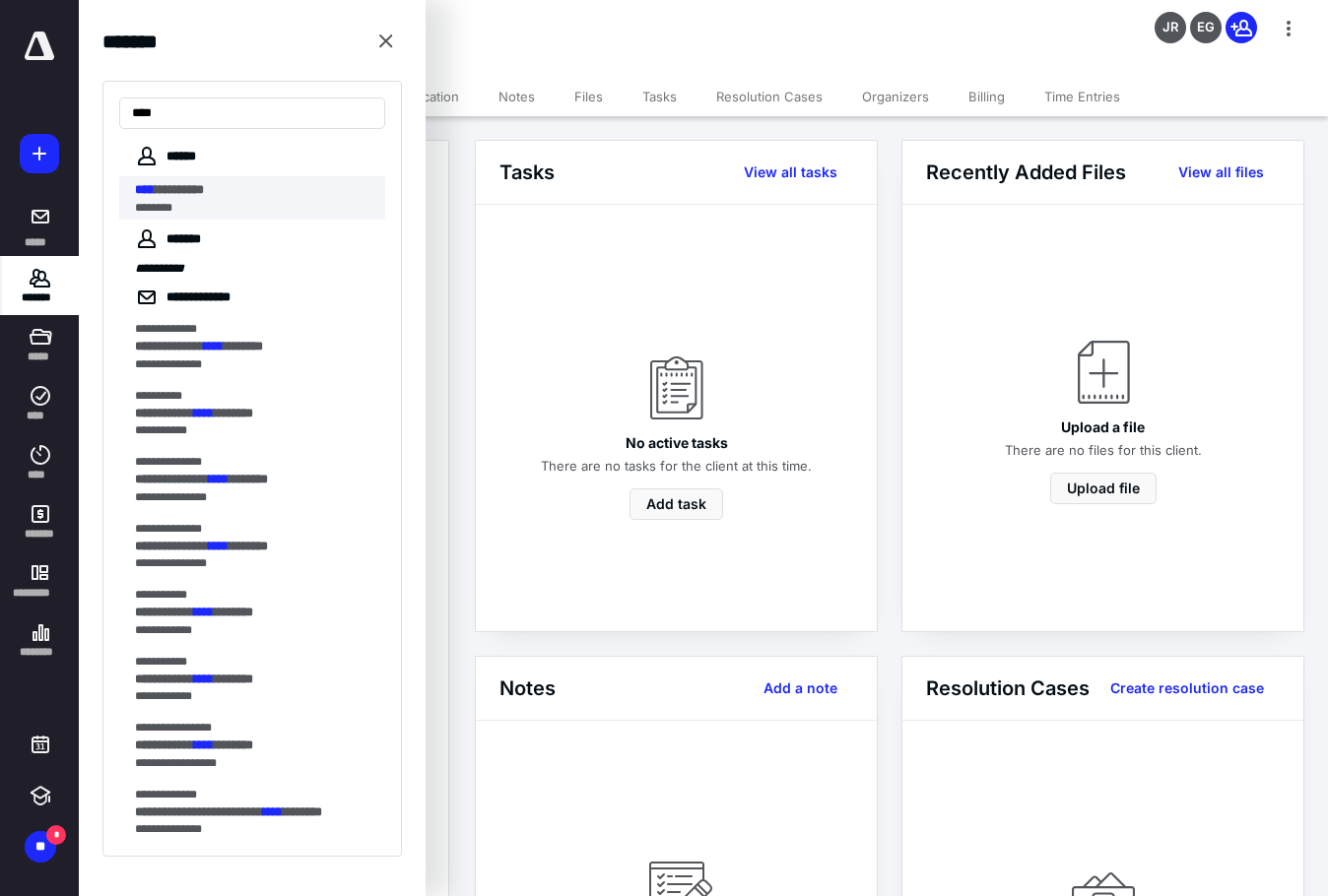 type on "****" 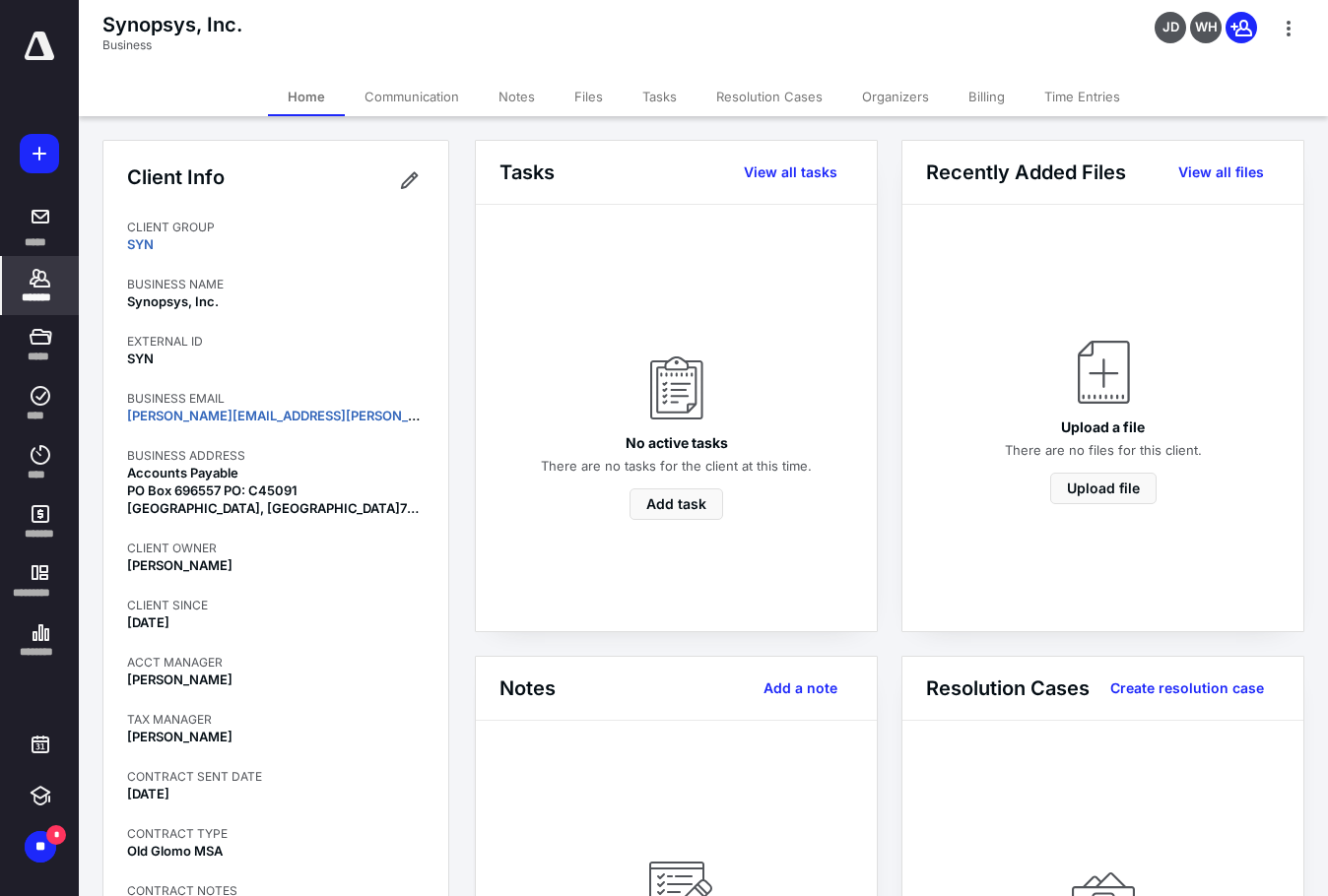 click on "*******" at bounding box center [40, 297] 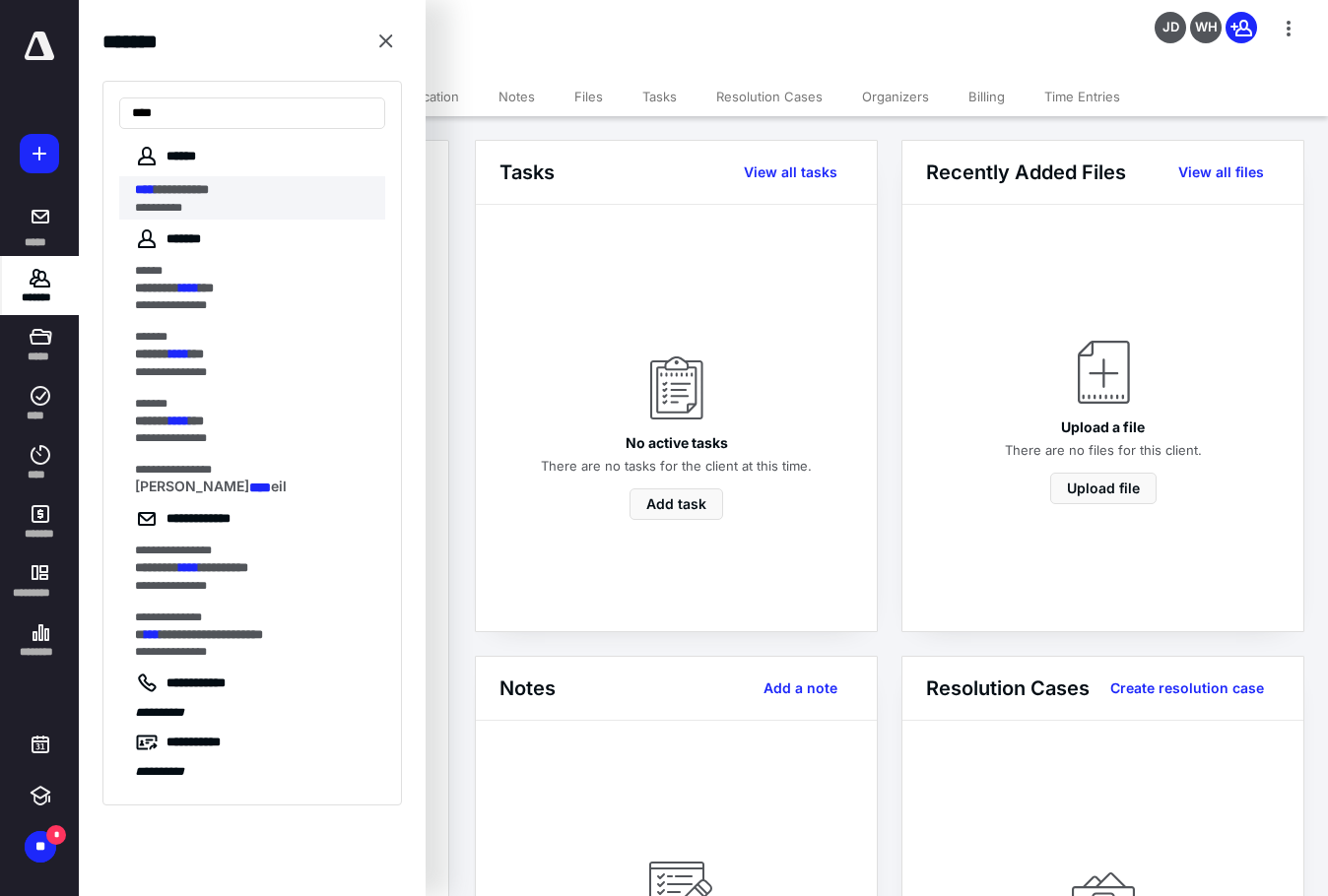 type on "****" 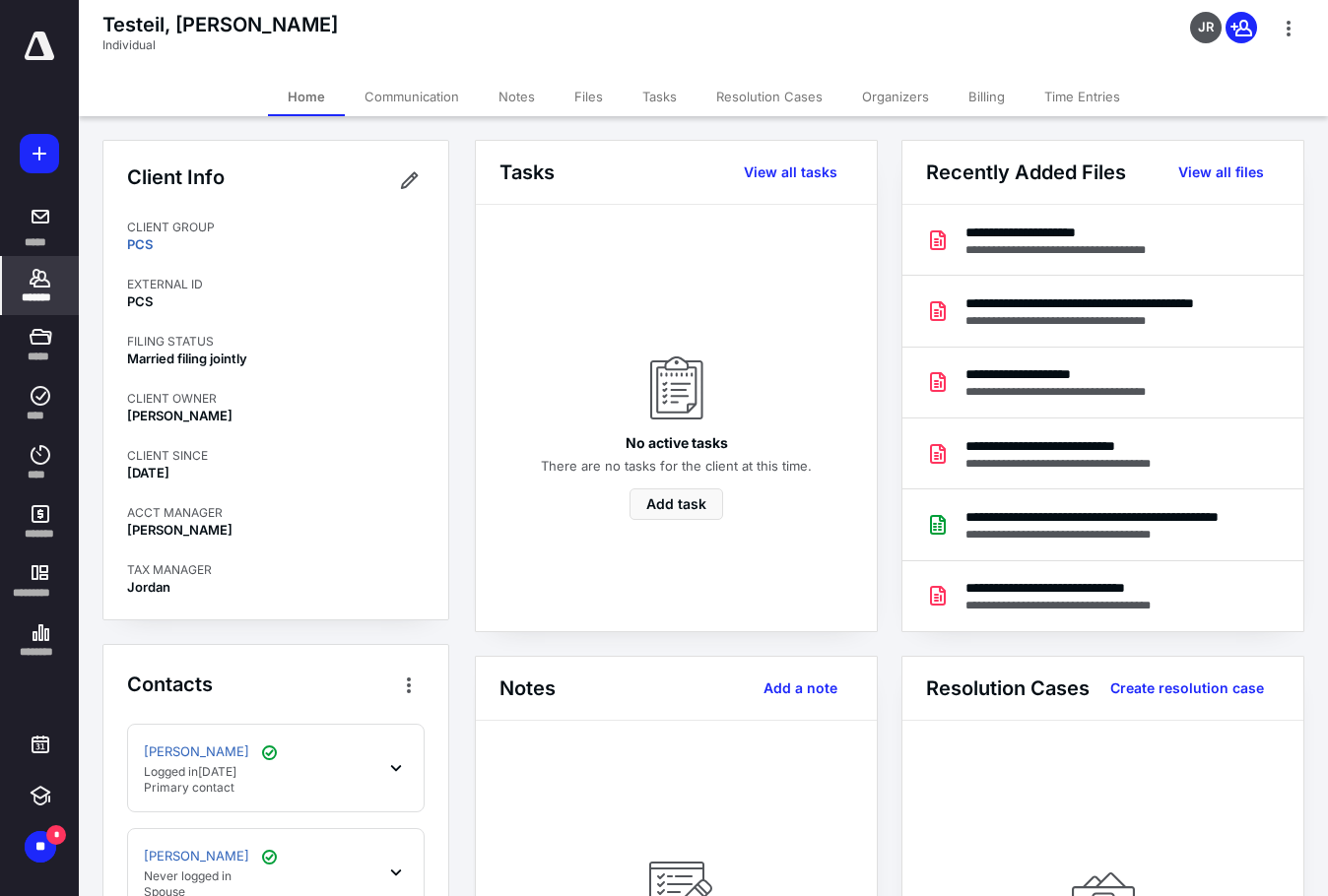 click 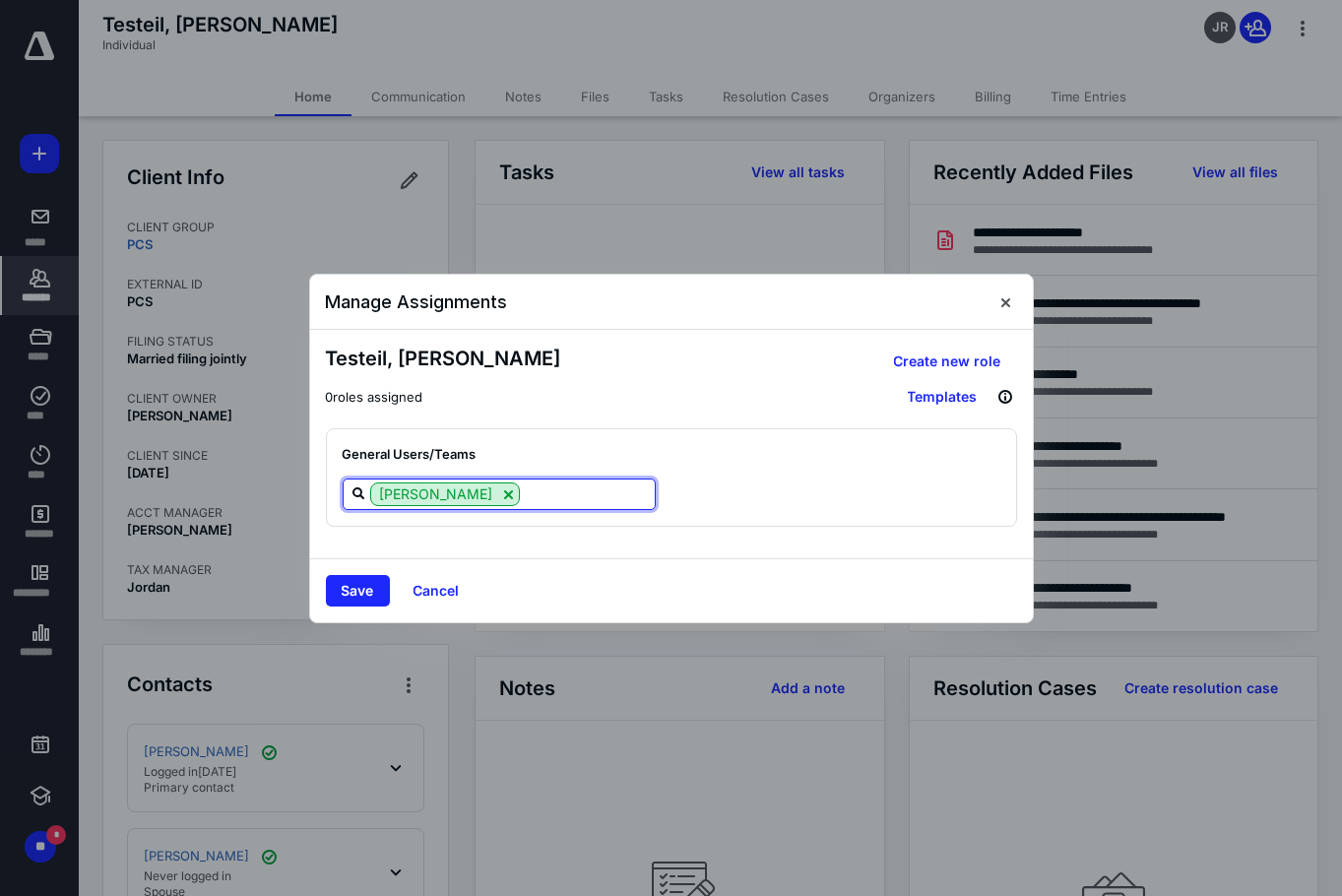 click at bounding box center [587, 493] 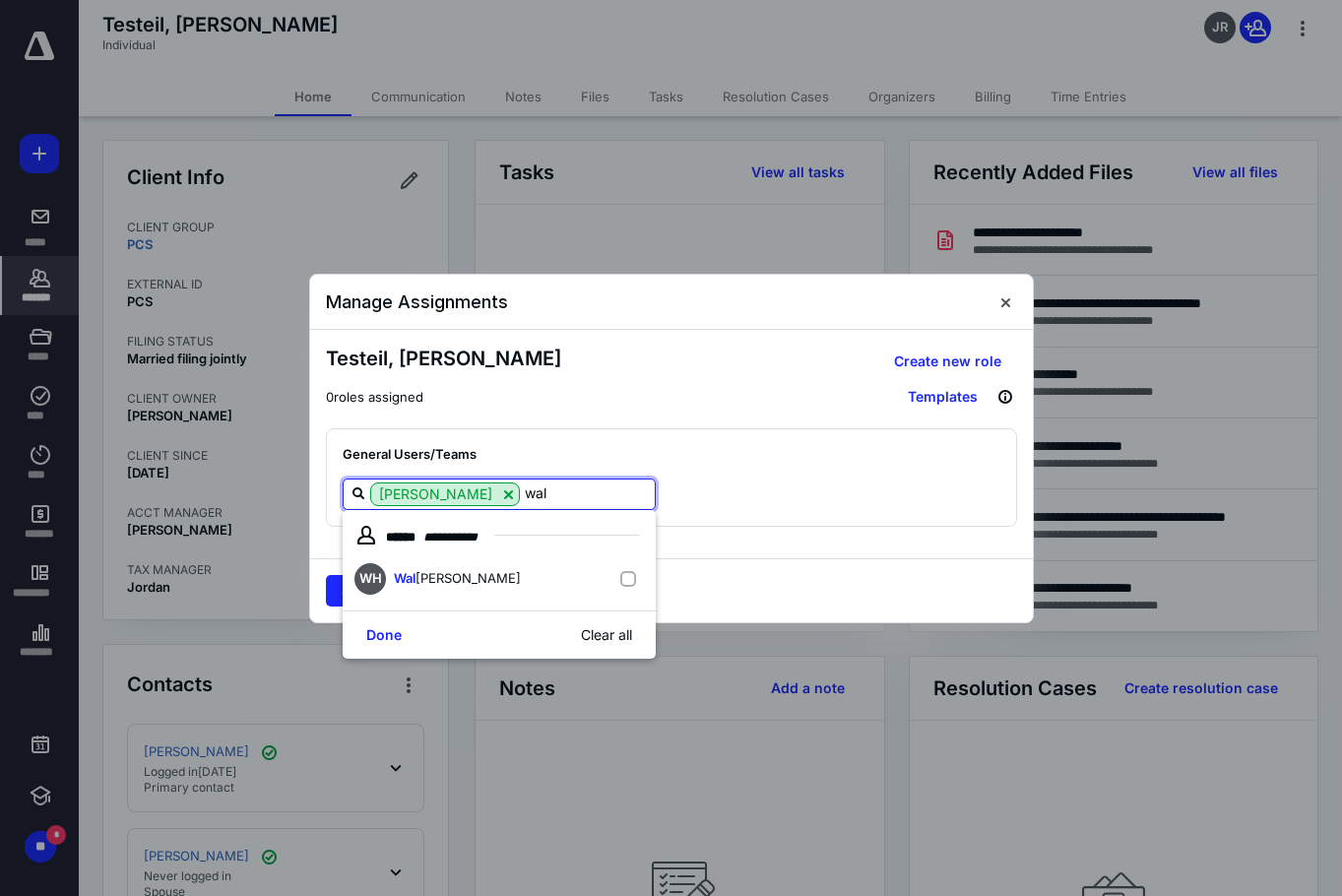 type on "[PERSON_NAME]" 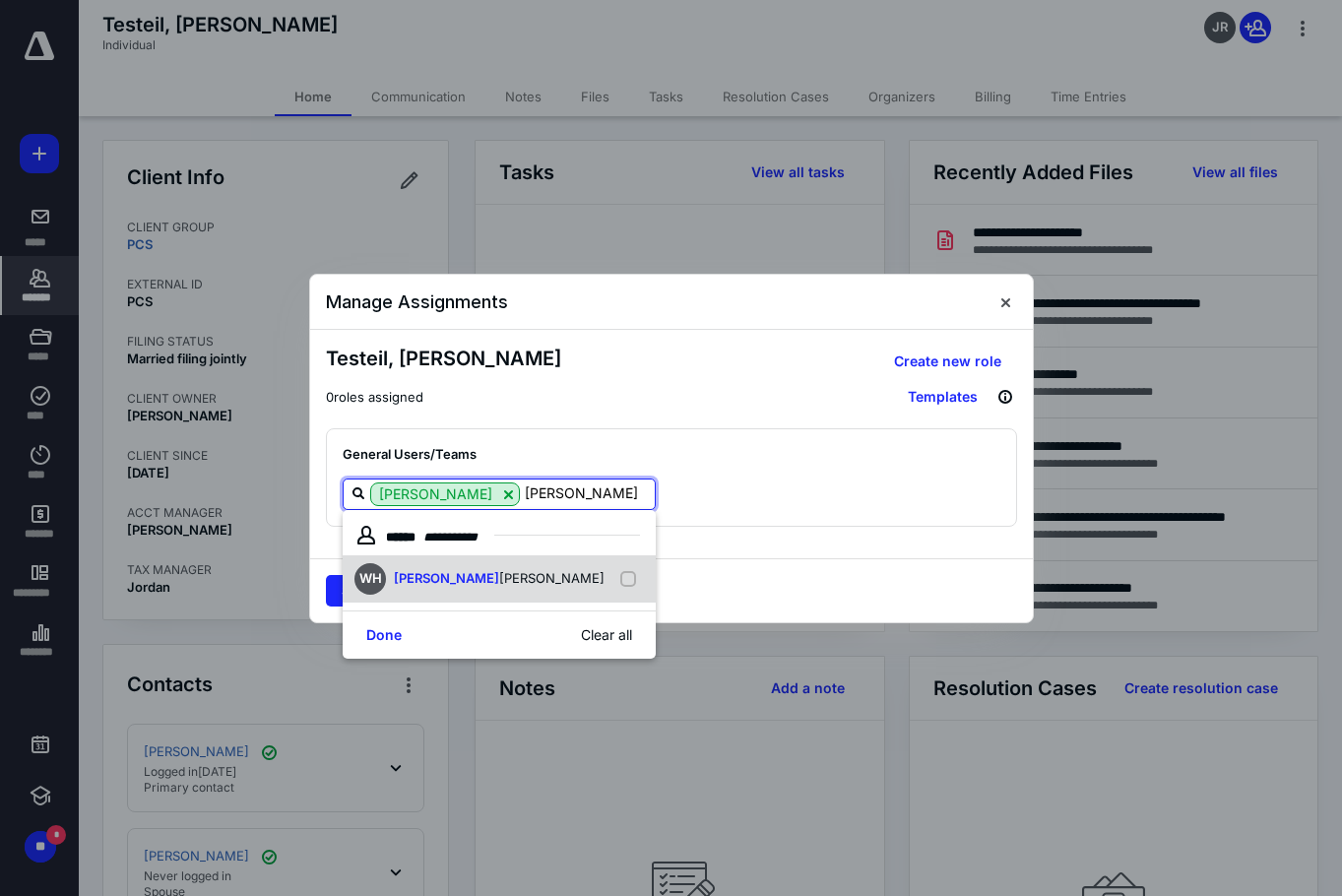 click on "[PERSON_NAME] [PERSON_NAME]" at bounding box center (499, 579) 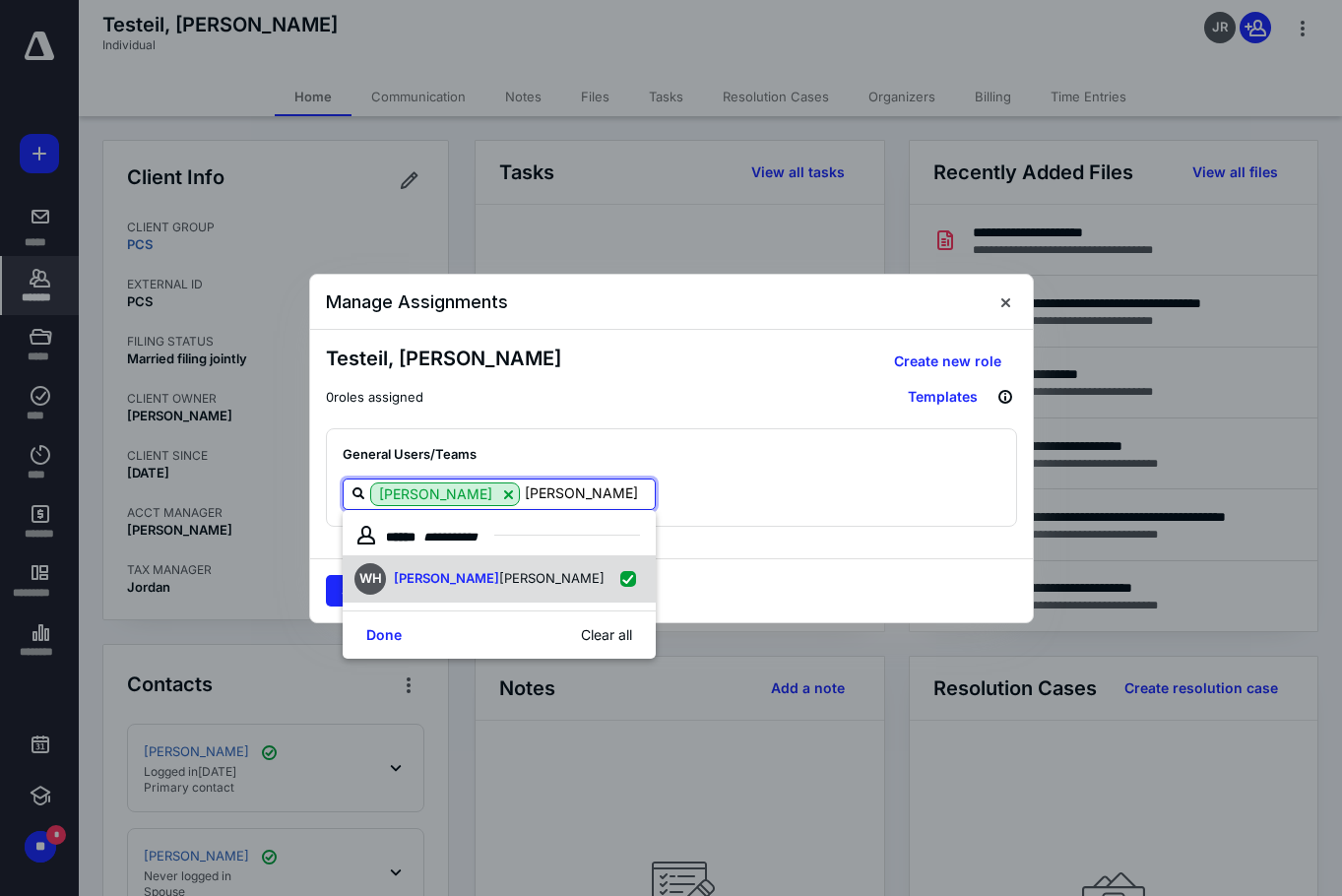 checkbox on "true" 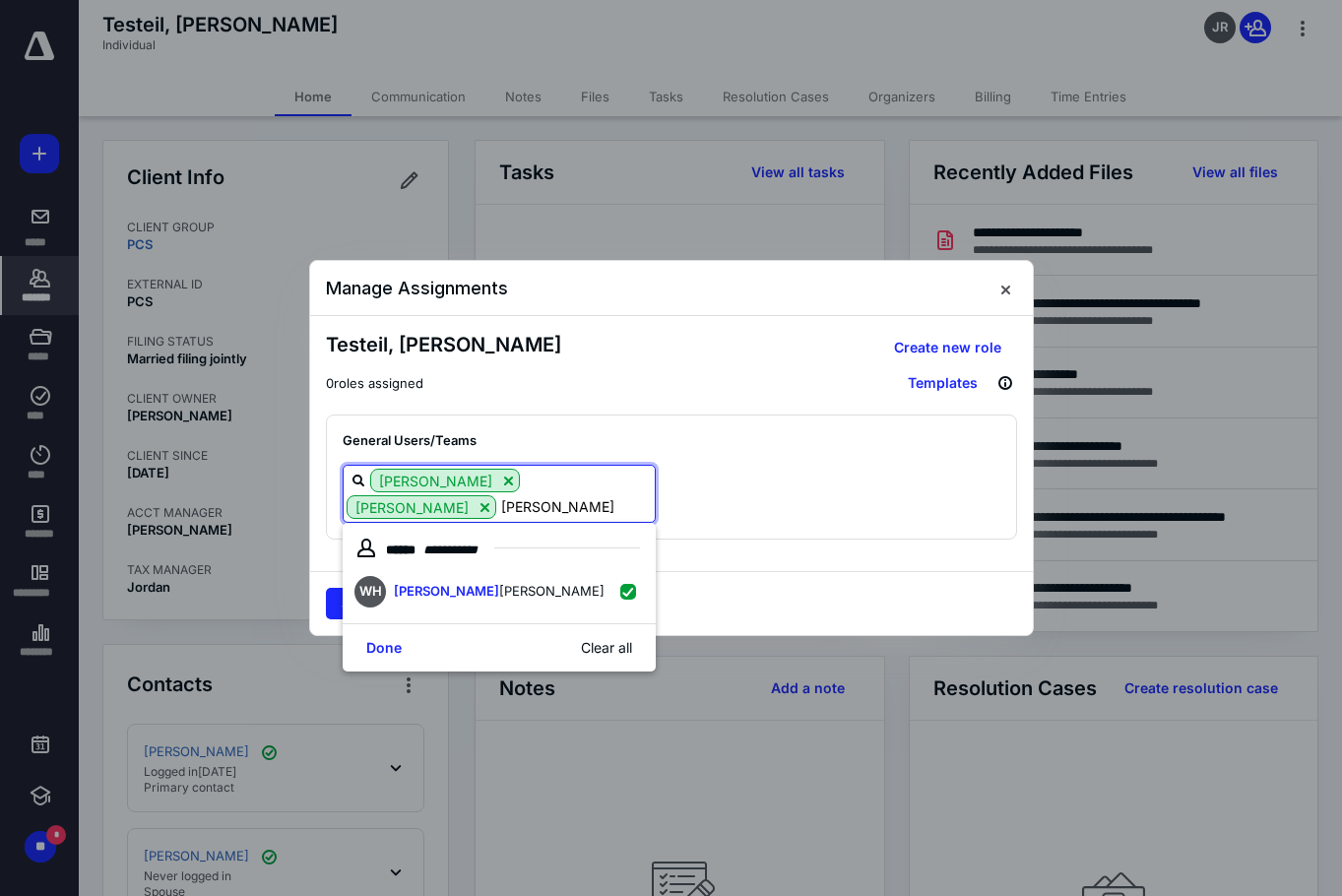 type on "[PERSON_NAME]" 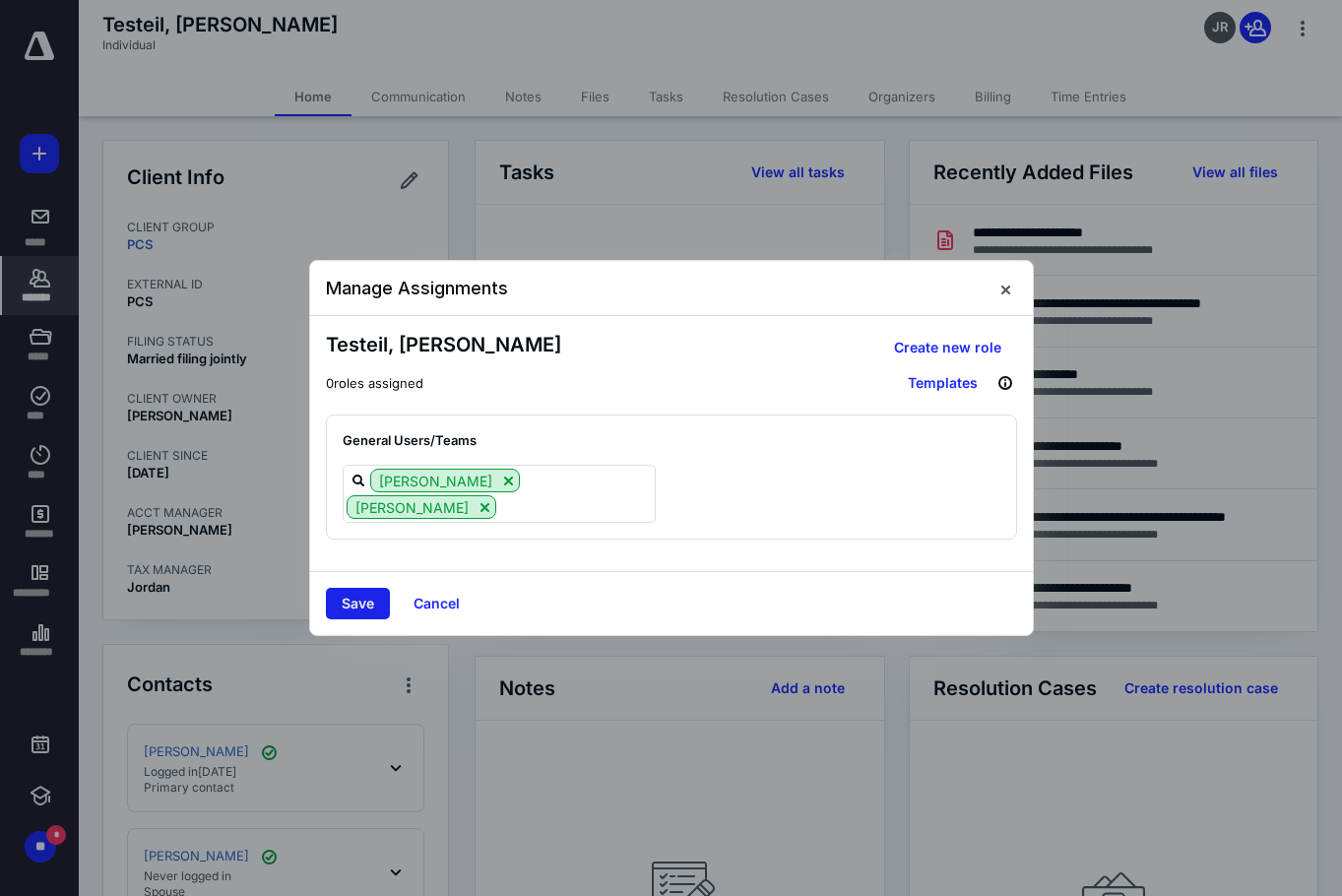 click on "Save" at bounding box center (357, 604) 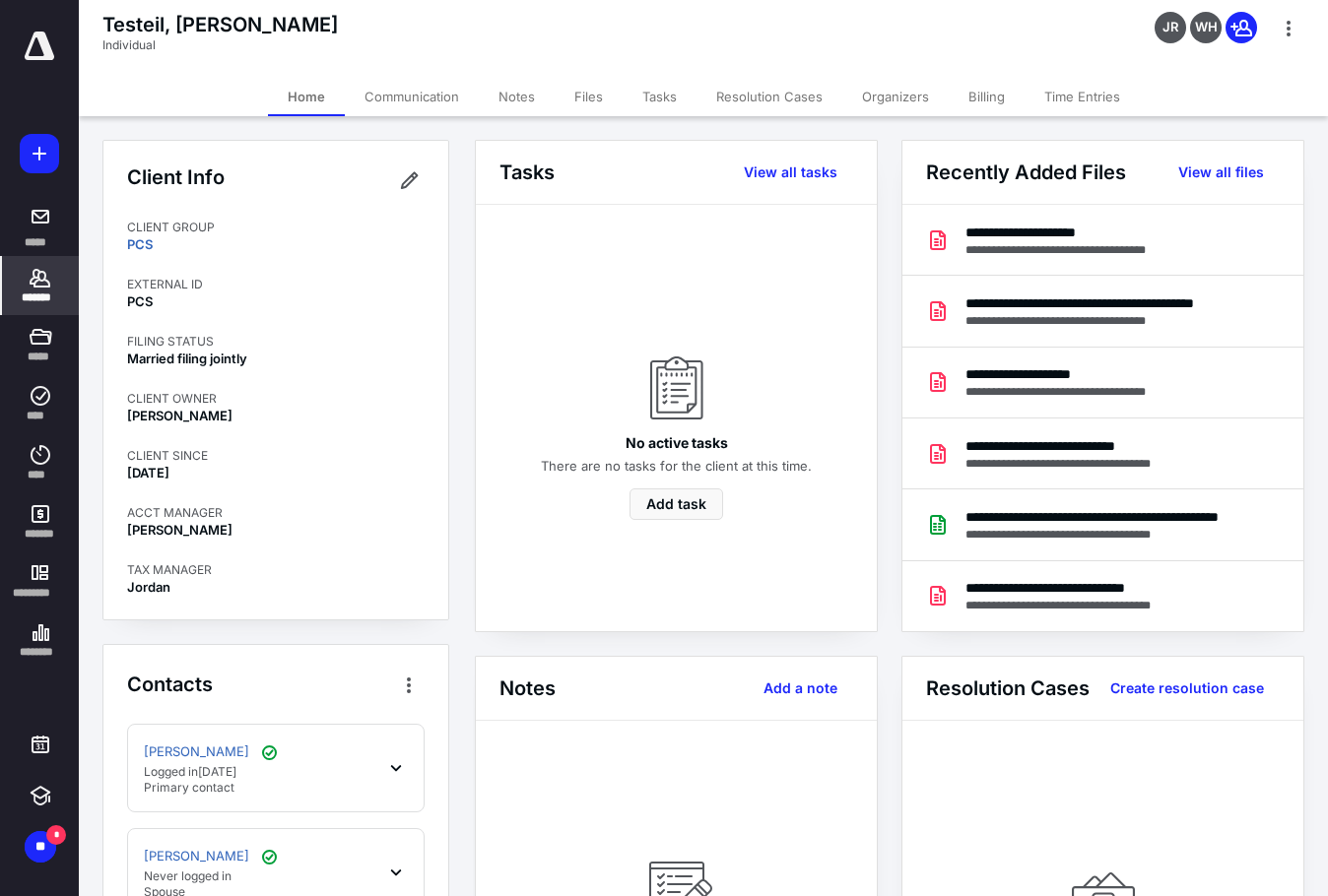 click on "*******" at bounding box center [40, 297] 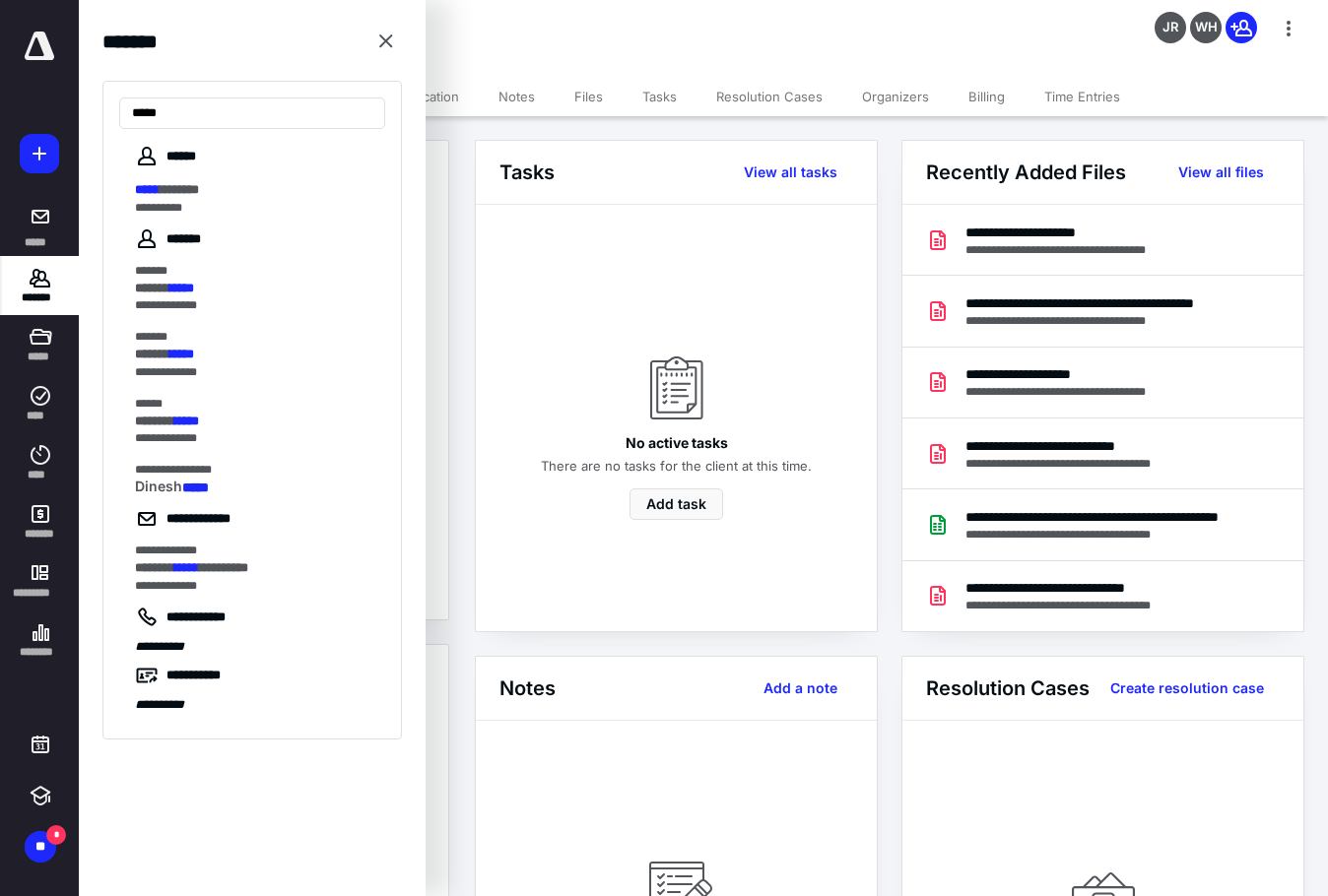 type on "*****" 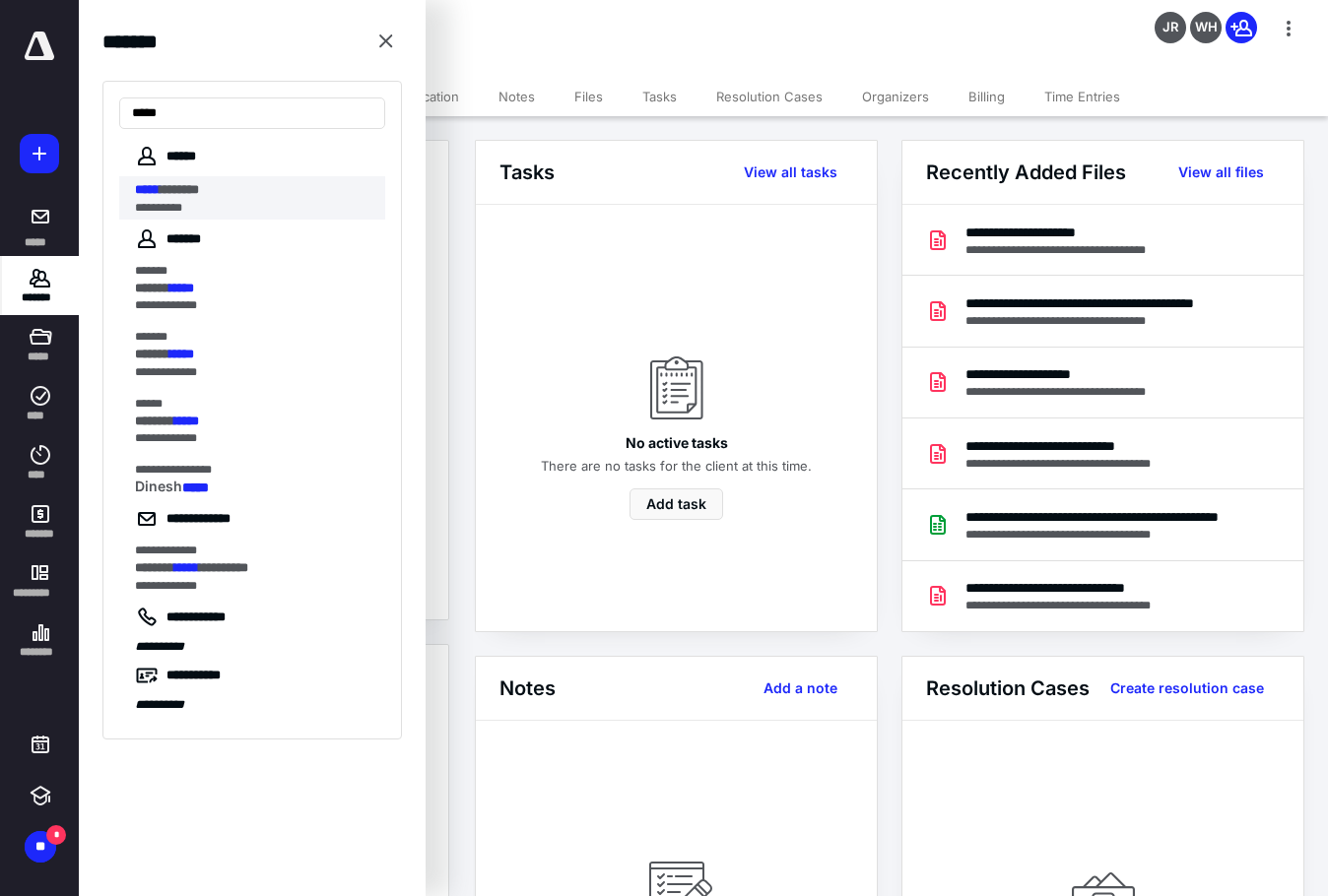 click on "***** ********" at bounding box center (254, 190) 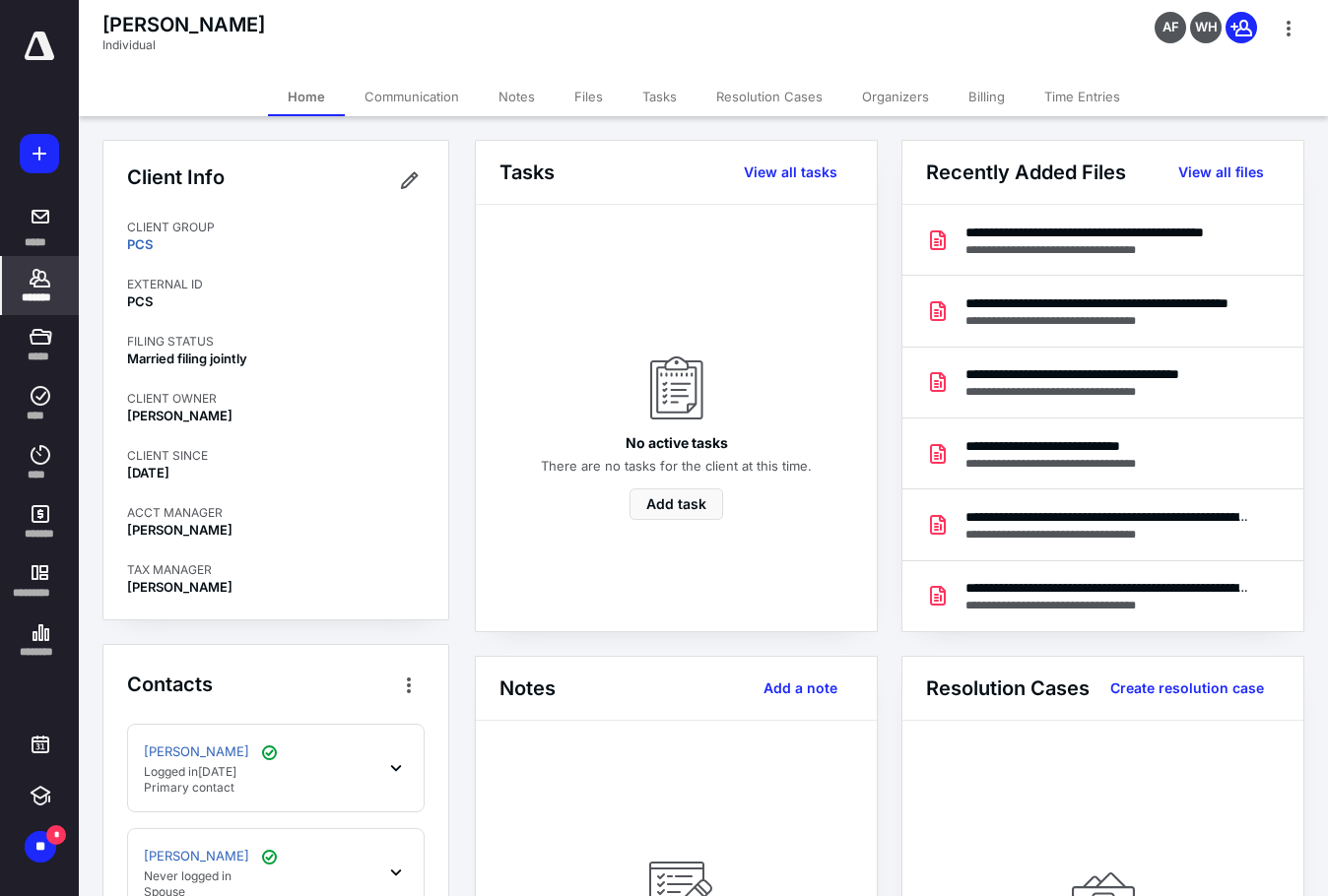click on "*******" at bounding box center [40, 286] 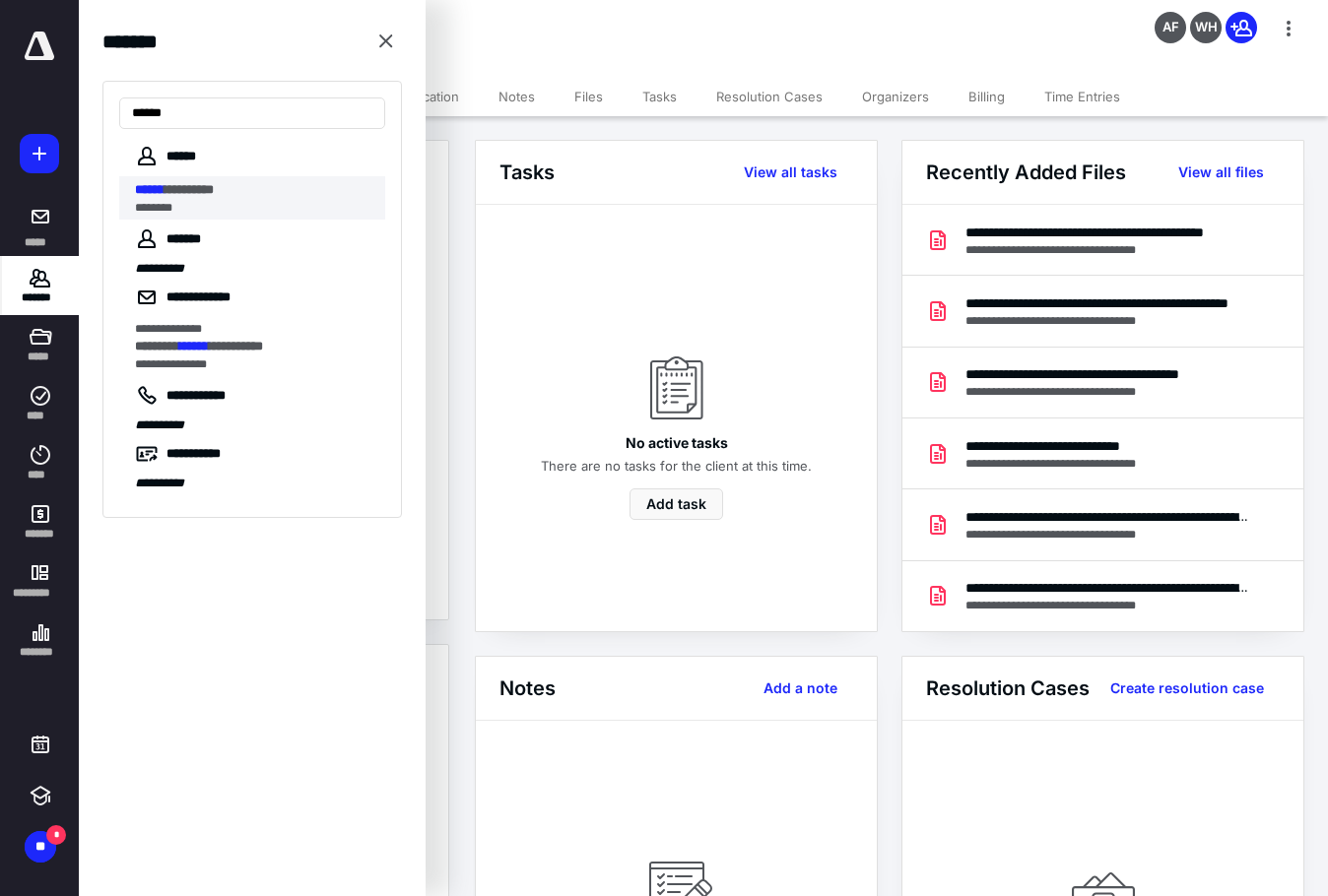 type on "******" 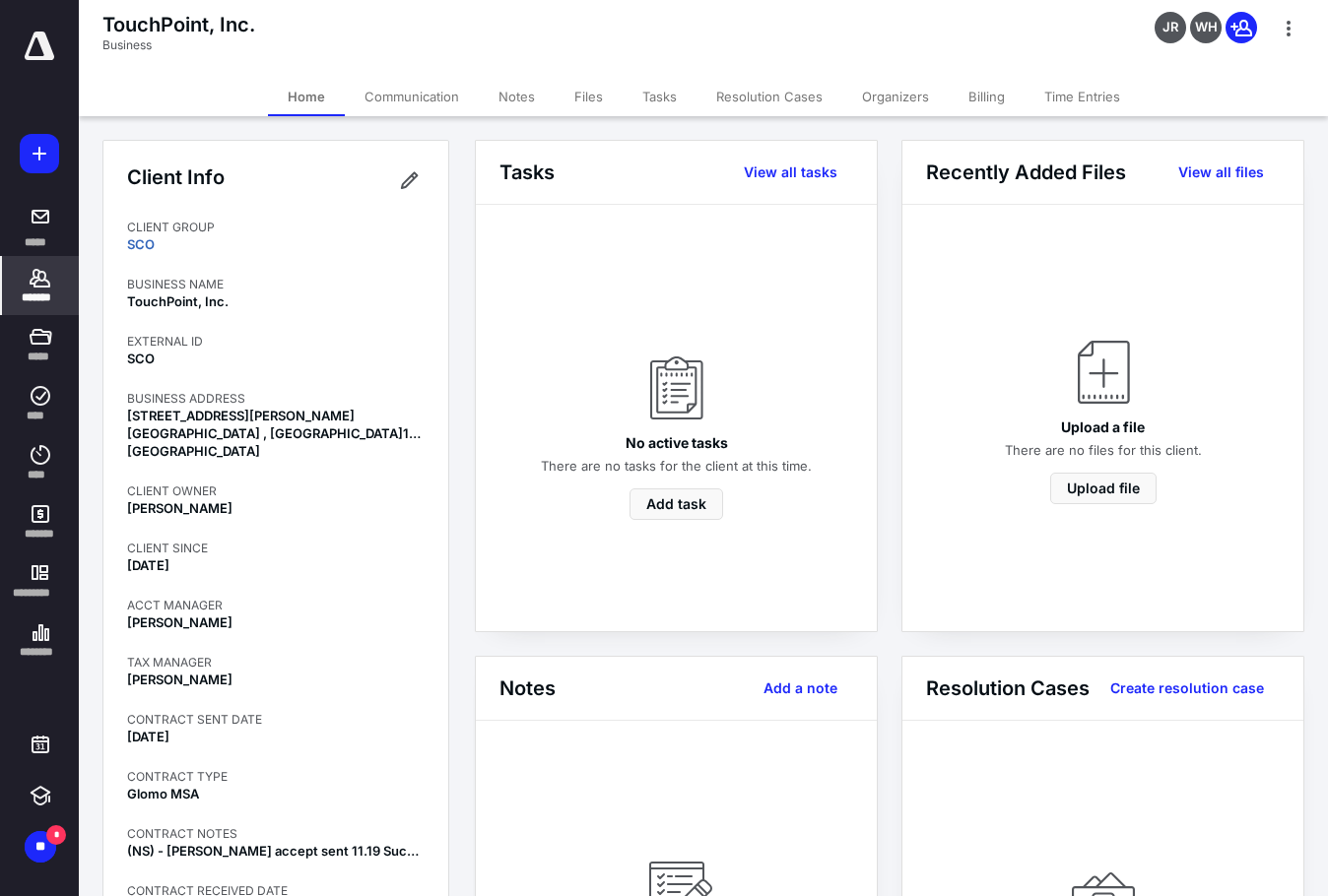 click on "*******" at bounding box center [40, 297] 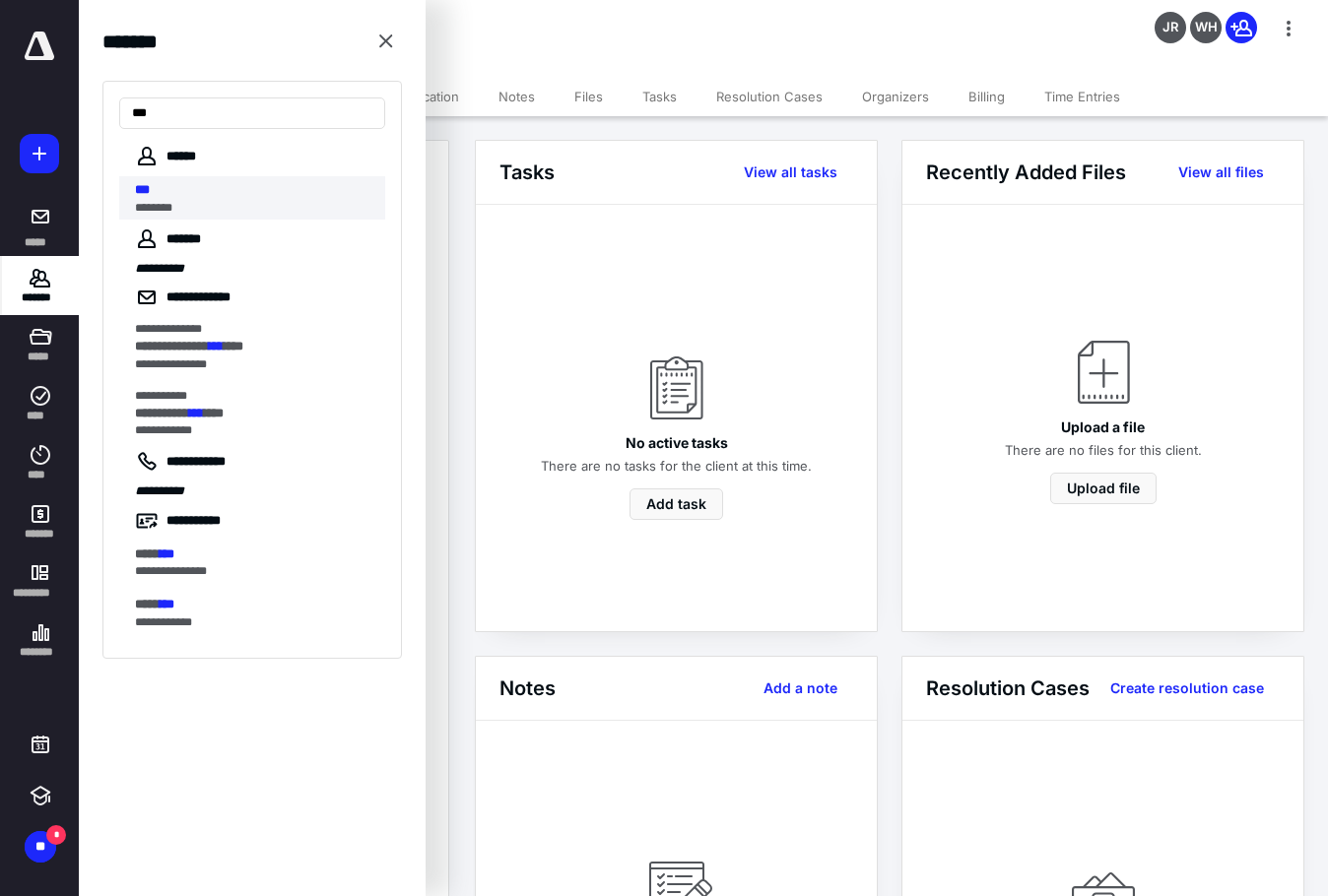 type on "***" 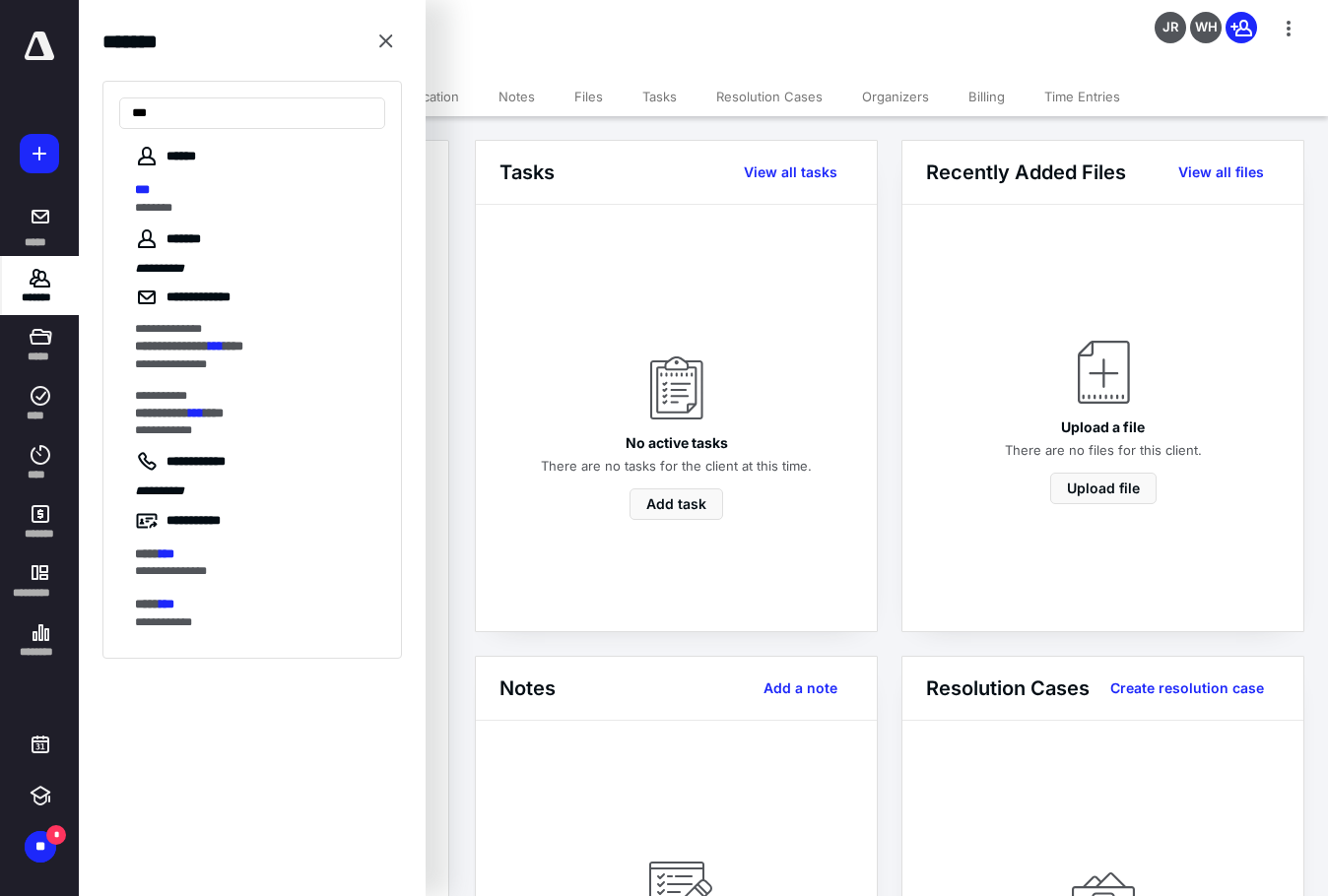 click on "***" at bounding box center (254, 190) 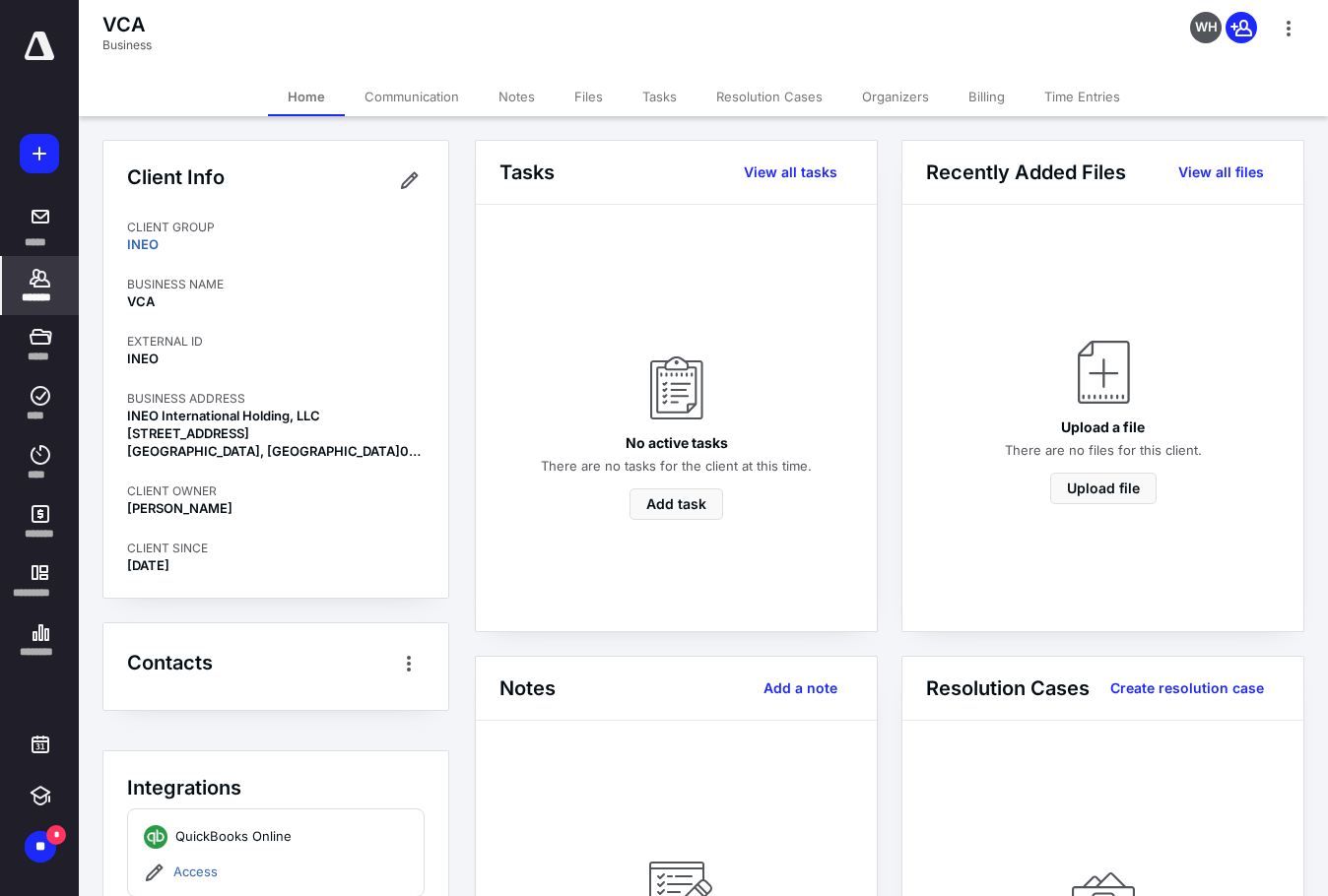click 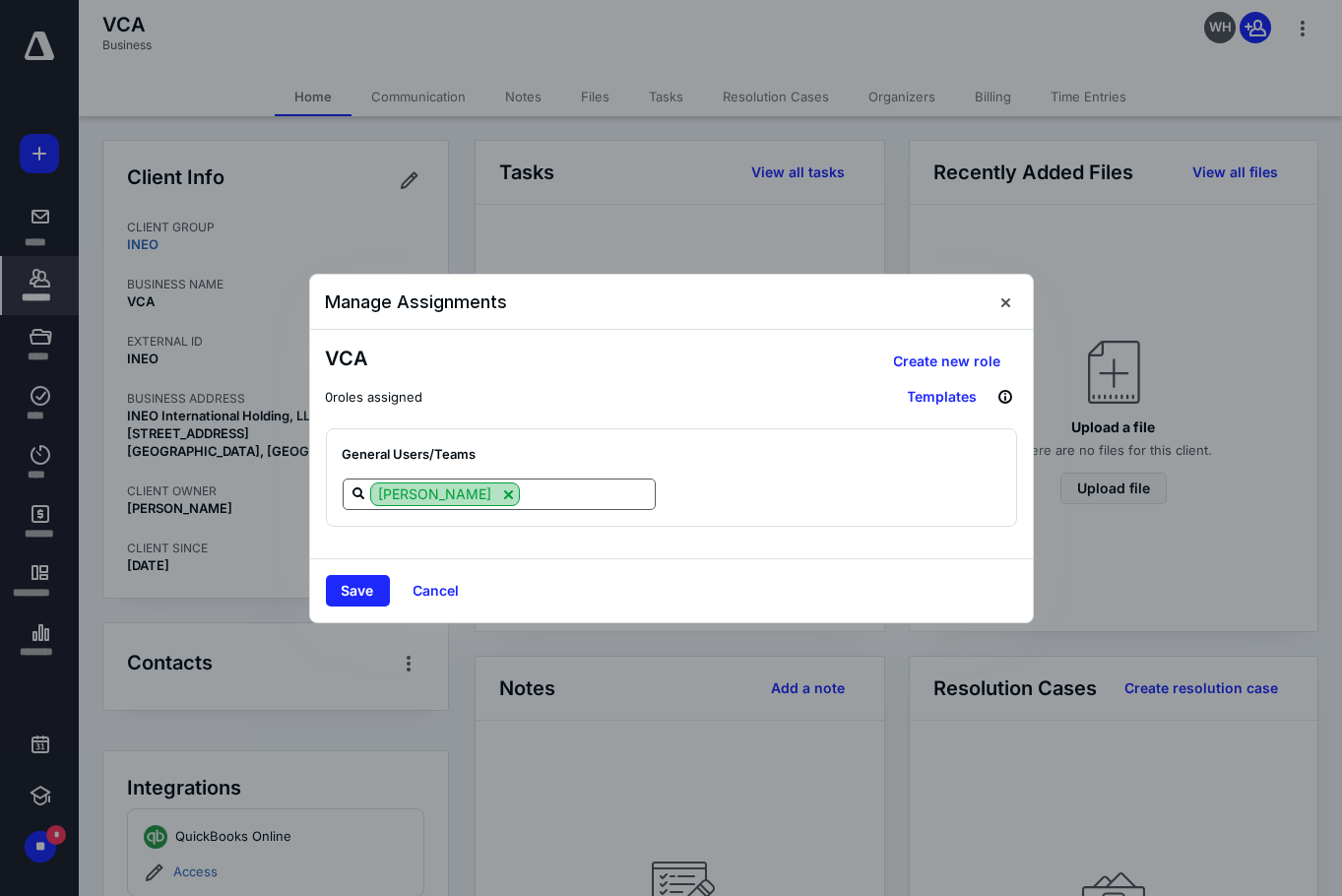 click at bounding box center [508, 494] 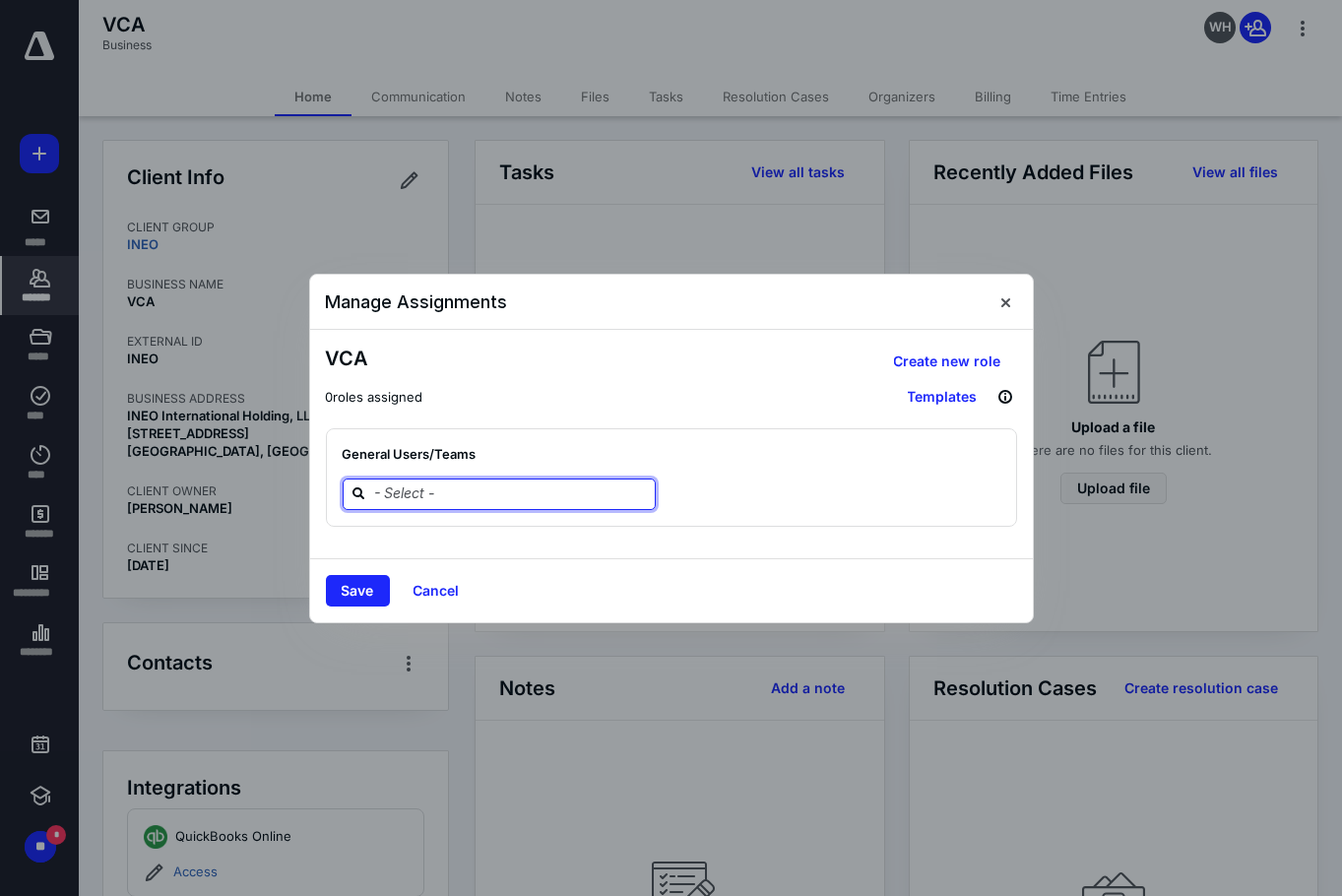 click at bounding box center (511, 493) 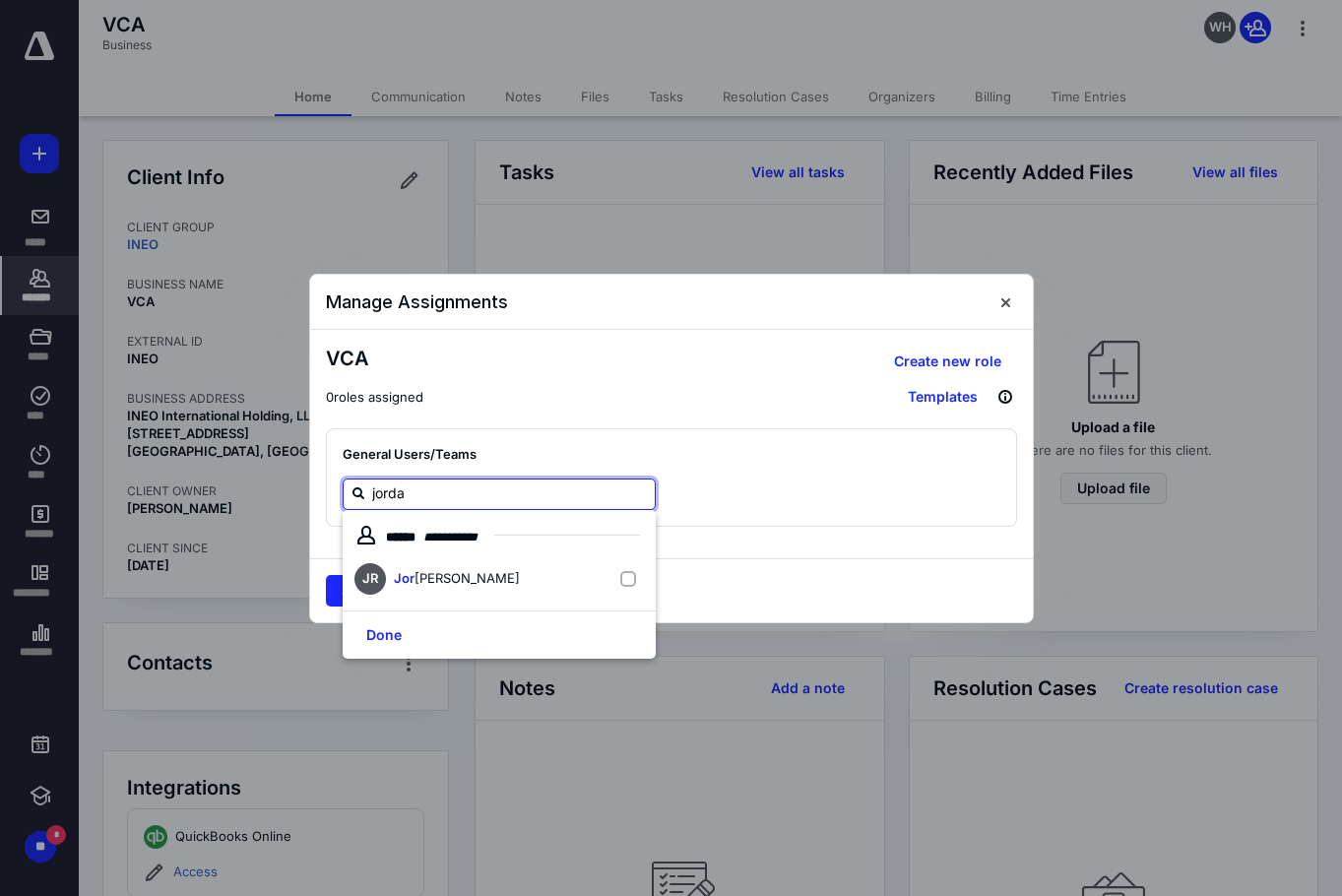 type on "jordan" 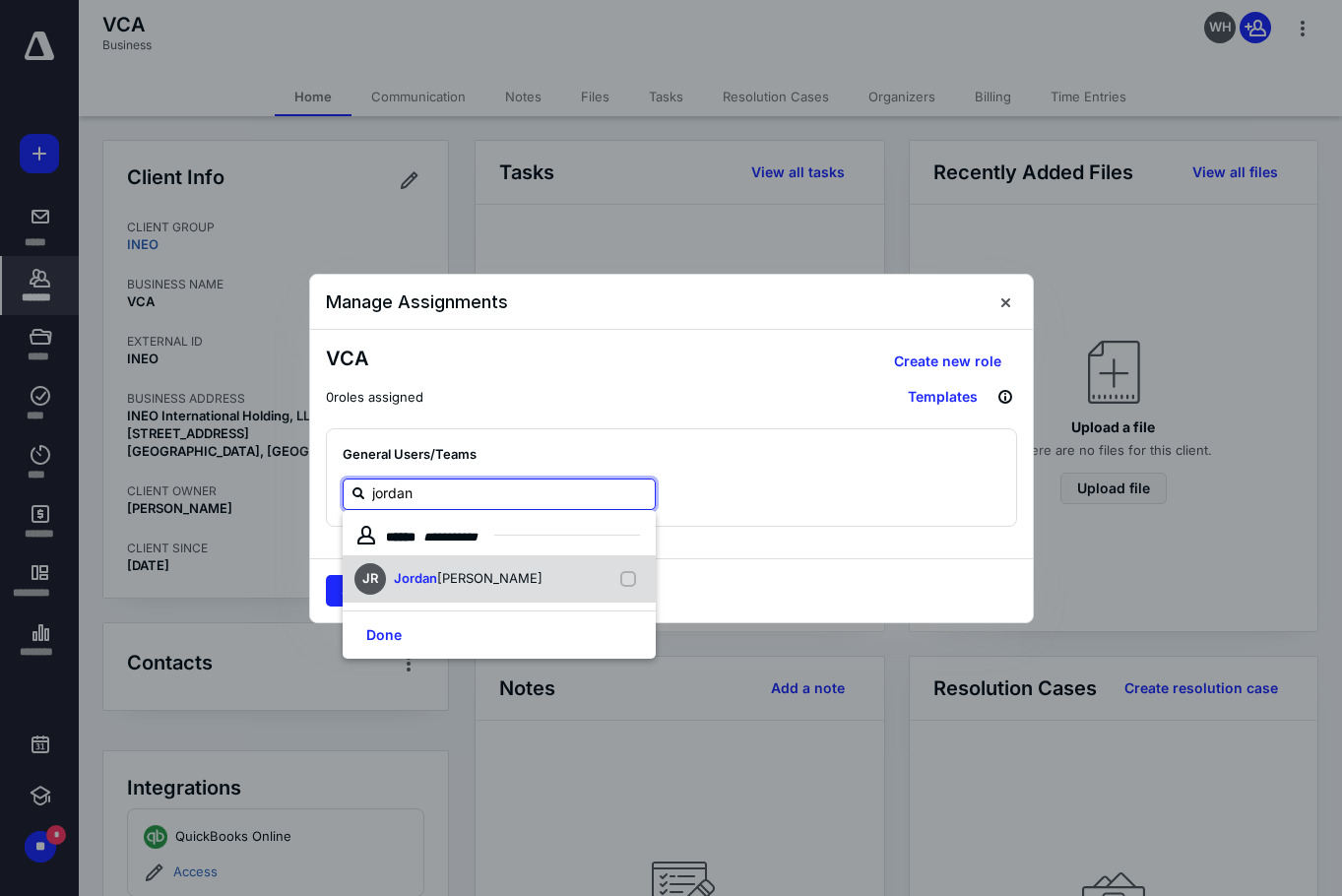 click on "[PERSON_NAME]" at bounding box center [489, 578] 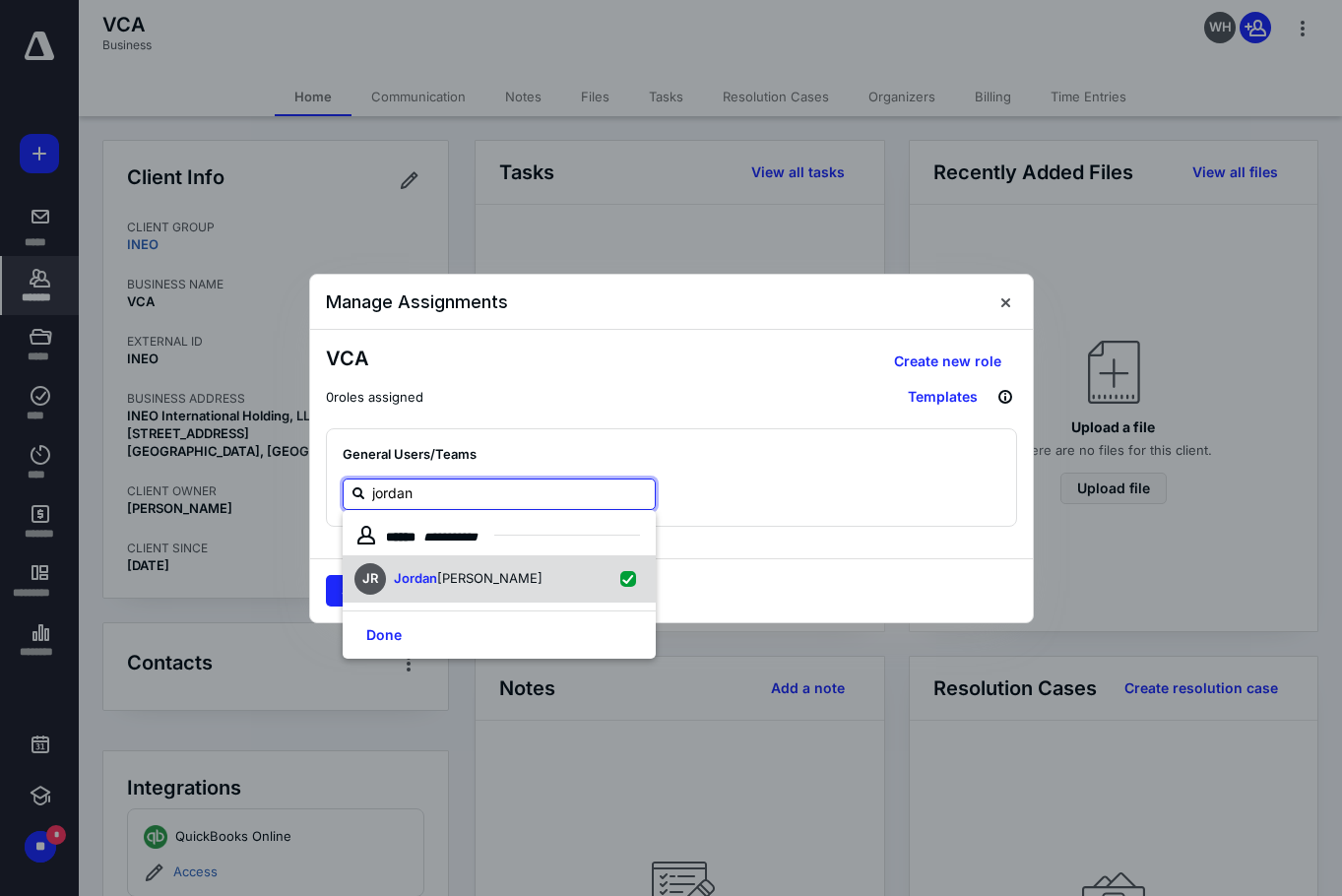 checkbox on "true" 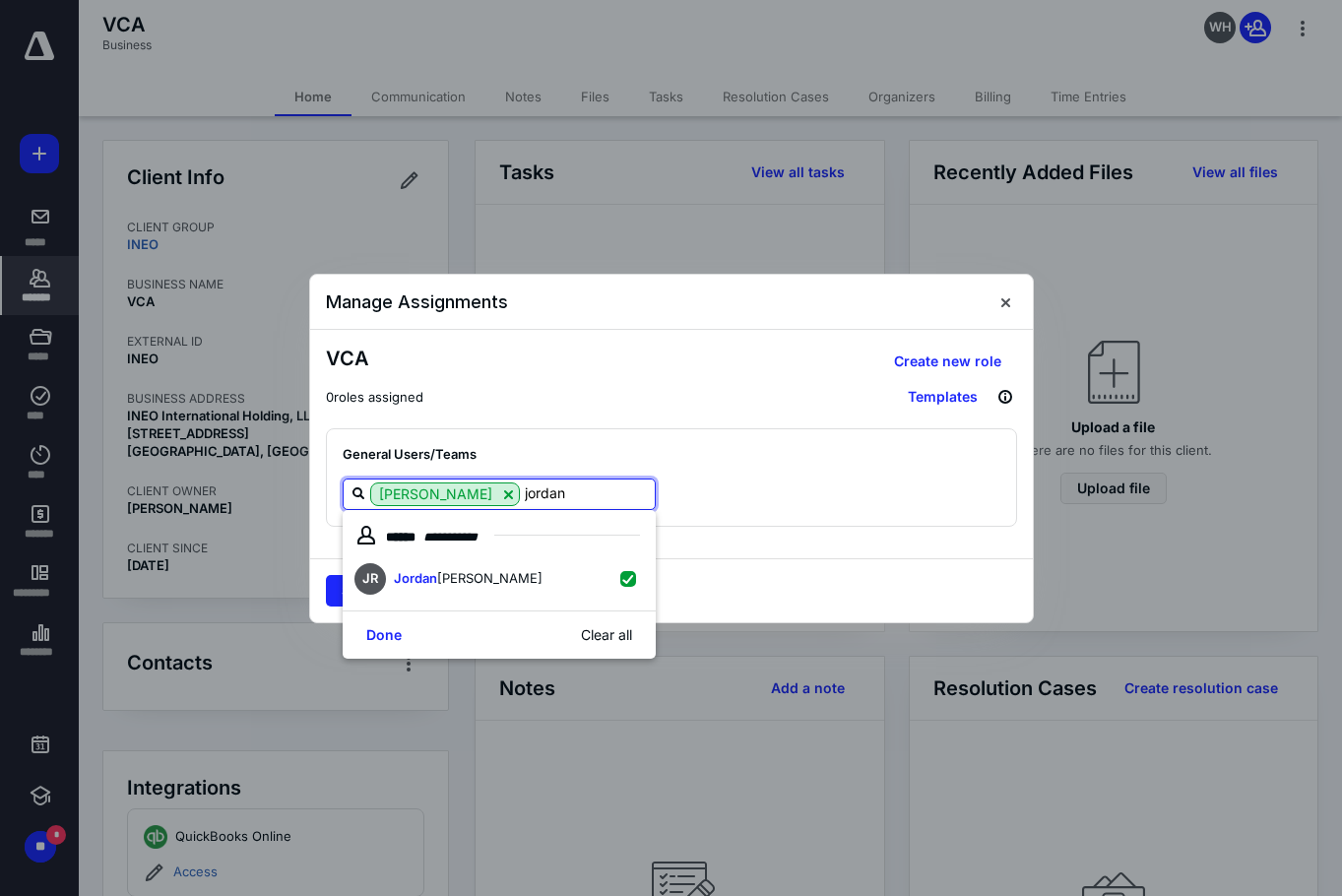 drag, startPoint x: 571, startPoint y: 503, endPoint x: 520, endPoint y: 513, distance: 51.97115 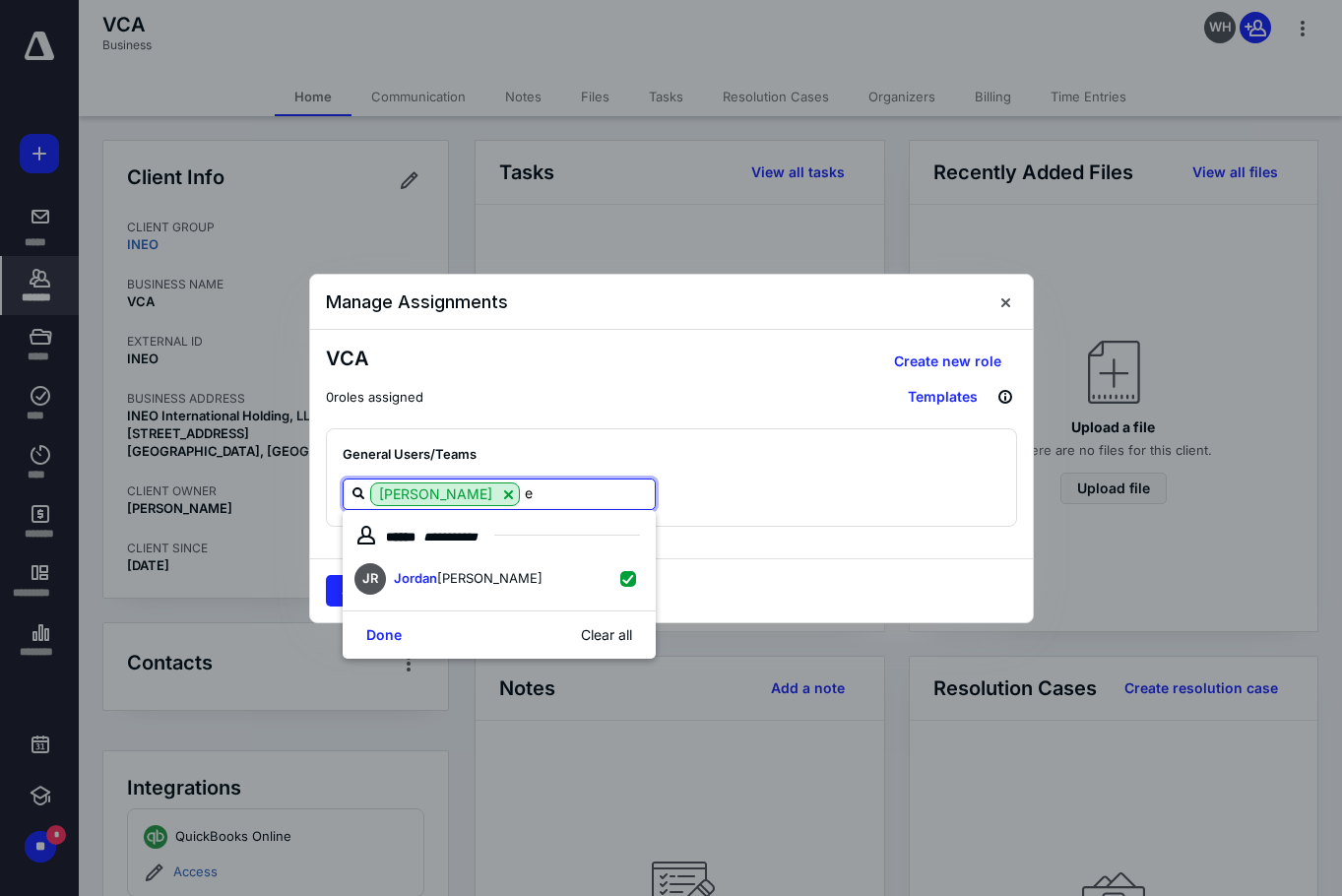 type on "er" 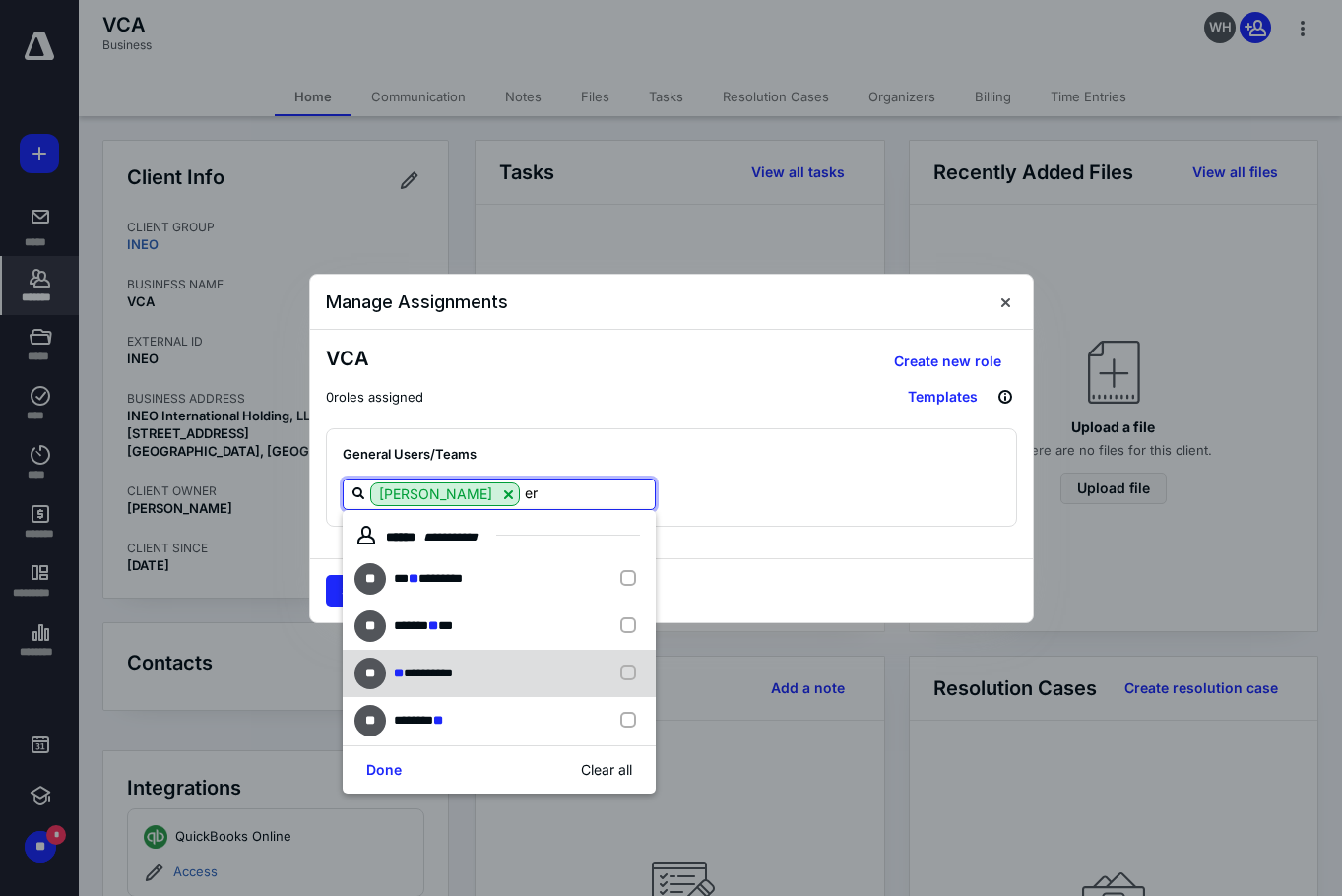 click on "**********" at bounding box center (499, 673) 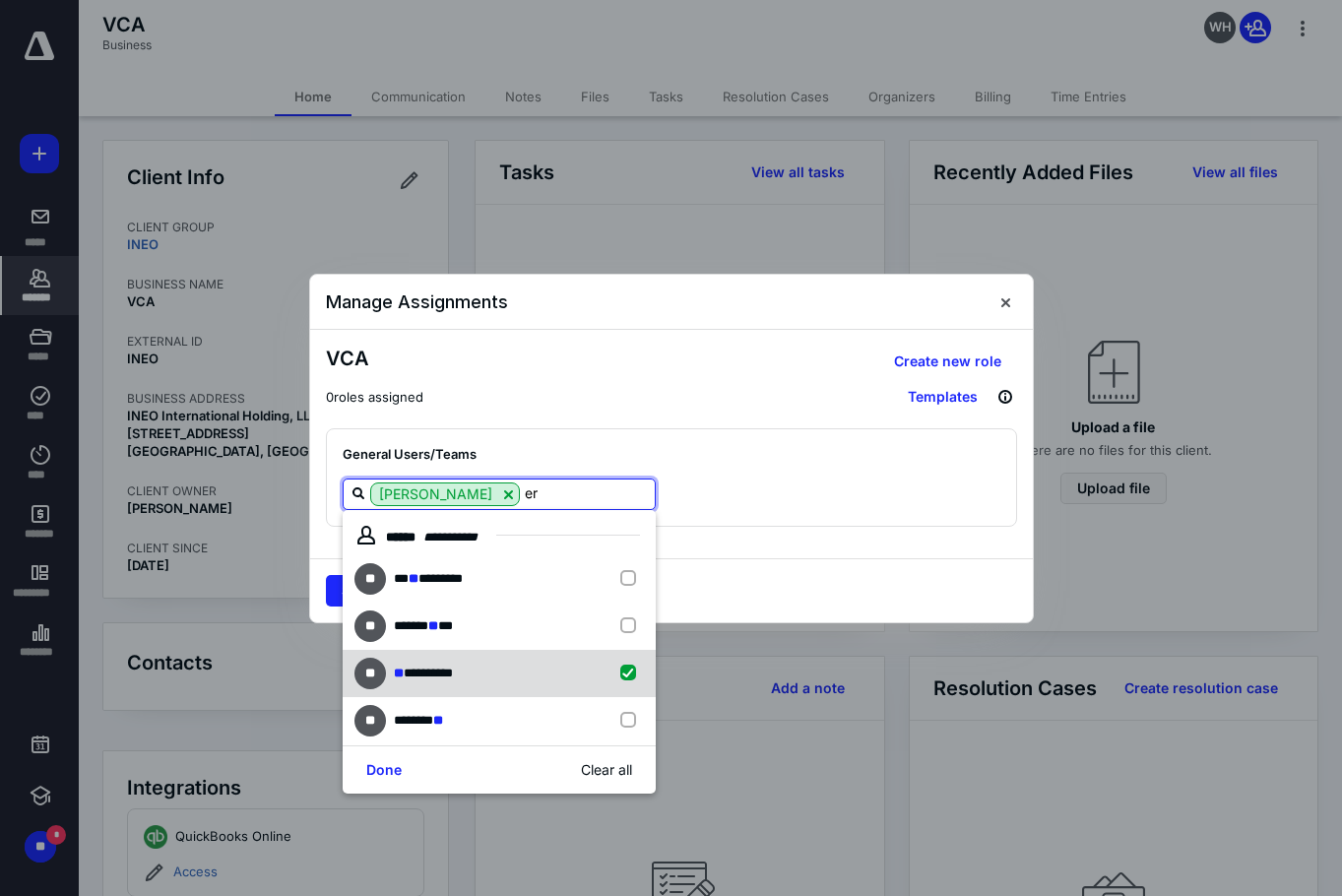 checkbox on "true" 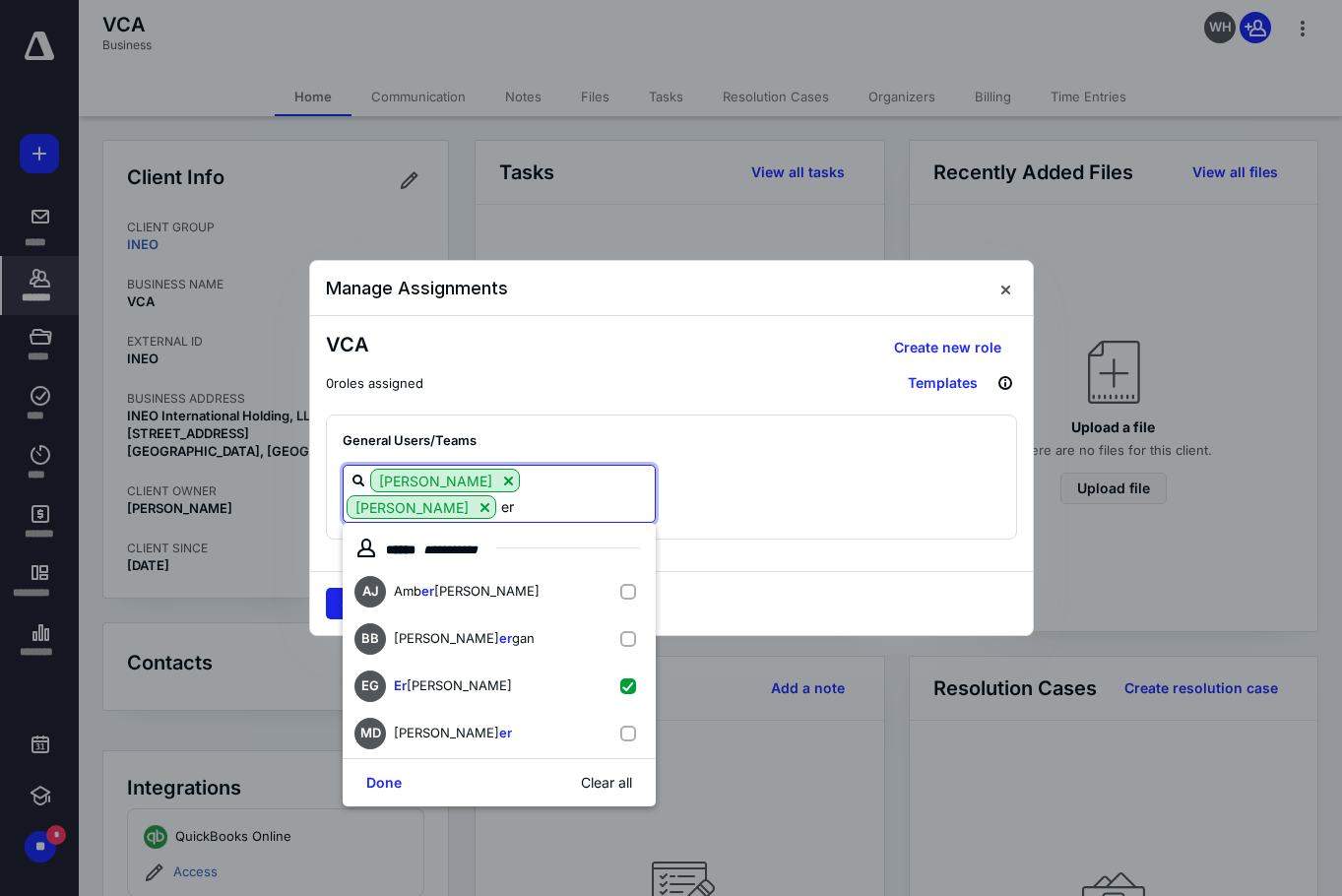 type on "er" 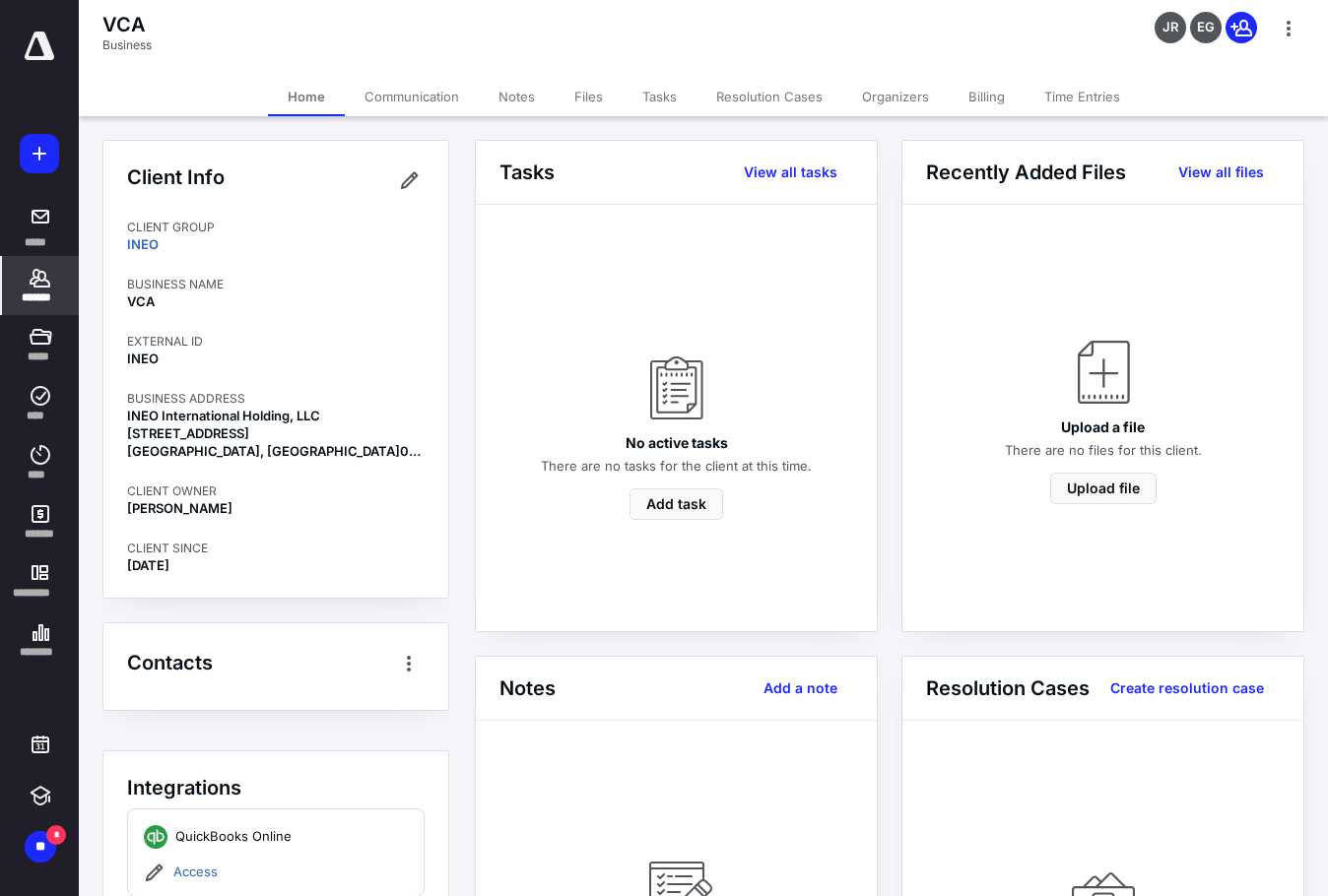 click 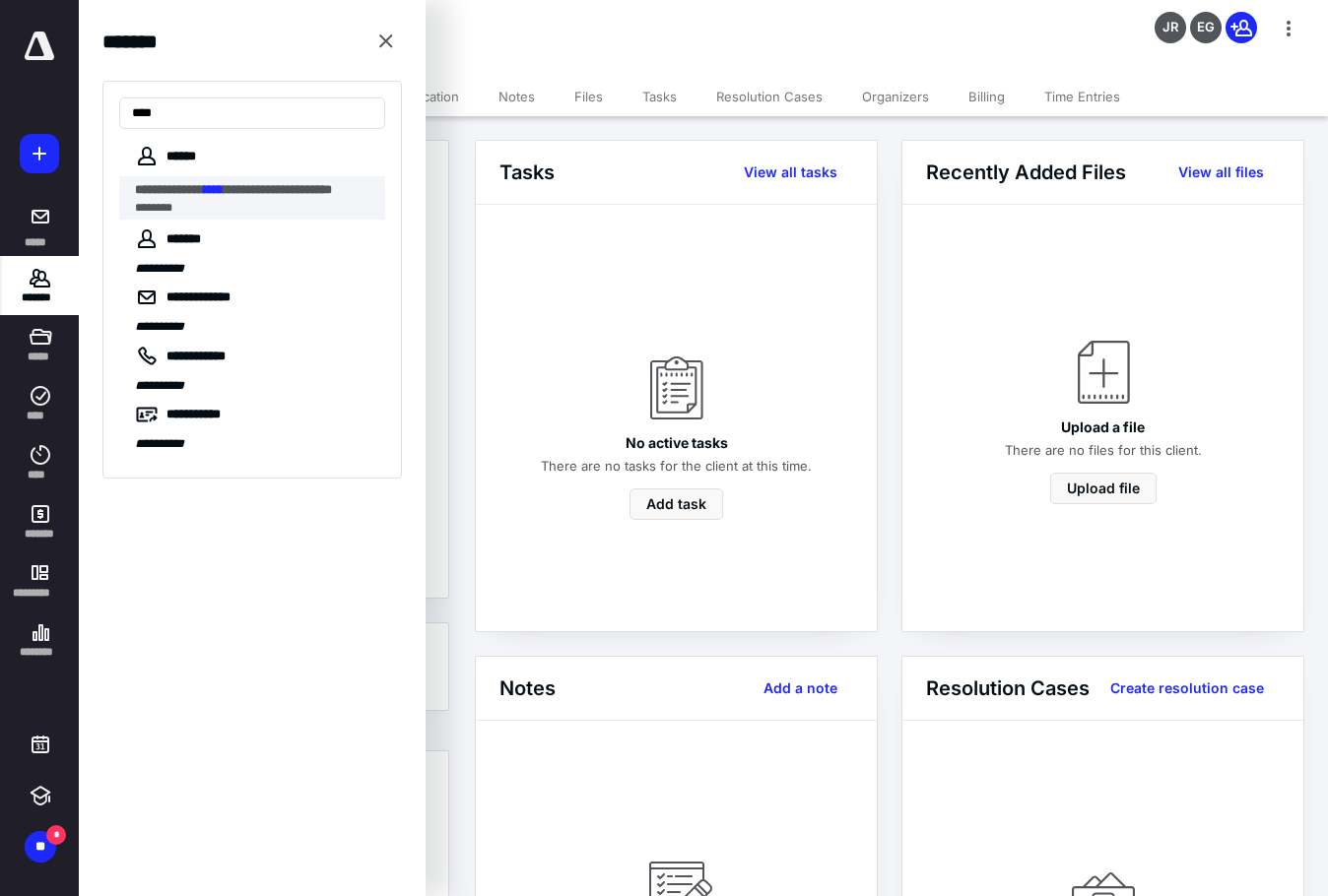 type on "****" 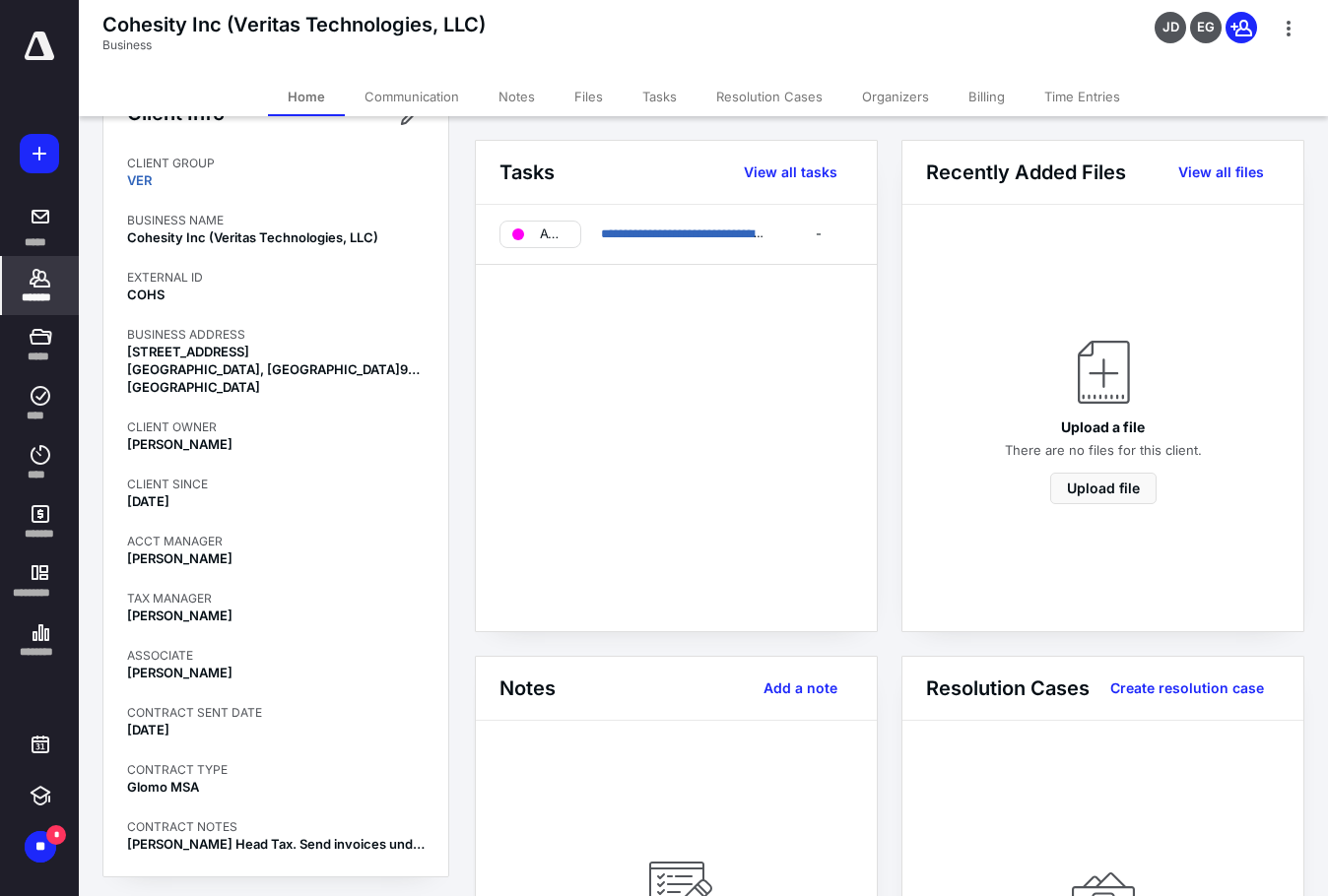 scroll, scrollTop: 98, scrollLeft: 0, axis: vertical 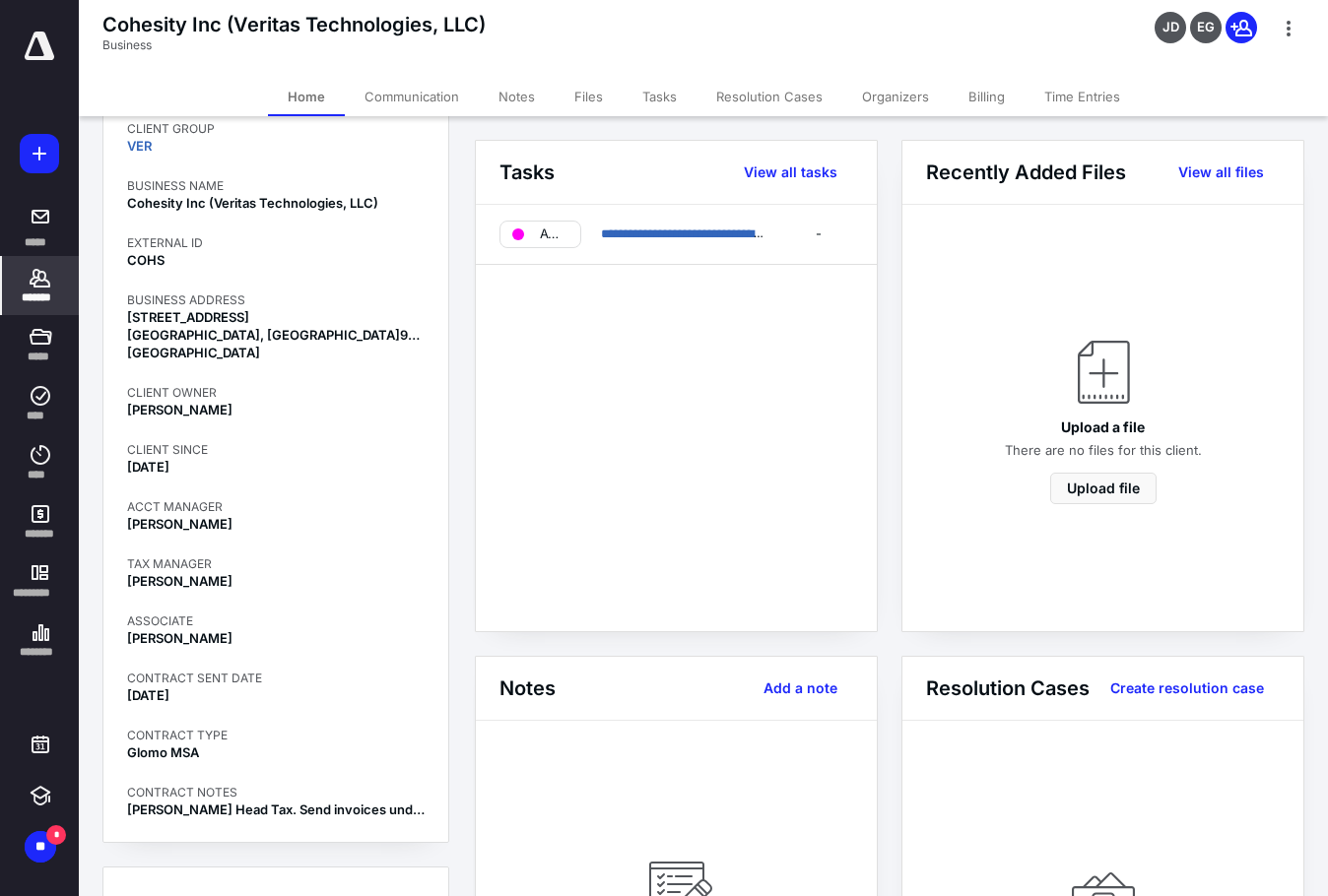 click 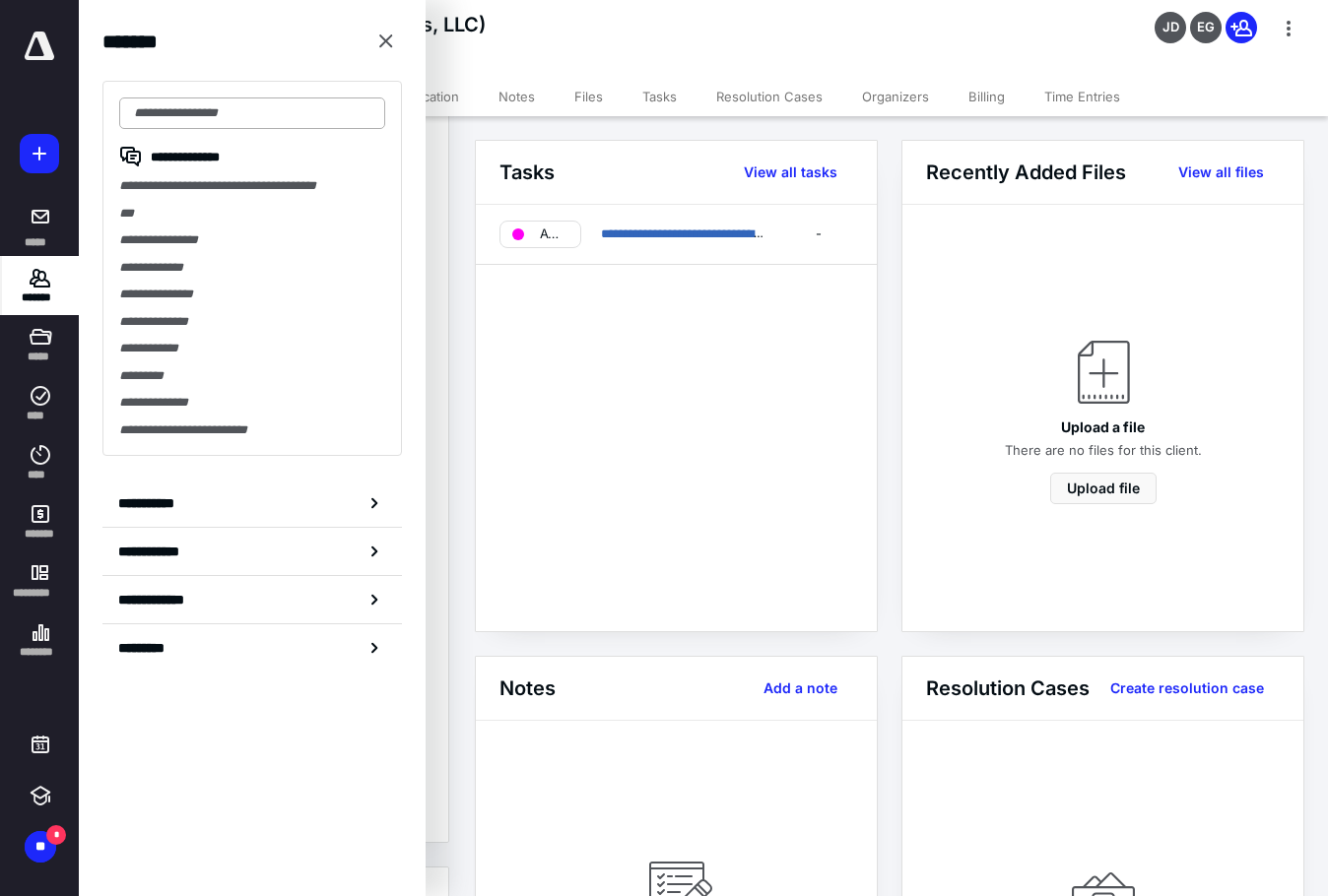 click at bounding box center (252, 113) 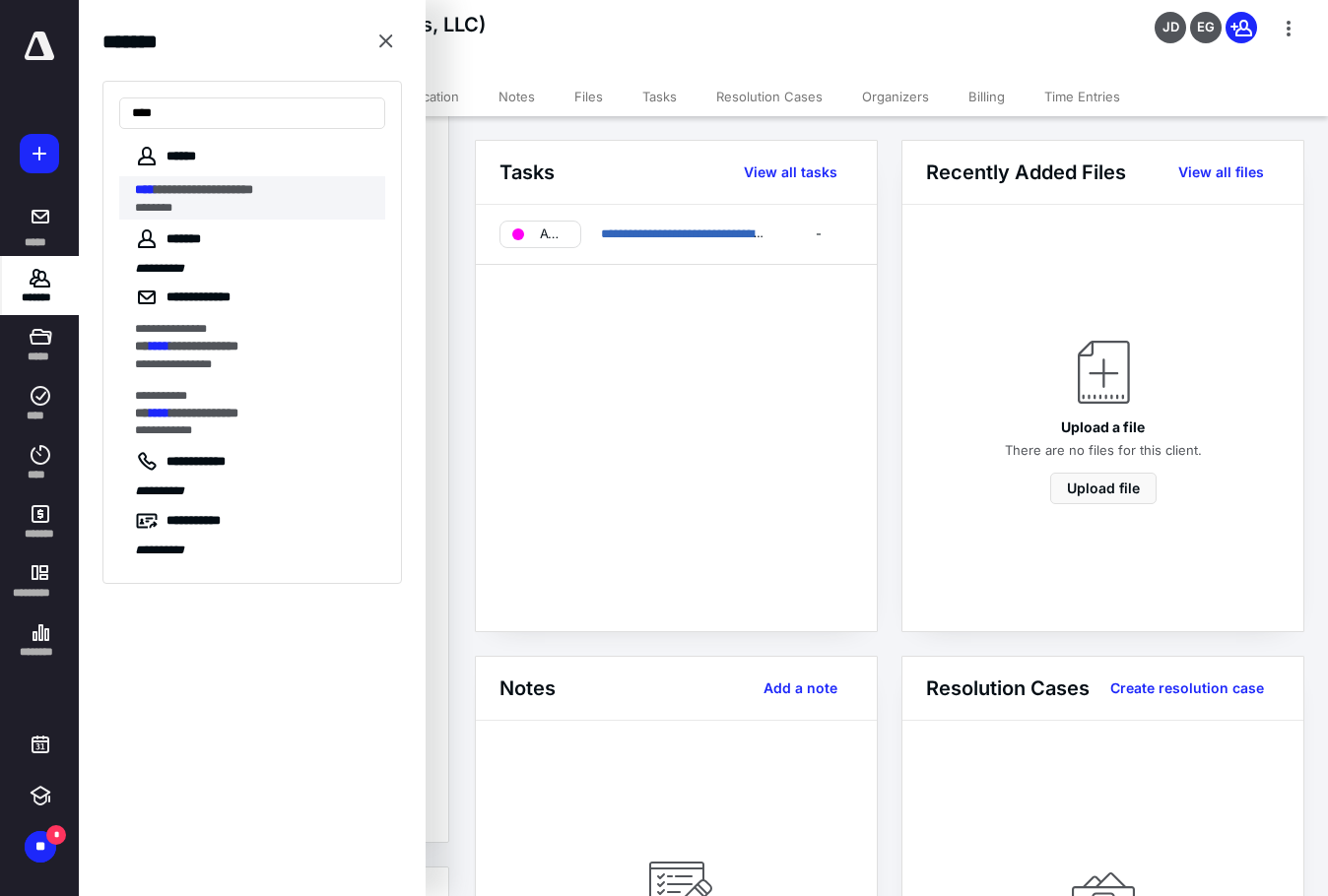 type on "****" 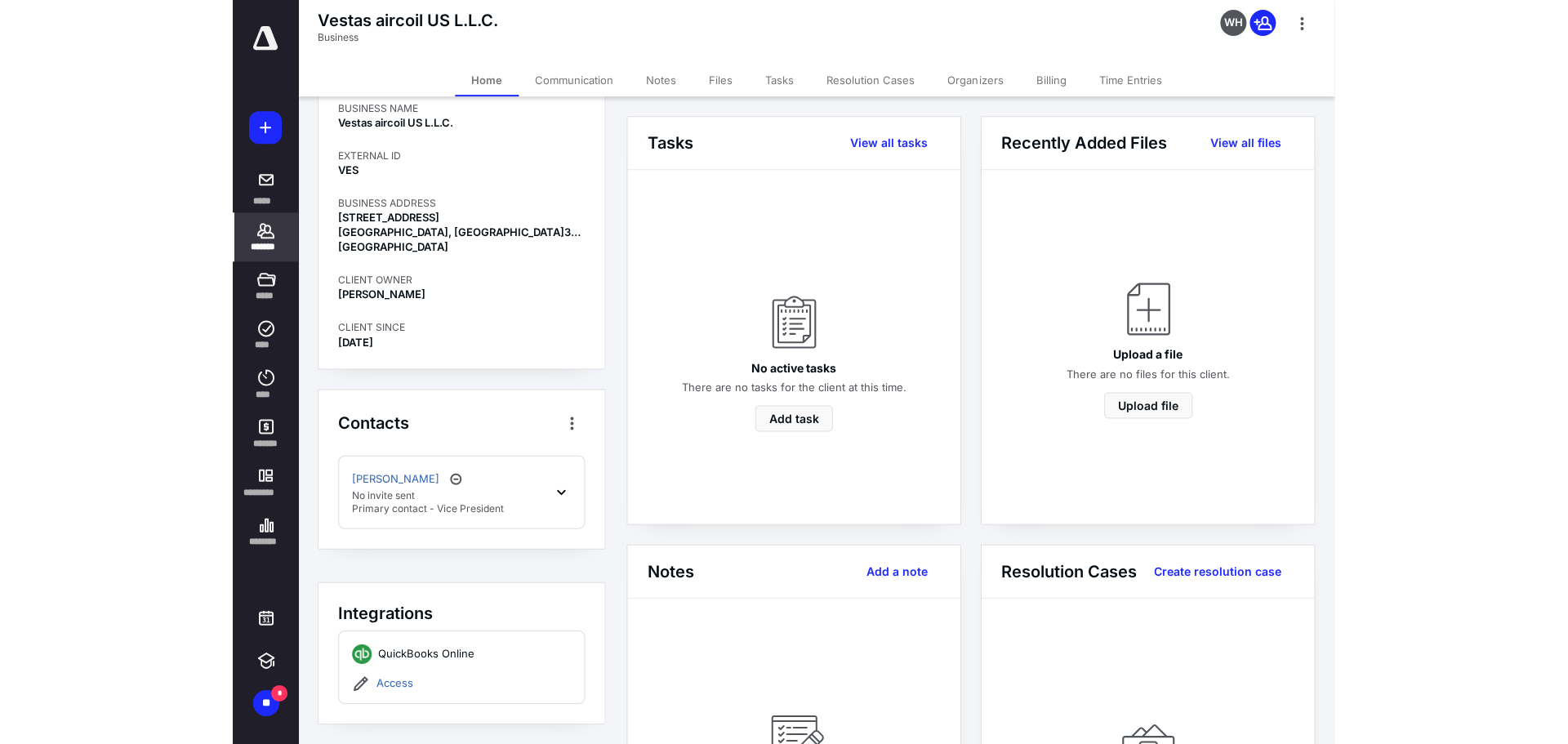 scroll, scrollTop: 0, scrollLeft: 0, axis: both 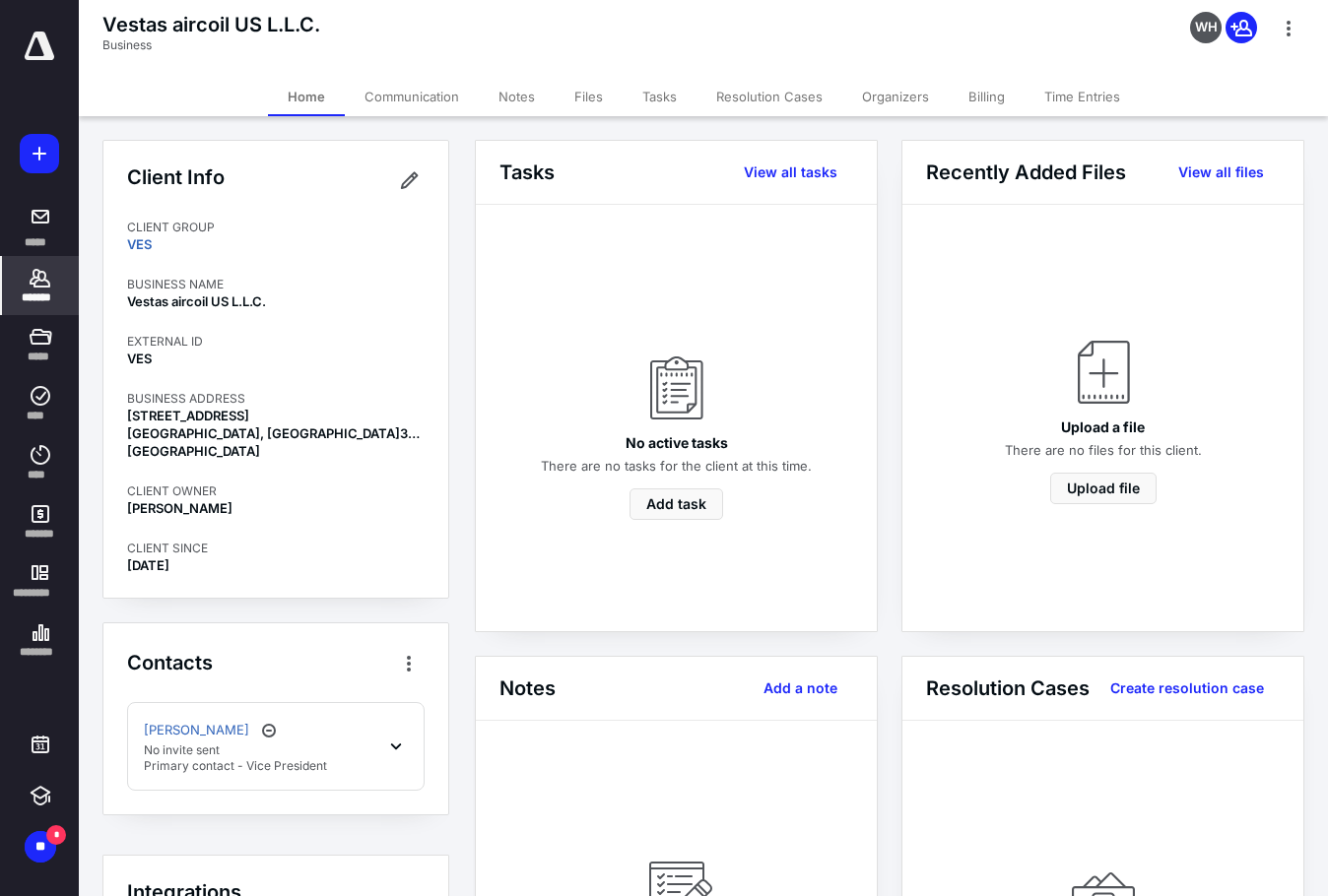 click on "*******" at bounding box center (40, 286) 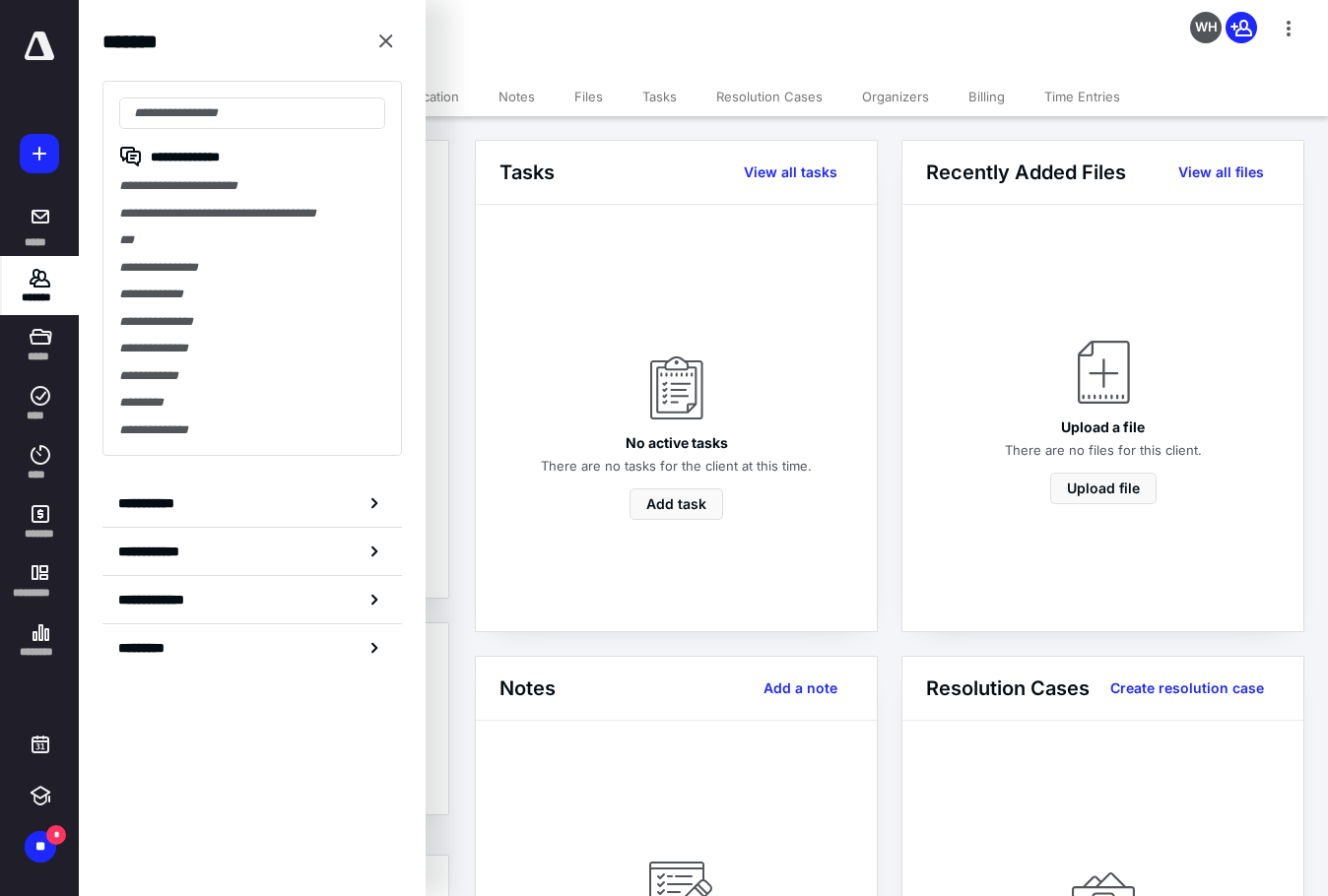 type on "*" 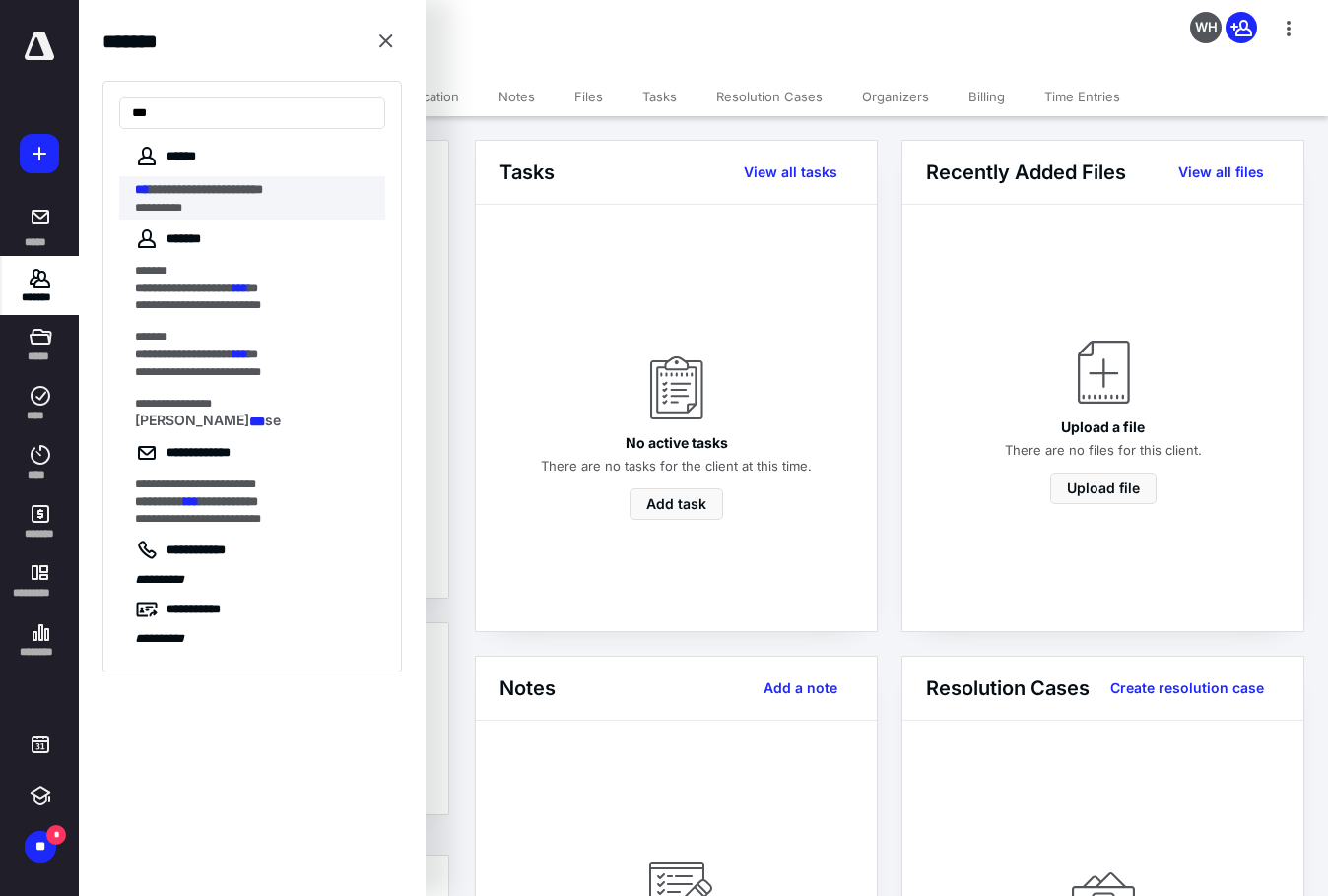 type on "***" 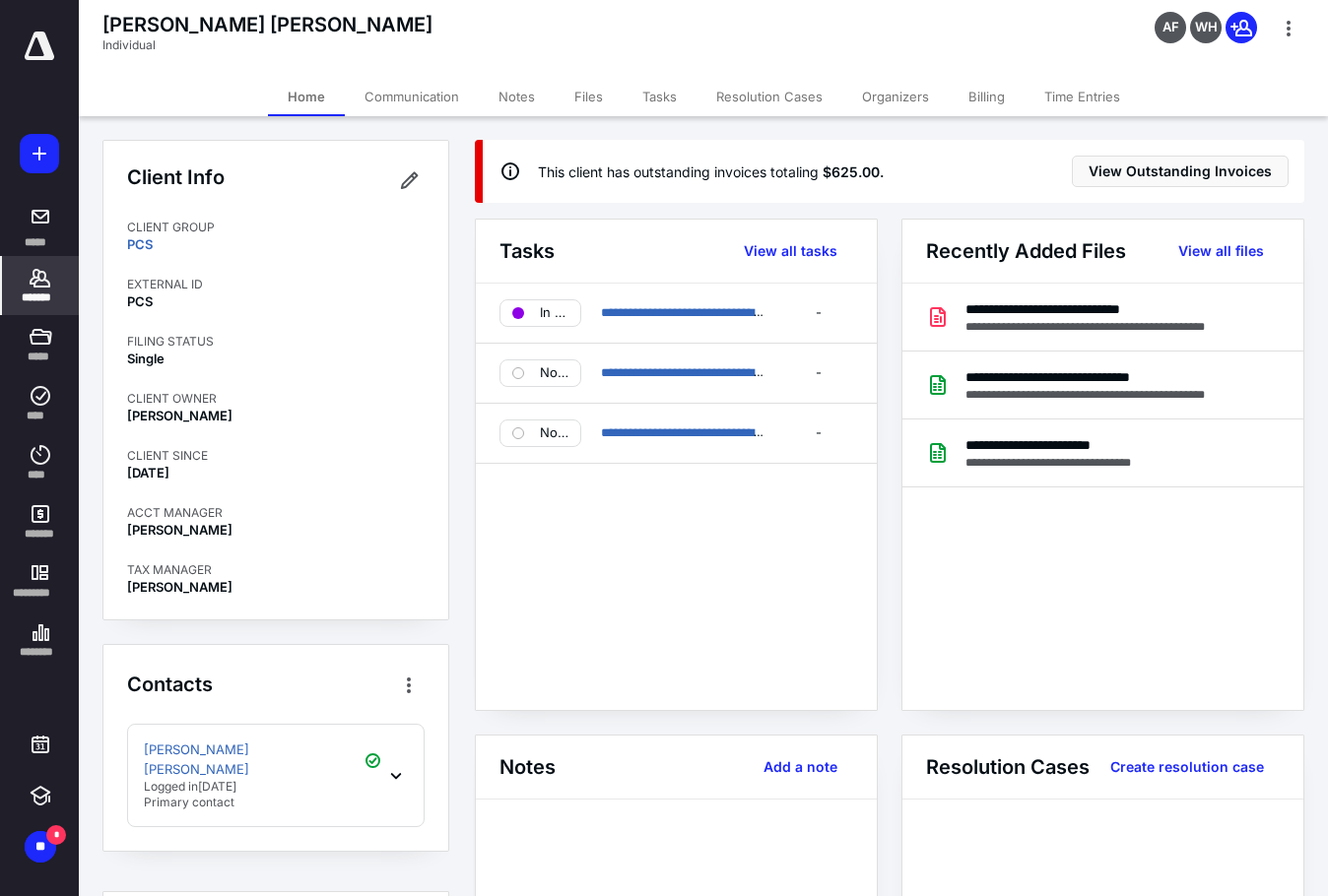 click 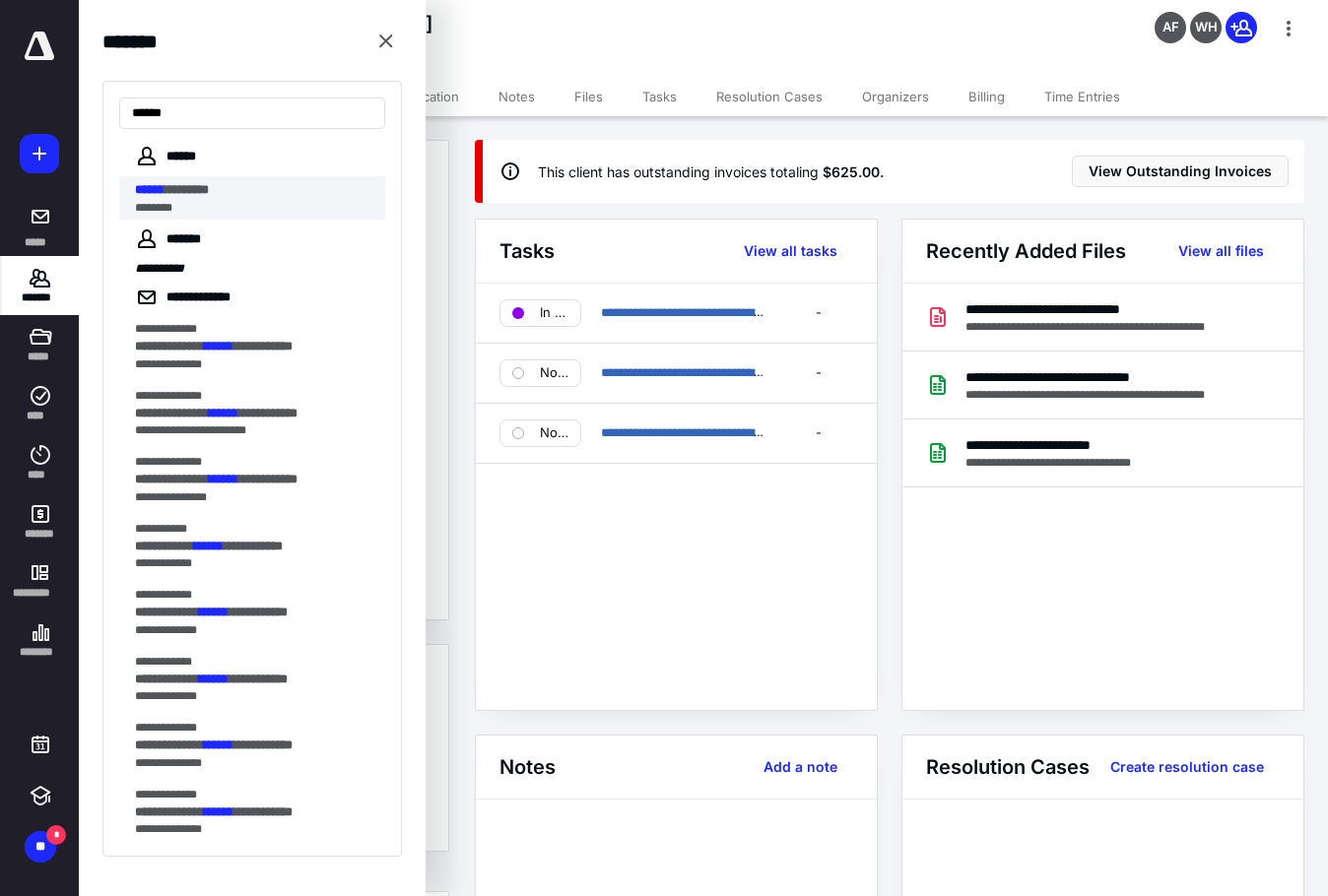 type on "******" 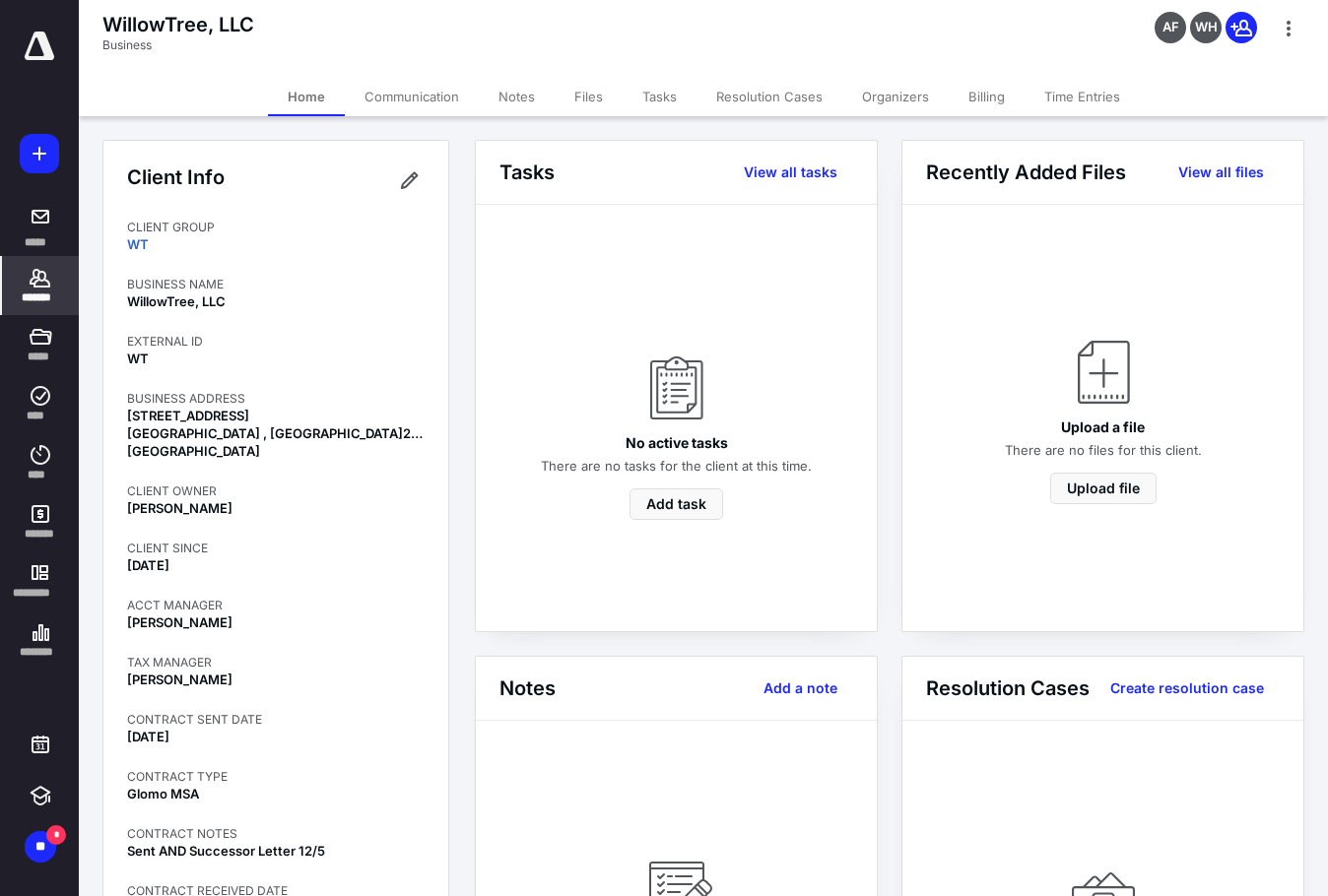 click on "*******" at bounding box center (40, 297) 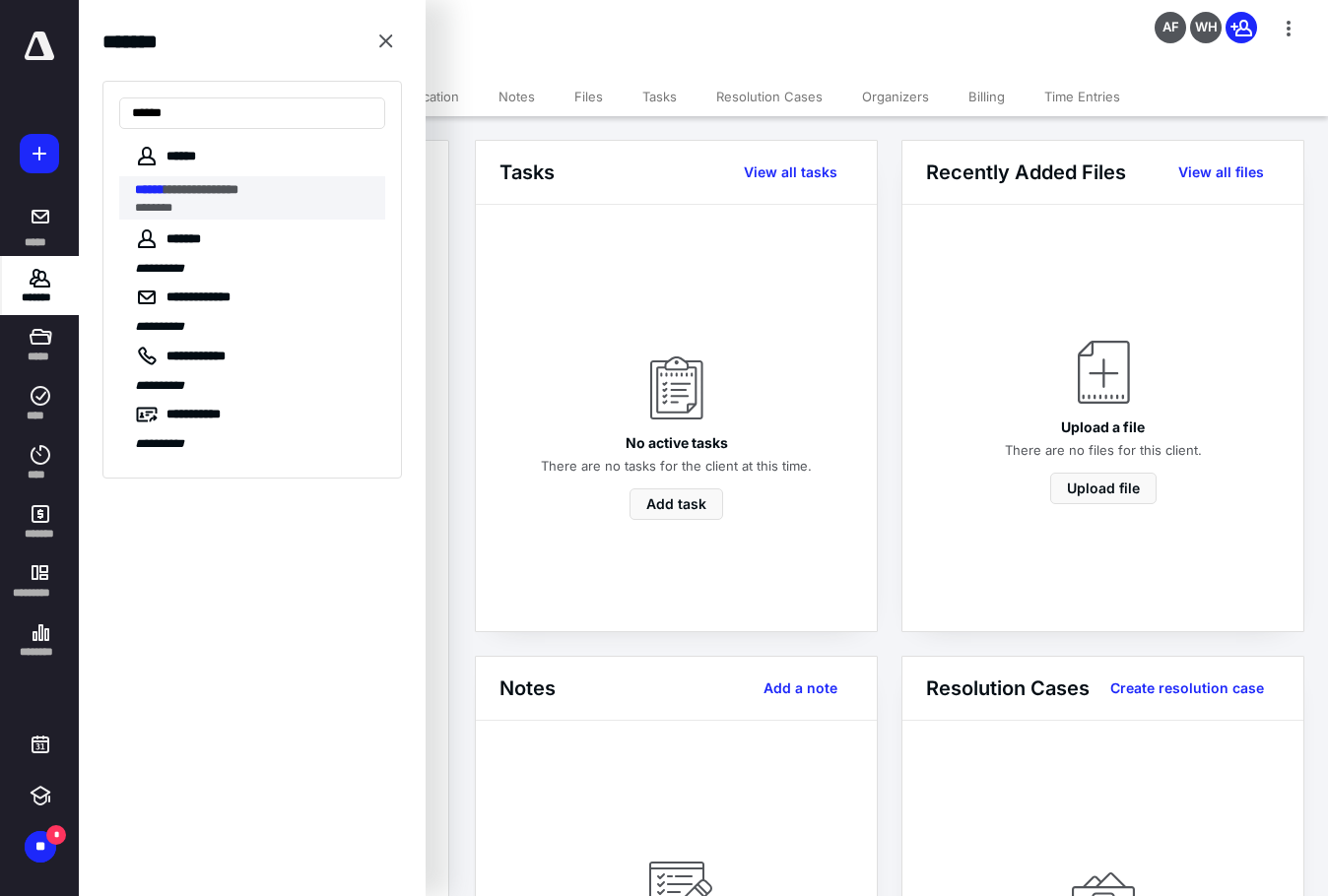 type on "******" 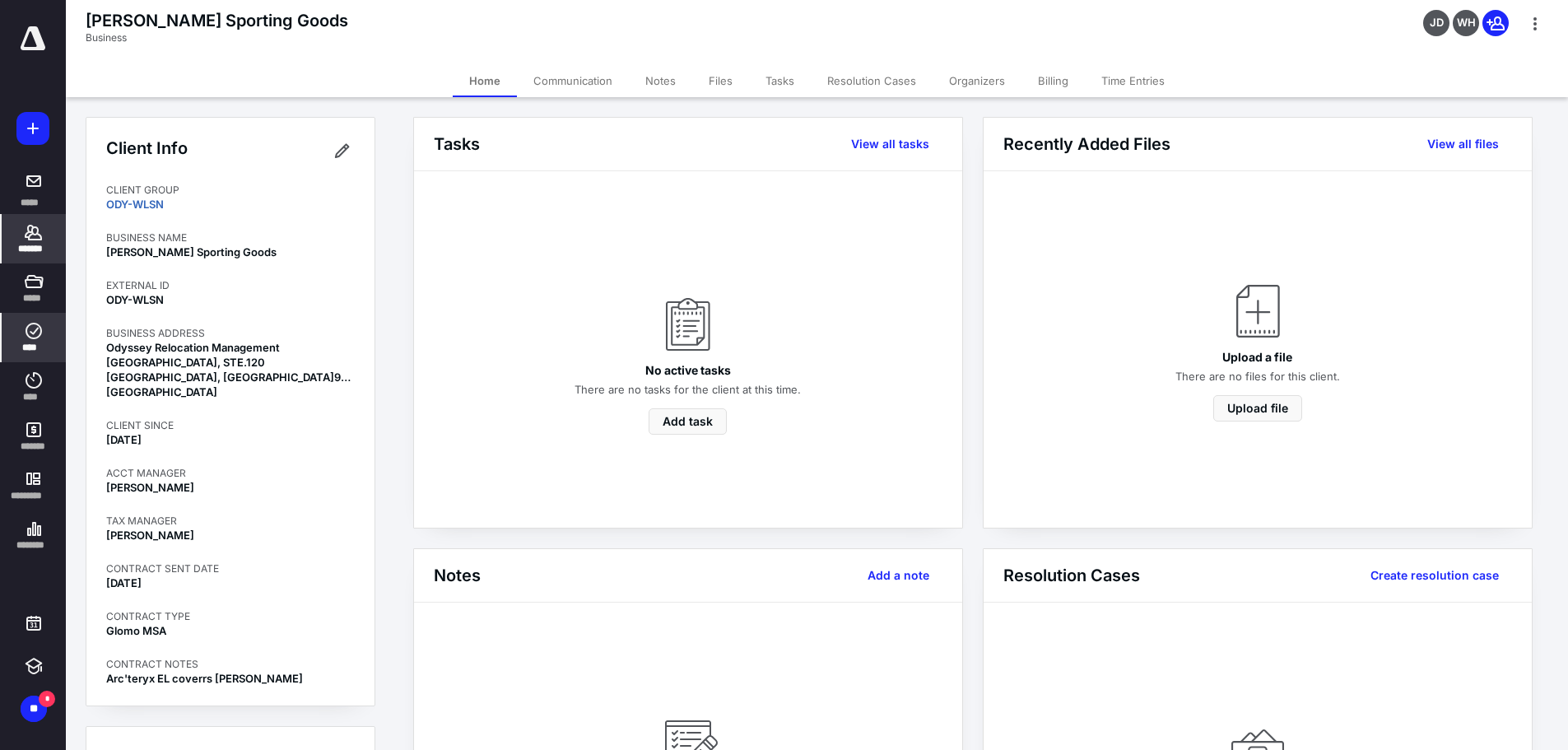 click 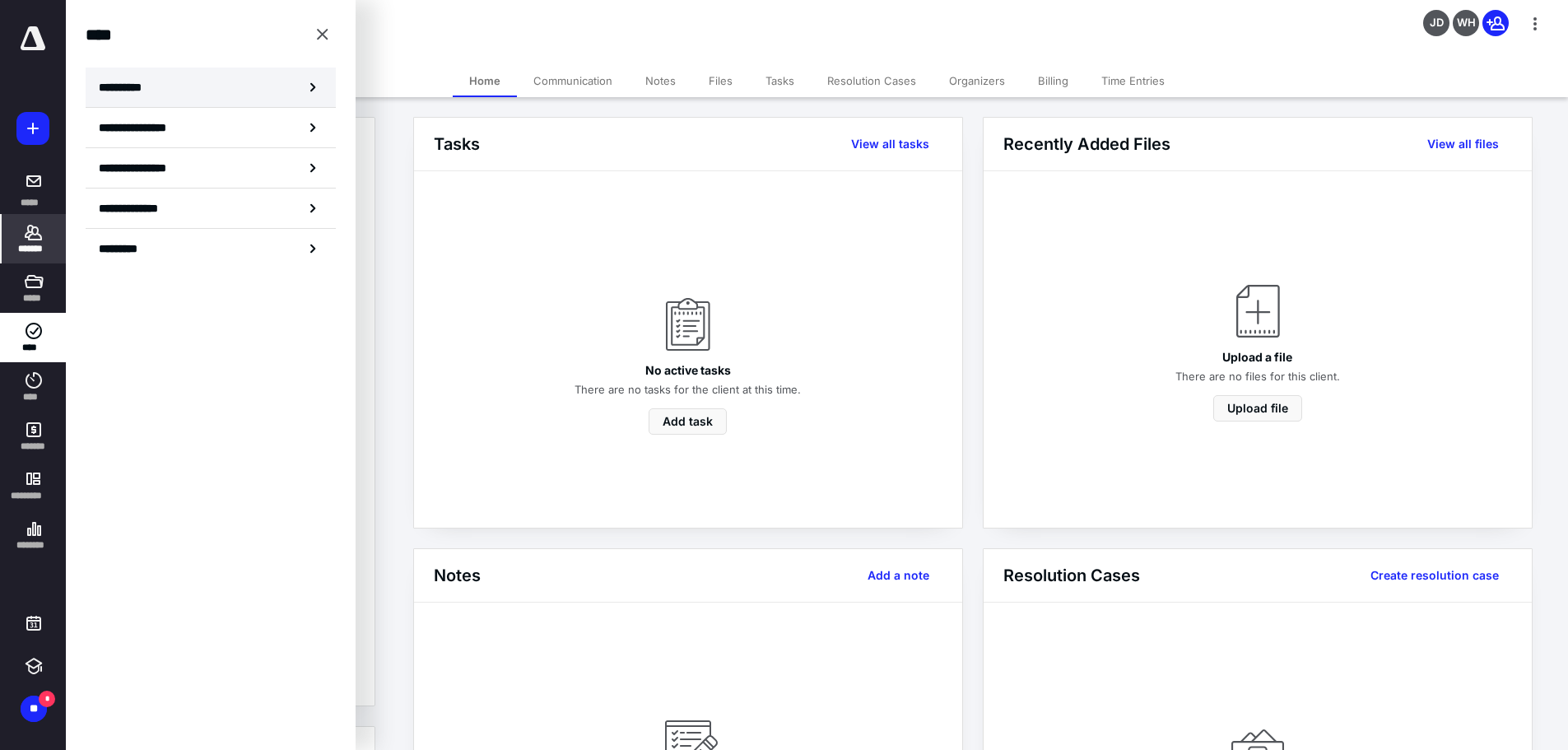 click on "**********" at bounding box center (126, 87) 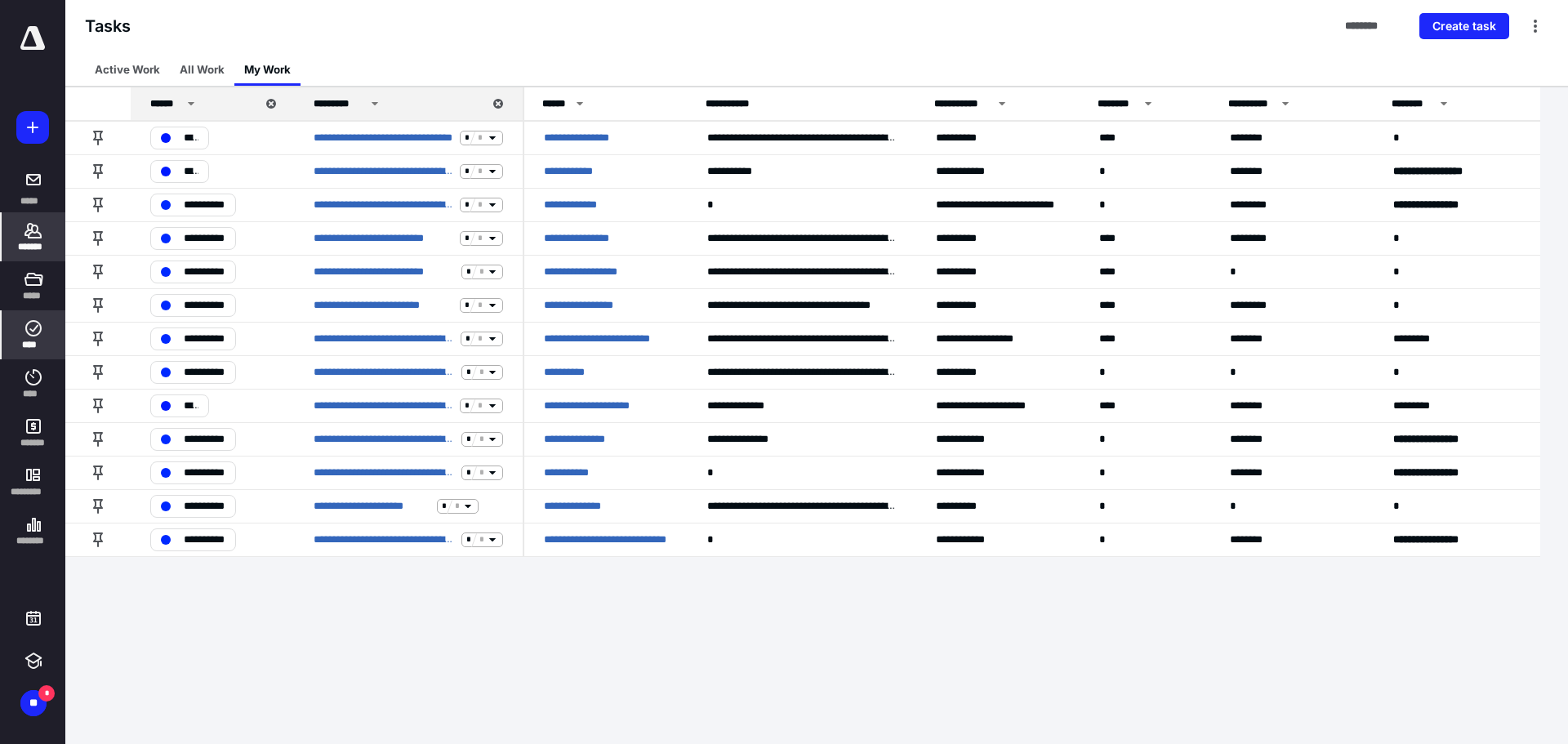 click on "*******" at bounding box center [33, 237] 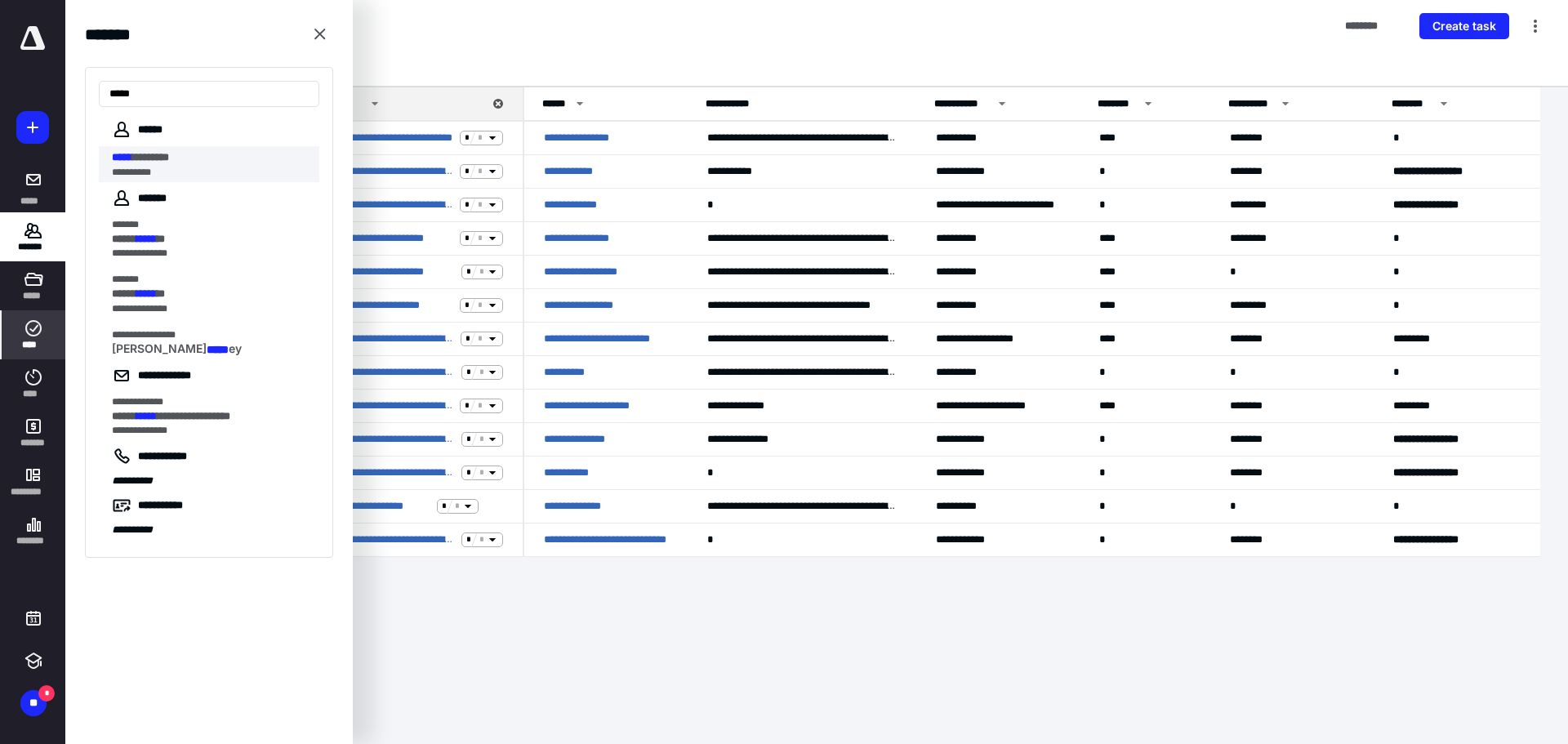 type on "*****" 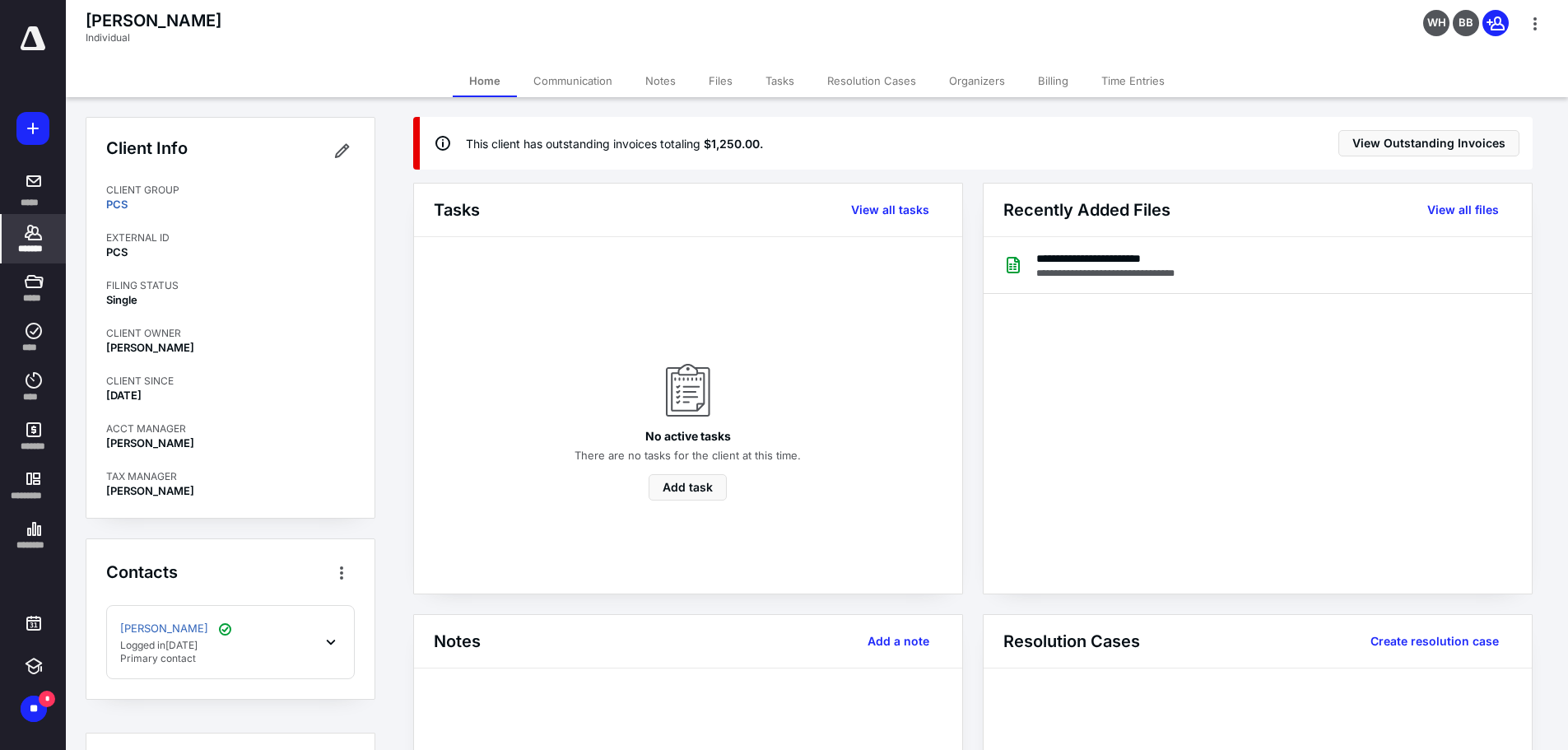 click on "Billing" at bounding box center [1053, 81] 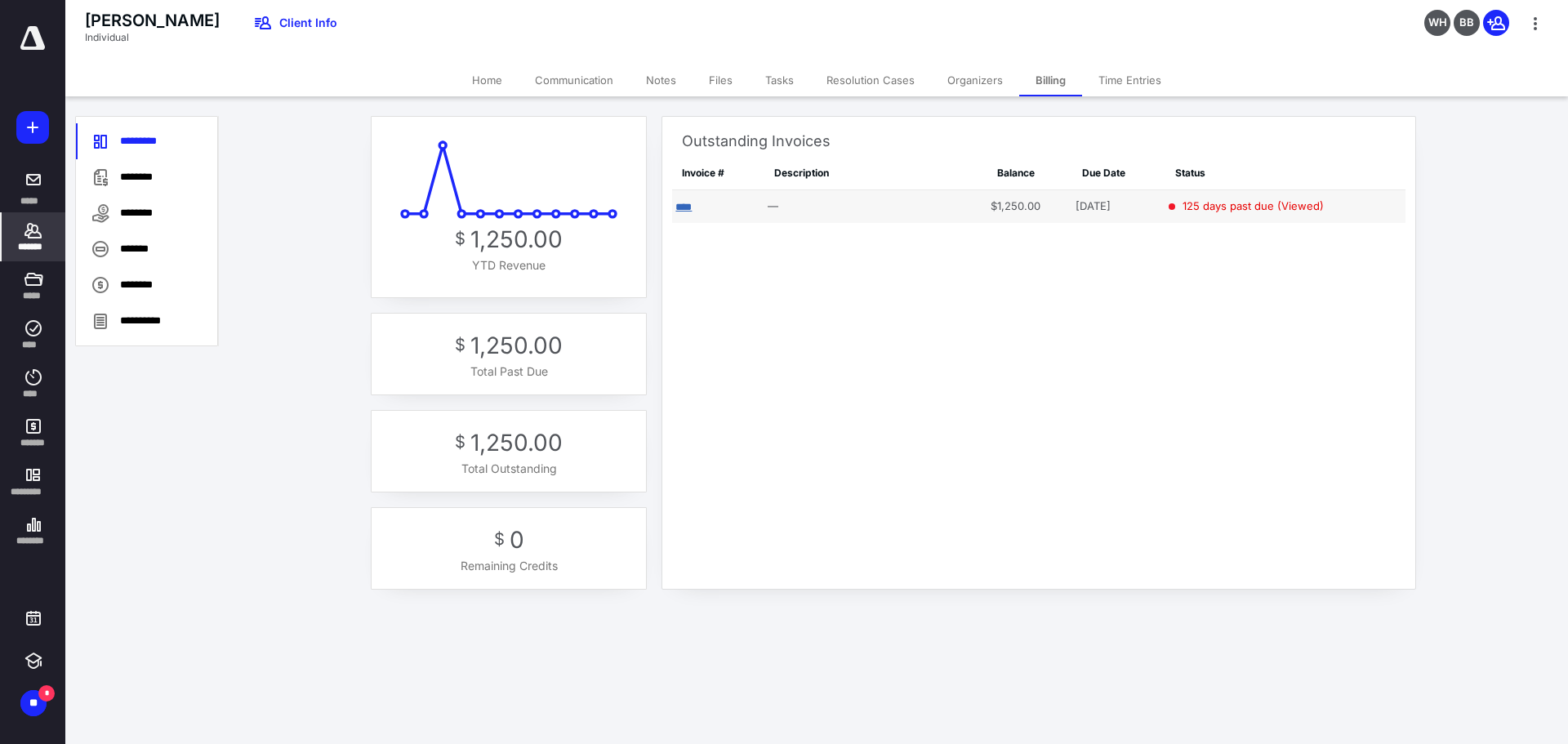 click on "****" at bounding box center [684, 207] 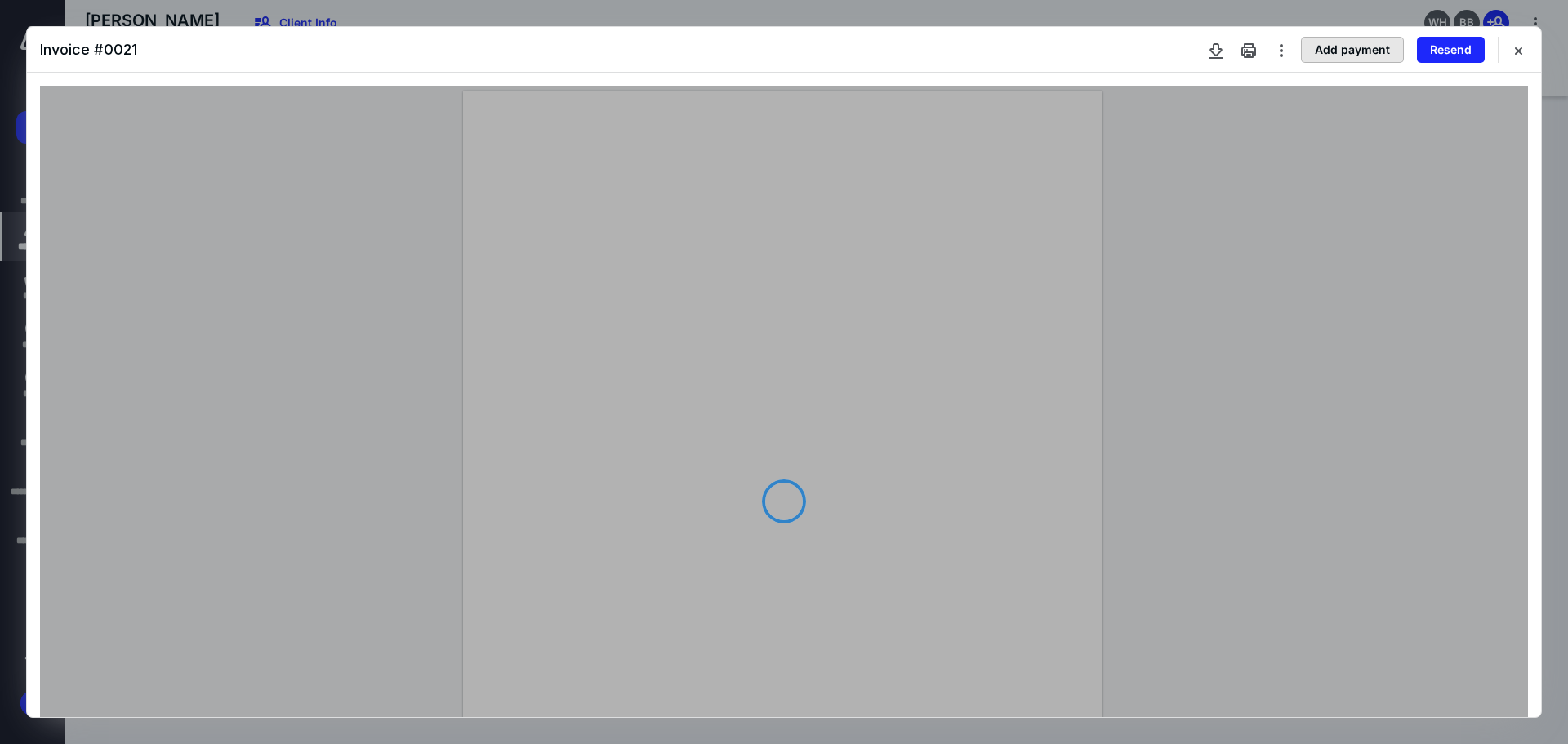 click on "Add payment" at bounding box center [1352, 50] 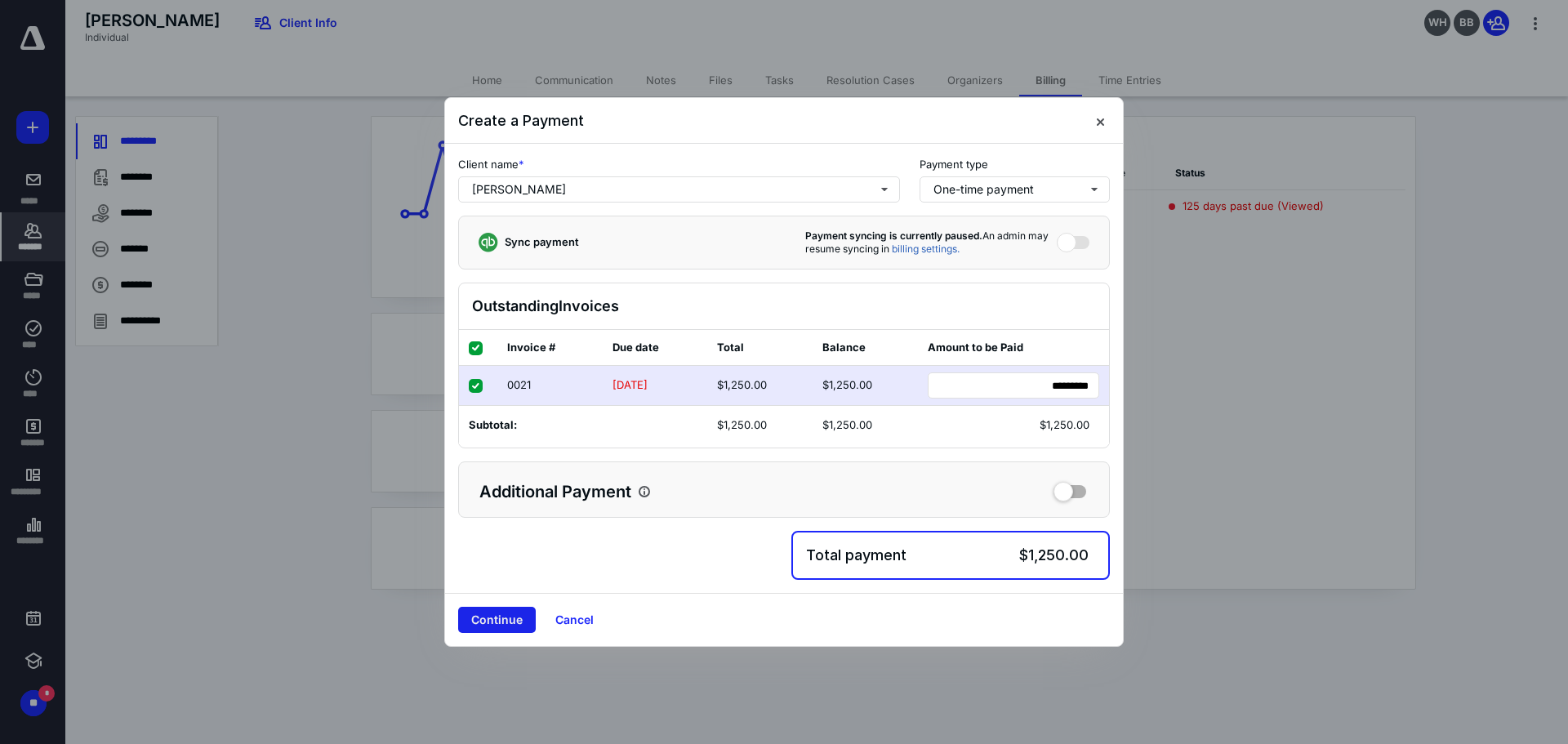 click on "Continue" at bounding box center [497, 620] 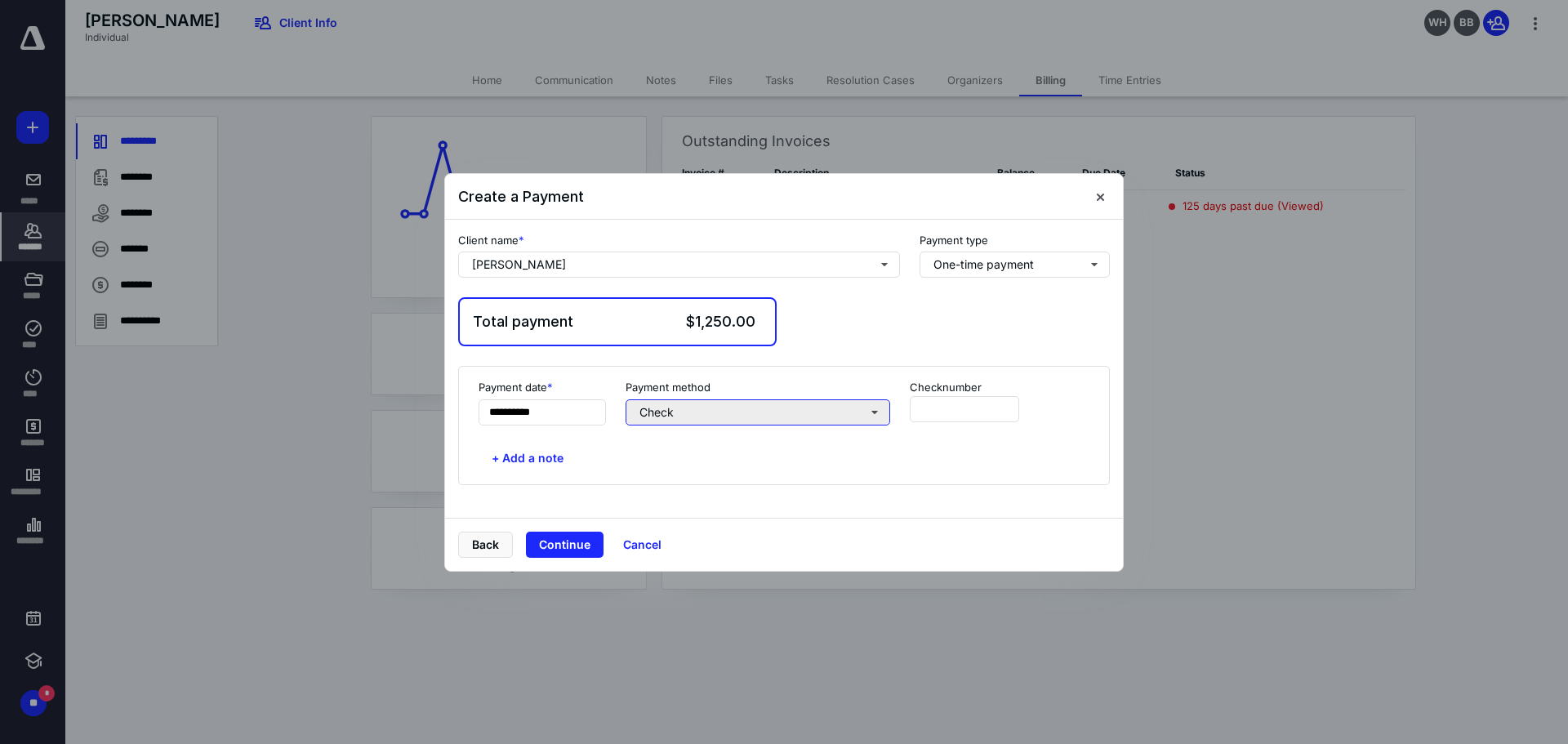 click on "Check" at bounding box center (758, 412) 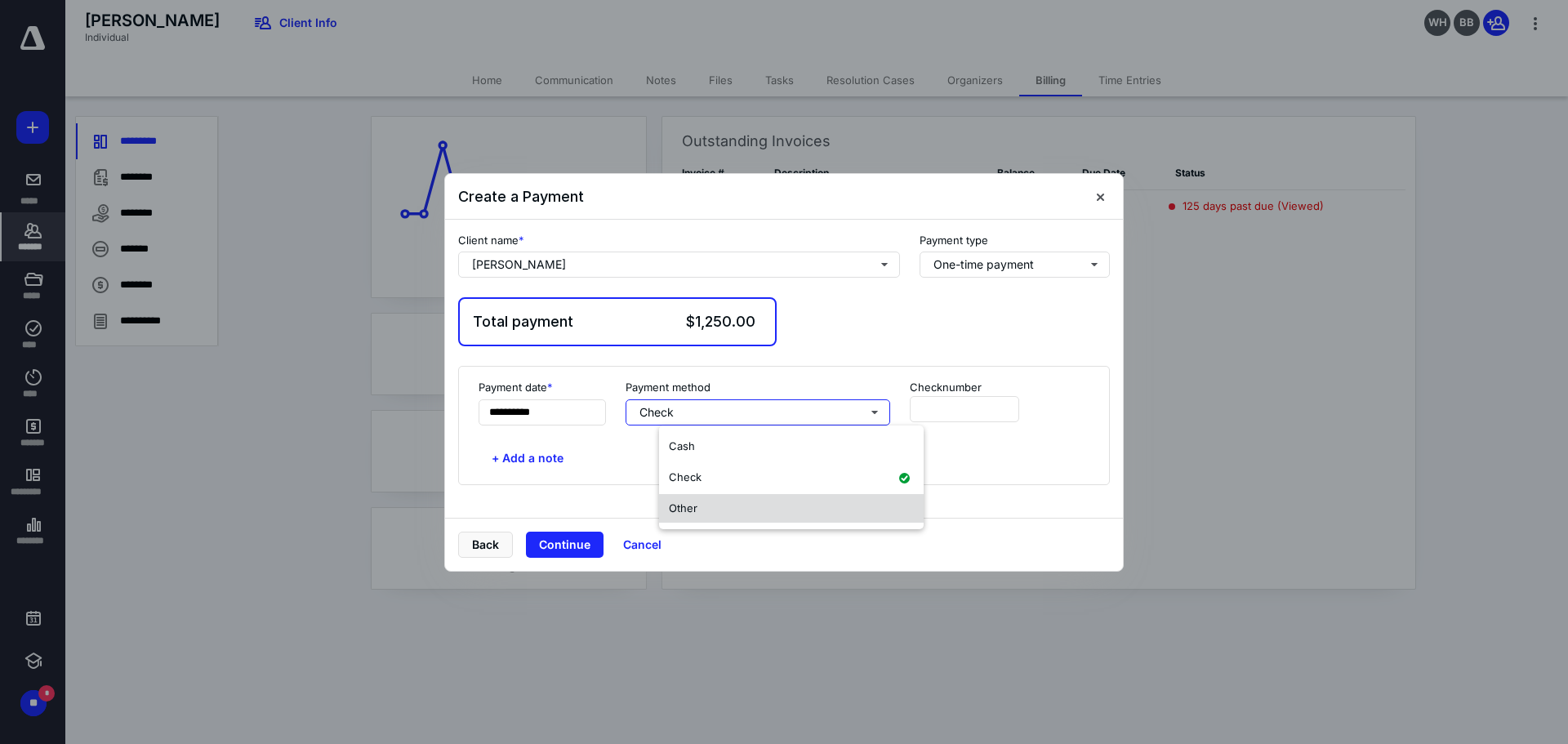 click on "Other" at bounding box center (791, 509) 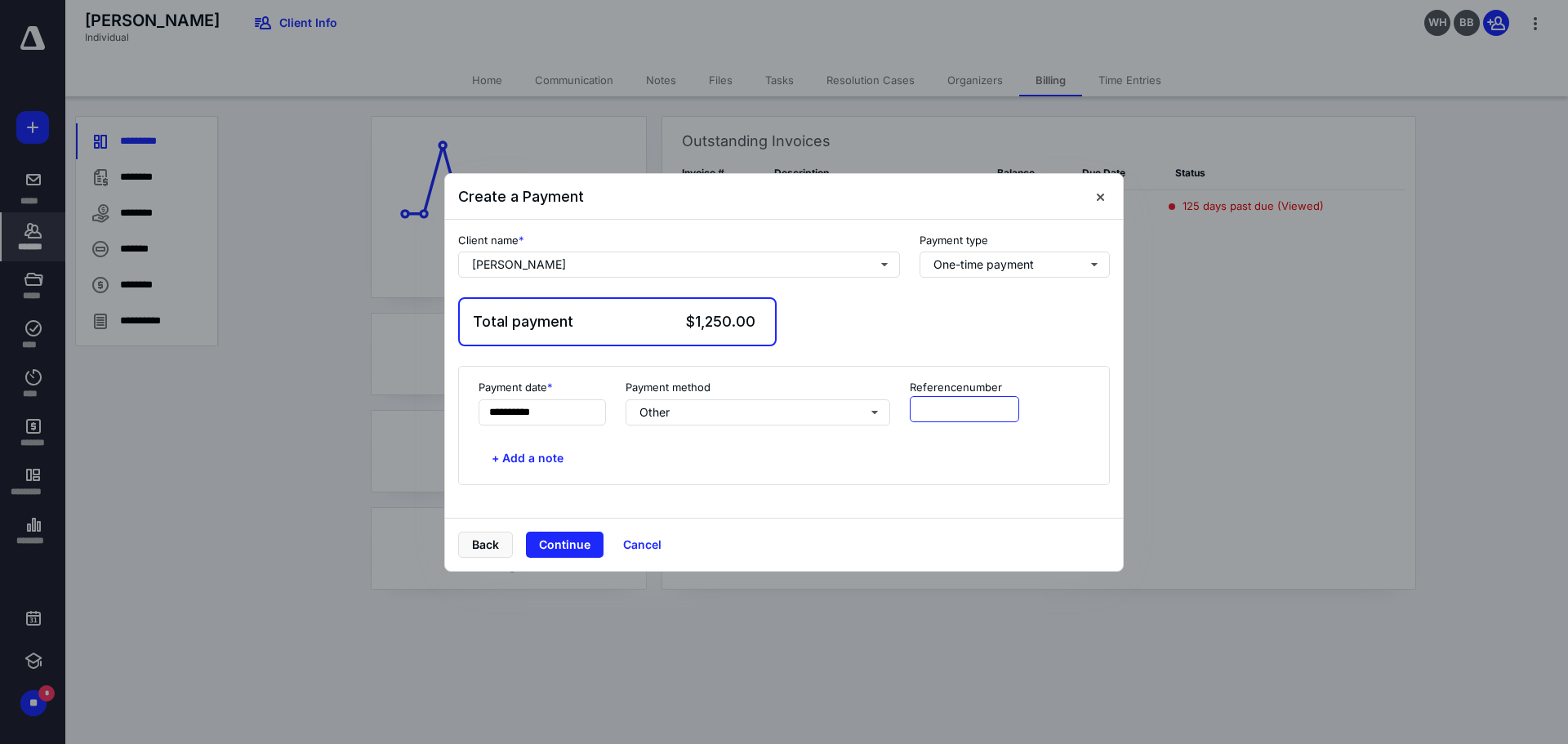 click at bounding box center (964, 409) 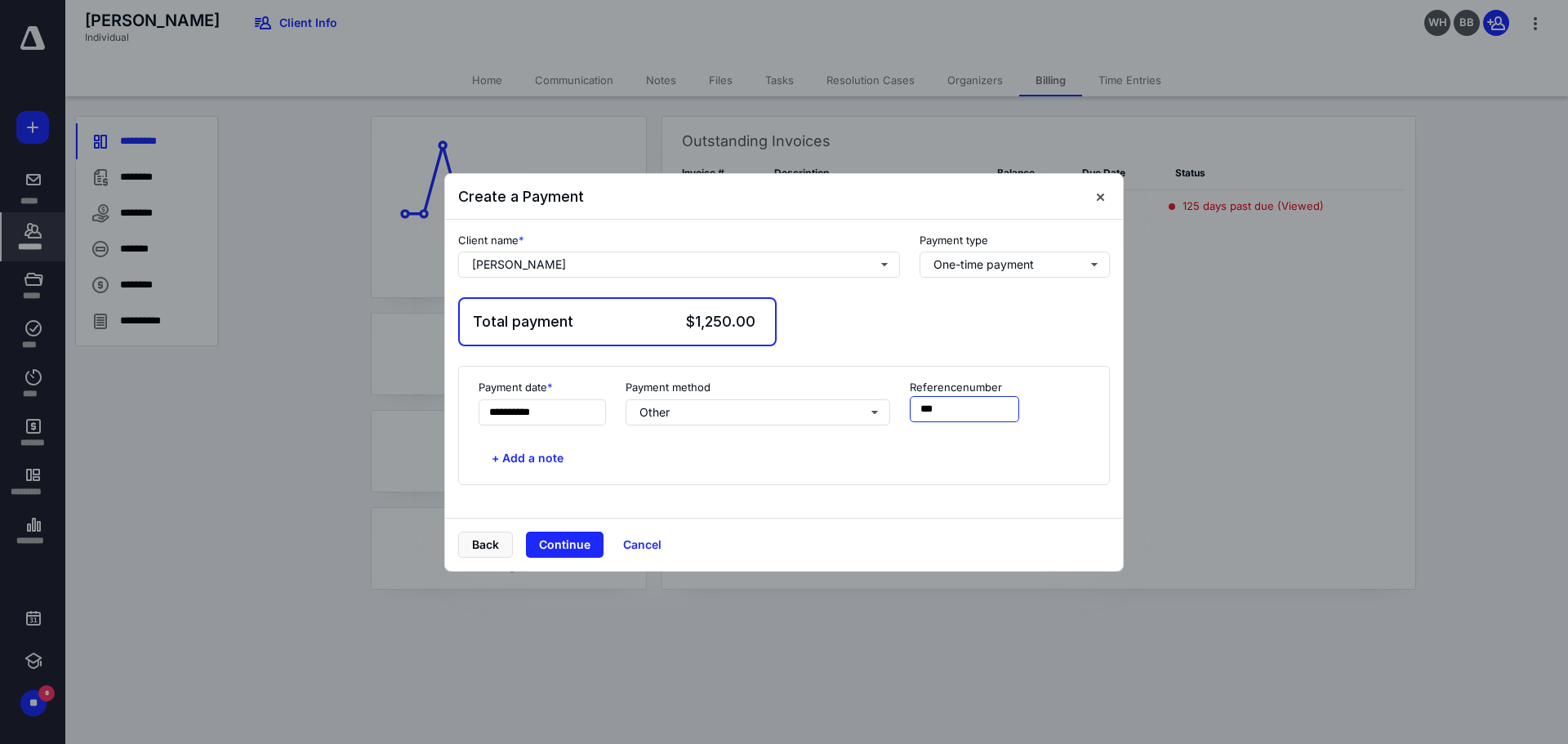 click on "***" at bounding box center (964, 409) 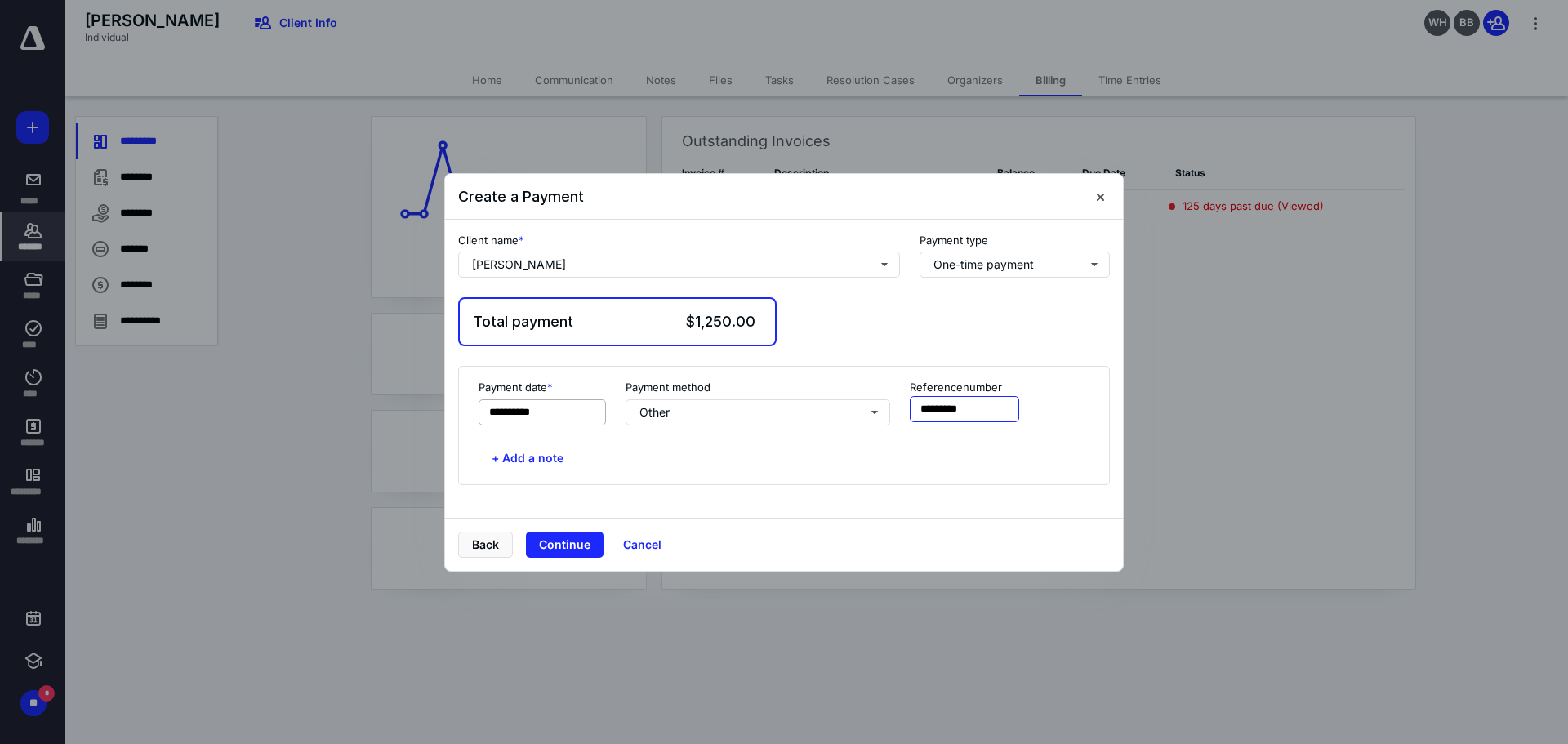 type on "*********" 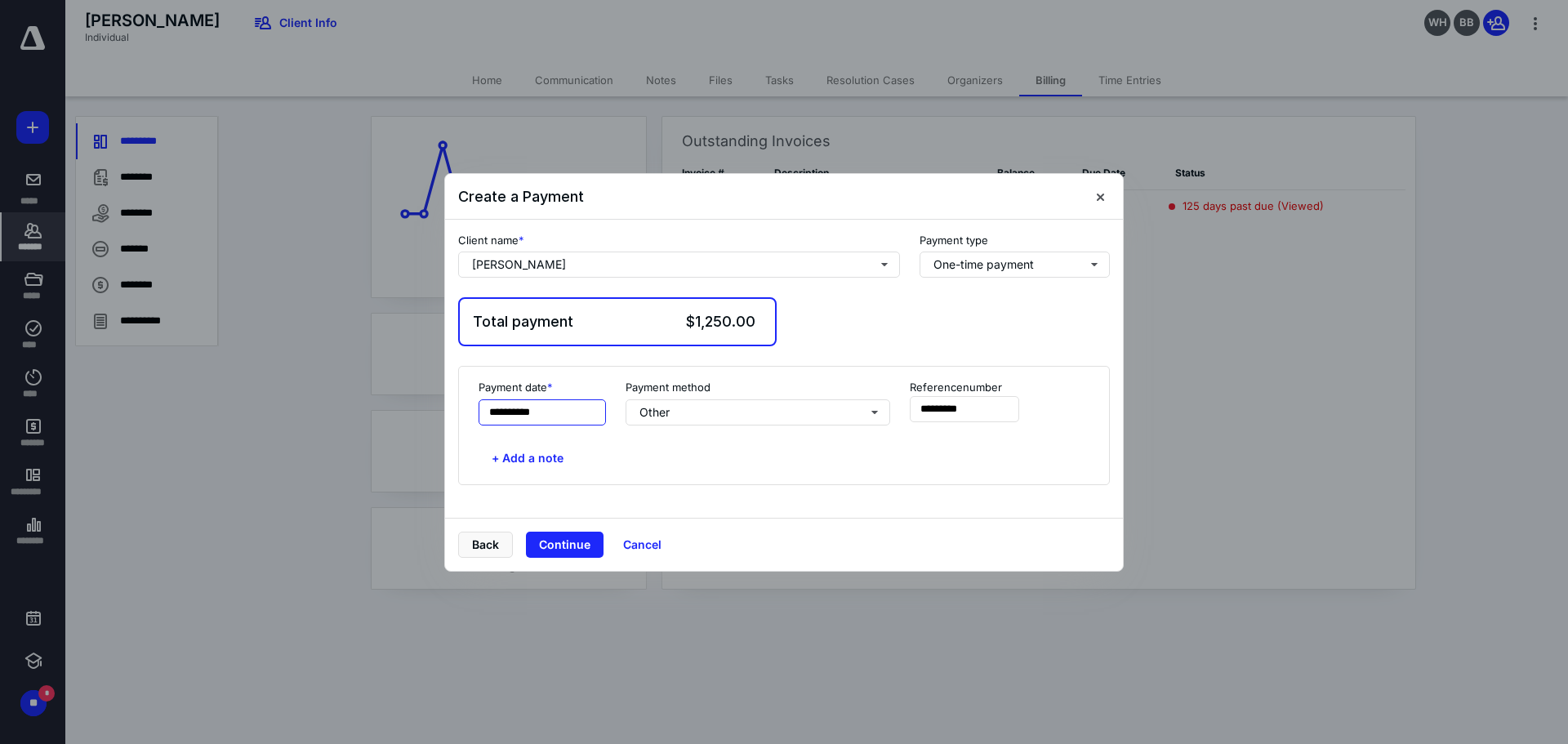 click on "**********" at bounding box center (542, 412) 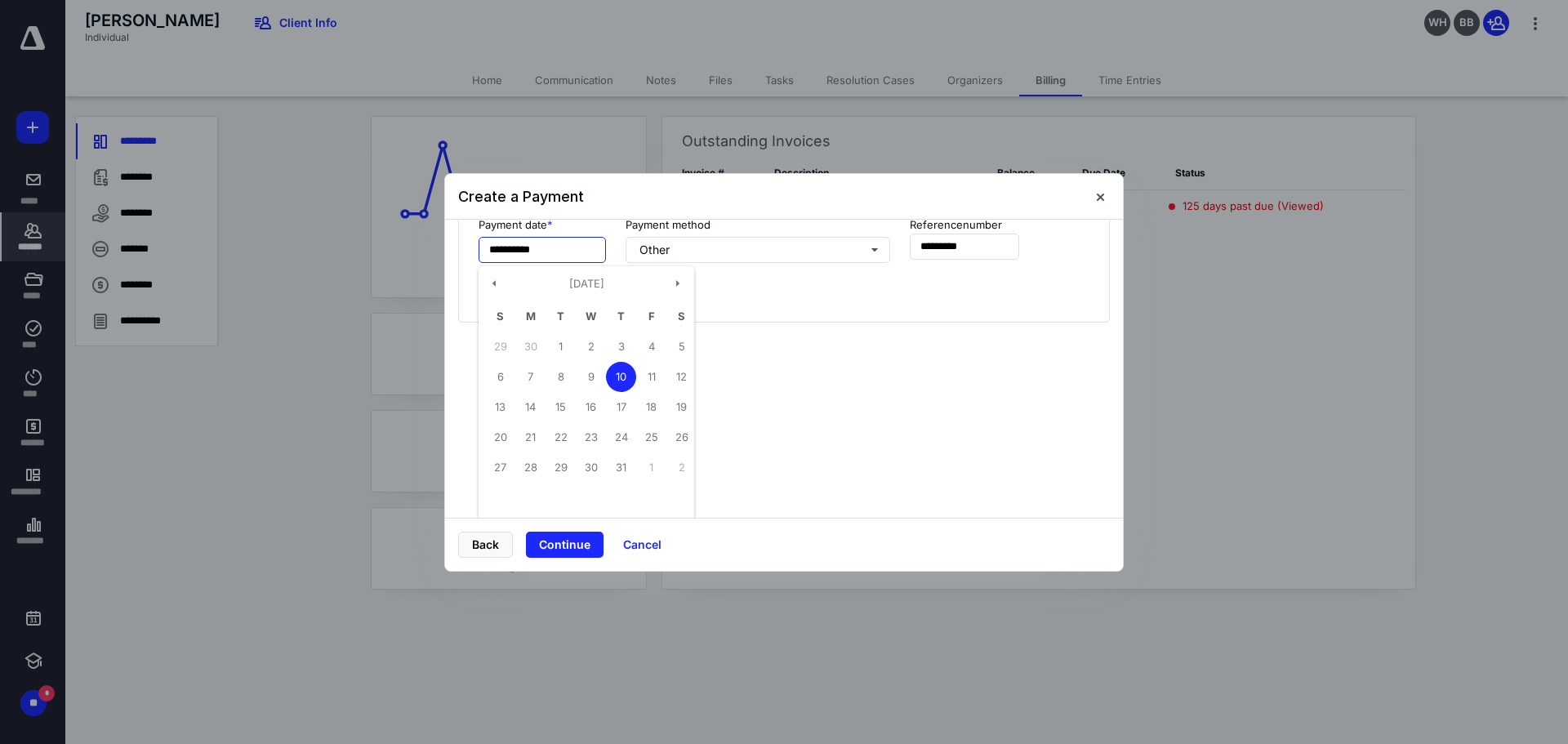 scroll, scrollTop: 163, scrollLeft: 0, axis: vertical 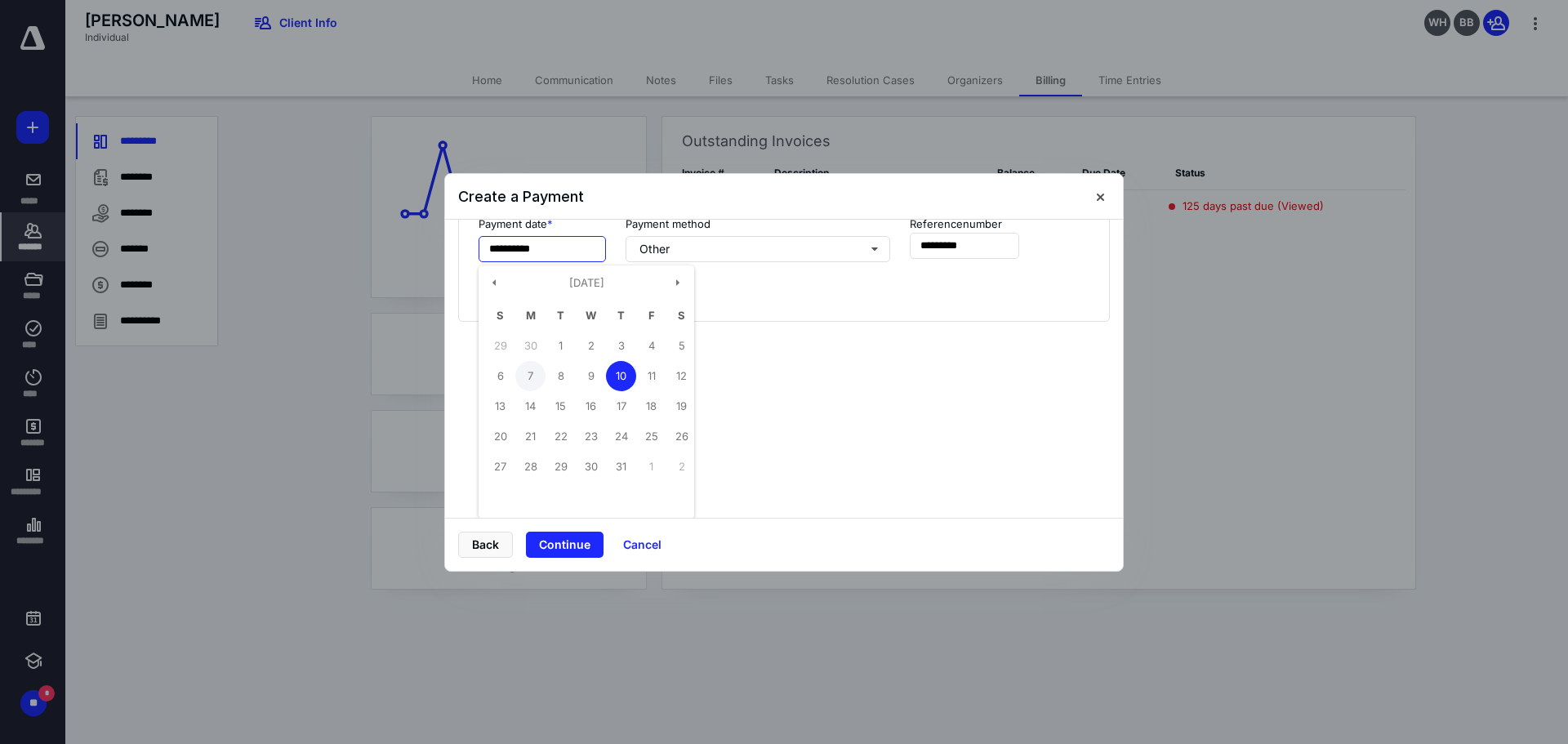 click on "7" at bounding box center [530, 376] 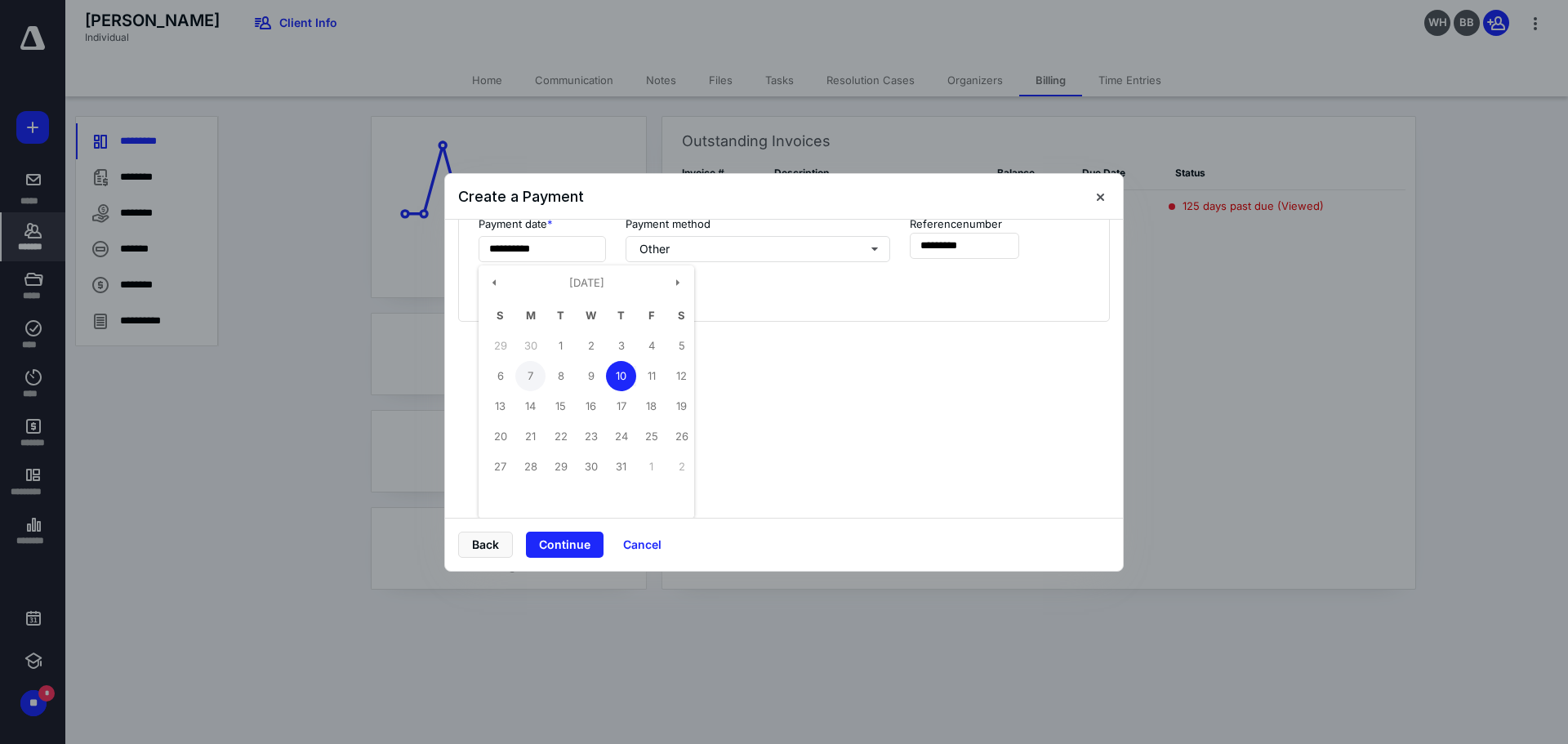 type on "**********" 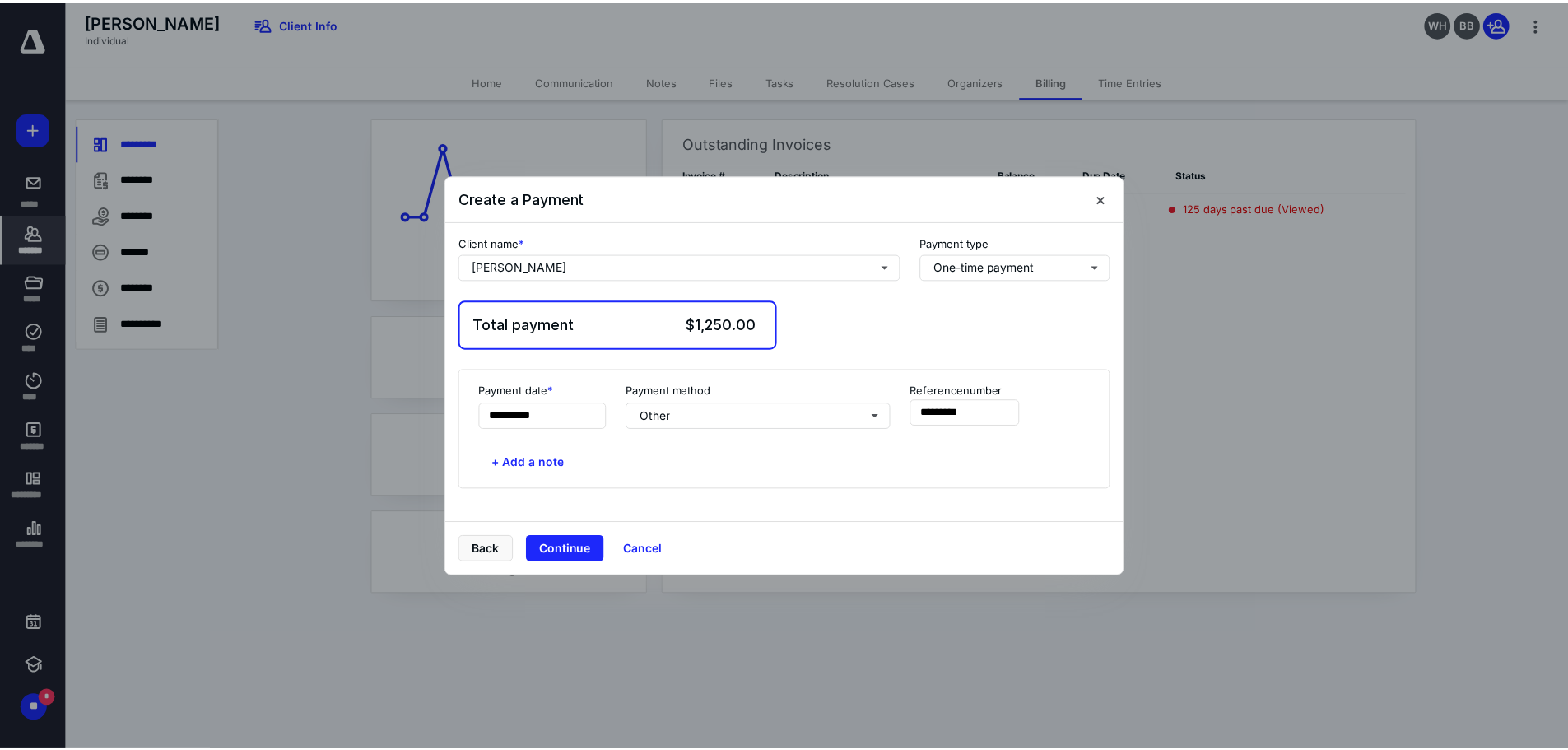scroll, scrollTop: 0, scrollLeft: 0, axis: both 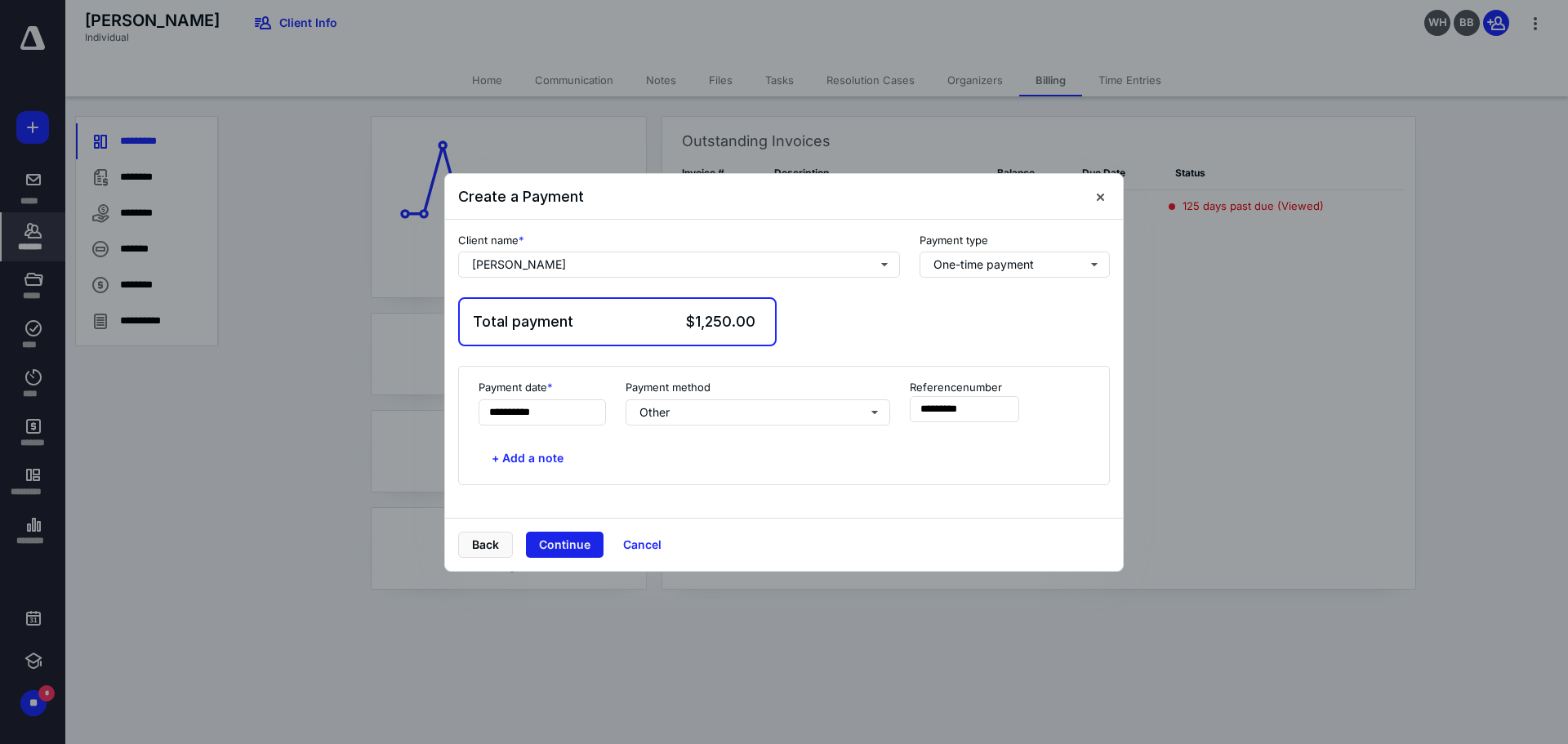 click on "Continue" at bounding box center (564, 545) 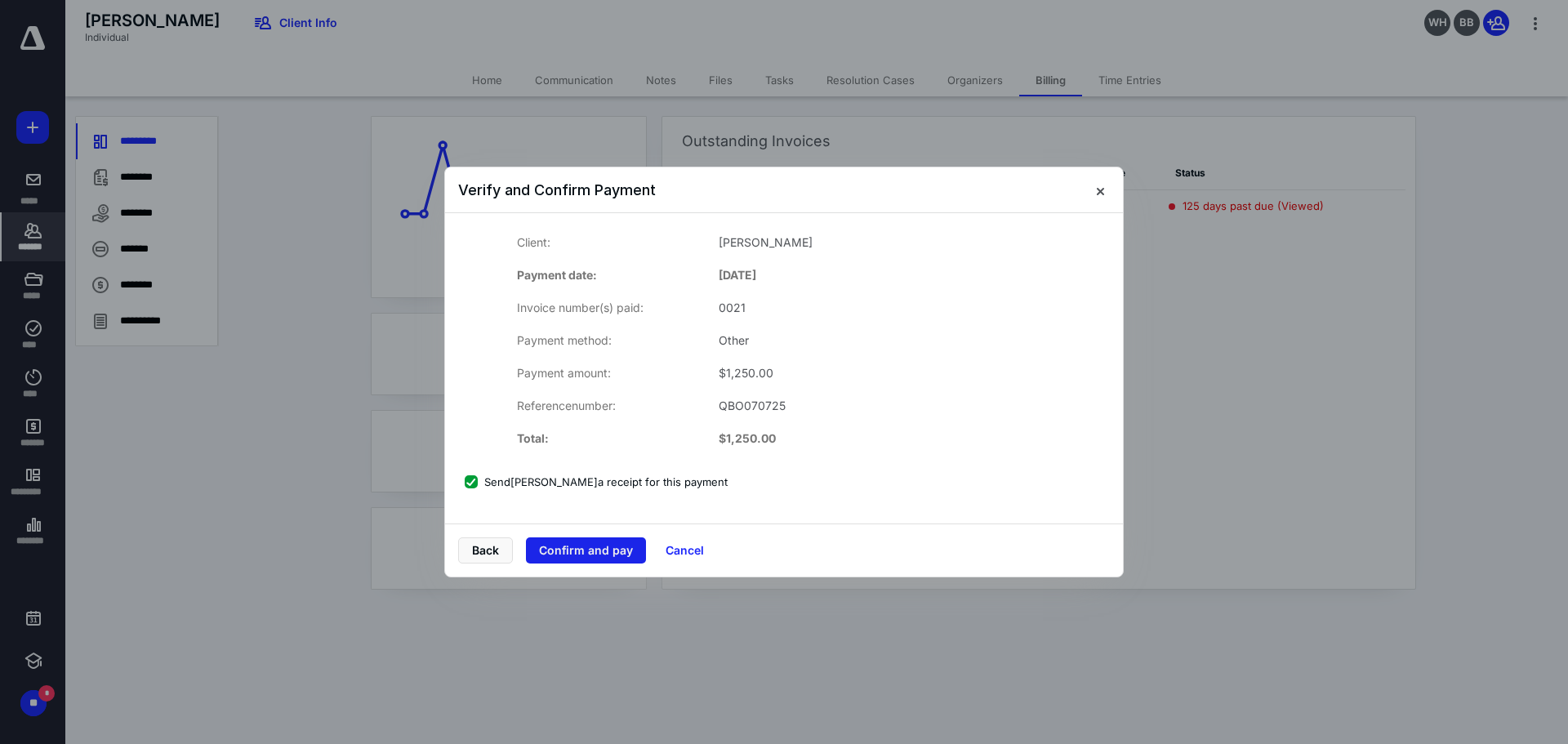 click on "Confirm and pay" at bounding box center [586, 550] 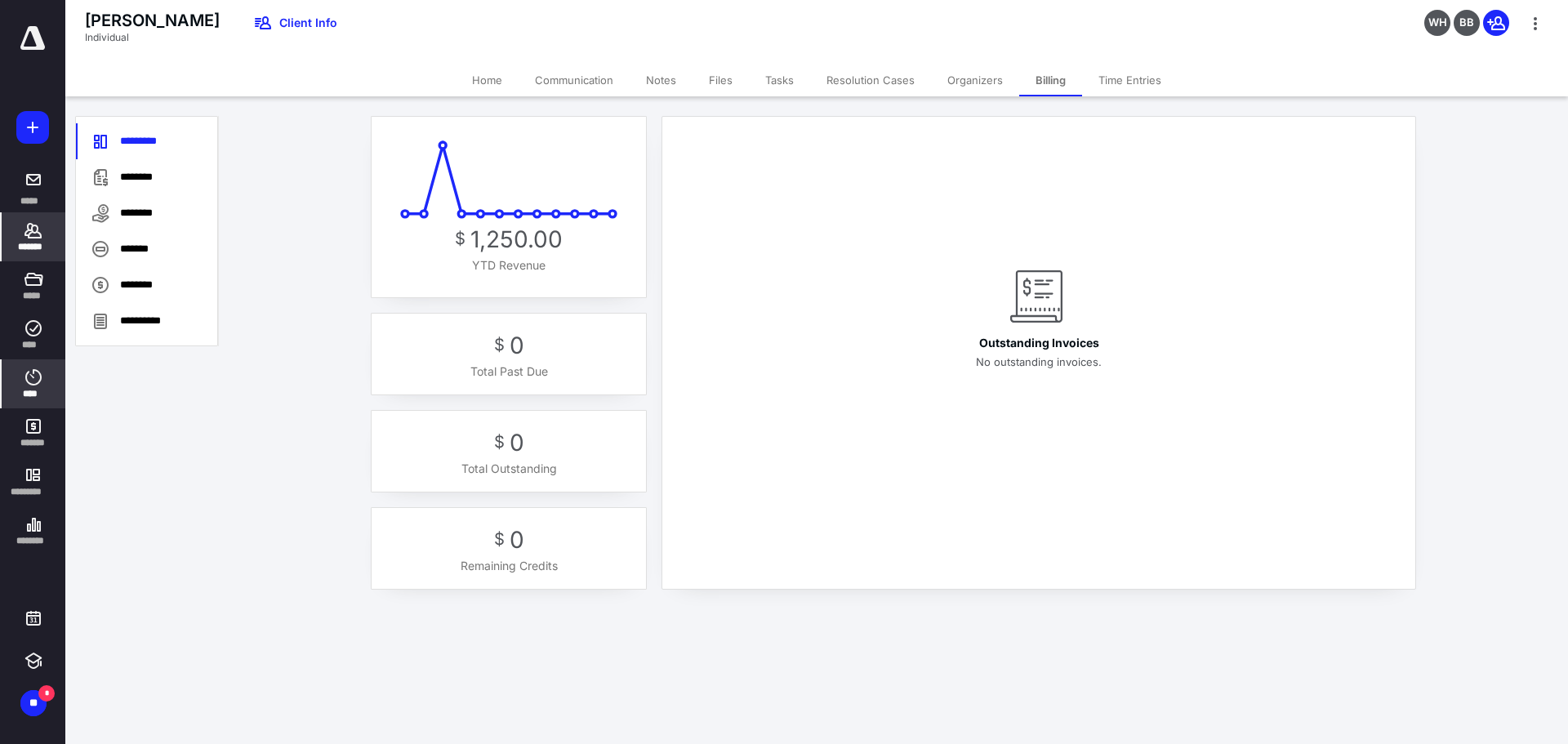 click on "****" at bounding box center [33, 394] 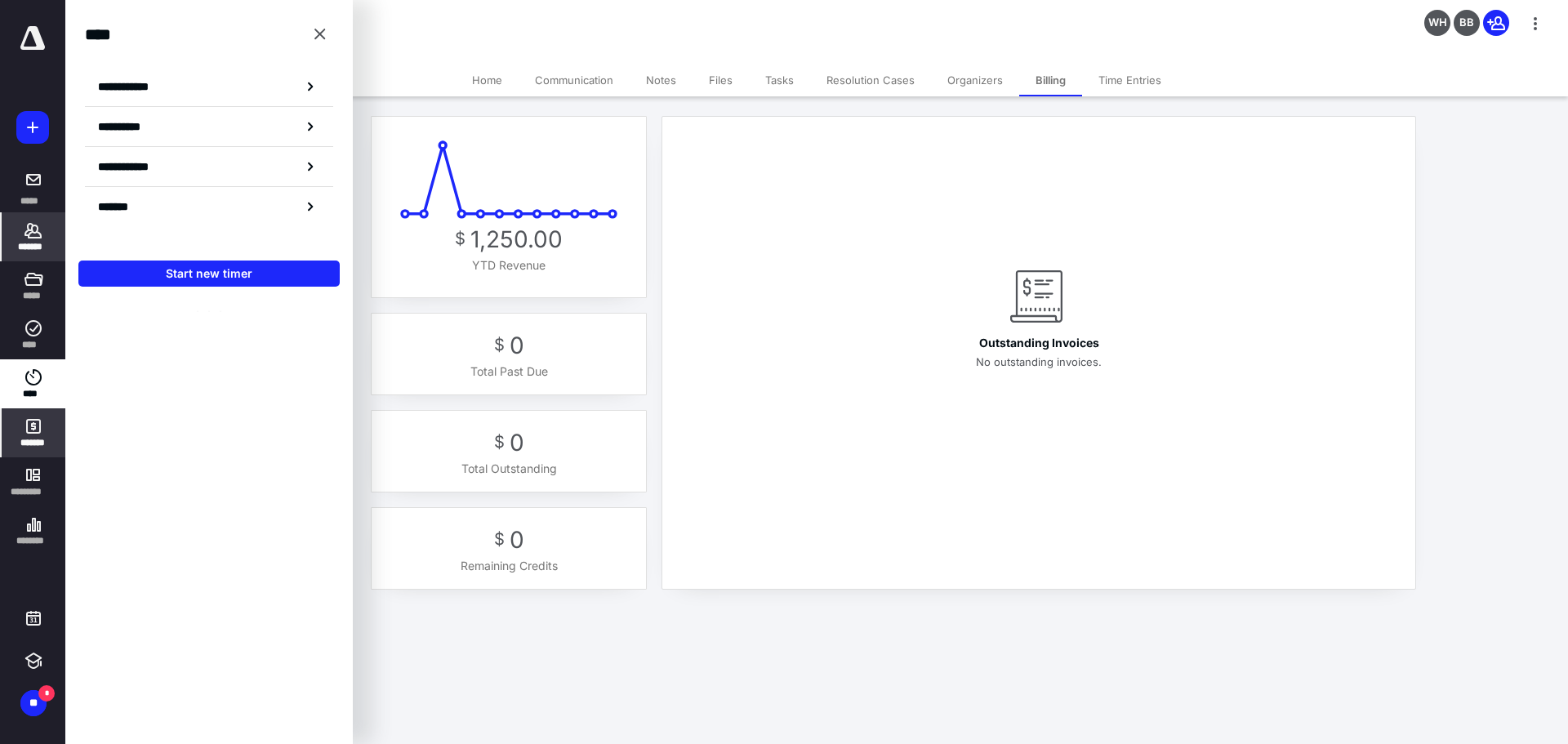 click on "*******" at bounding box center (33, 443) 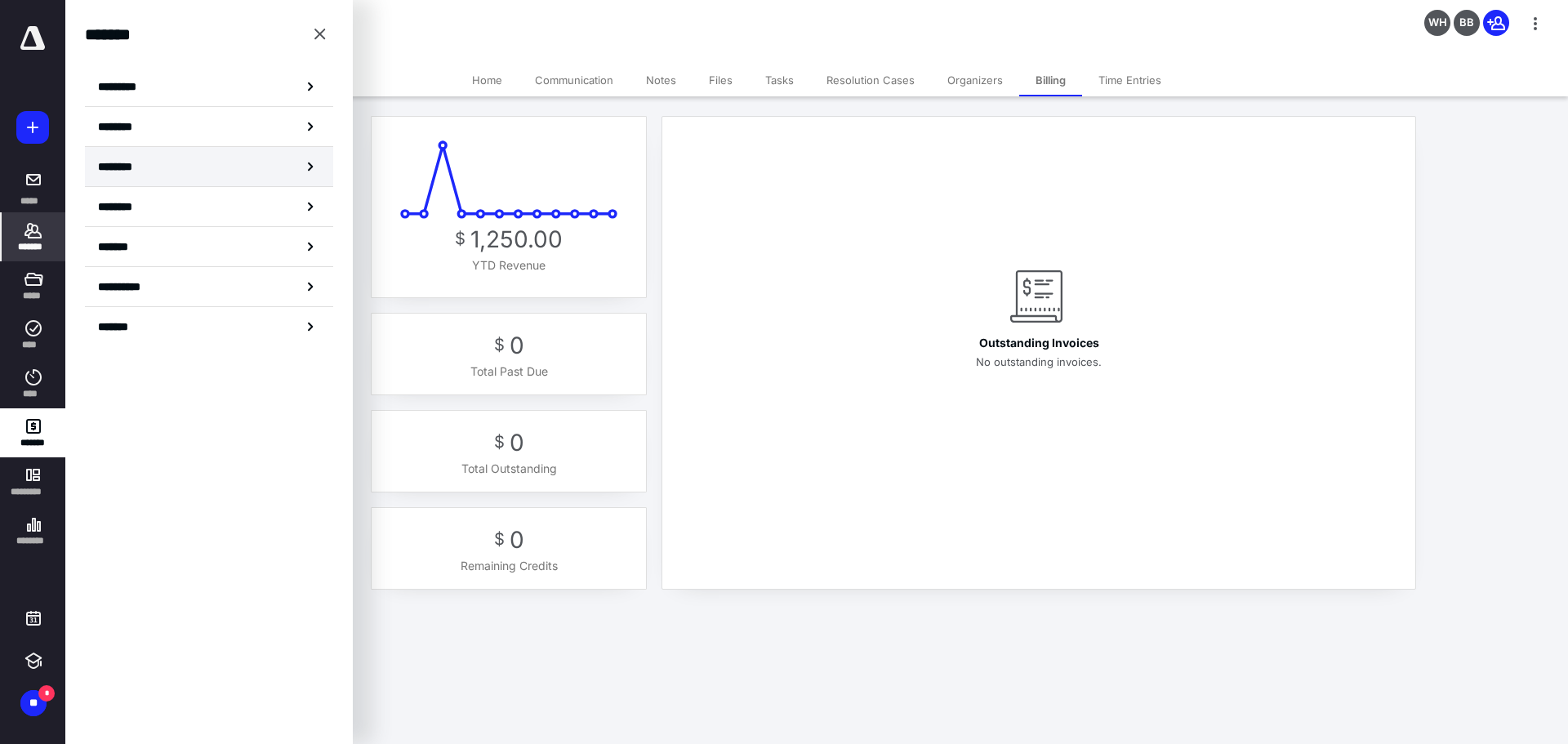 click on "********" at bounding box center (209, 167) 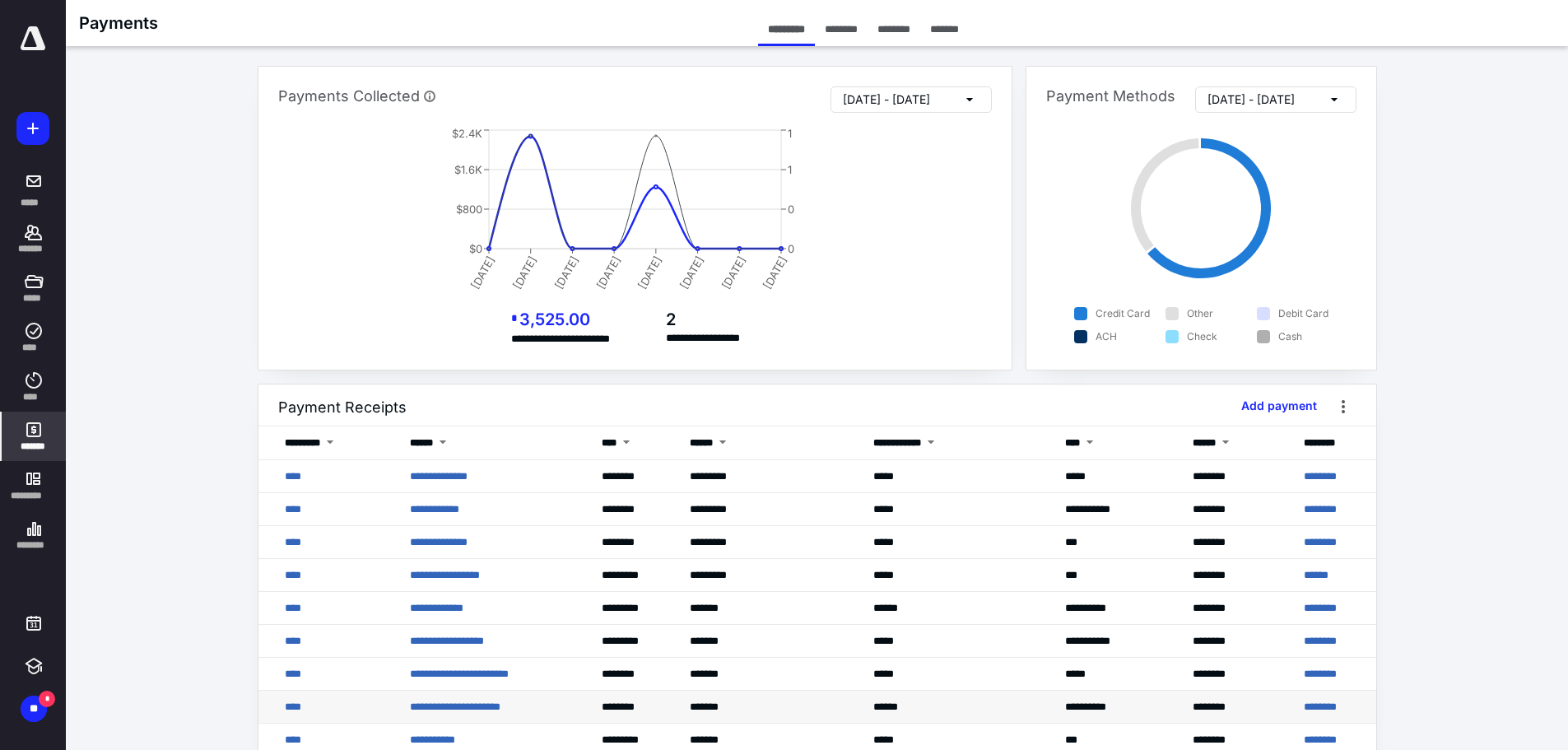 scroll, scrollTop: 82, scrollLeft: 0, axis: vertical 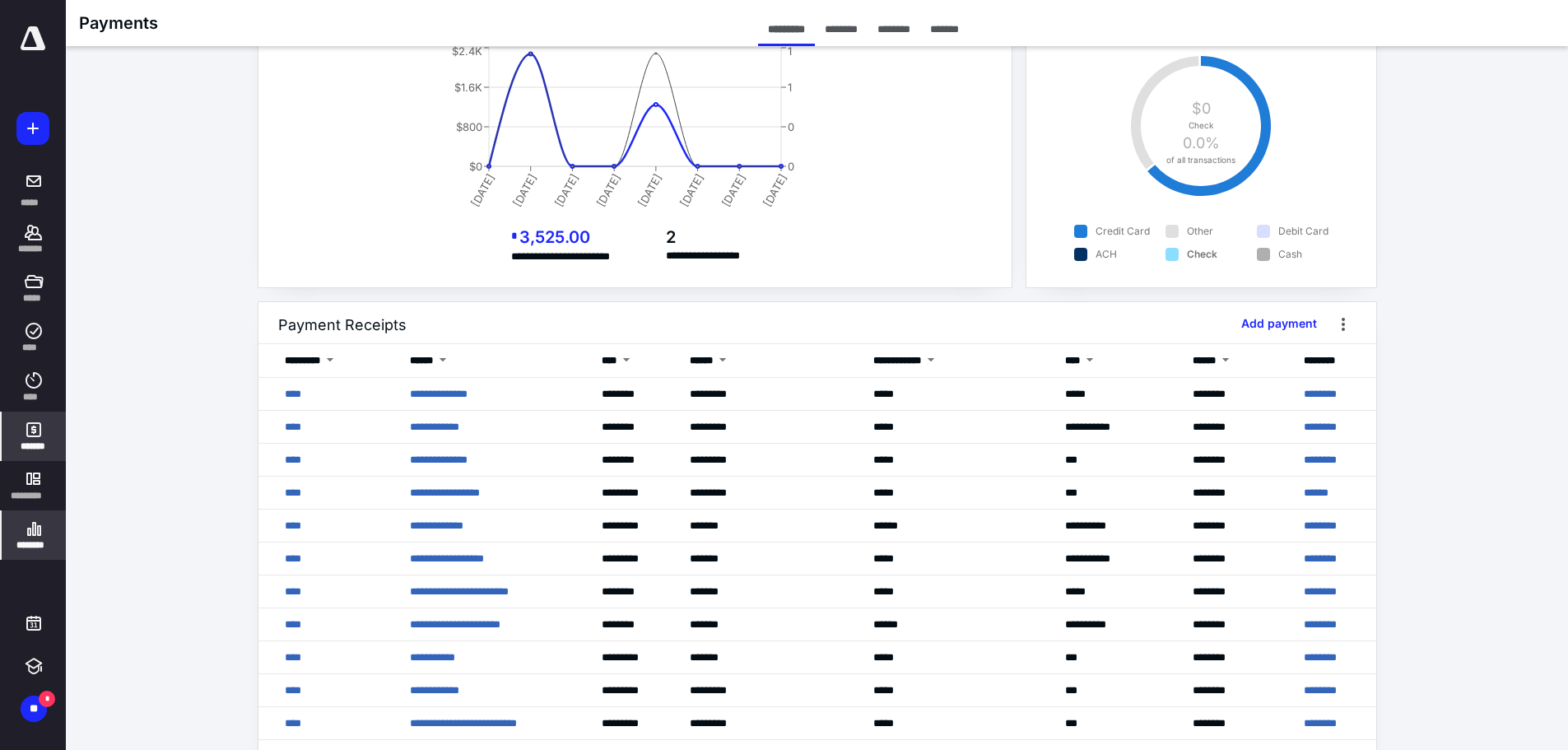 click 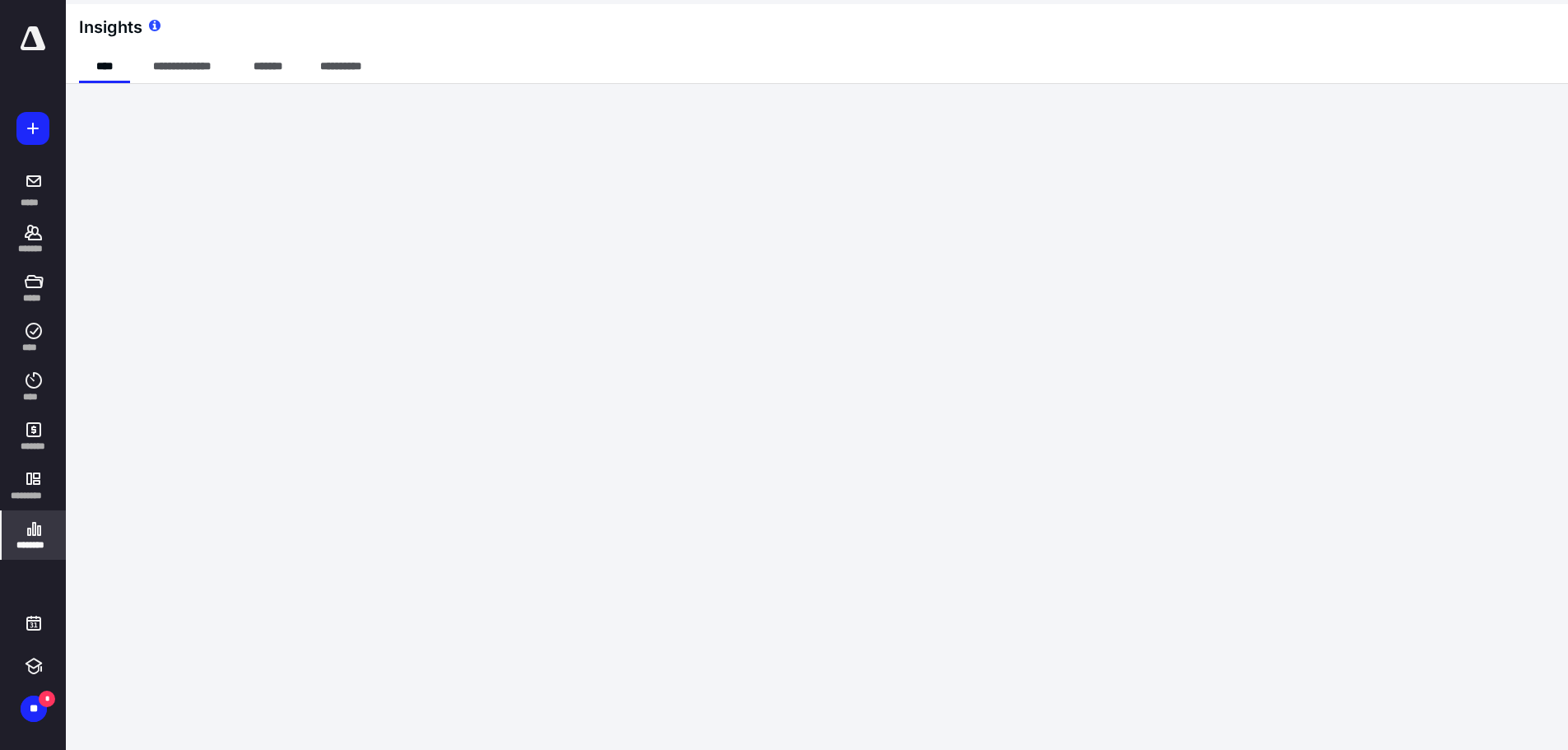 scroll, scrollTop: 16, scrollLeft: 0, axis: vertical 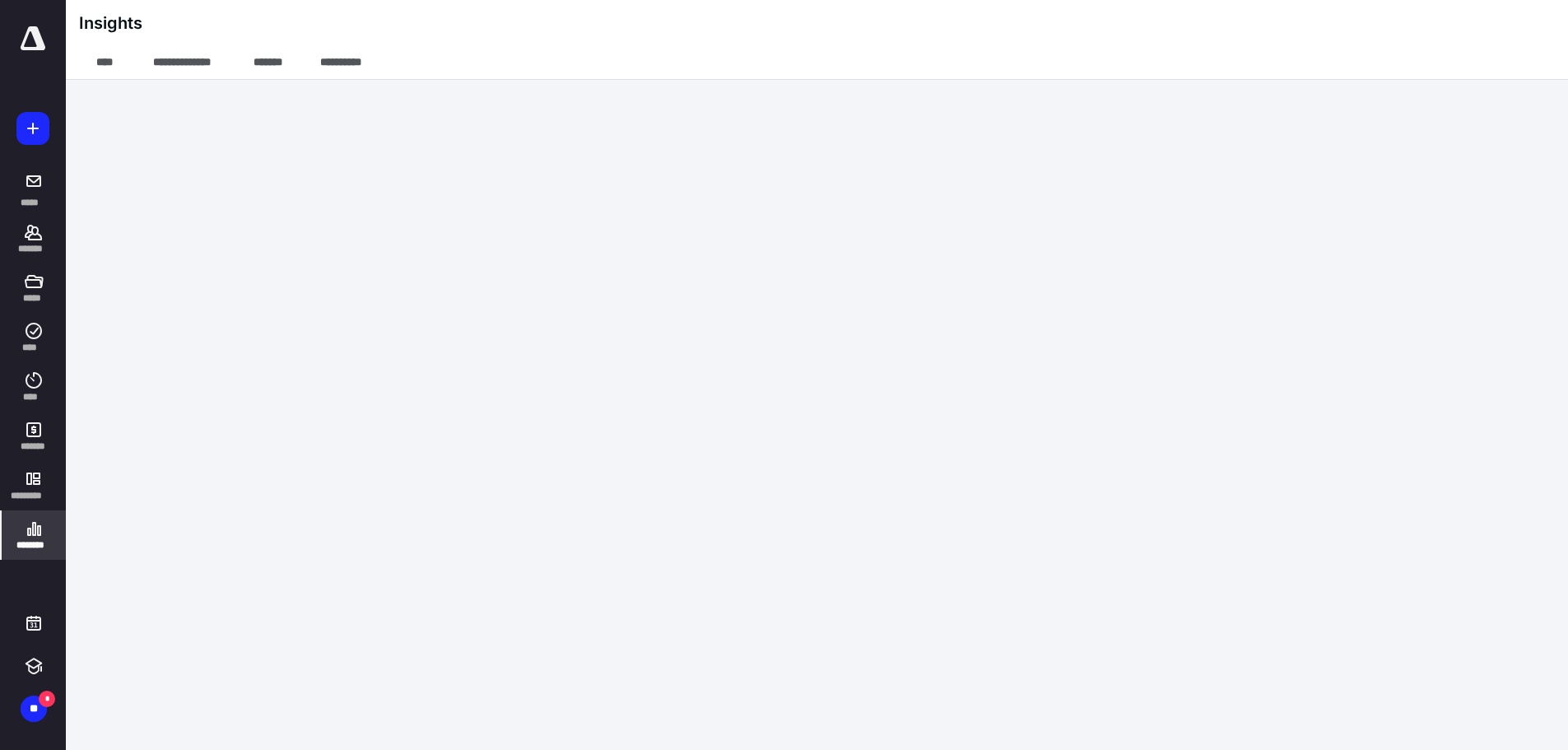 click 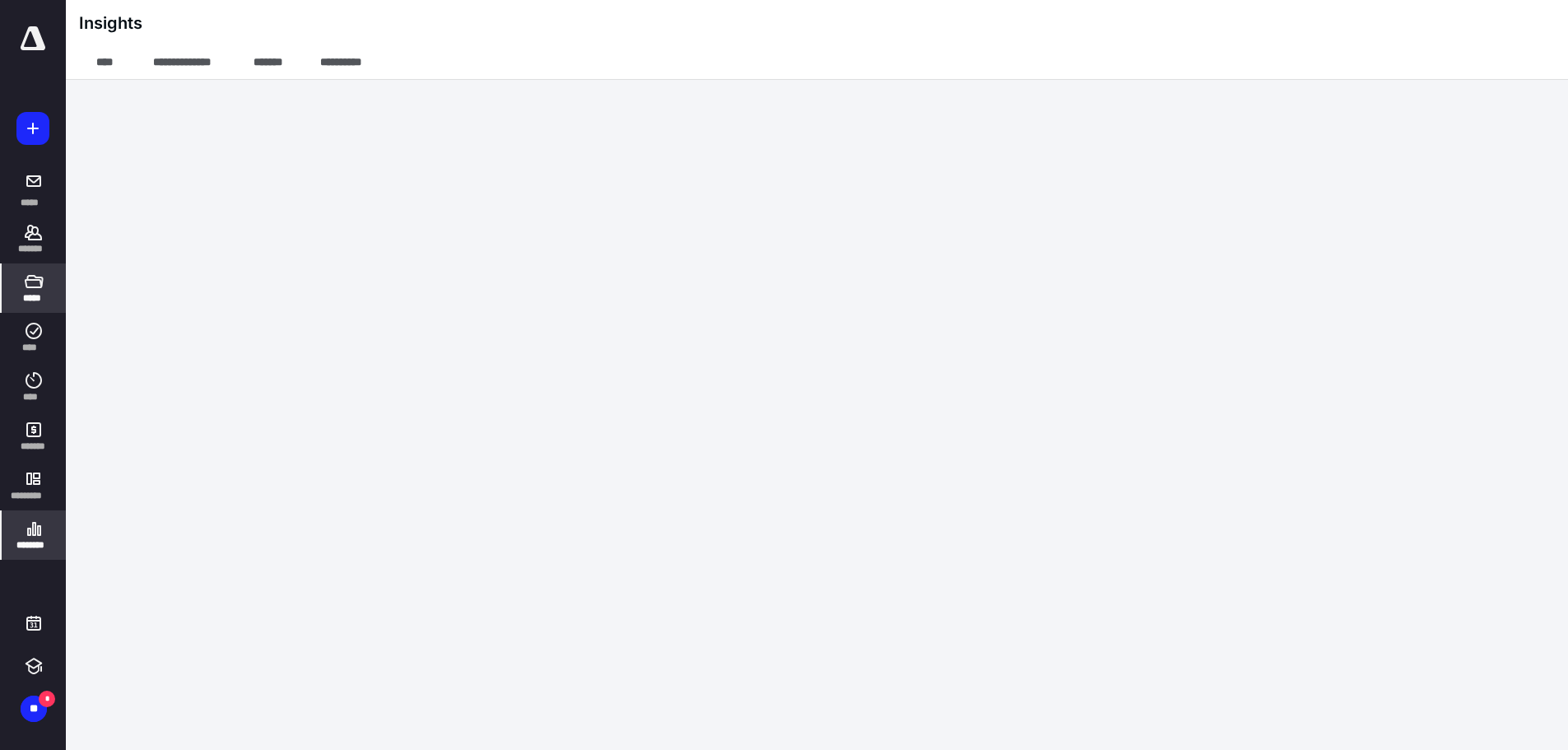 scroll, scrollTop: 0, scrollLeft: 0, axis: both 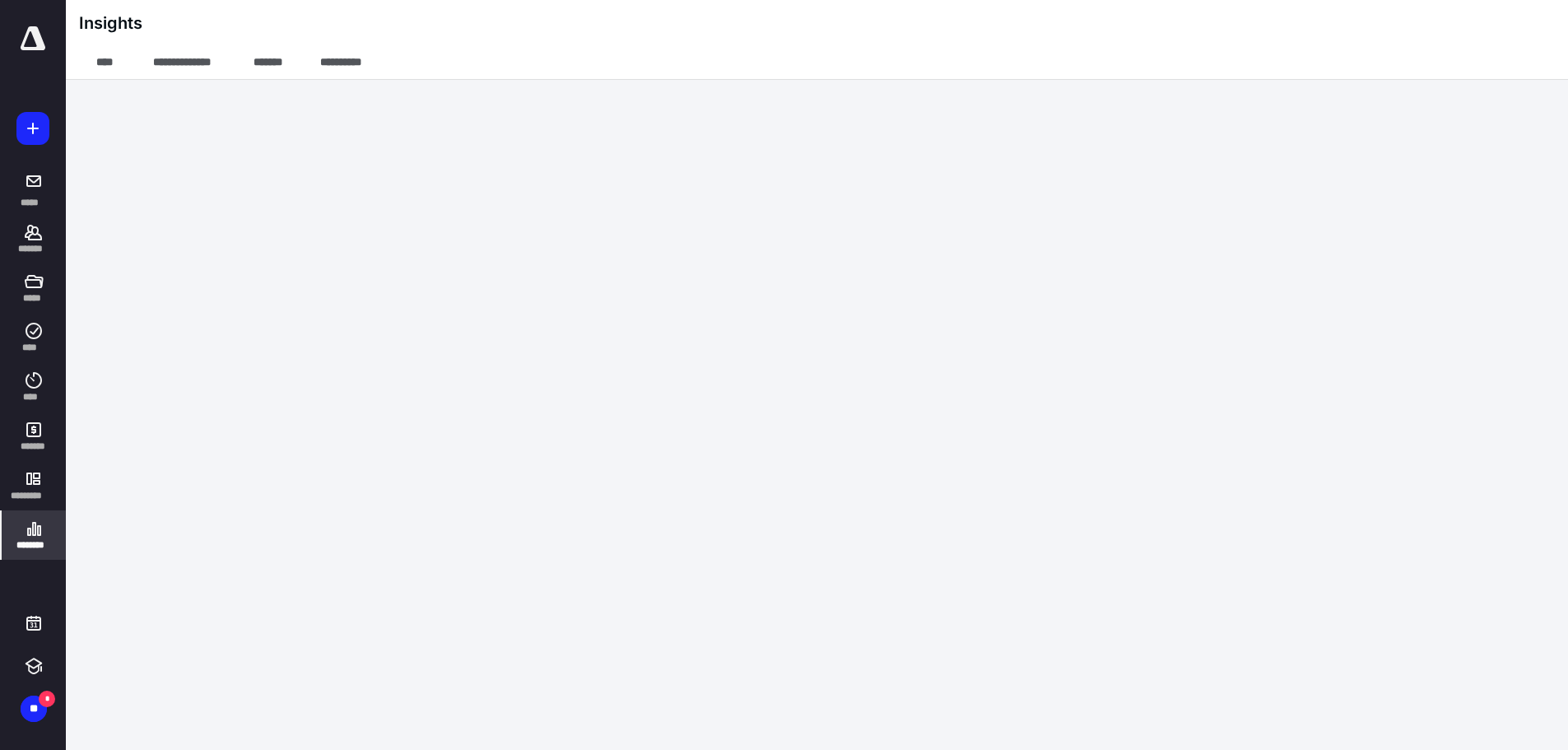 click on "********" at bounding box center [34, 545] 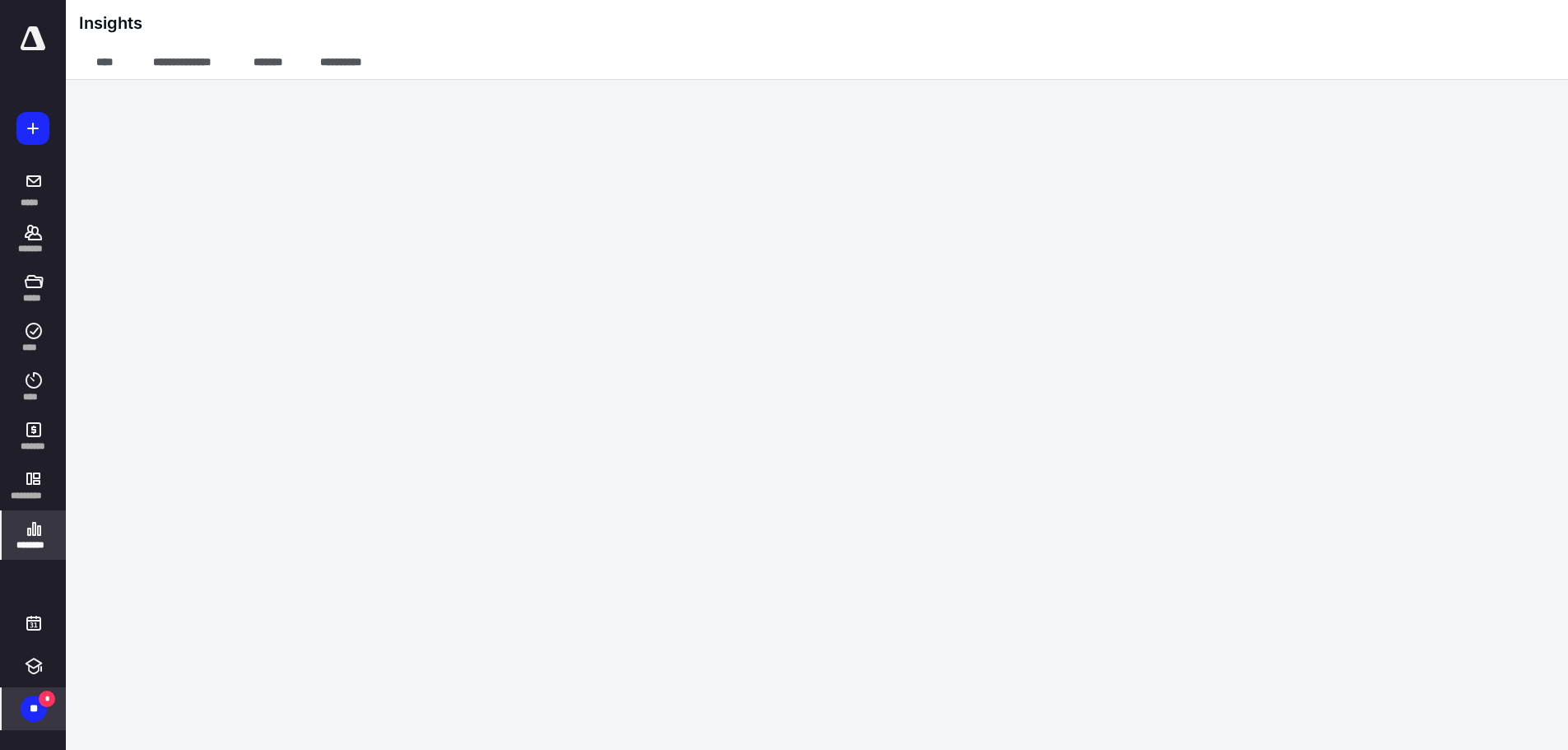 click on "*" at bounding box center [47, 699] 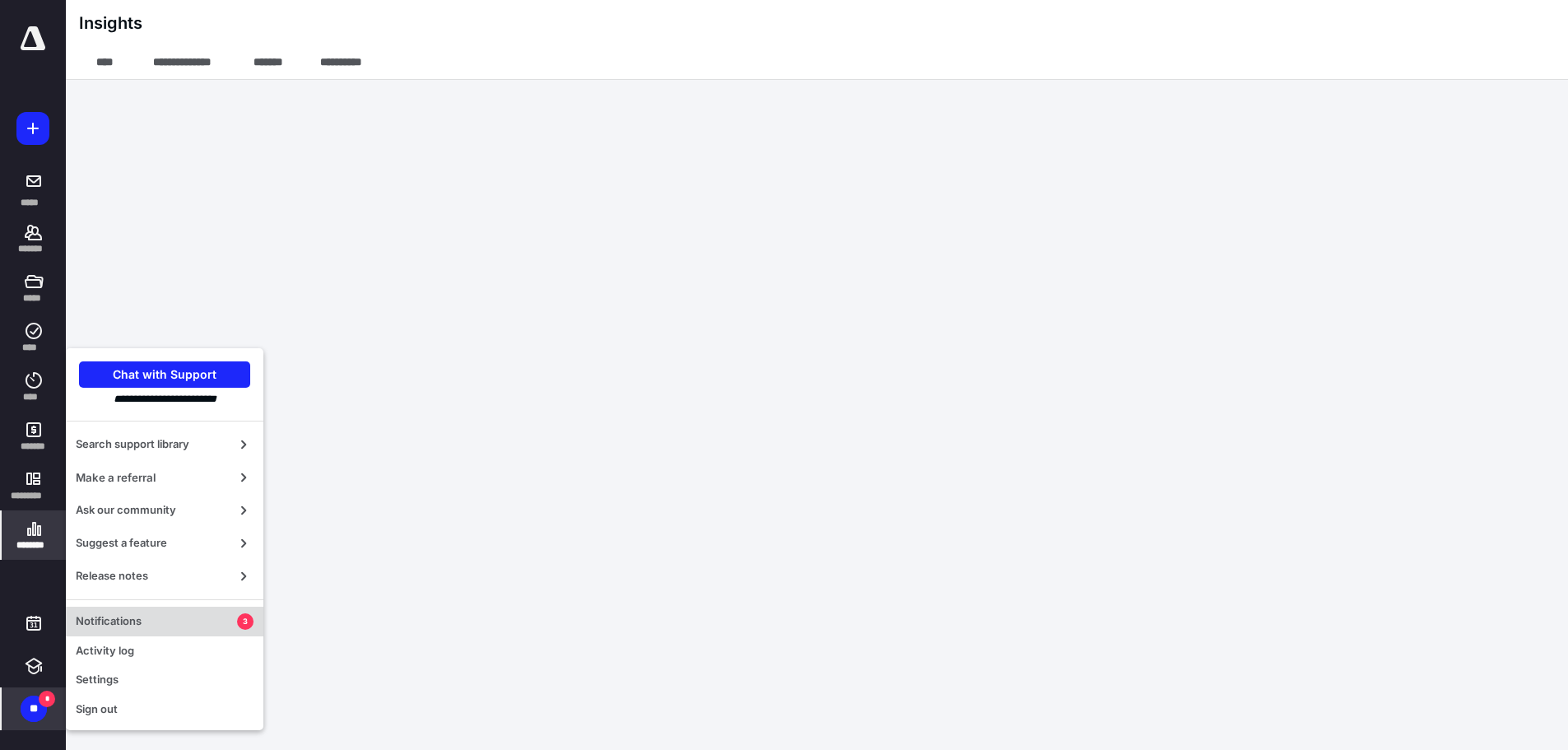 click on "Notifications" at bounding box center (156, 622) 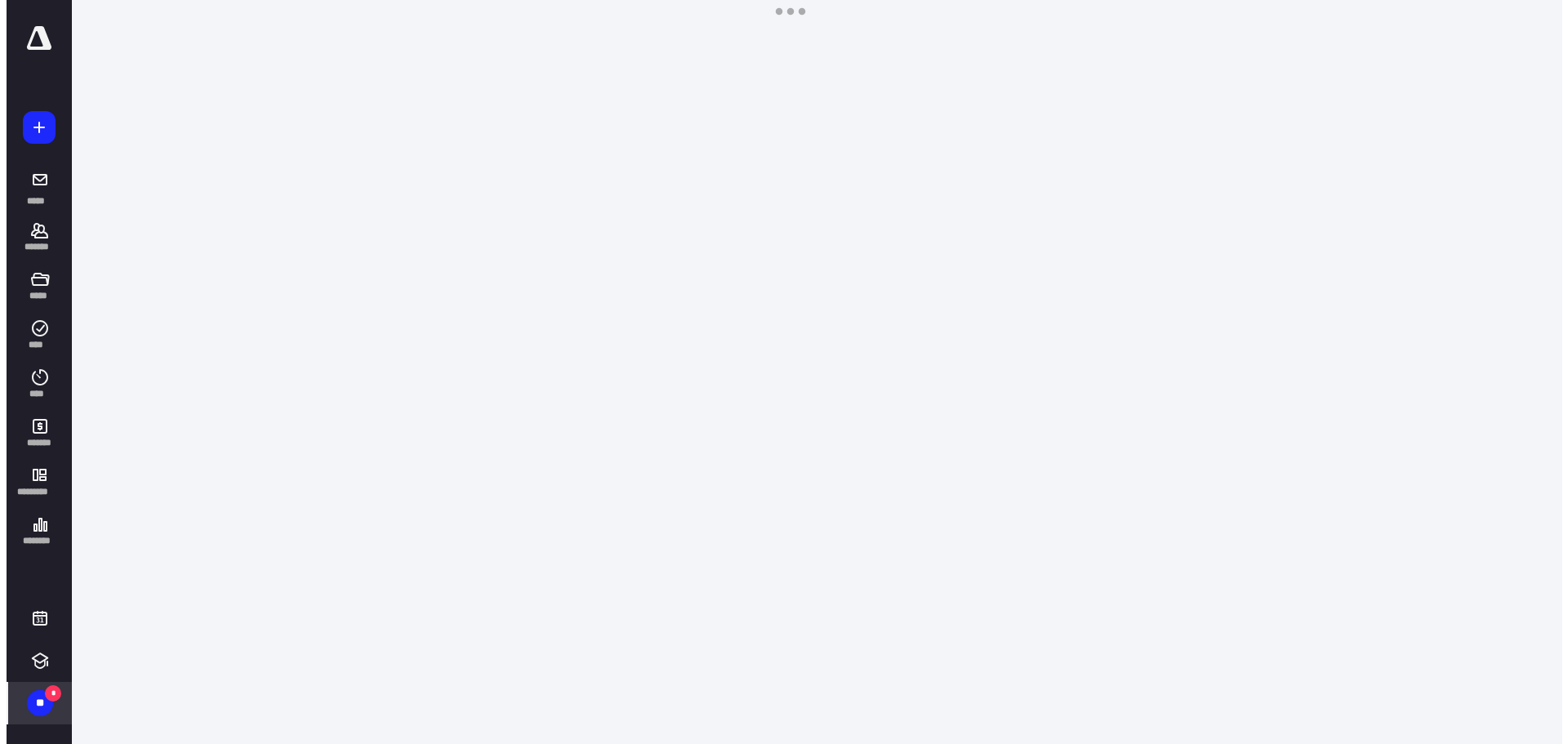 scroll, scrollTop: 0, scrollLeft: 0, axis: both 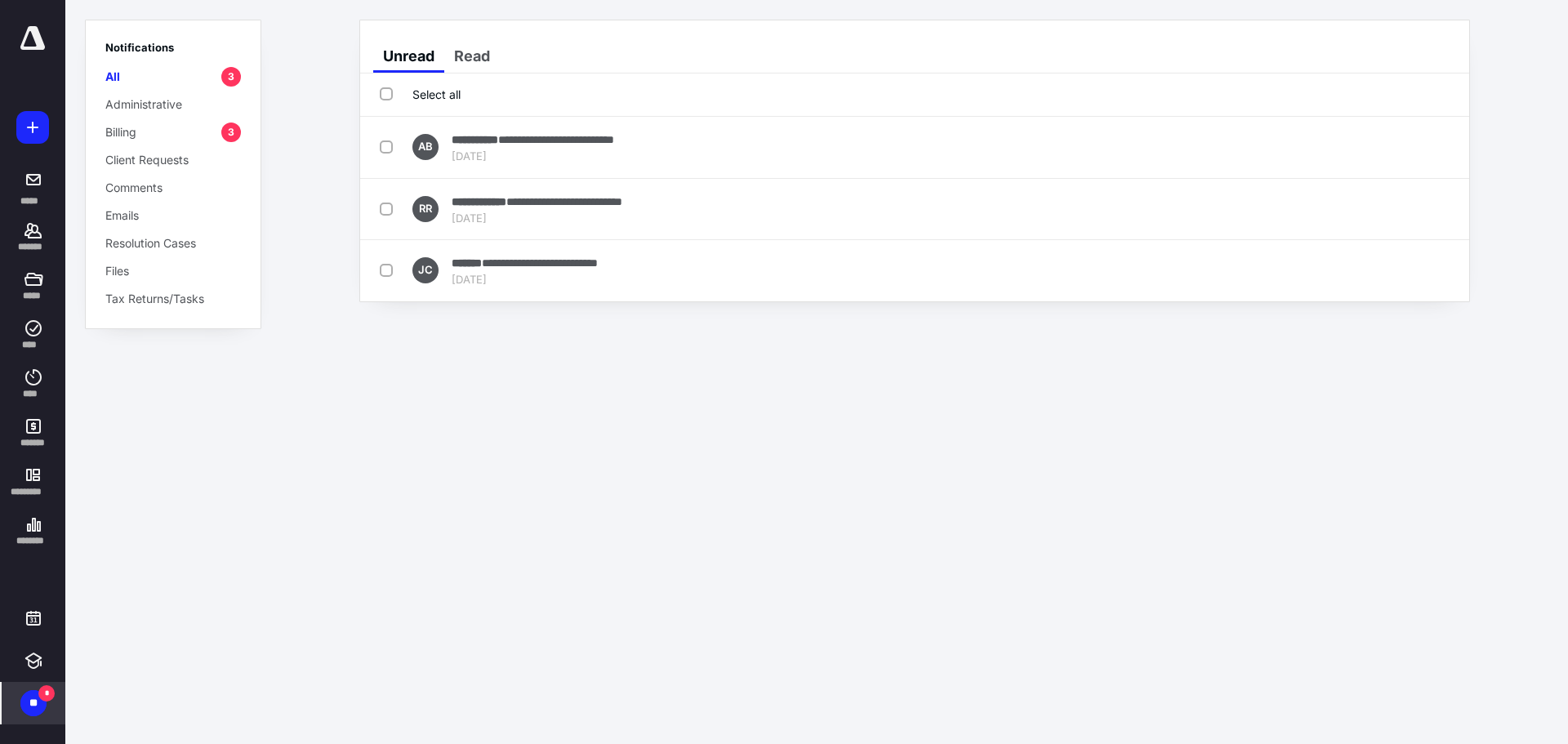 click at bounding box center (33, 38) 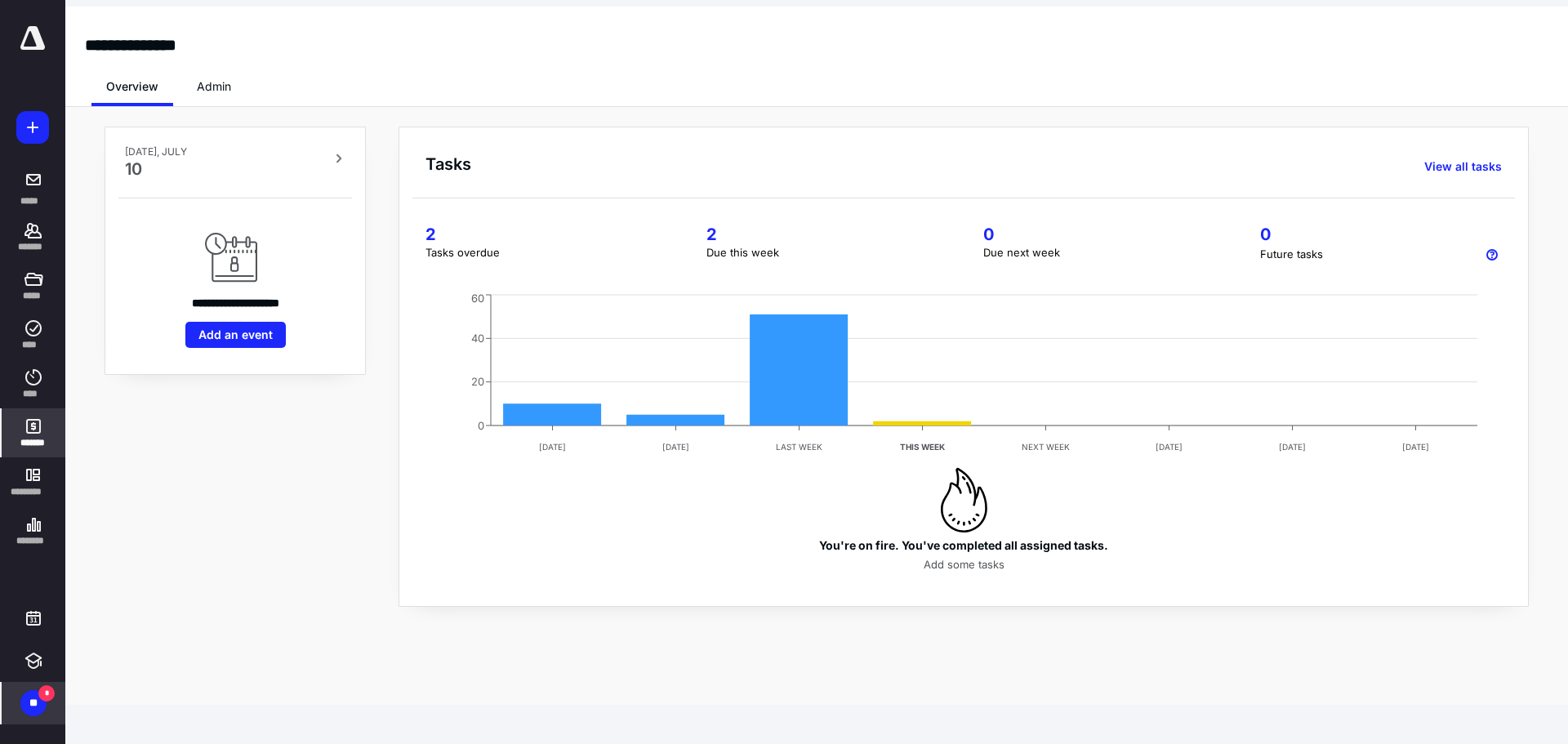click on "*******" at bounding box center [33, 443] 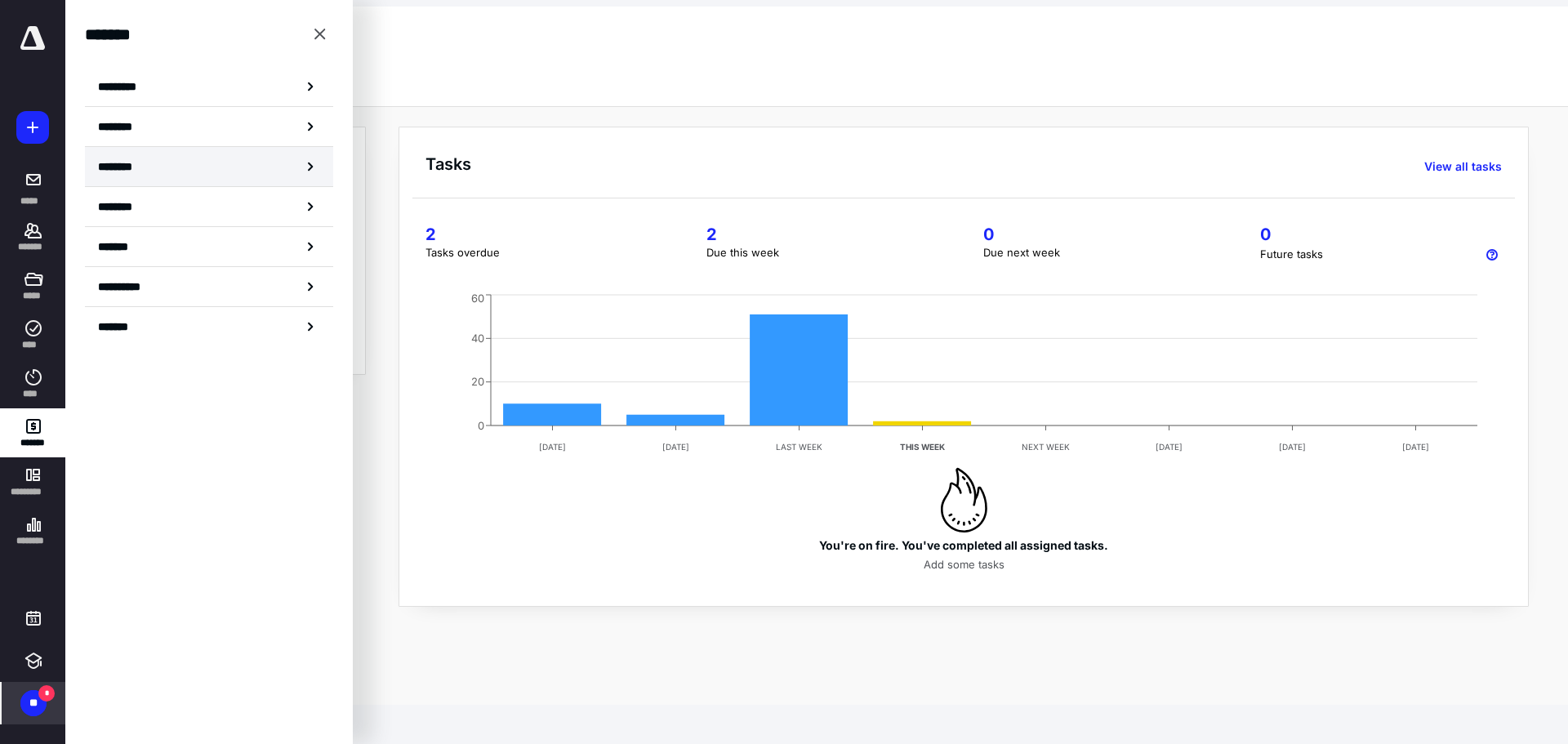 click on "********" at bounding box center [209, 167] 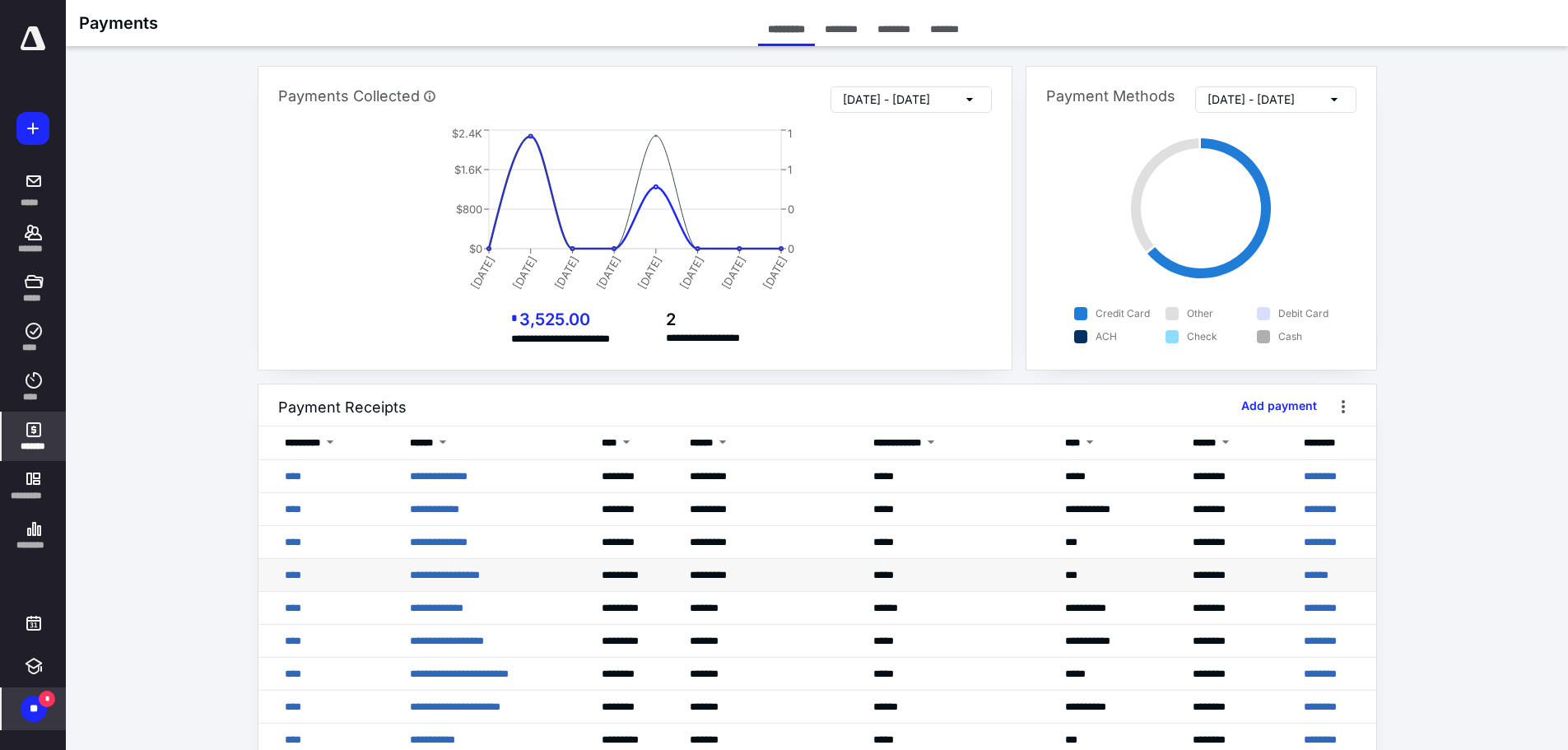 drag, startPoint x: 754, startPoint y: 583, endPoint x: 793, endPoint y: 583, distance: 39 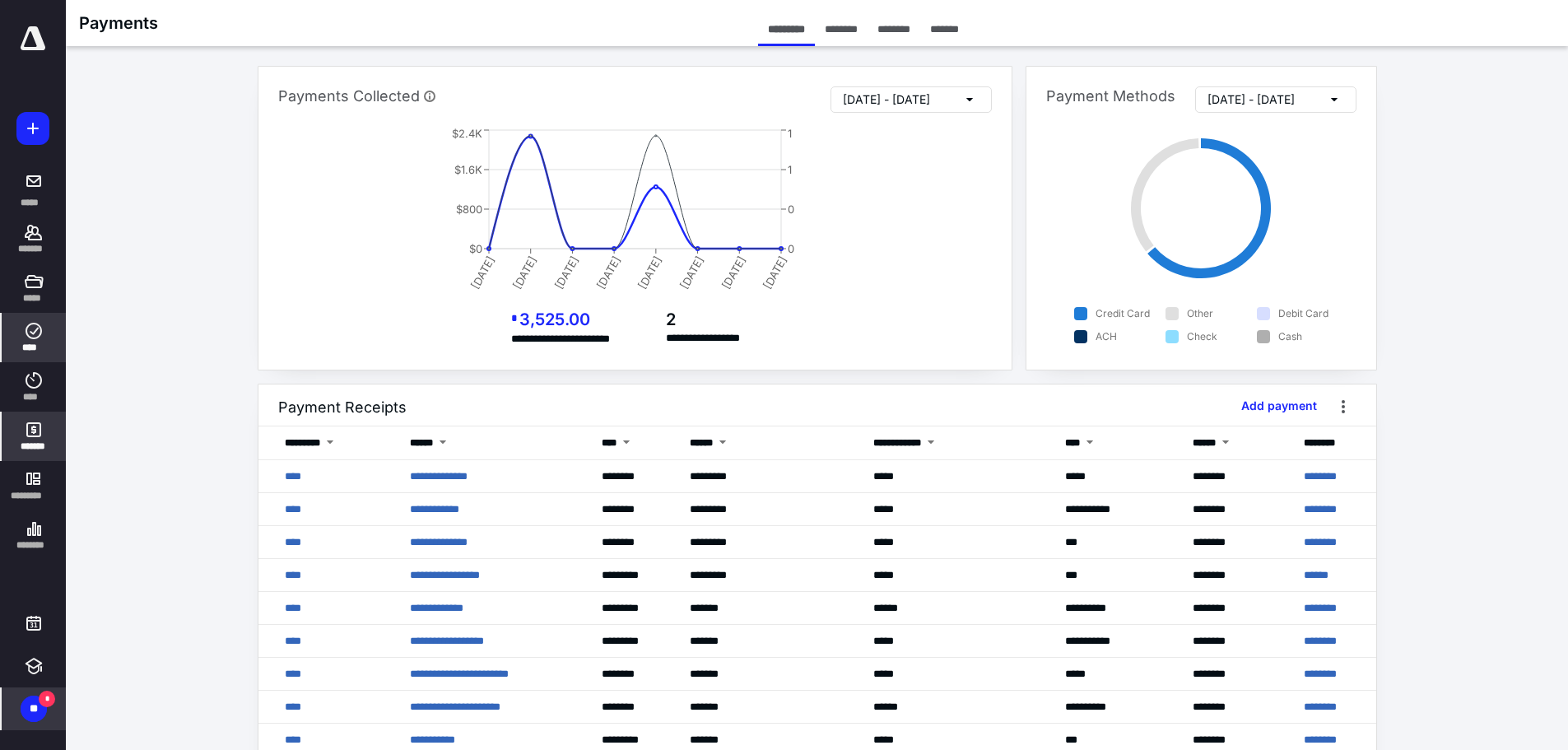 click on "****" at bounding box center (34, 347) 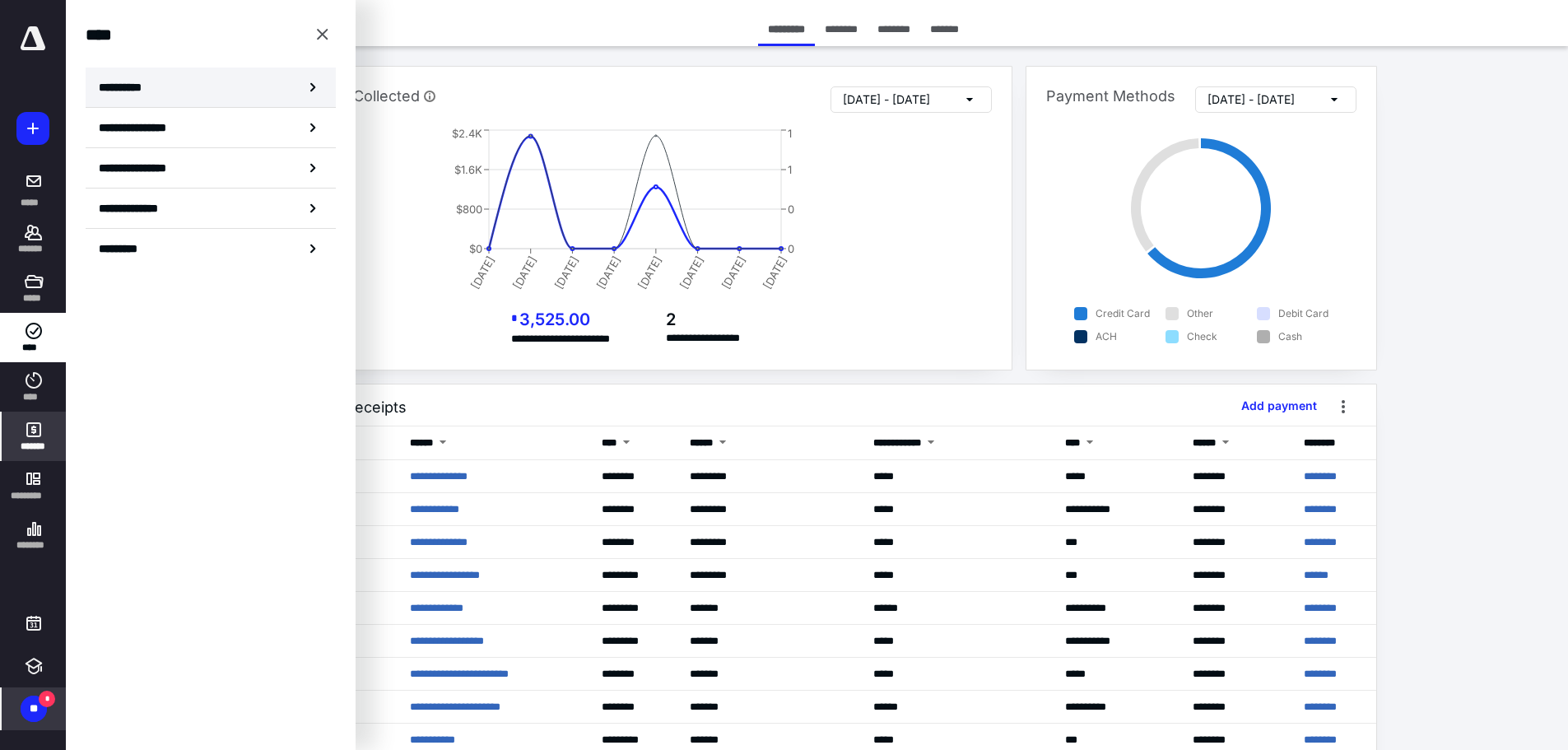 click on "**********" at bounding box center (211, 87) 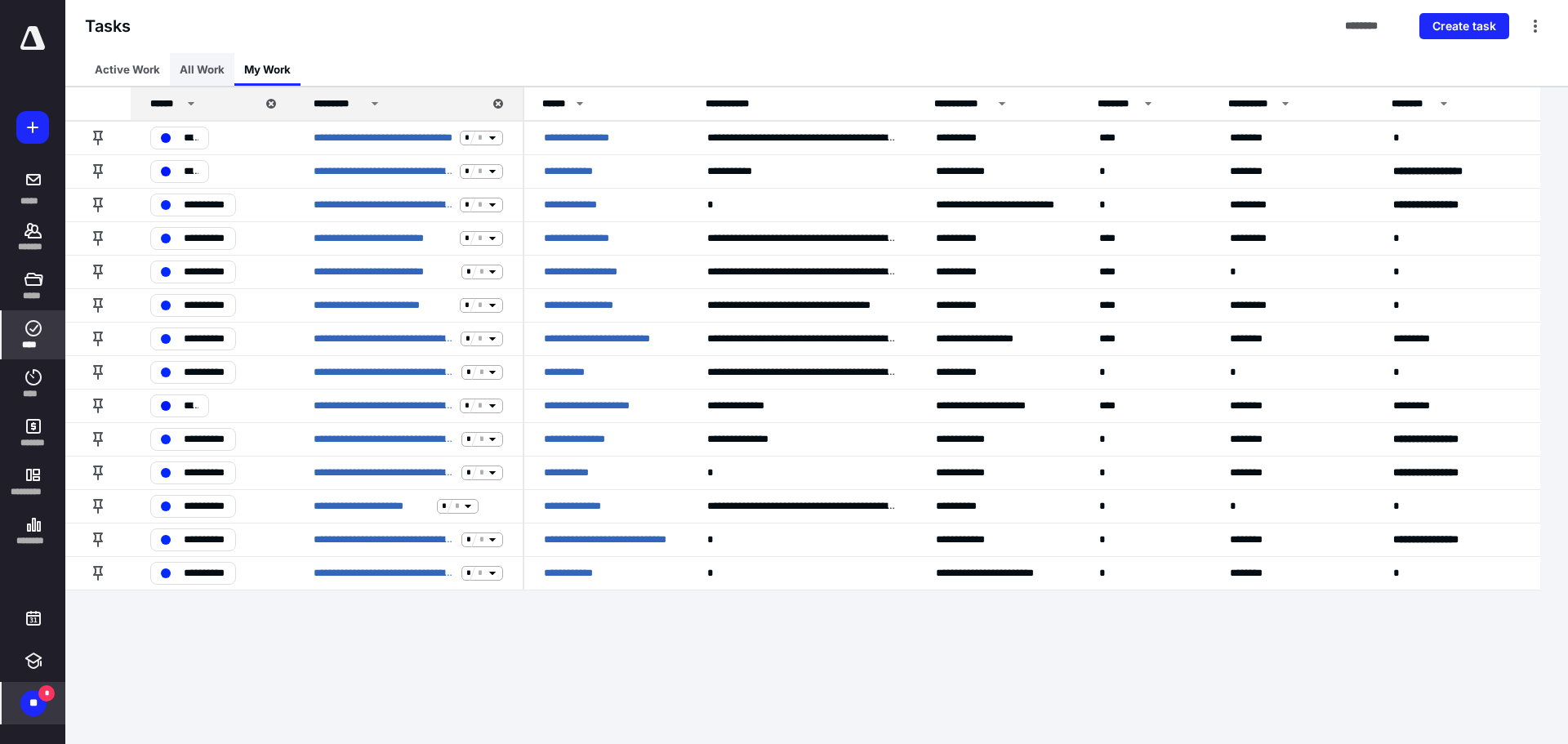 click on "All Work" at bounding box center (202, 69) 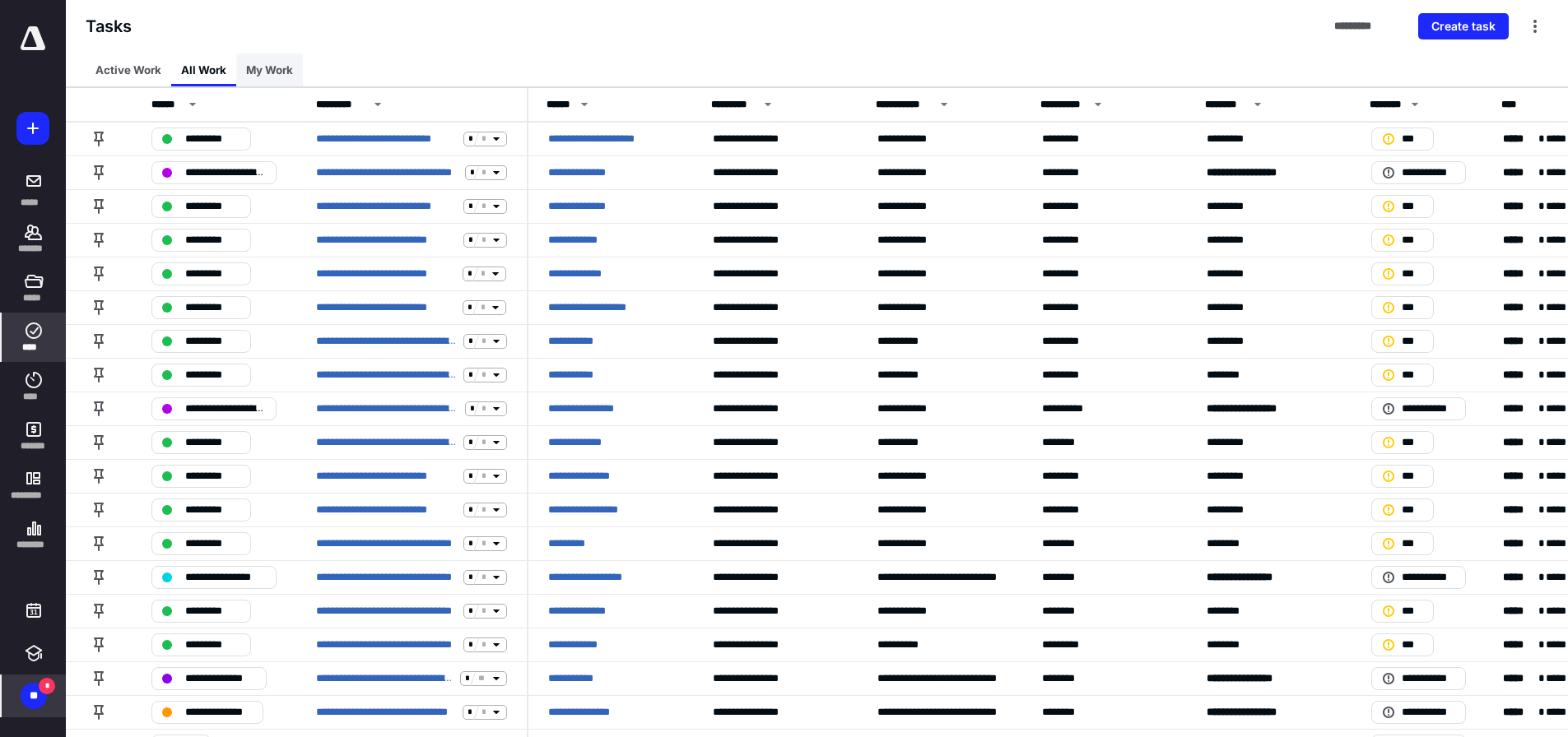 click on "My Work" at bounding box center (269, 70) 